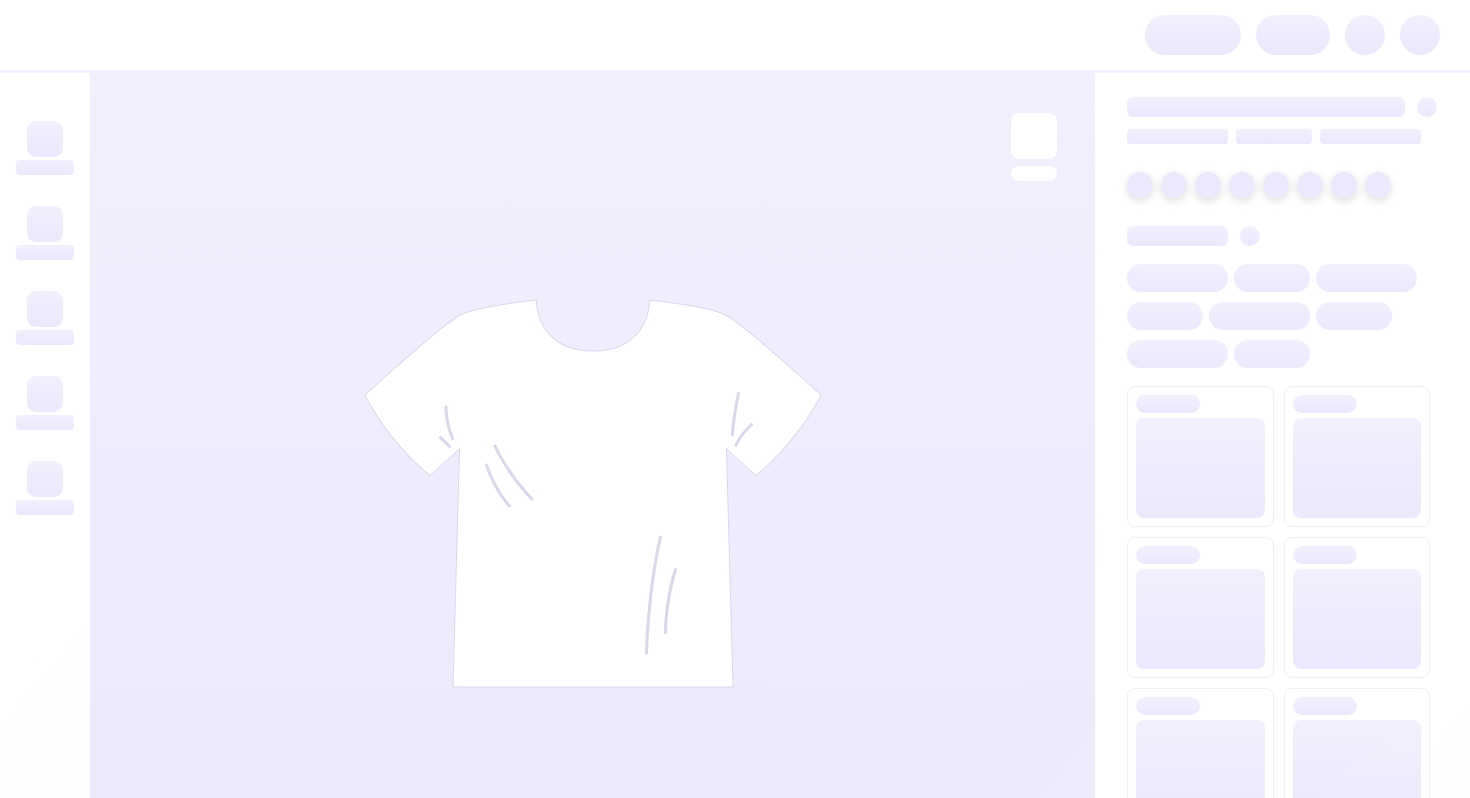 scroll, scrollTop: 0, scrollLeft: 0, axis: both 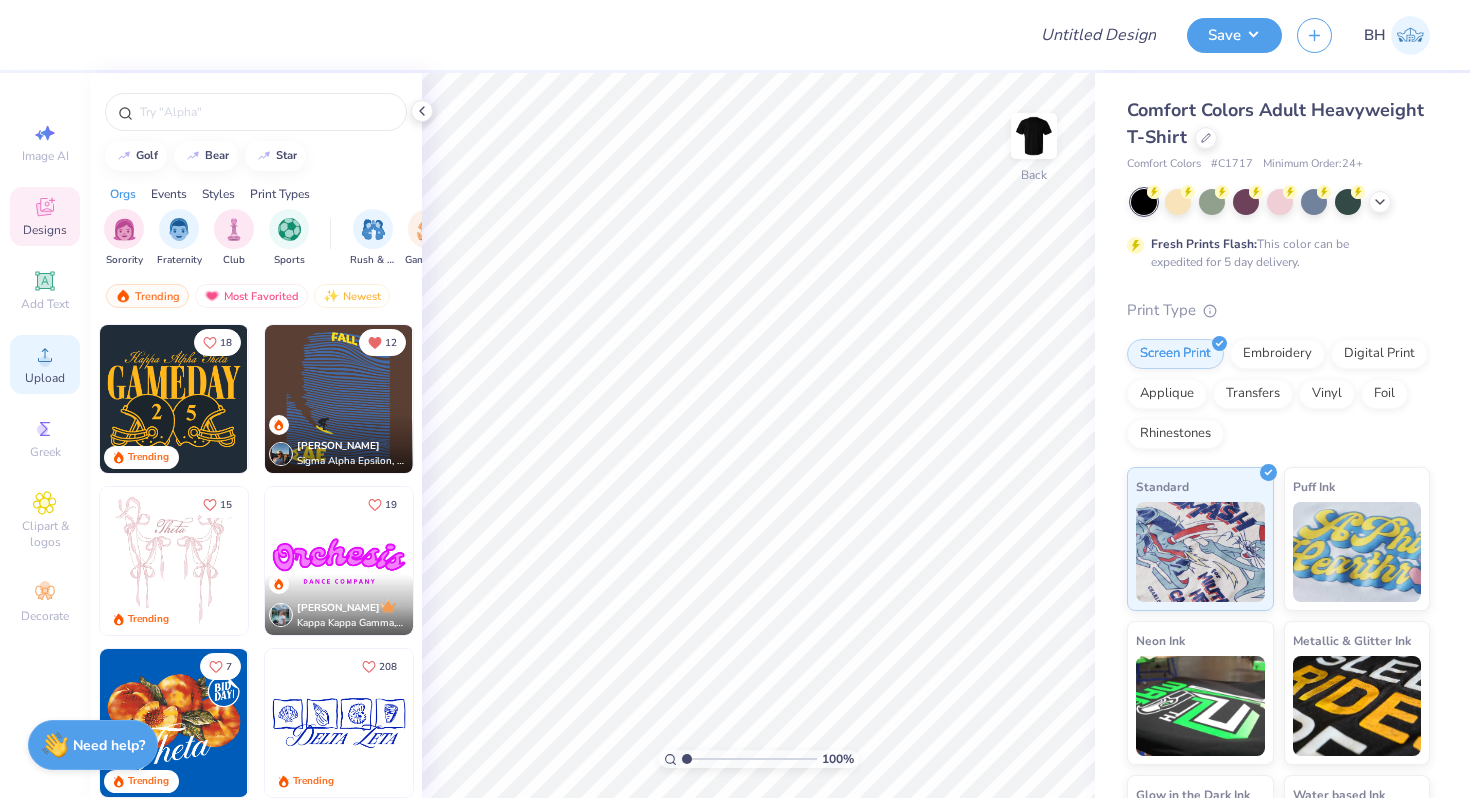 click on "Upload" at bounding box center [45, 378] 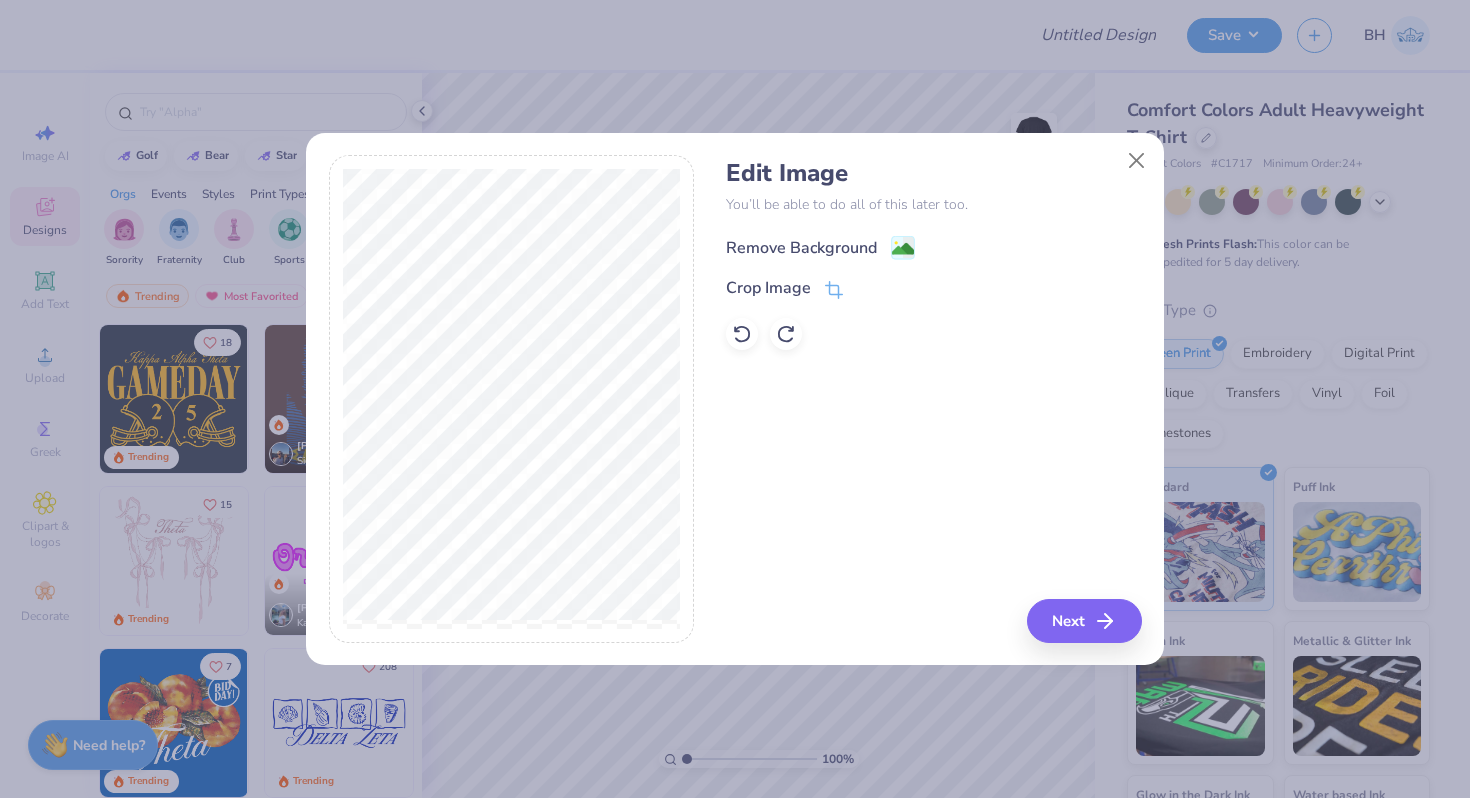 click on "Remove Background" at bounding box center [820, 247] 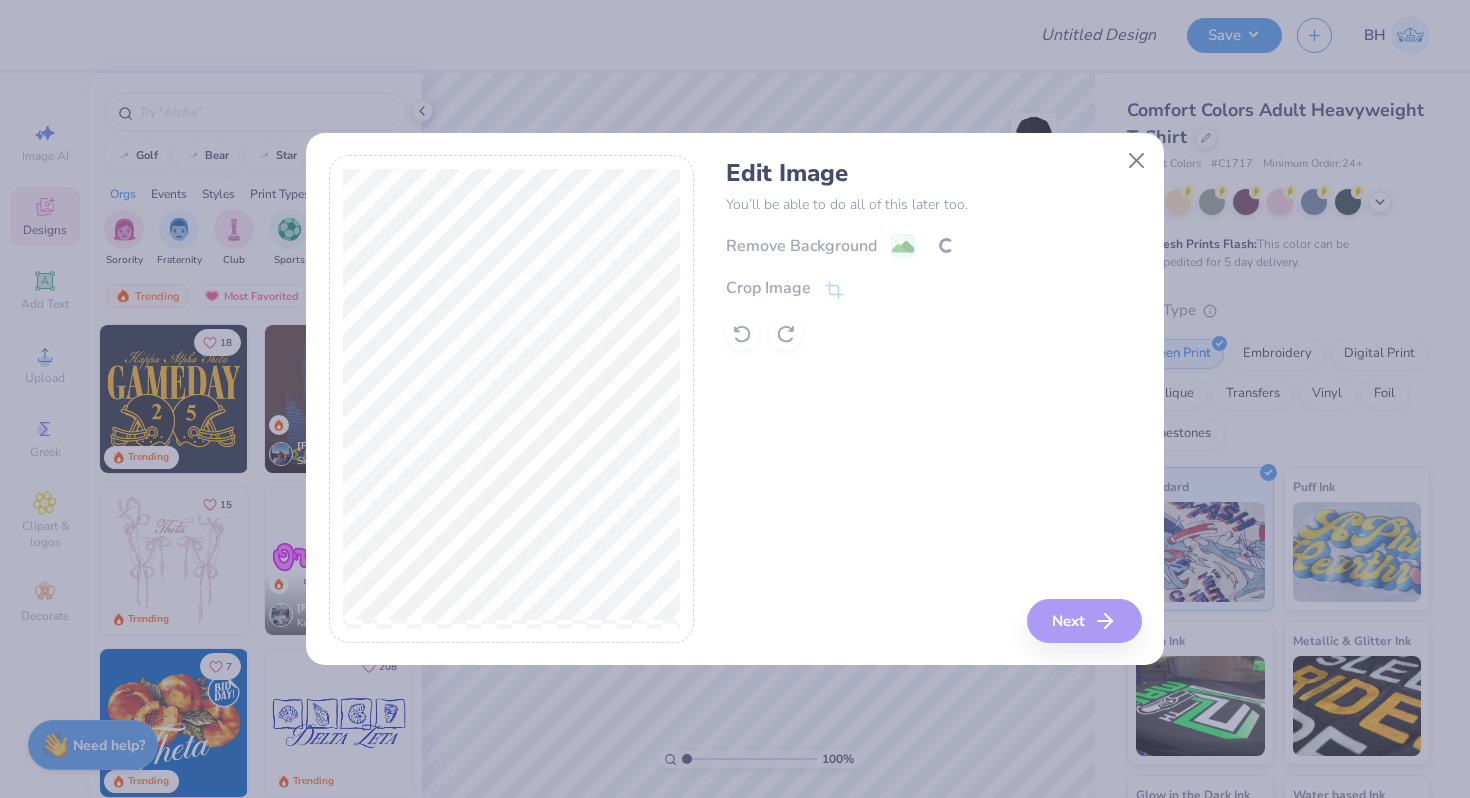 click on "Remove Background Crop Image" at bounding box center [933, 291] 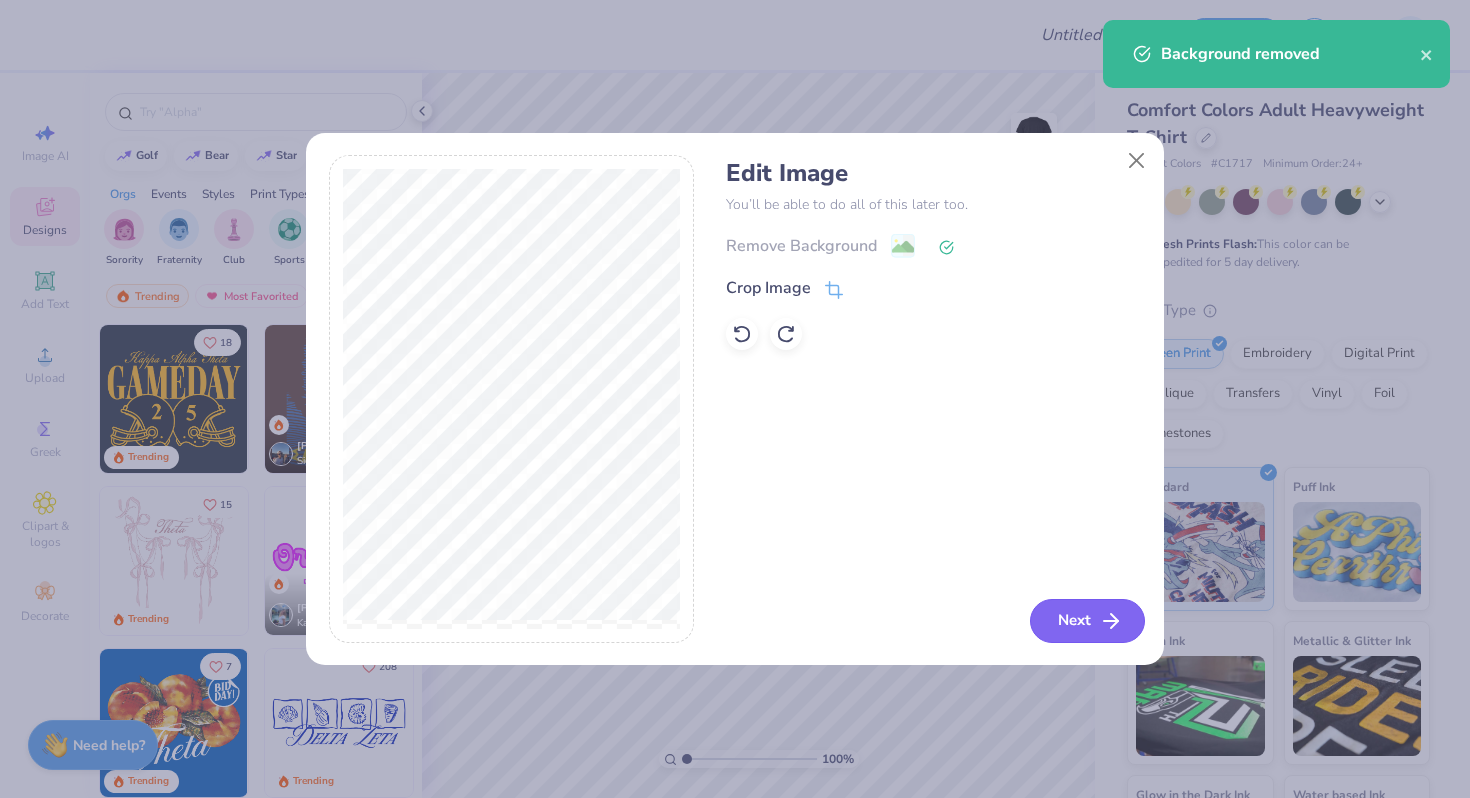 click on "Next" at bounding box center (1087, 621) 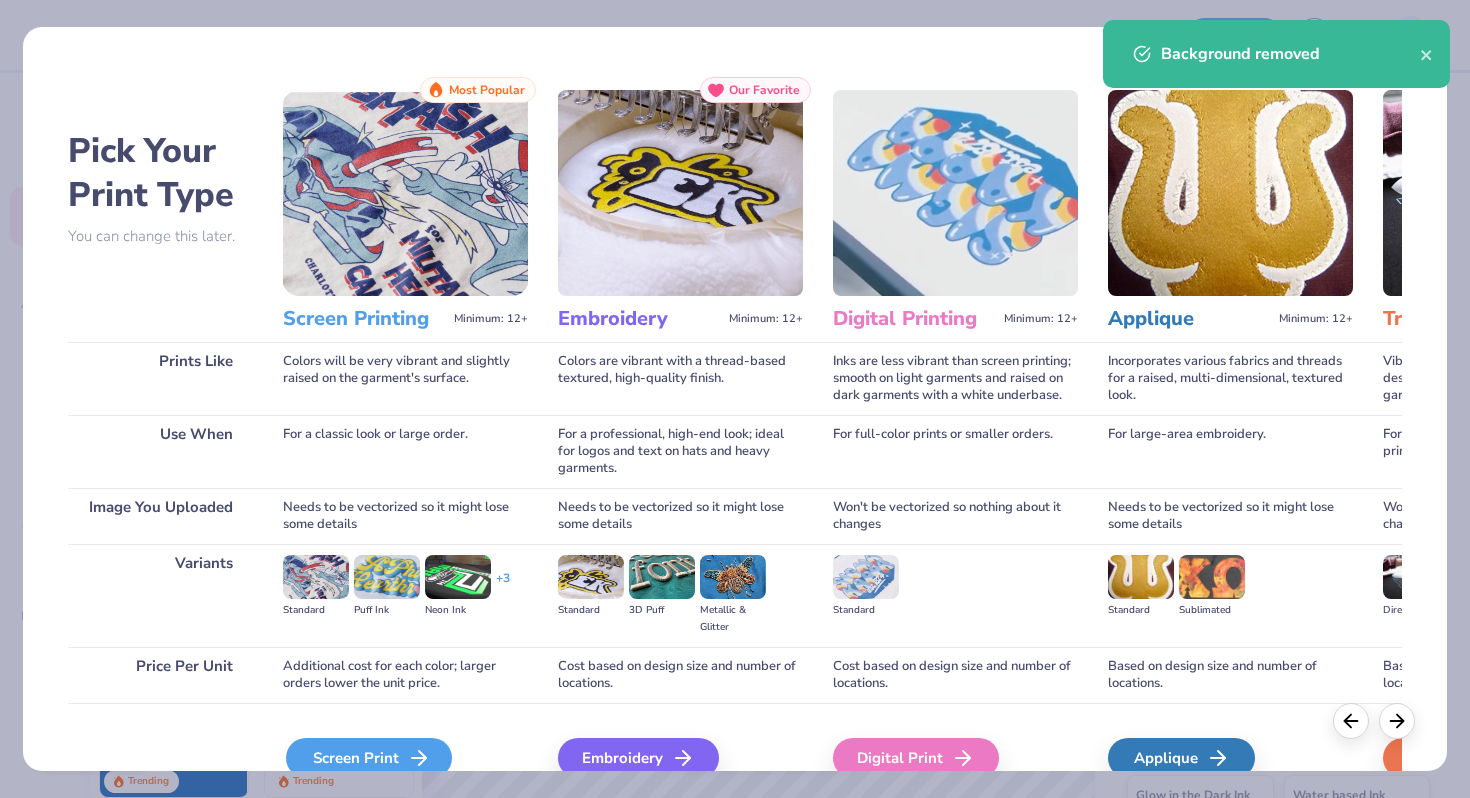 click 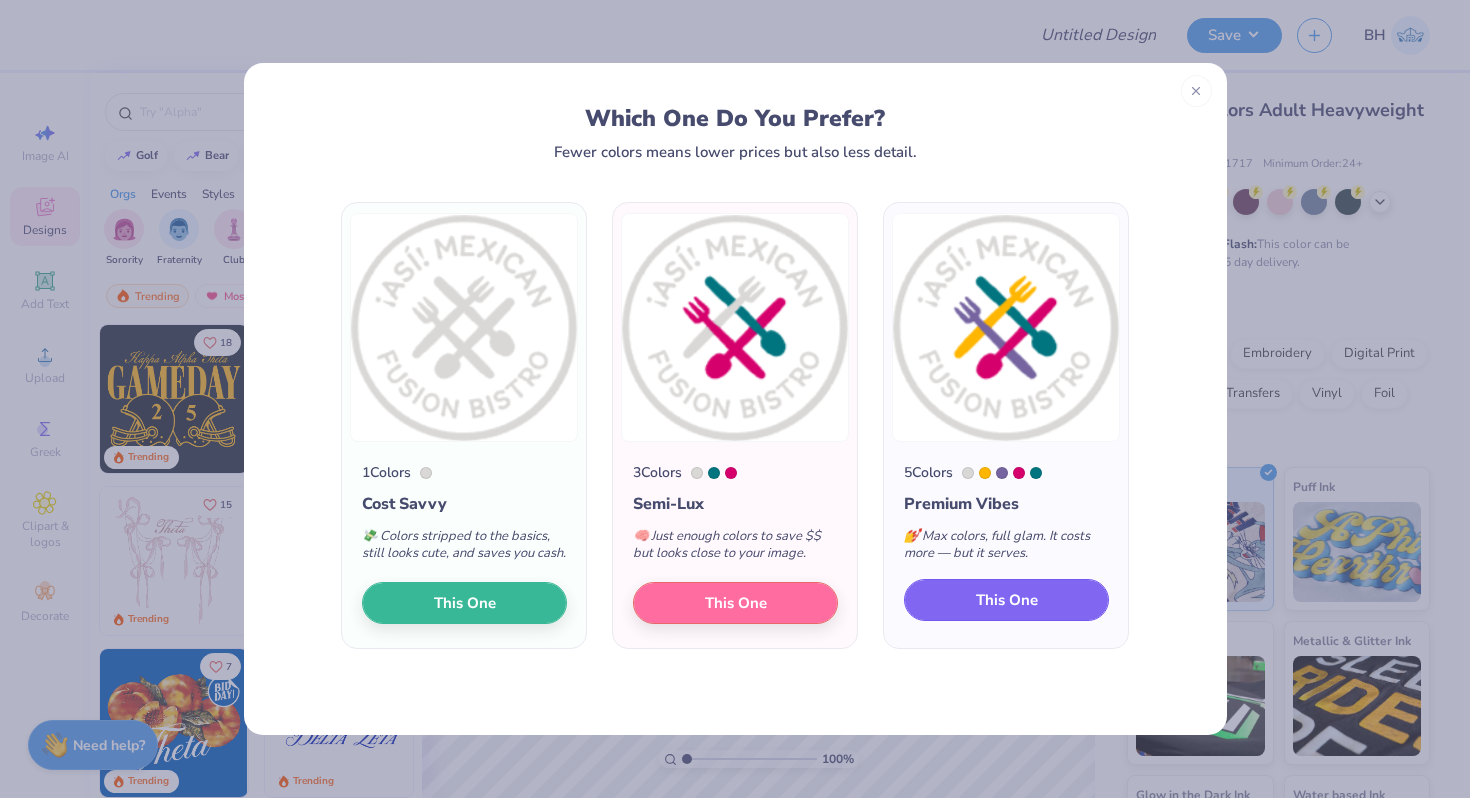 click on "This One" at bounding box center [1007, 600] 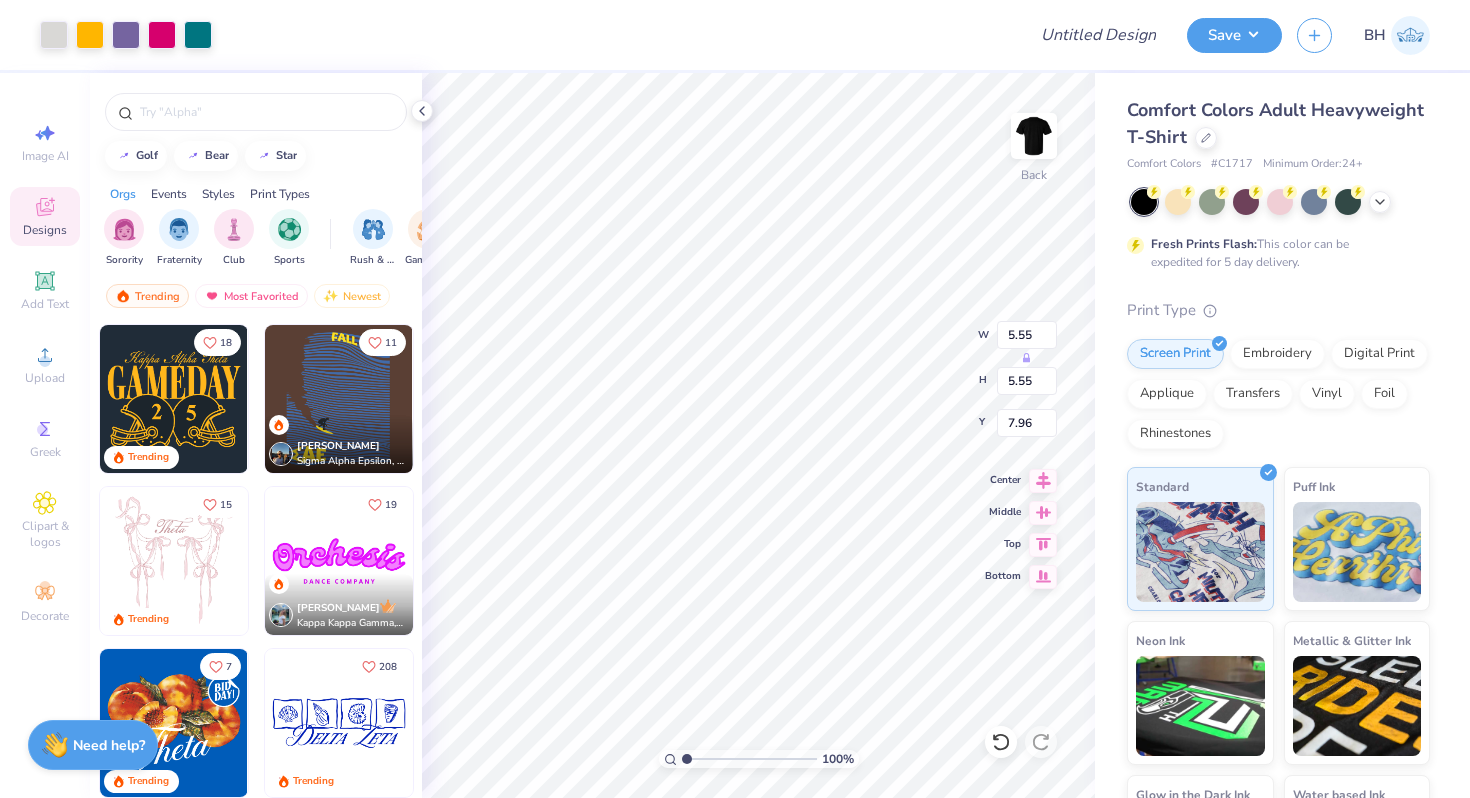 type on "7.96" 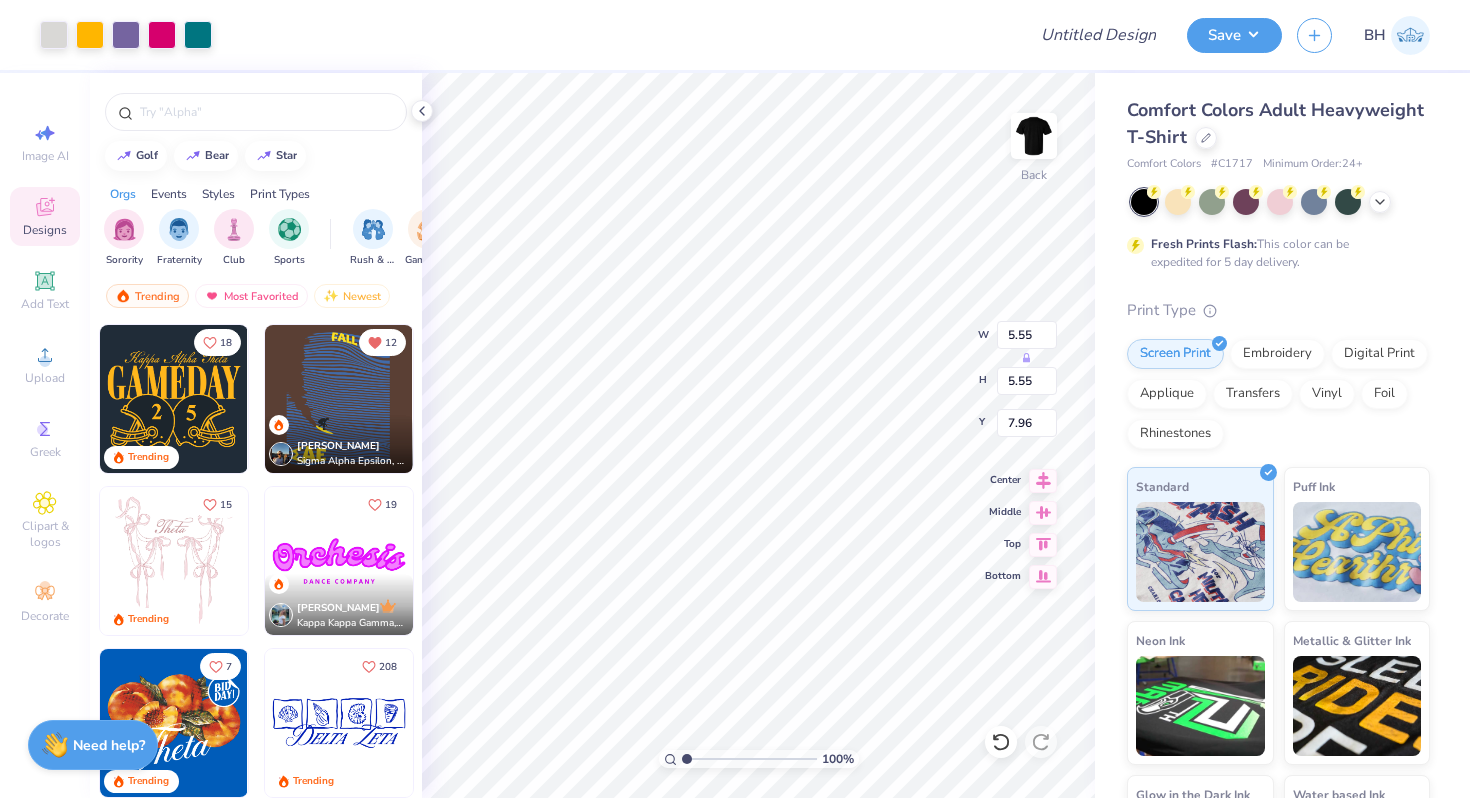 type on "10.25" 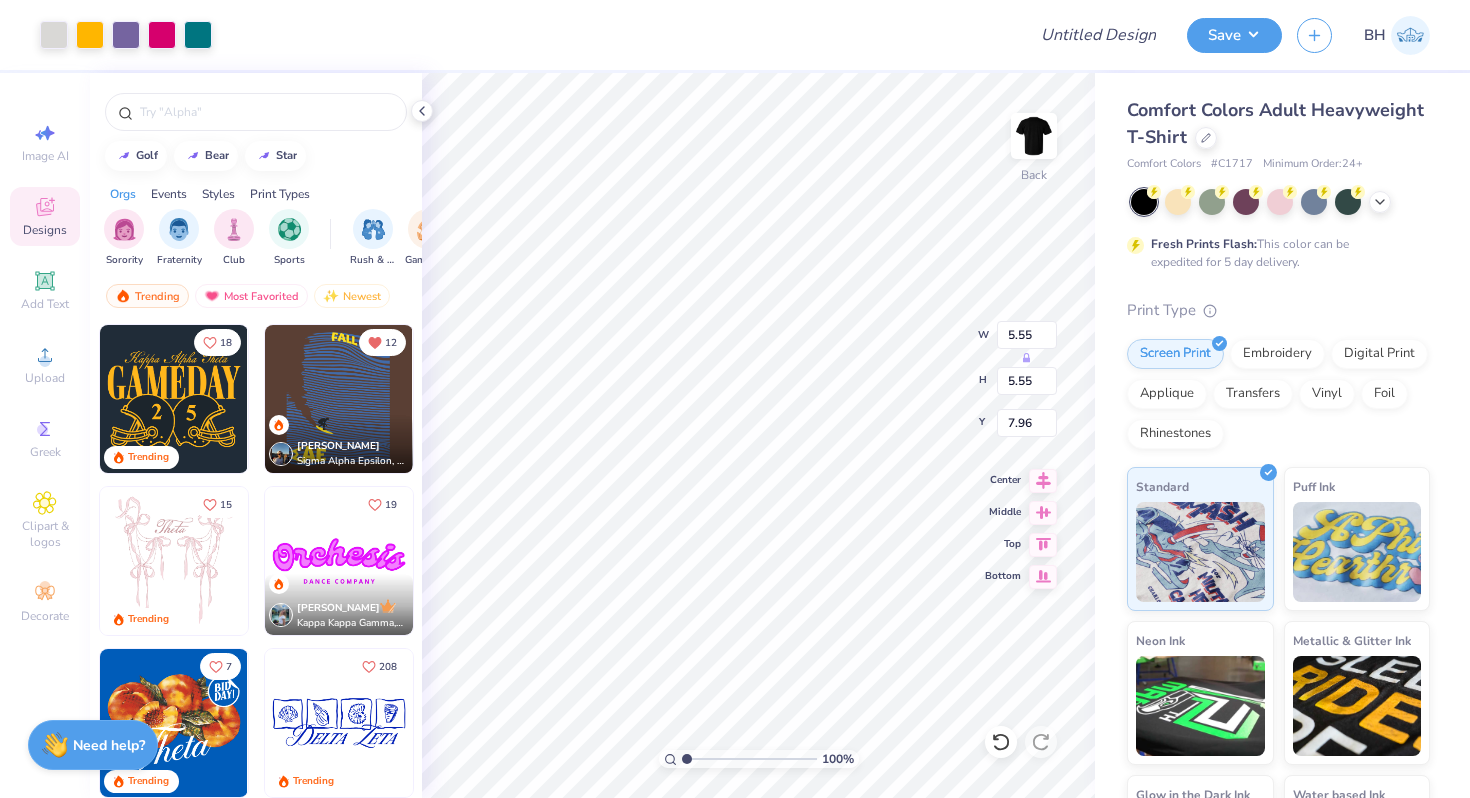 type on "10.25" 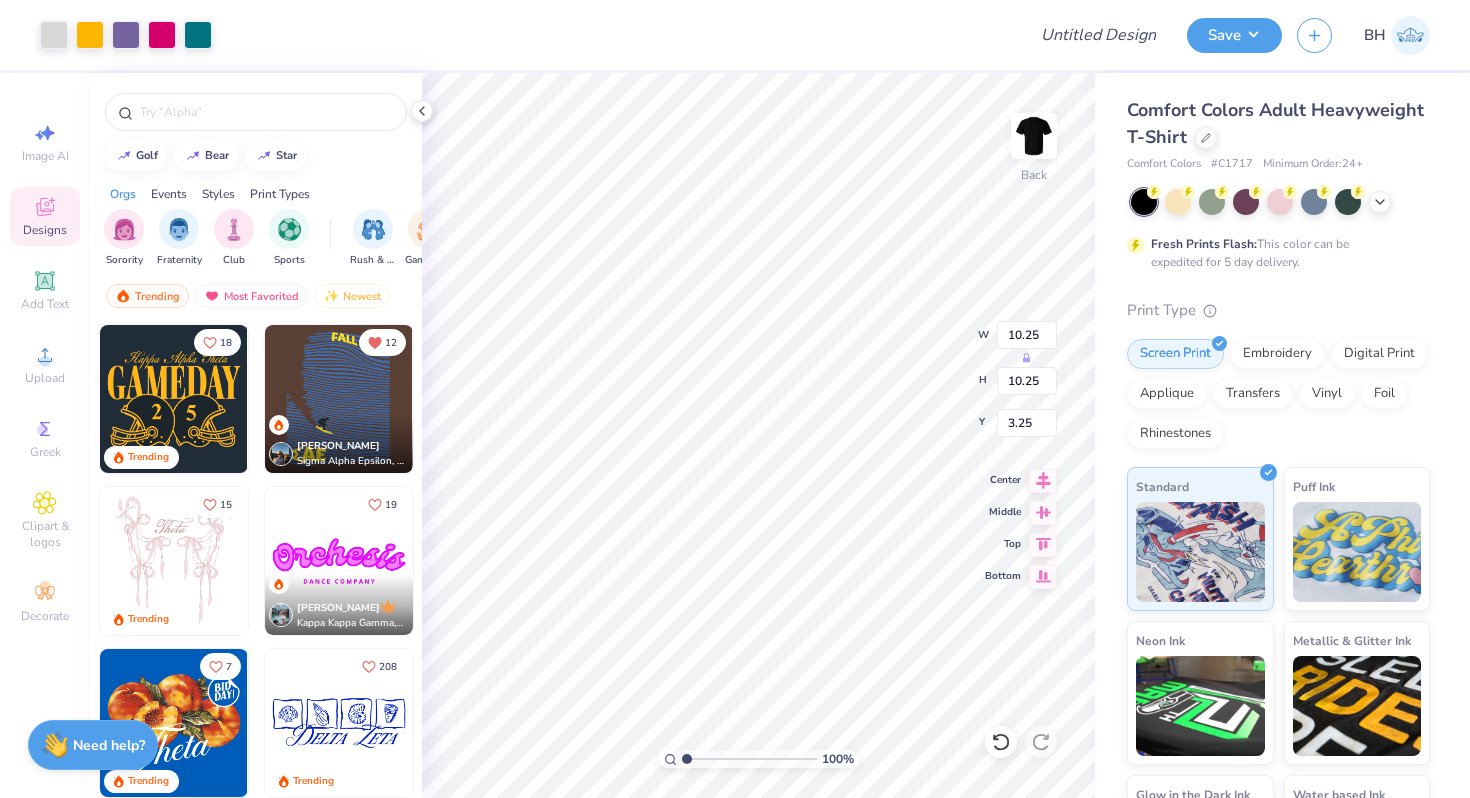 type on "5.83" 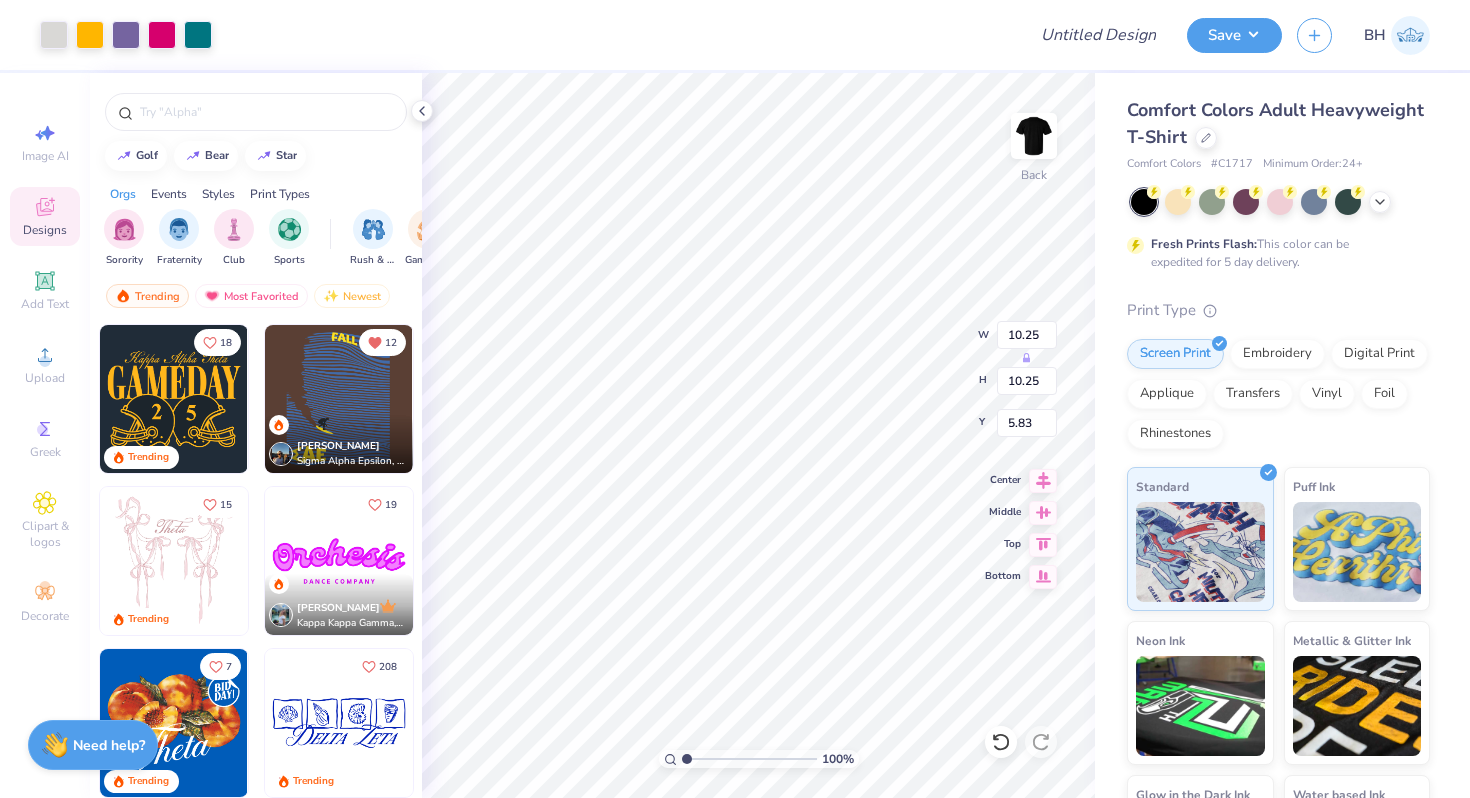 type on "9.35" 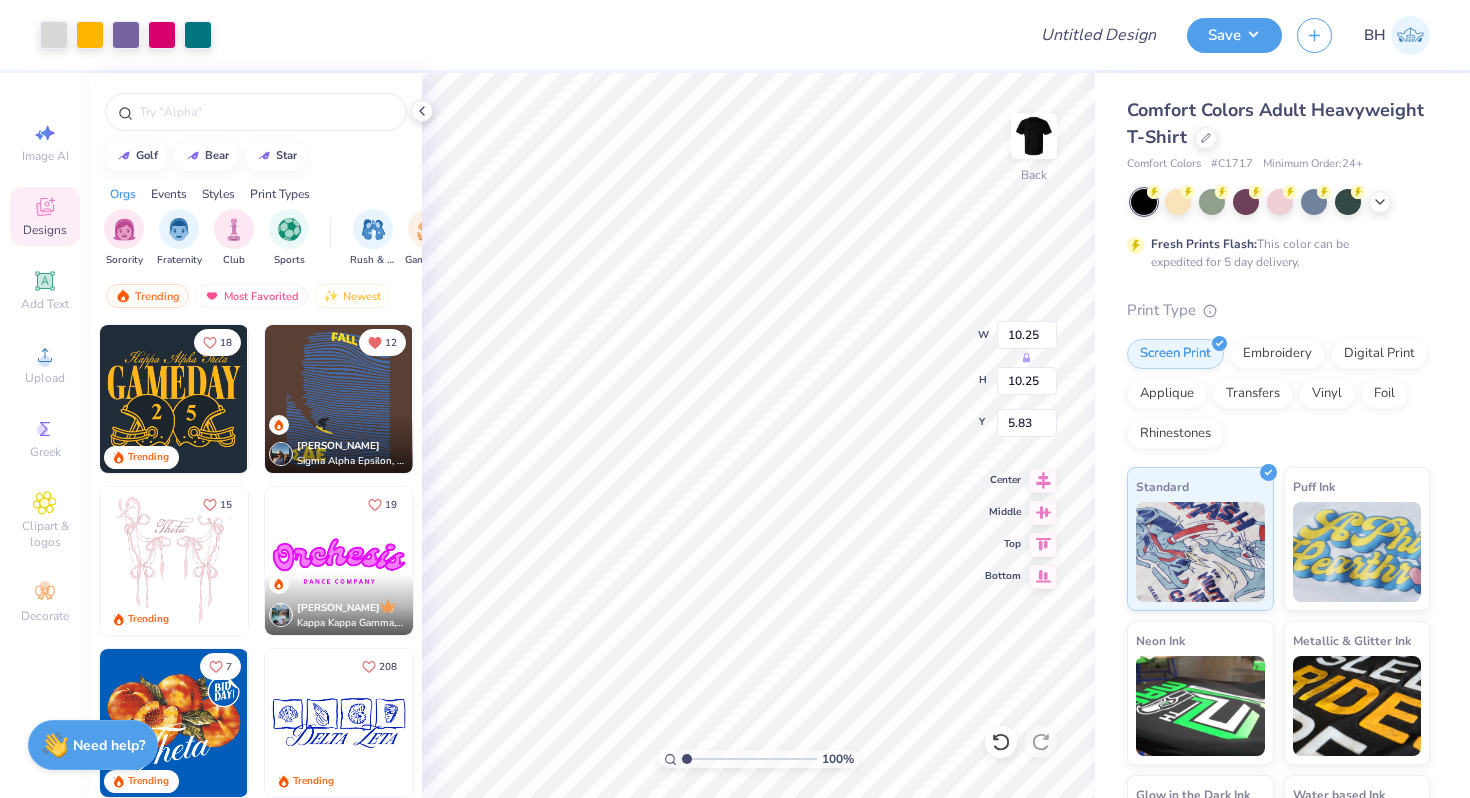 type on "9.35" 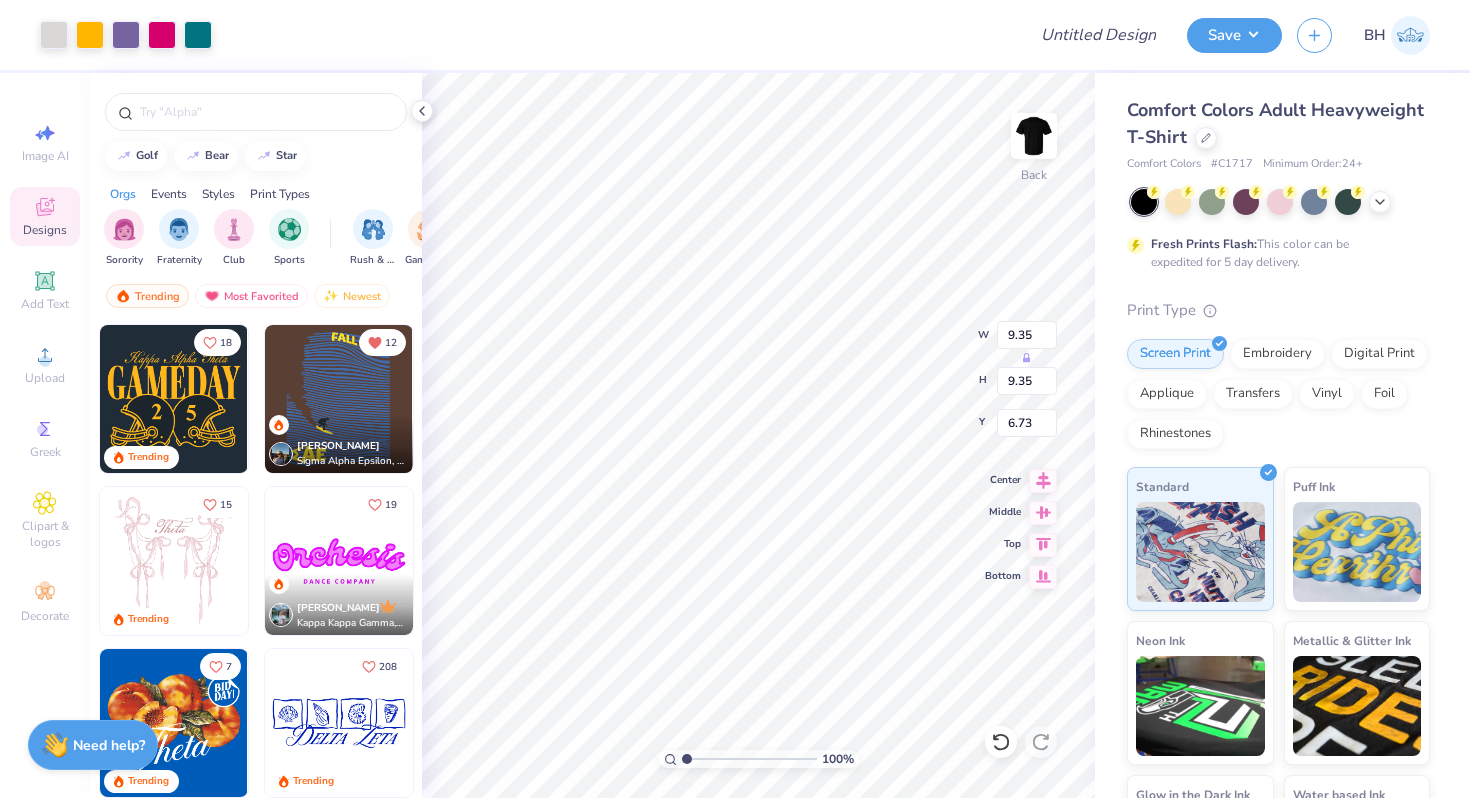 type on "3.71" 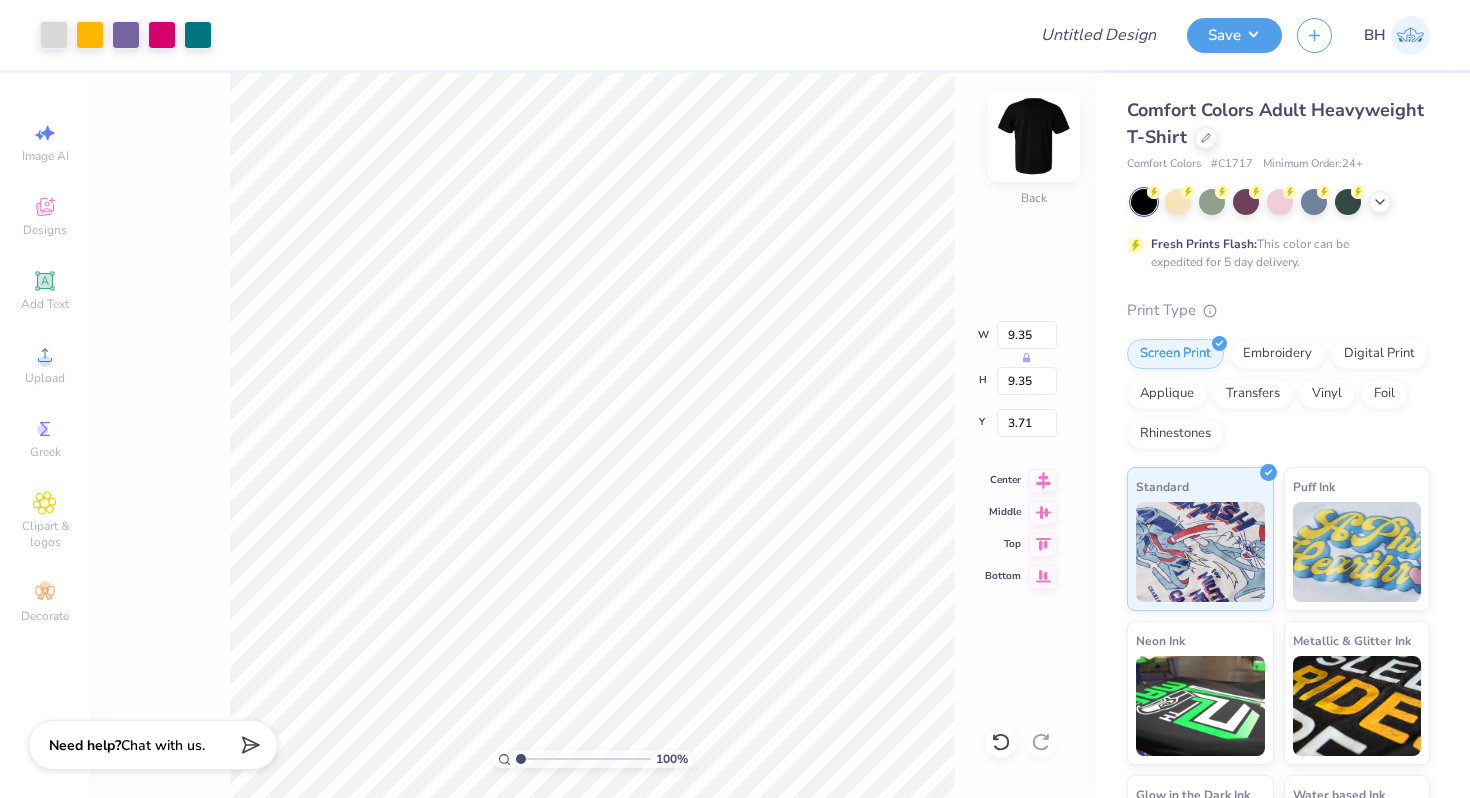click at bounding box center [1034, 136] 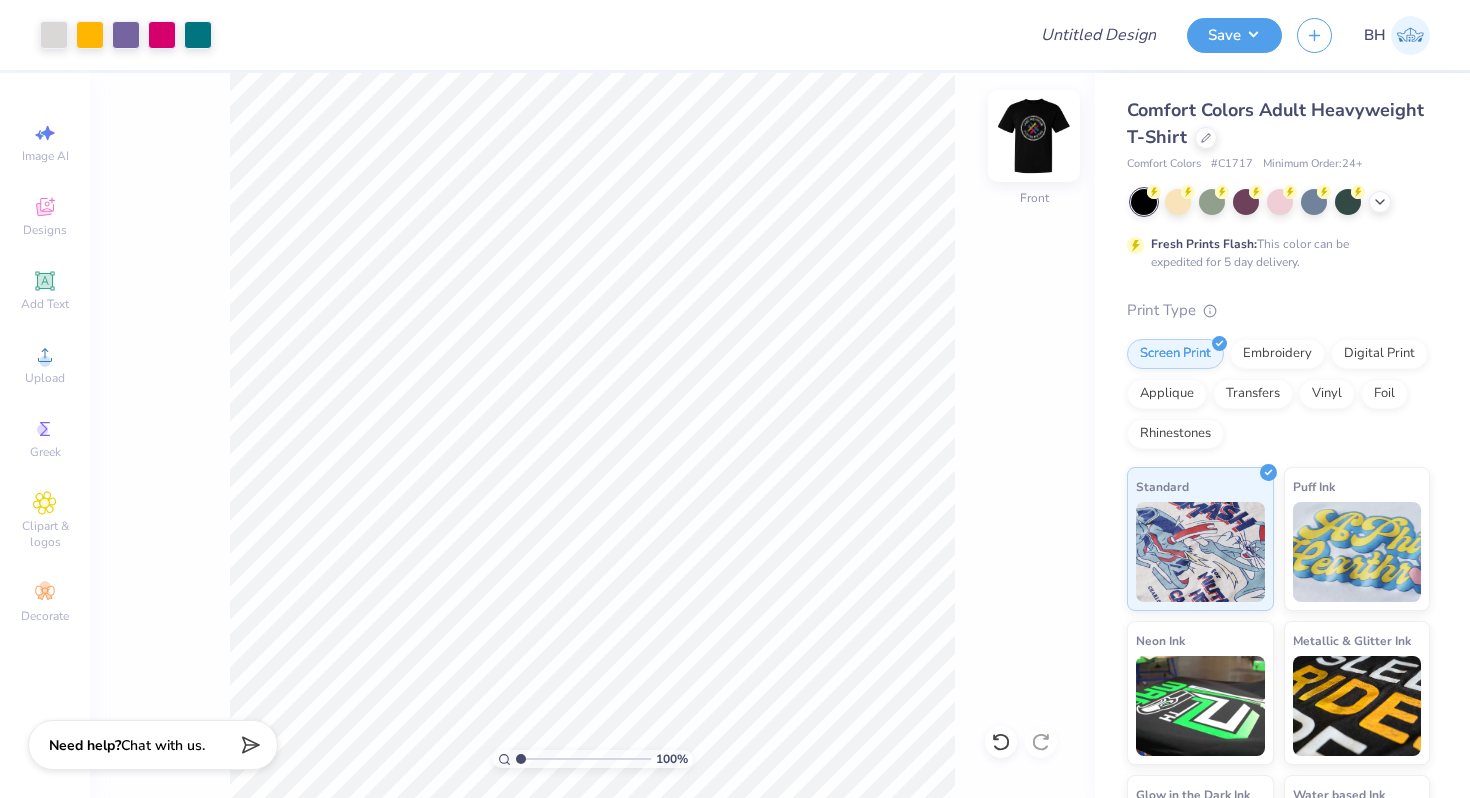 click at bounding box center [1034, 136] 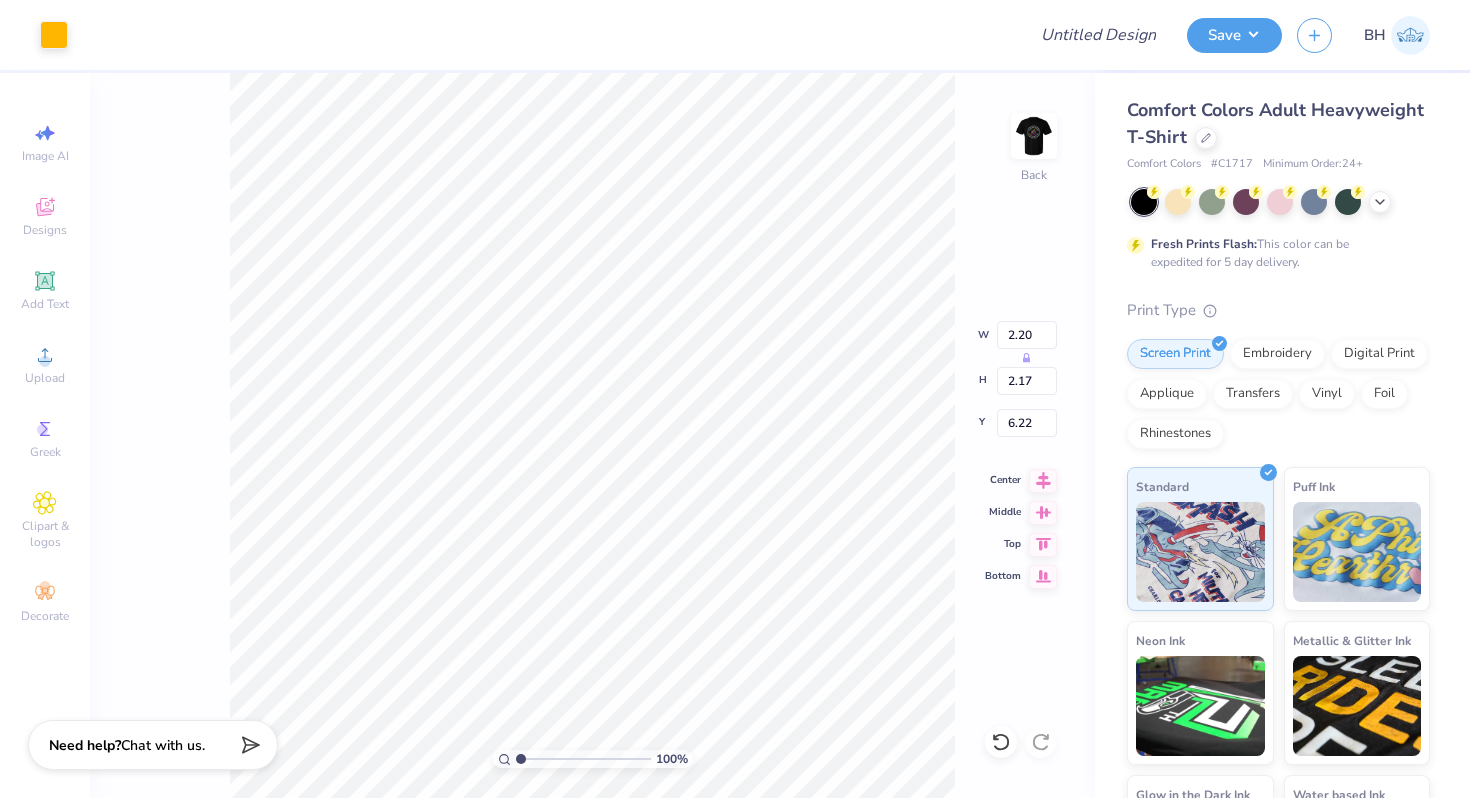 type on "6.13" 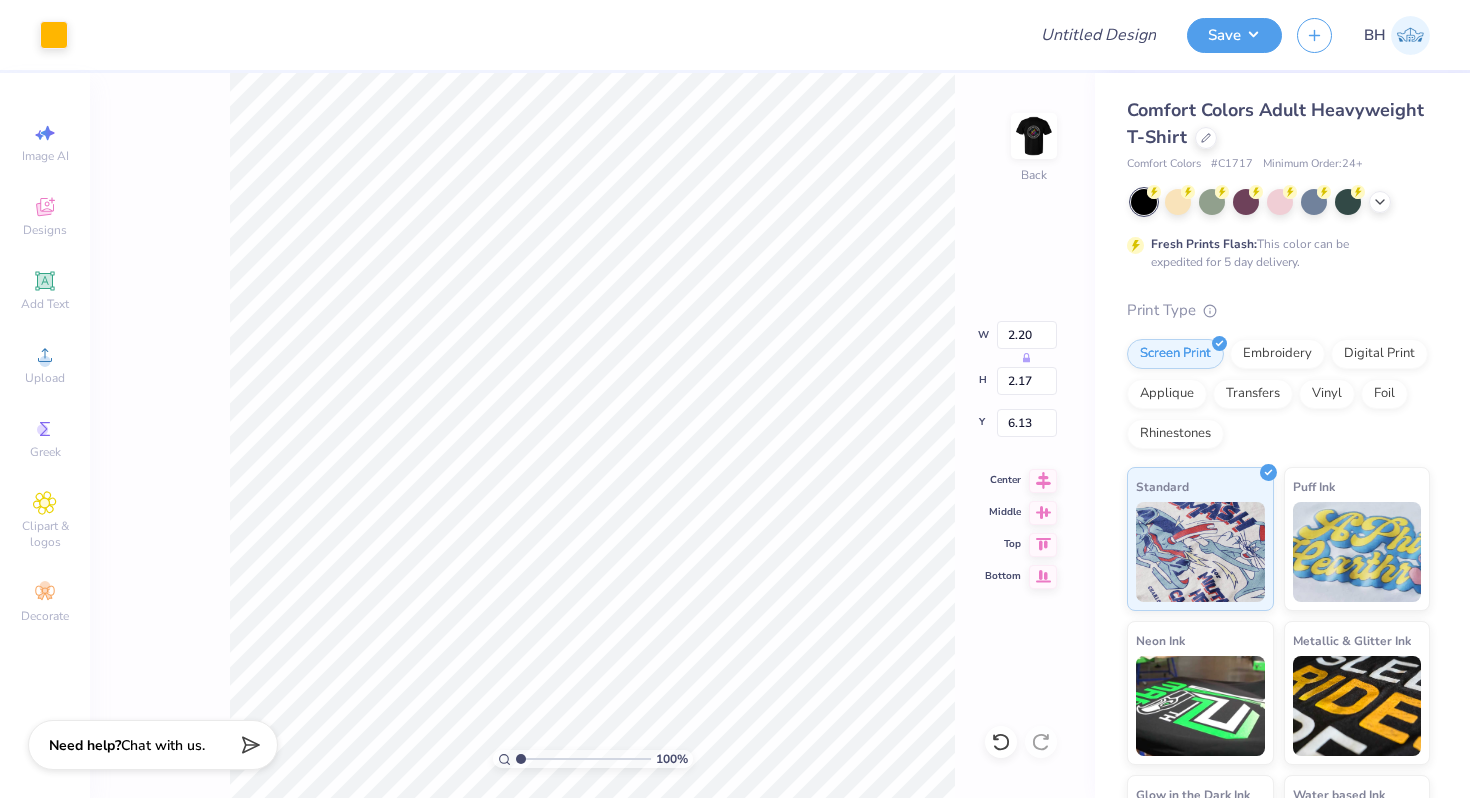 type on "9.35" 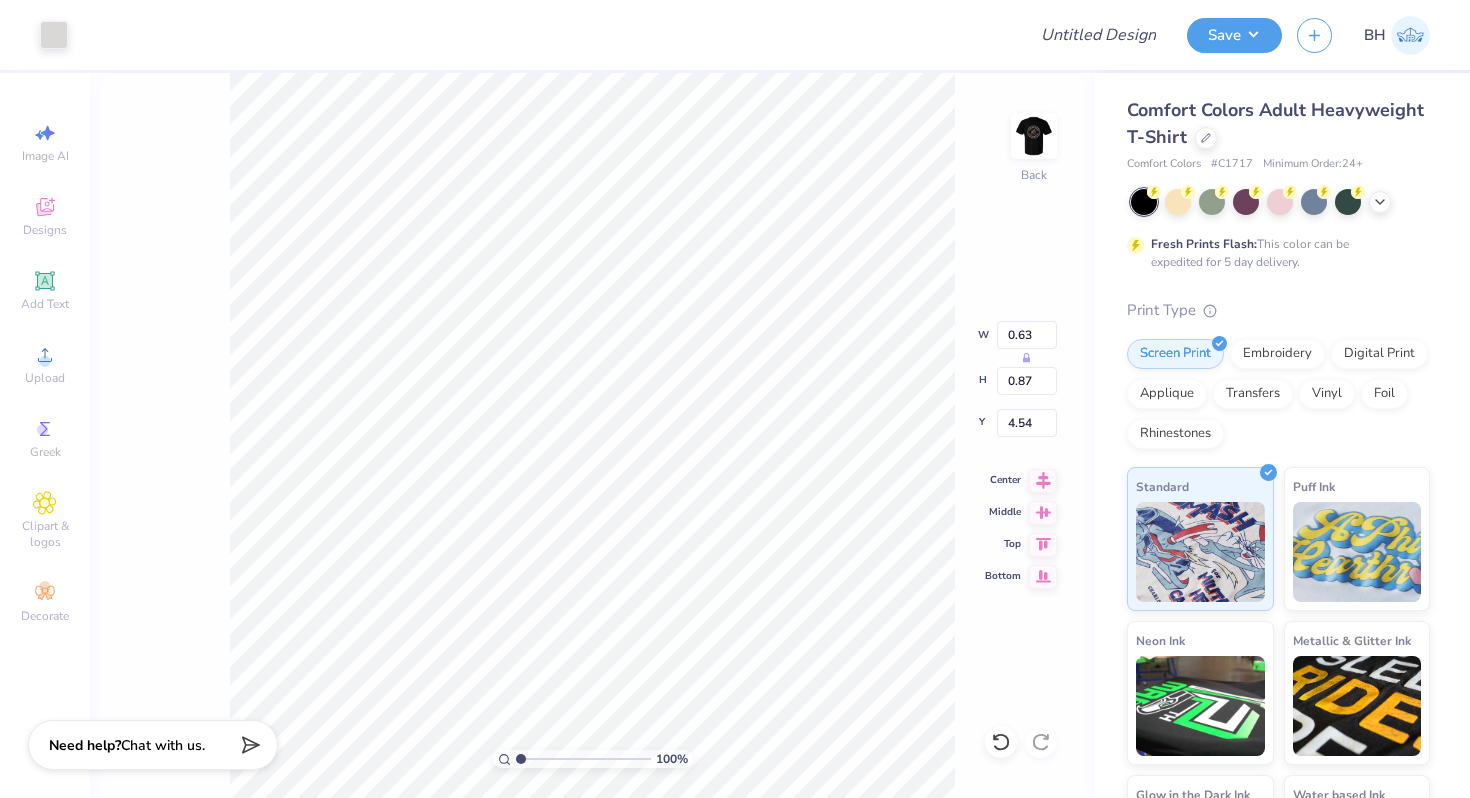 type on "4.74" 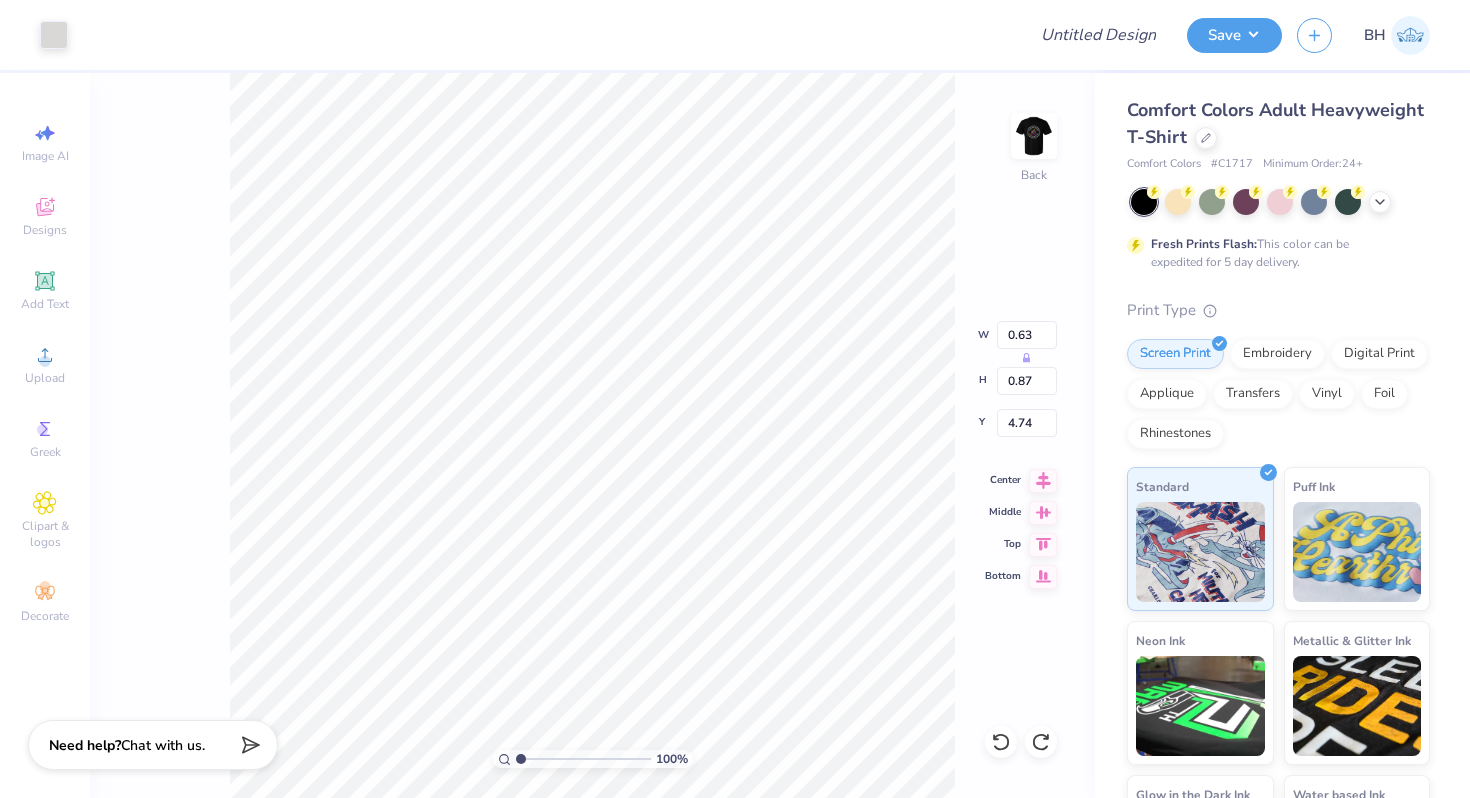 type on "9.35" 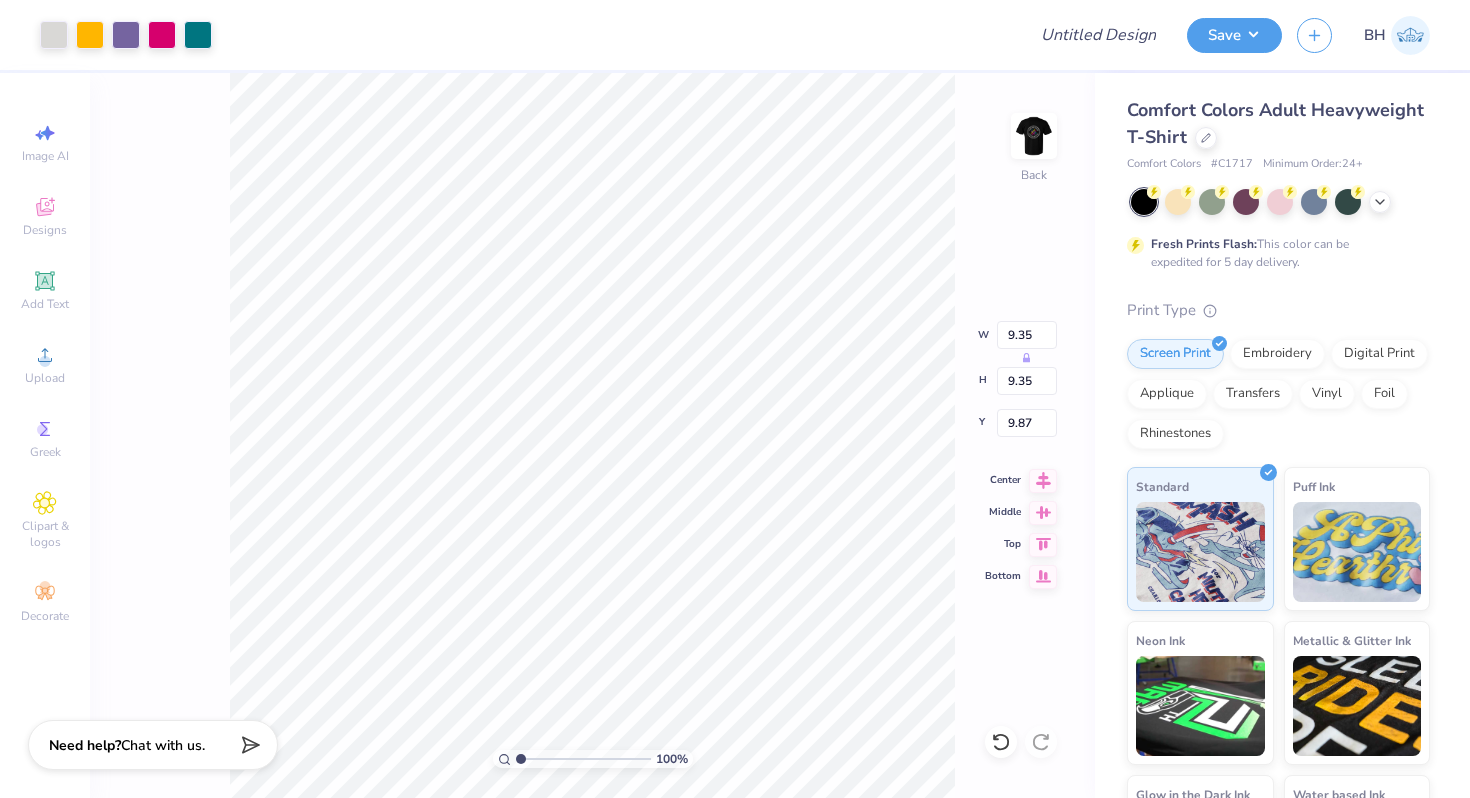 type on "3.71" 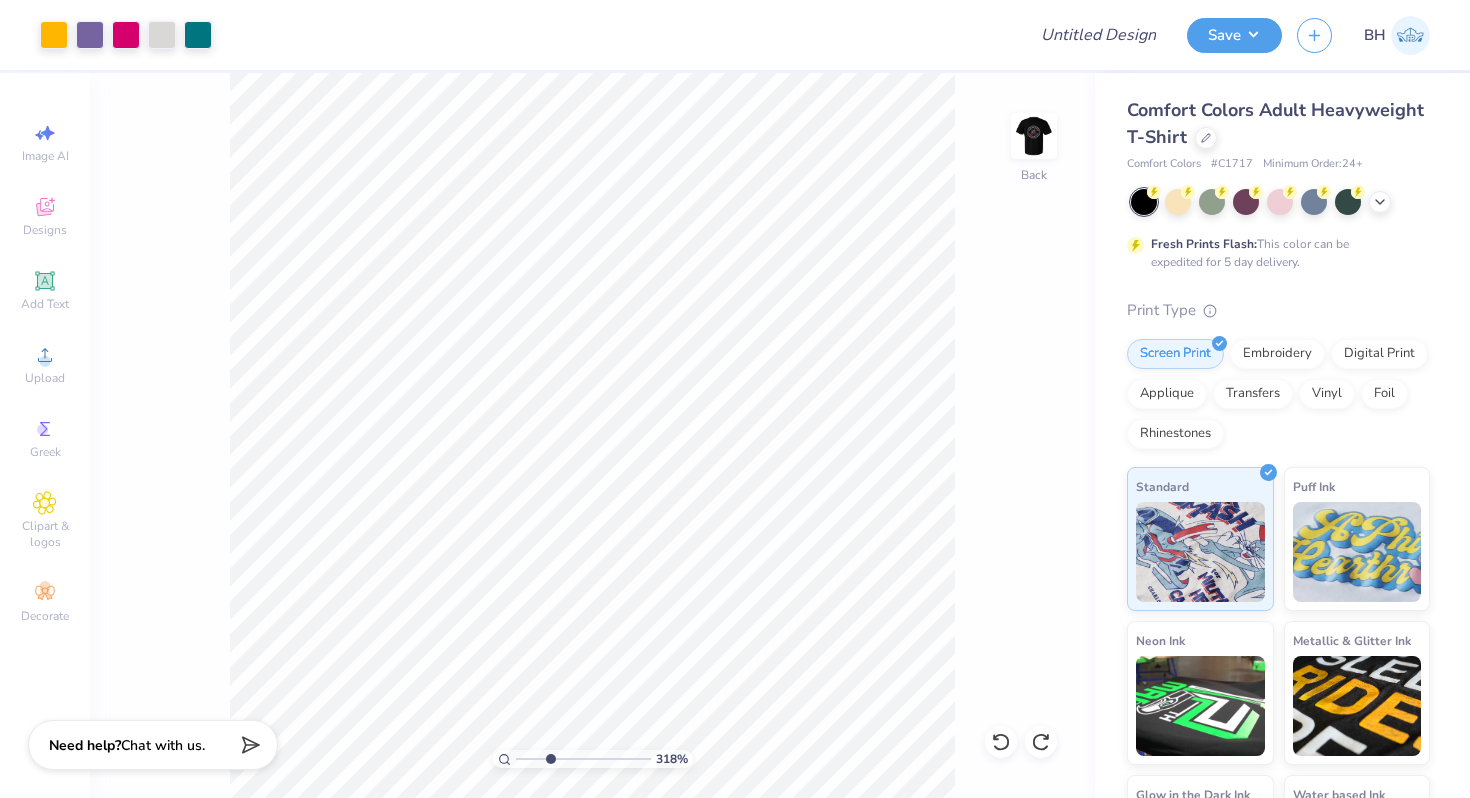drag, startPoint x: 522, startPoint y: 757, endPoint x: 550, endPoint y: 757, distance: 28 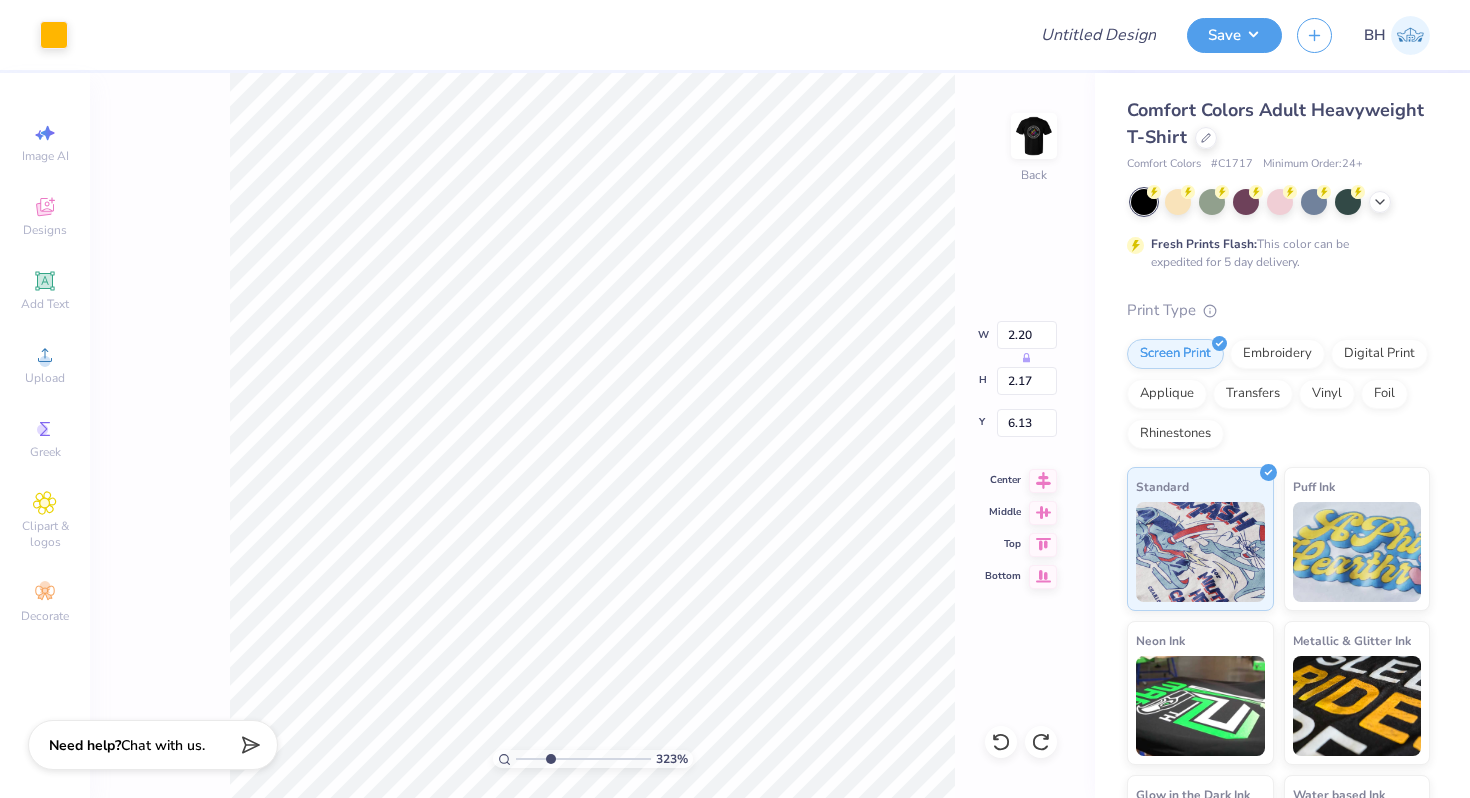 type on "6.16" 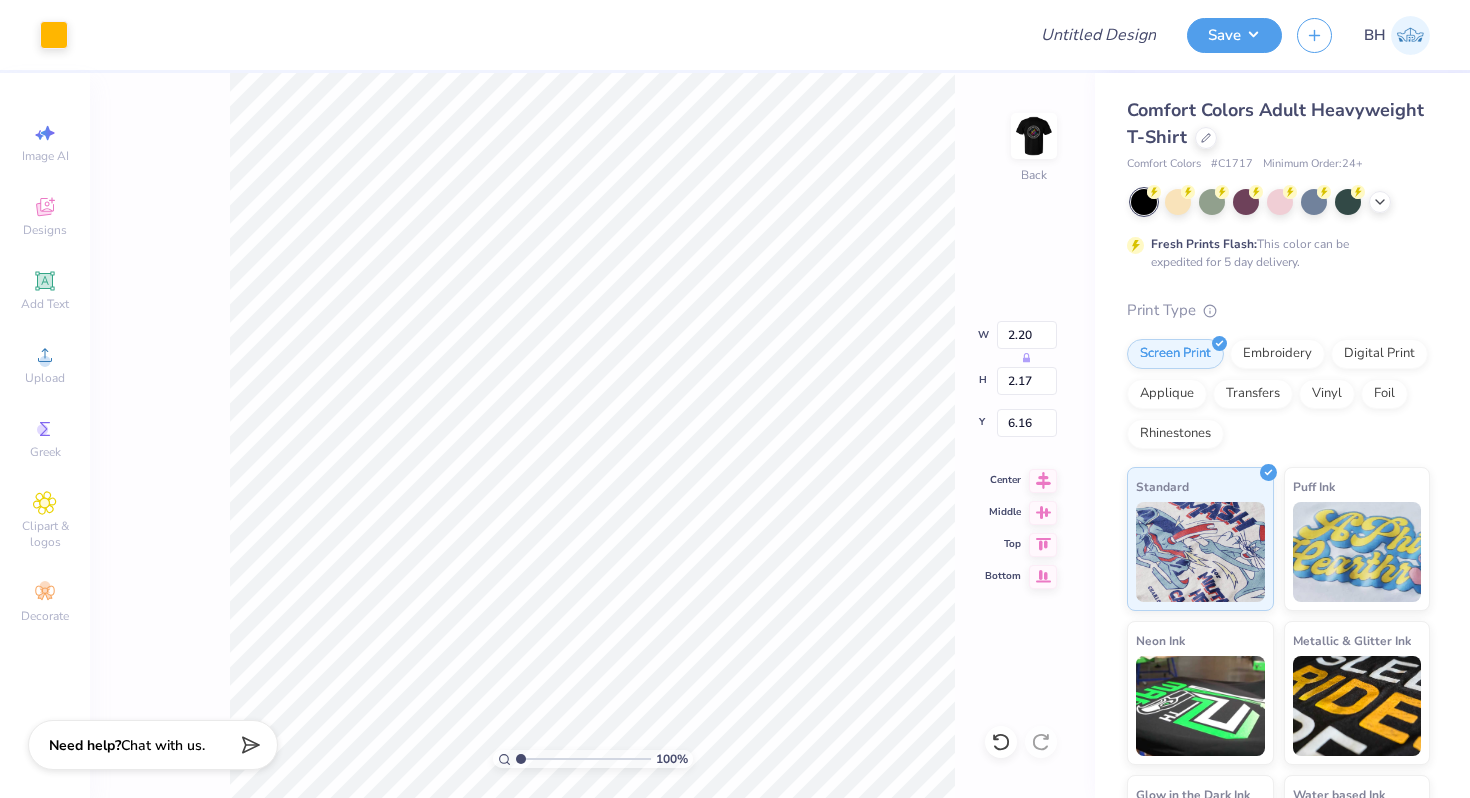 drag, startPoint x: 552, startPoint y: 758, endPoint x: 509, endPoint y: 761, distance: 43.104523 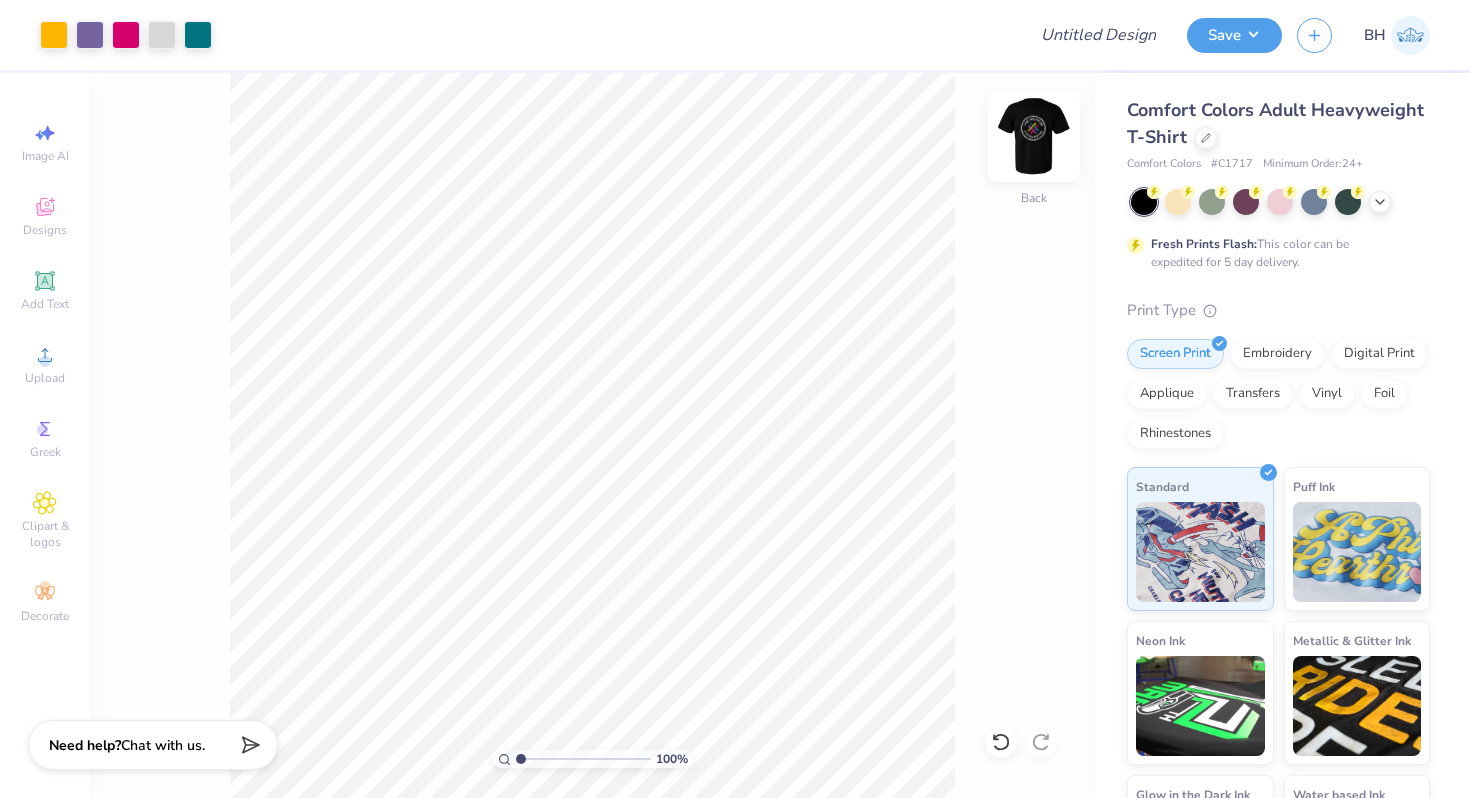 click at bounding box center (1034, 136) 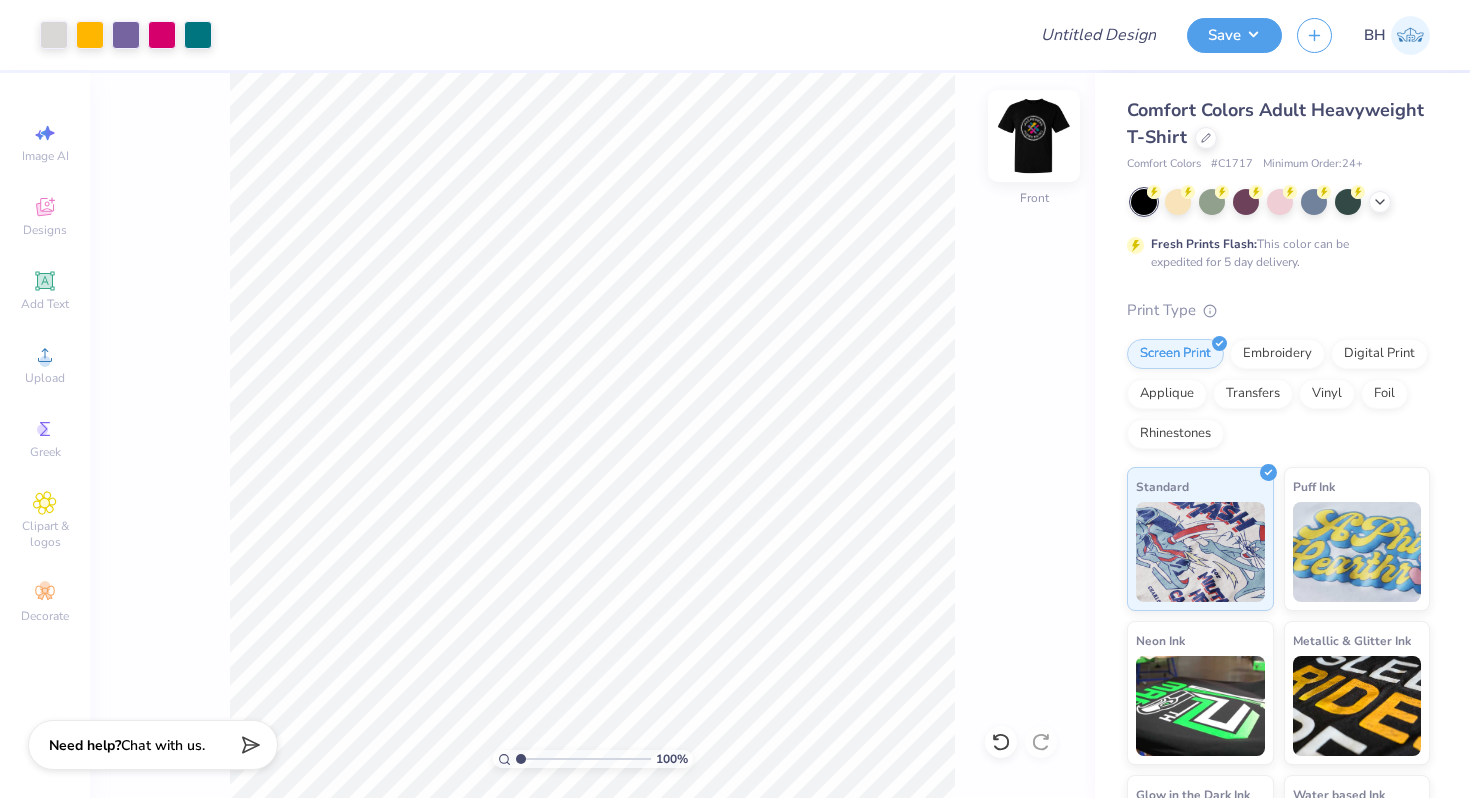 click at bounding box center (1034, 136) 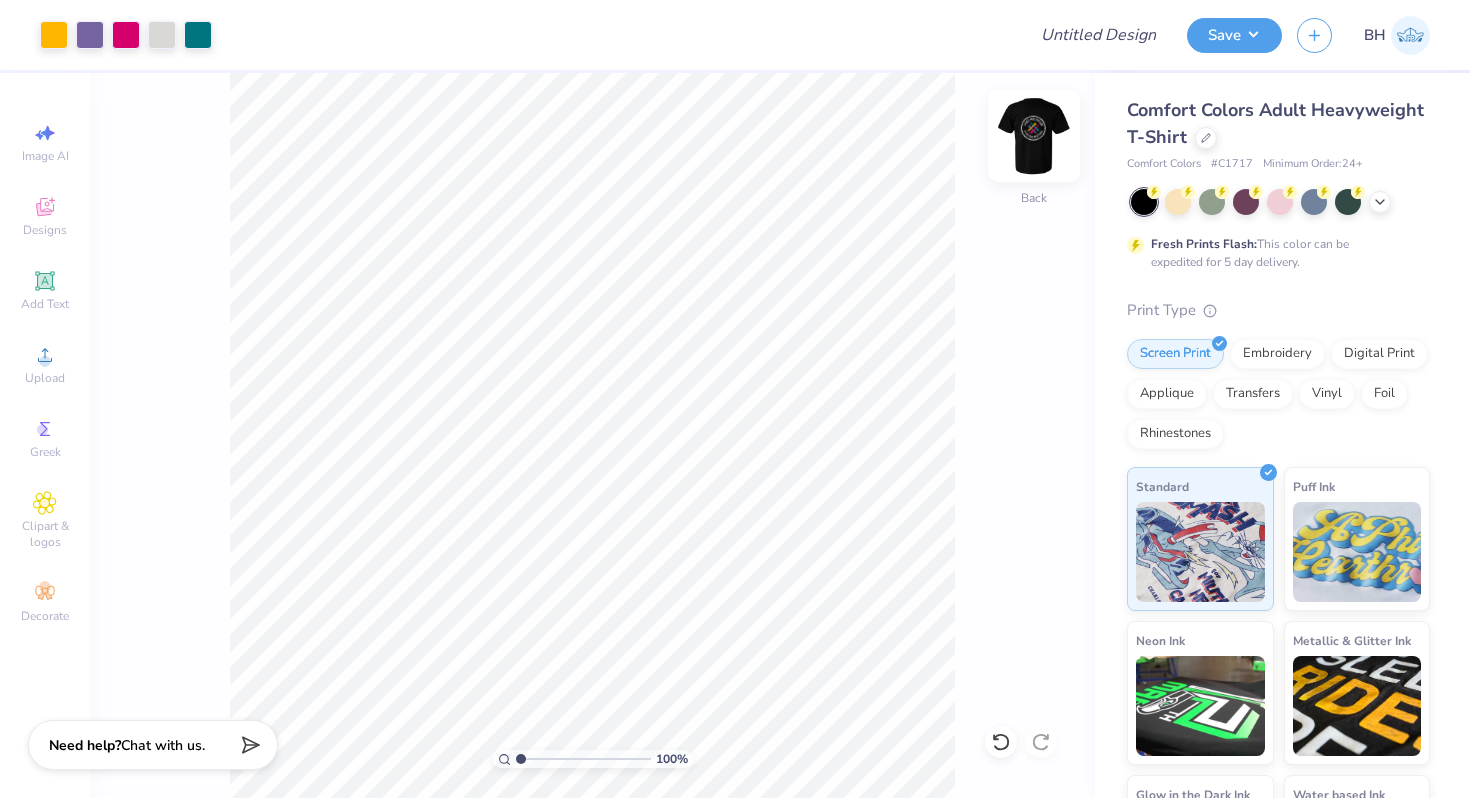 click at bounding box center (1034, 136) 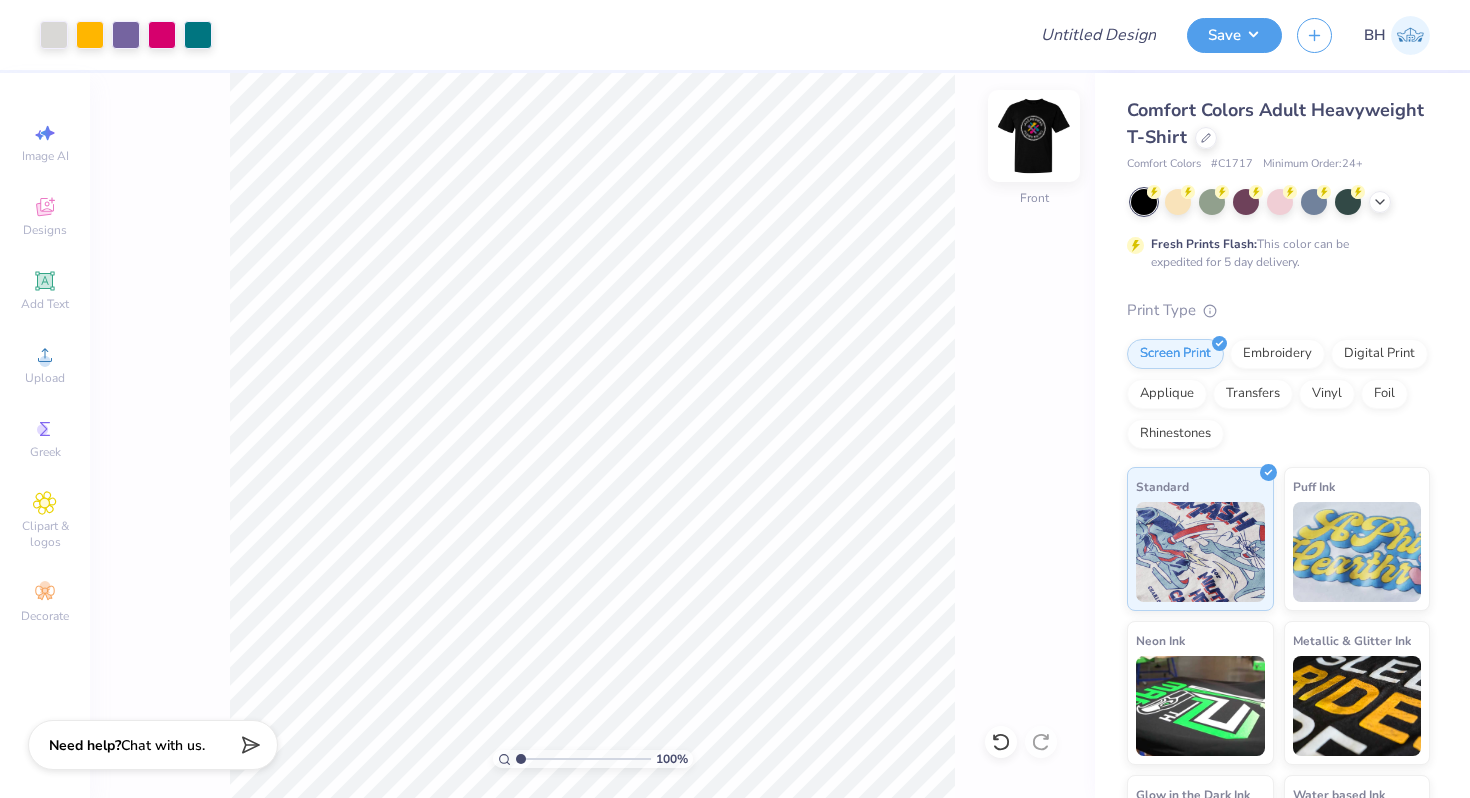 click at bounding box center [1034, 136] 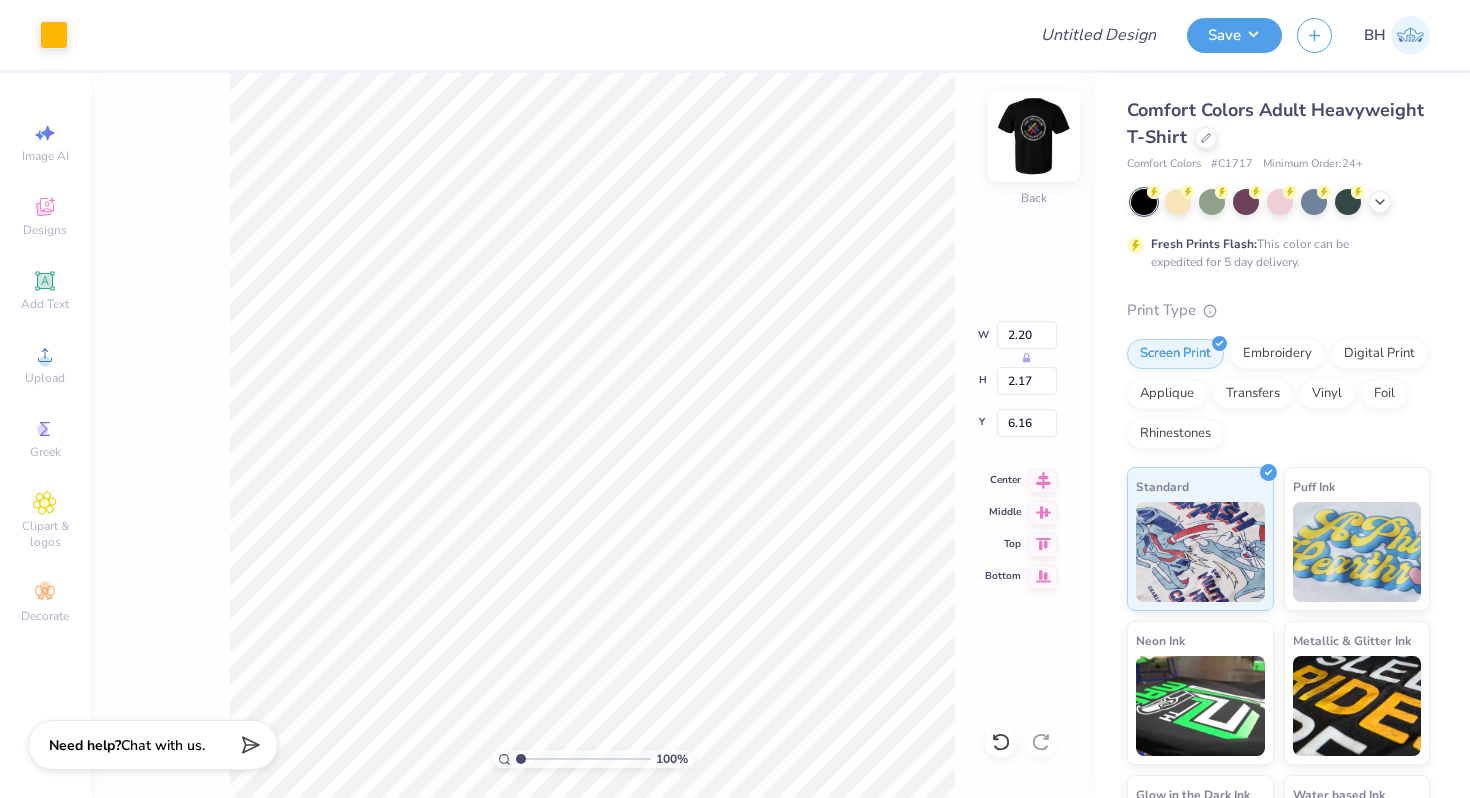 type on "6.34" 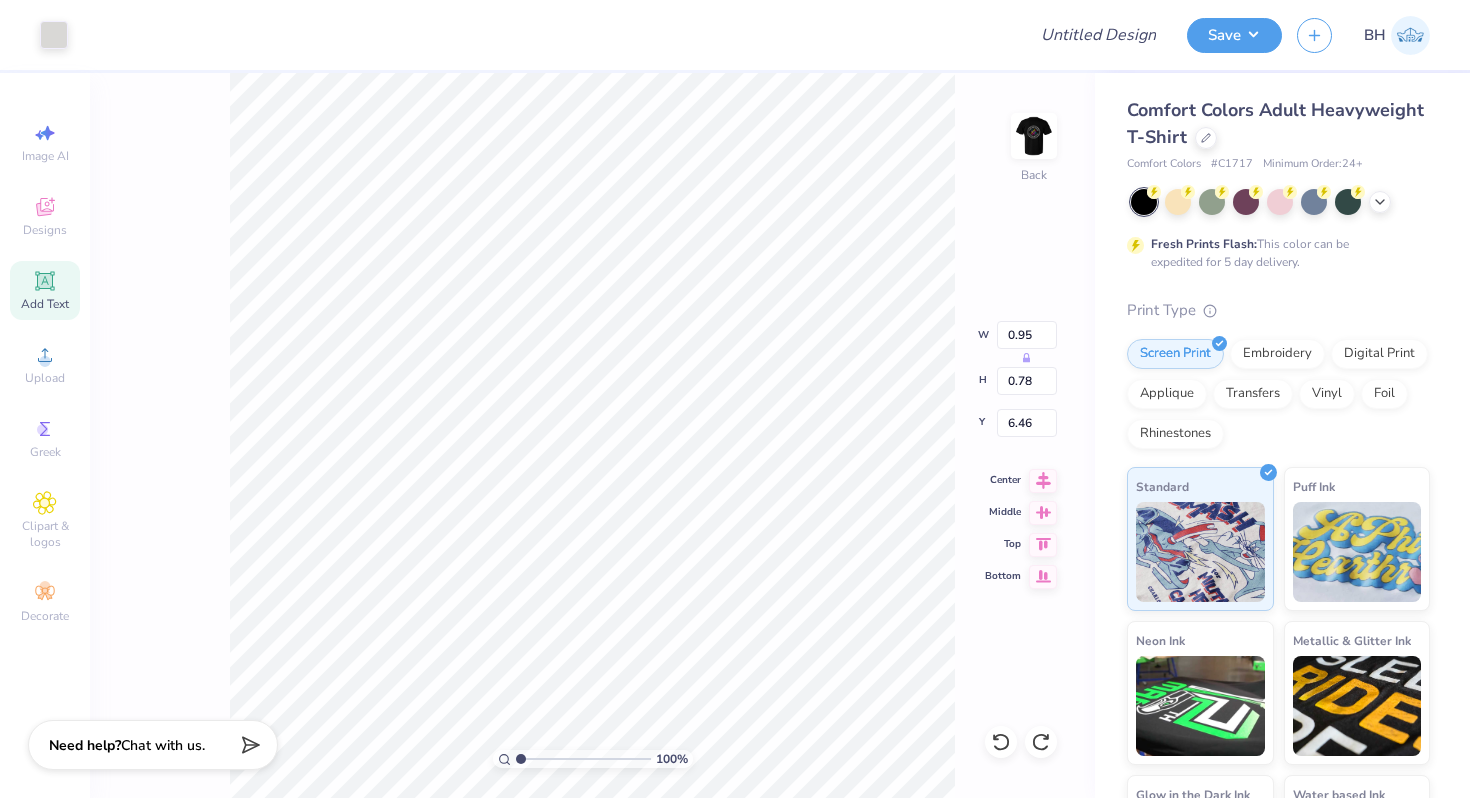 click 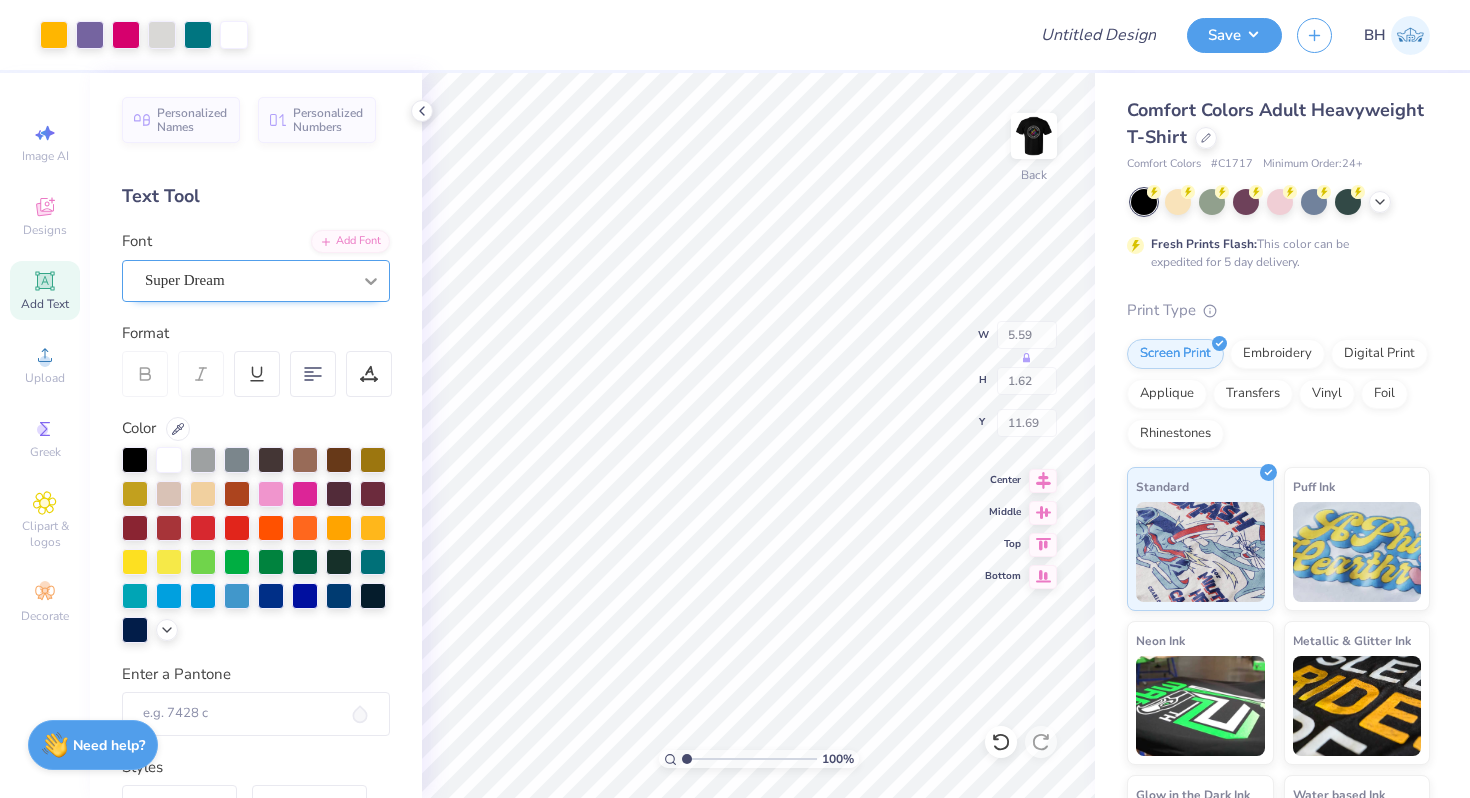 type on "0.84" 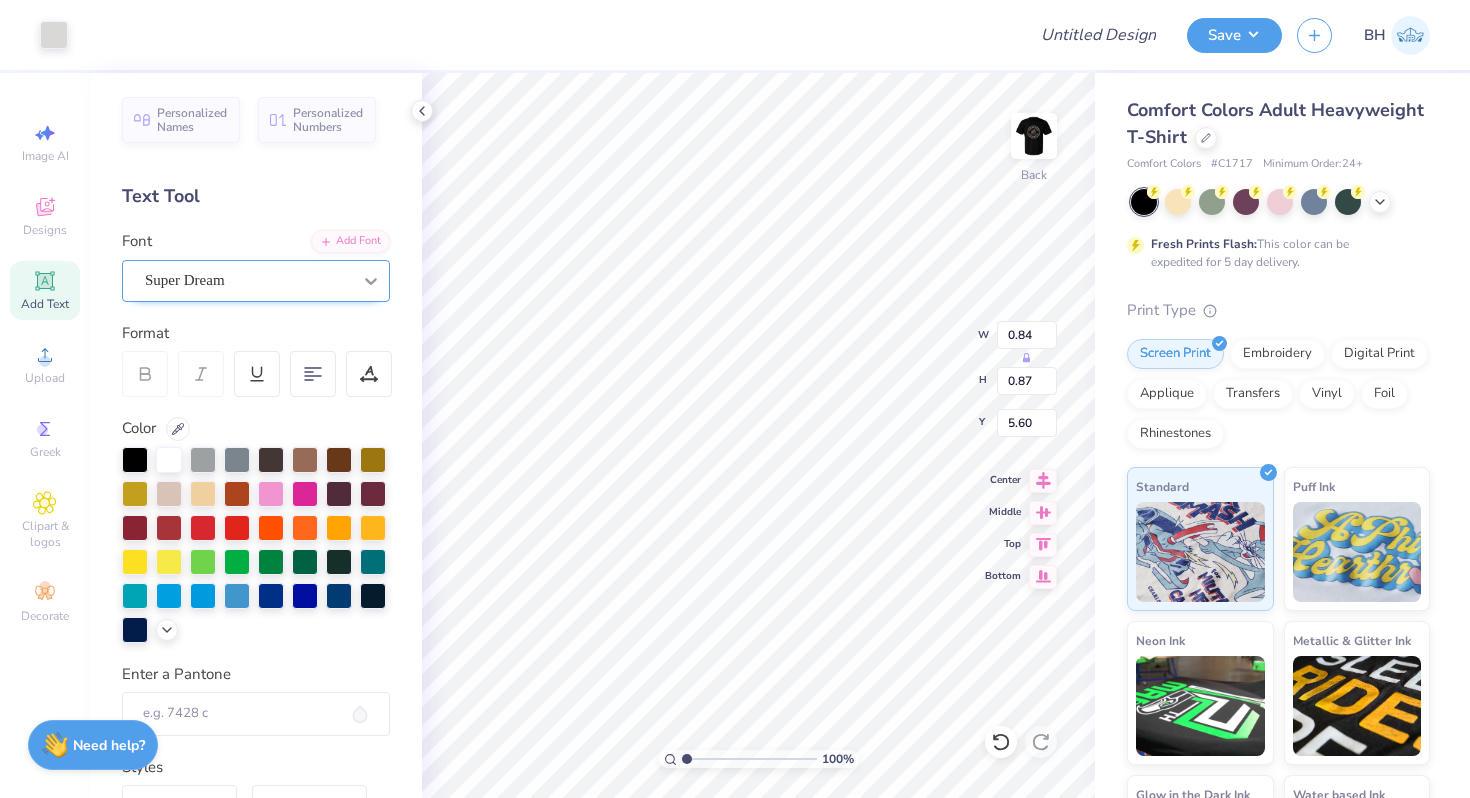 type on "5.59" 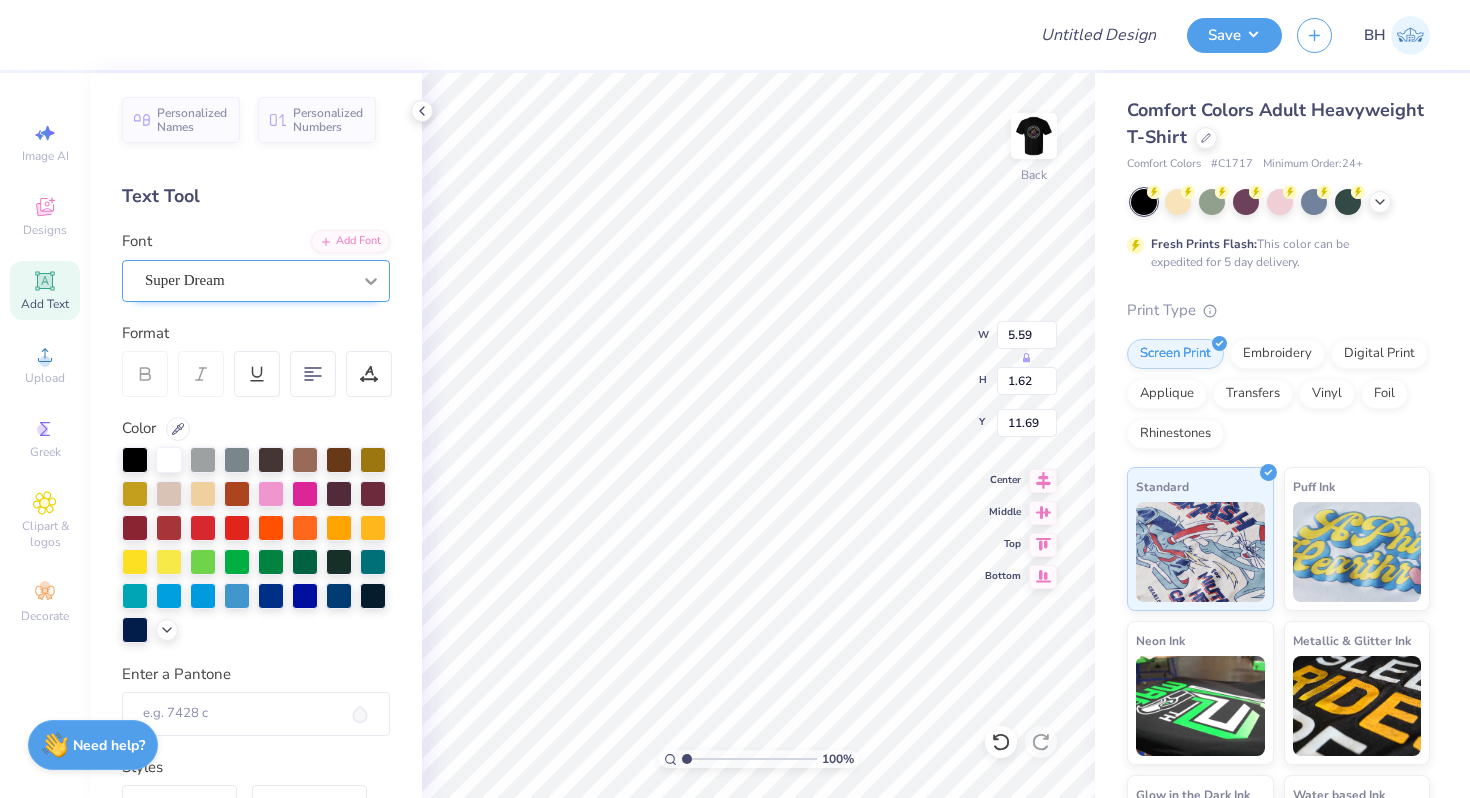 type on "14.43" 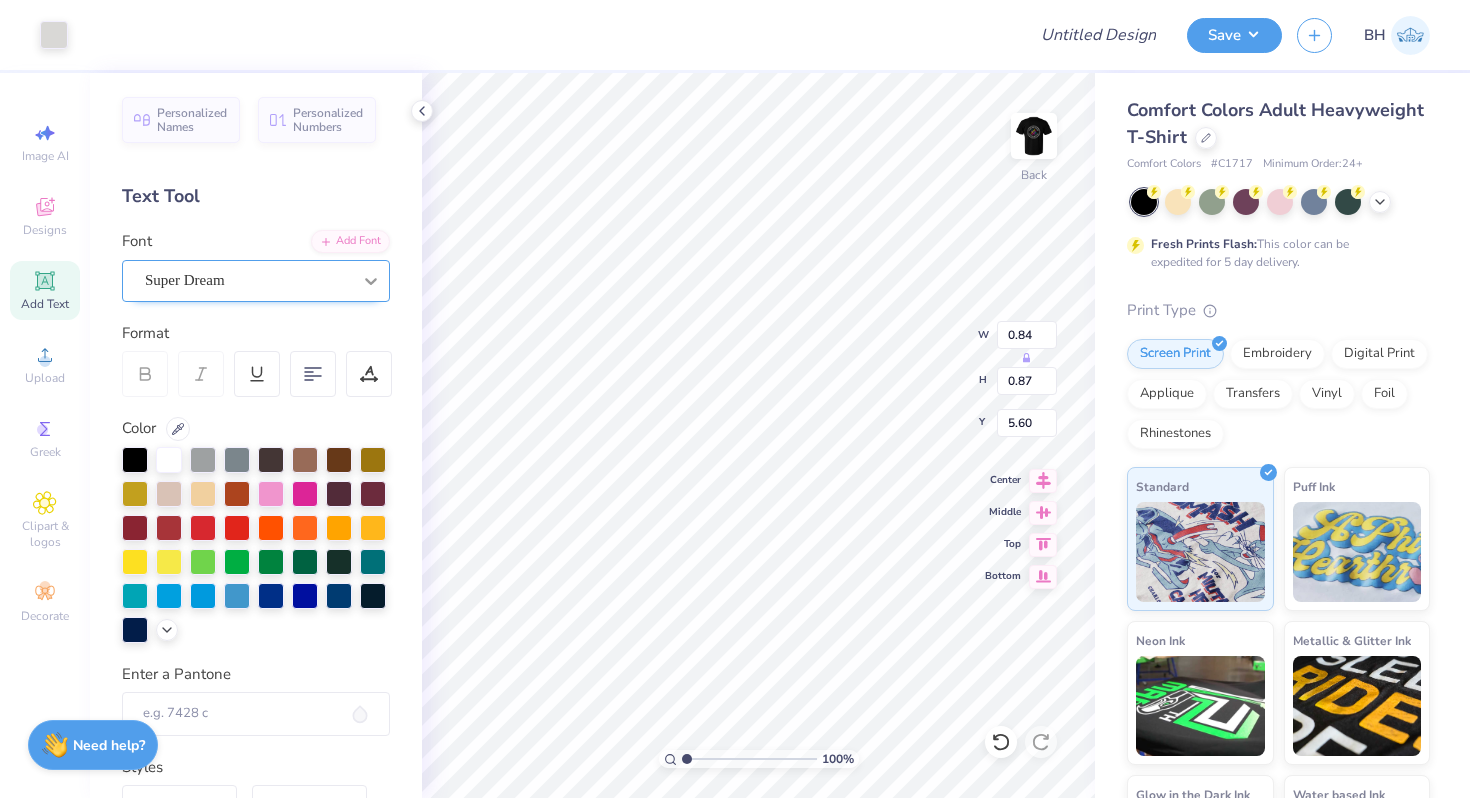 type on "5.78" 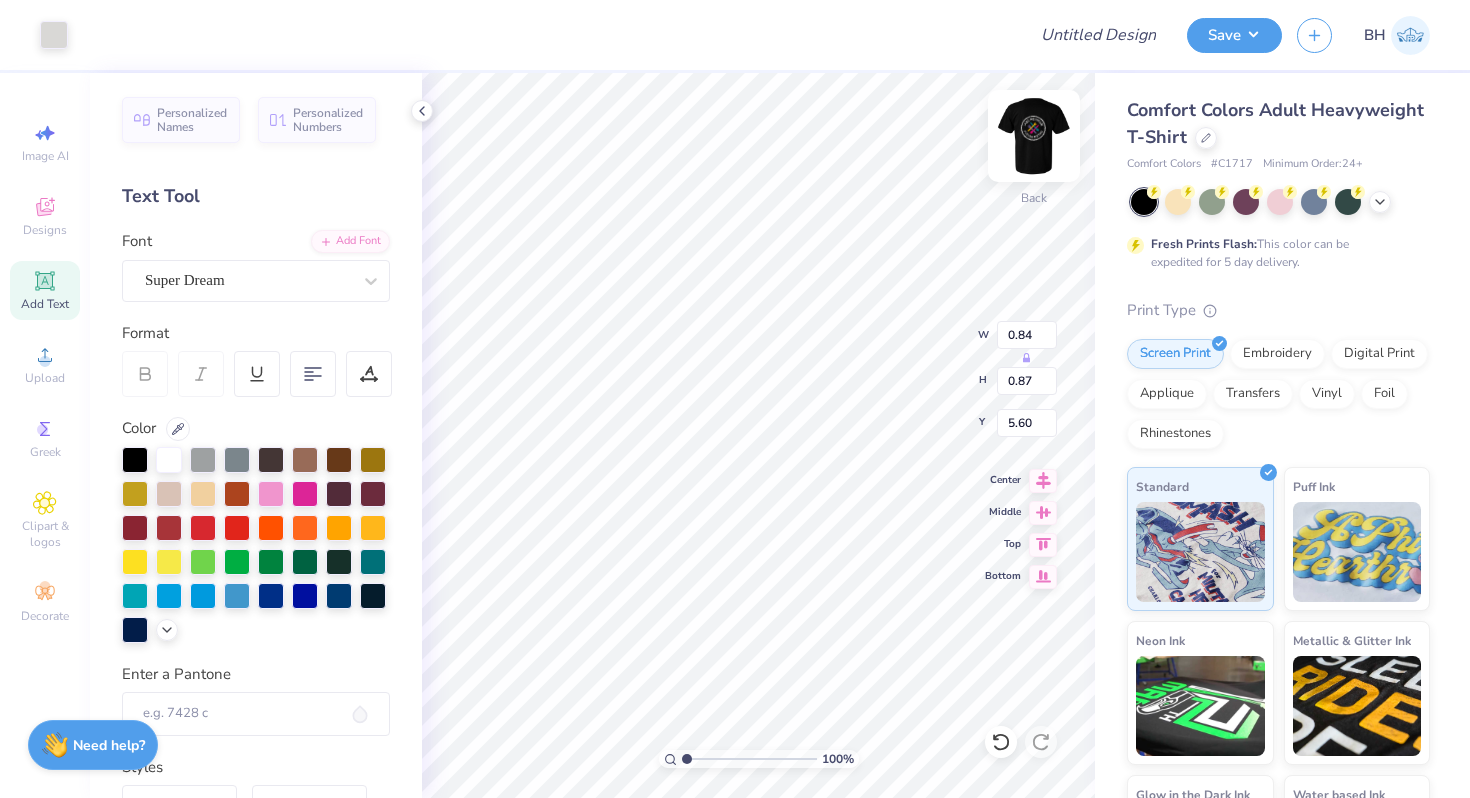 type on "3.84" 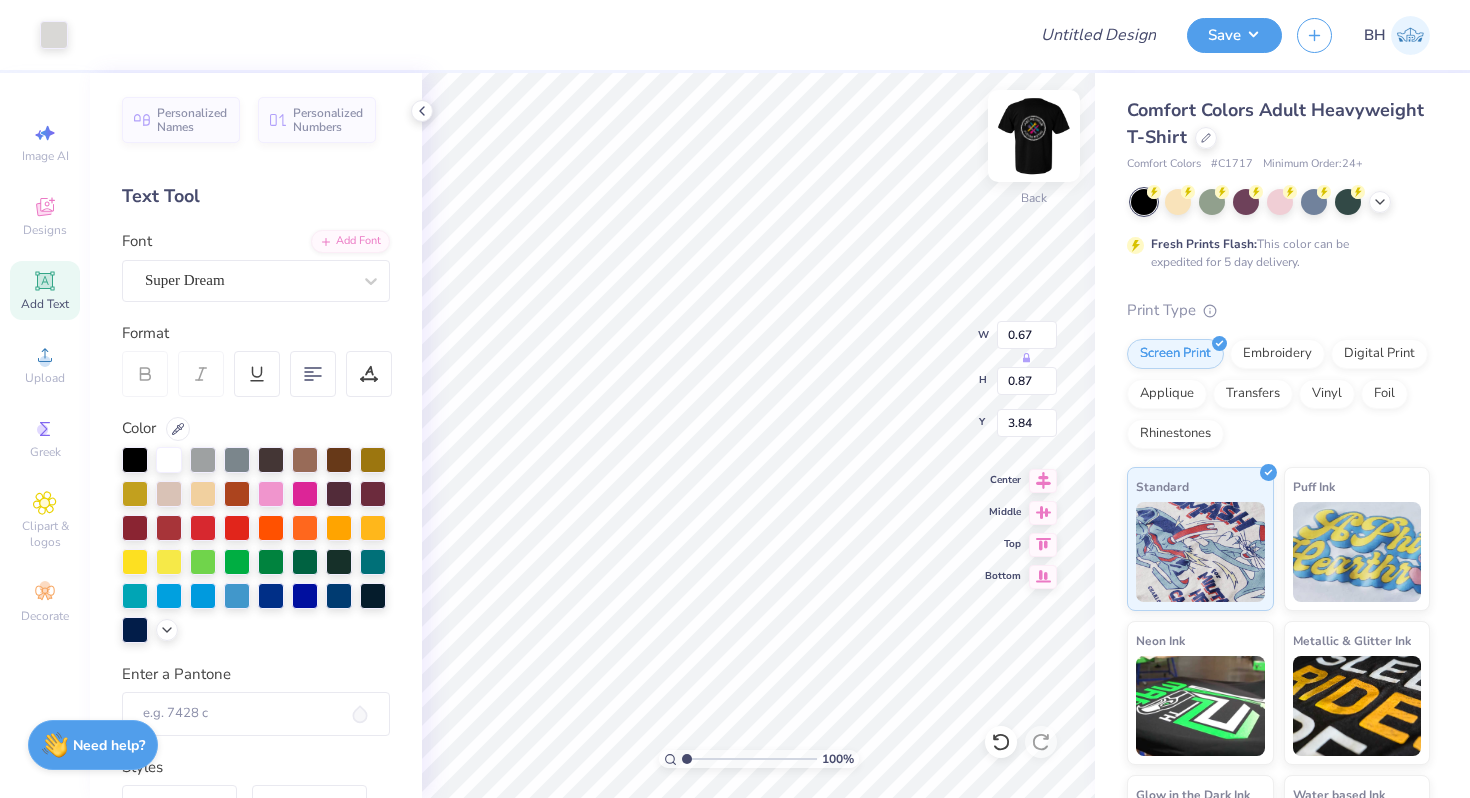 type on "0.63" 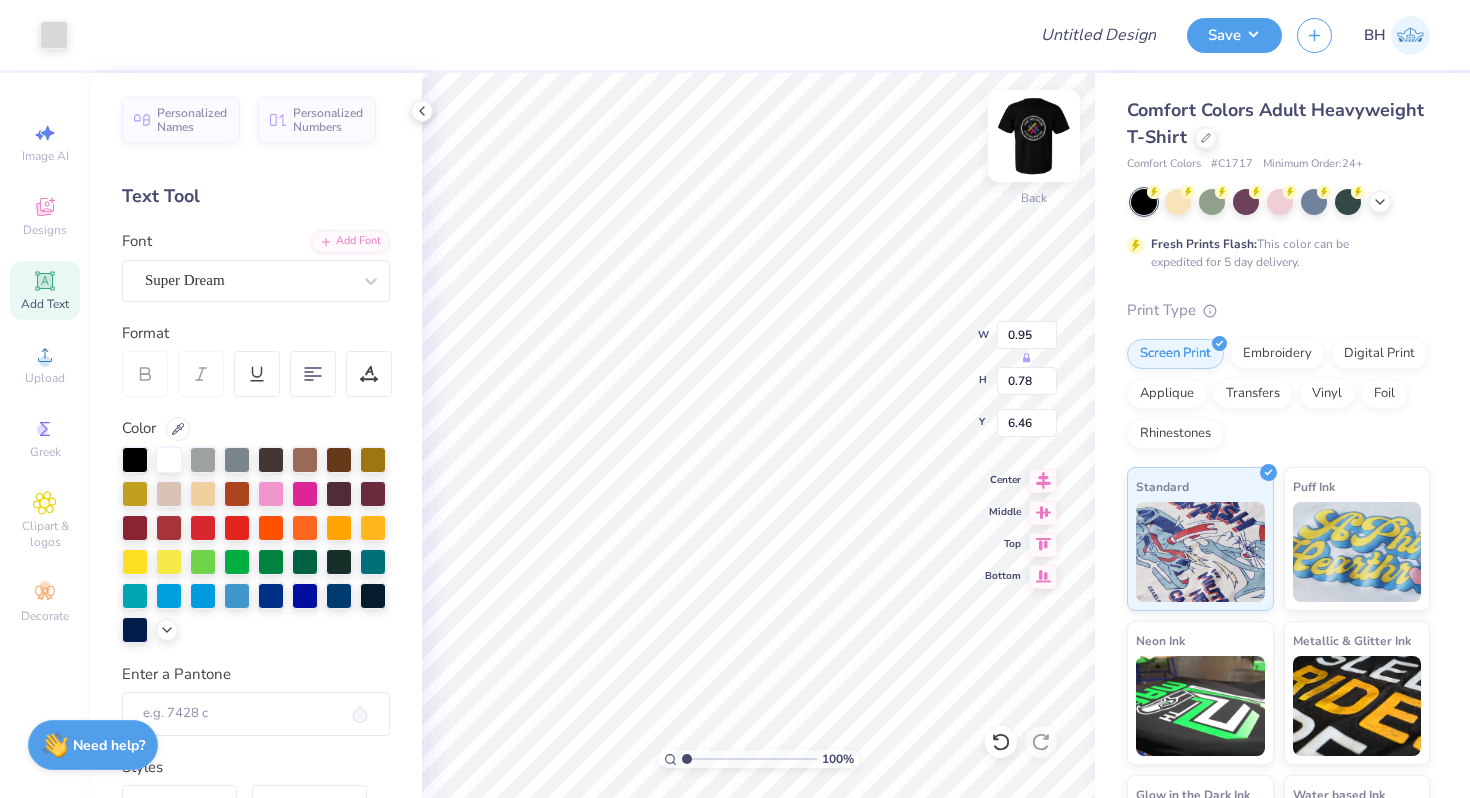 type on "3.84" 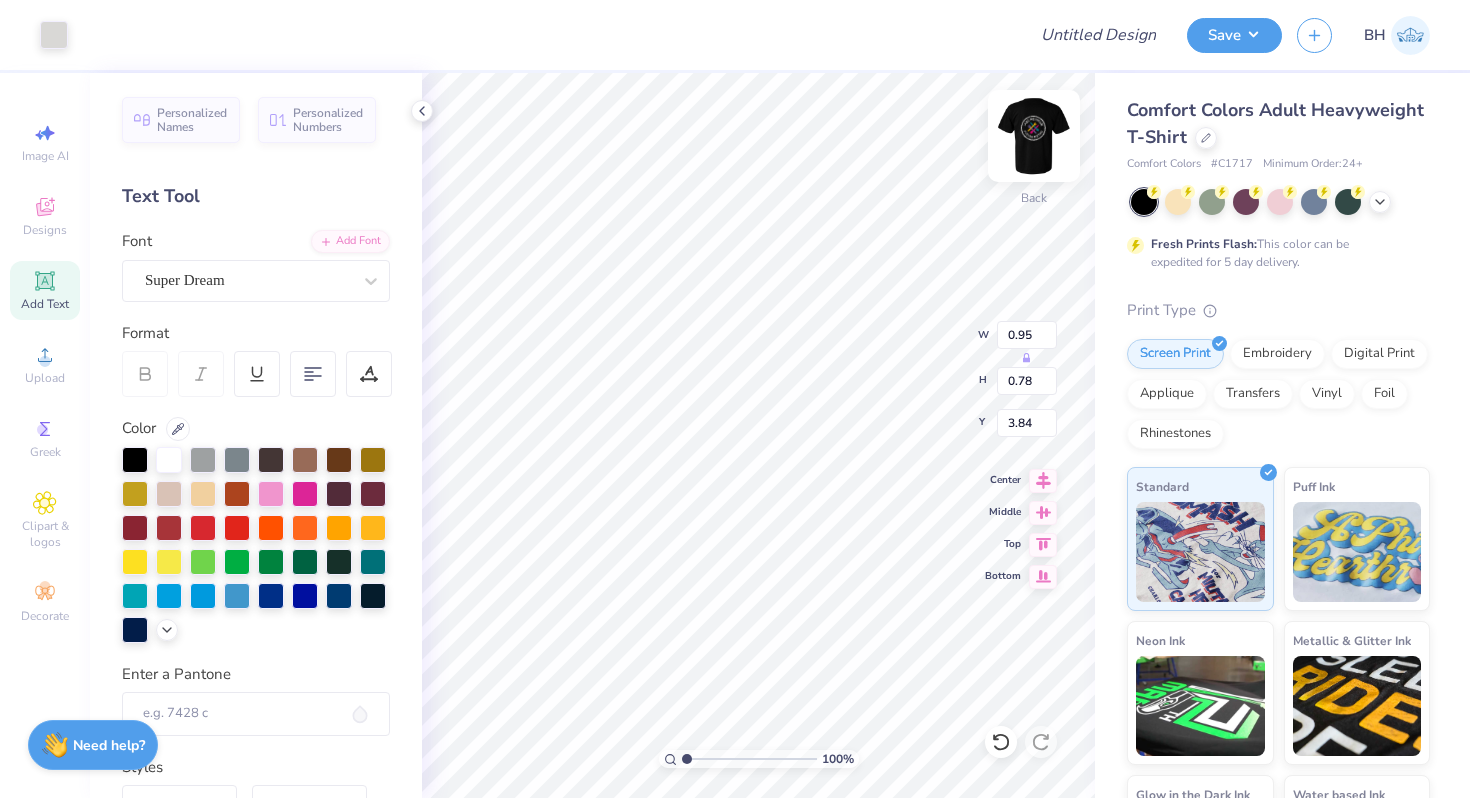 type on "0.78" 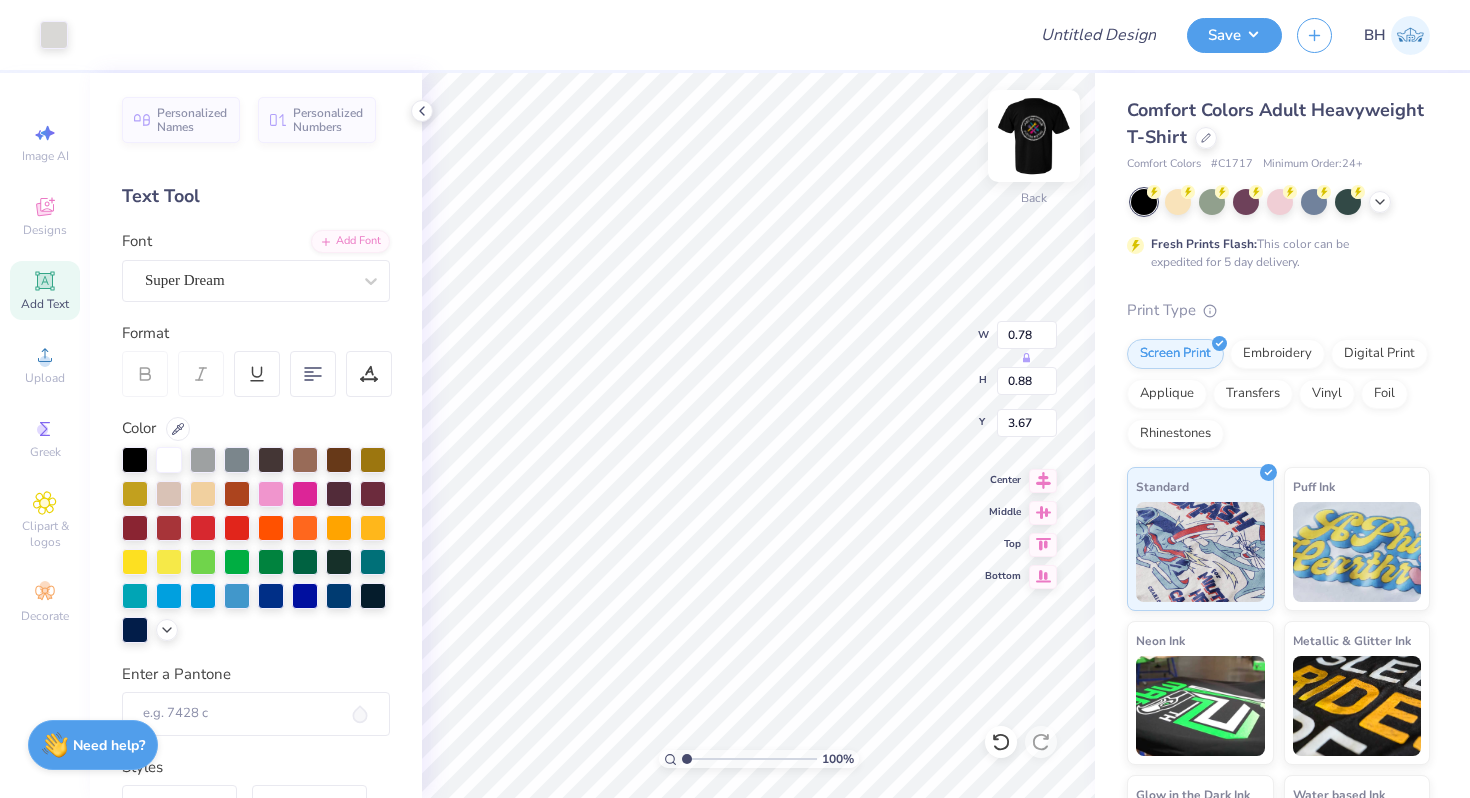type on "3.82" 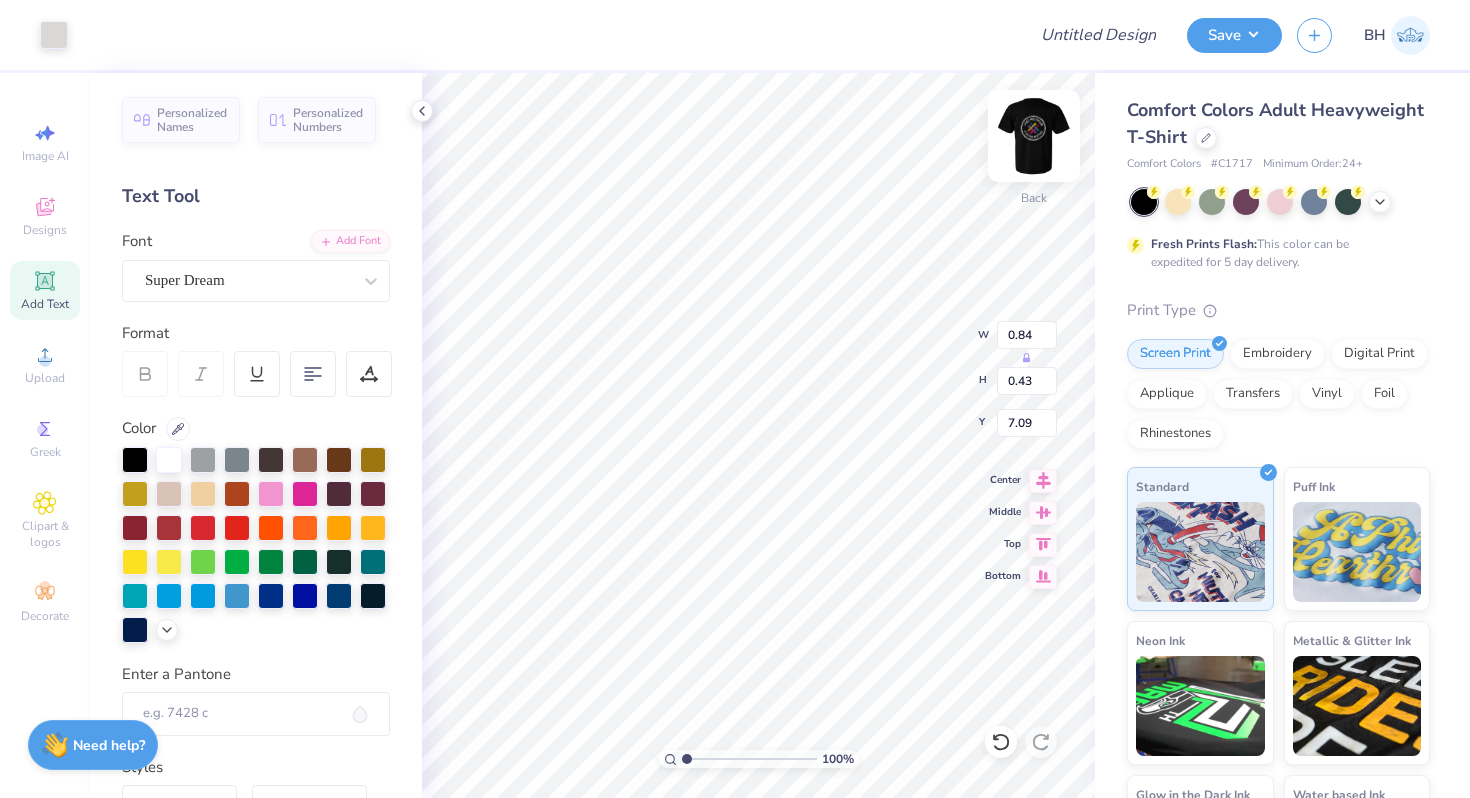 type on "0.31" 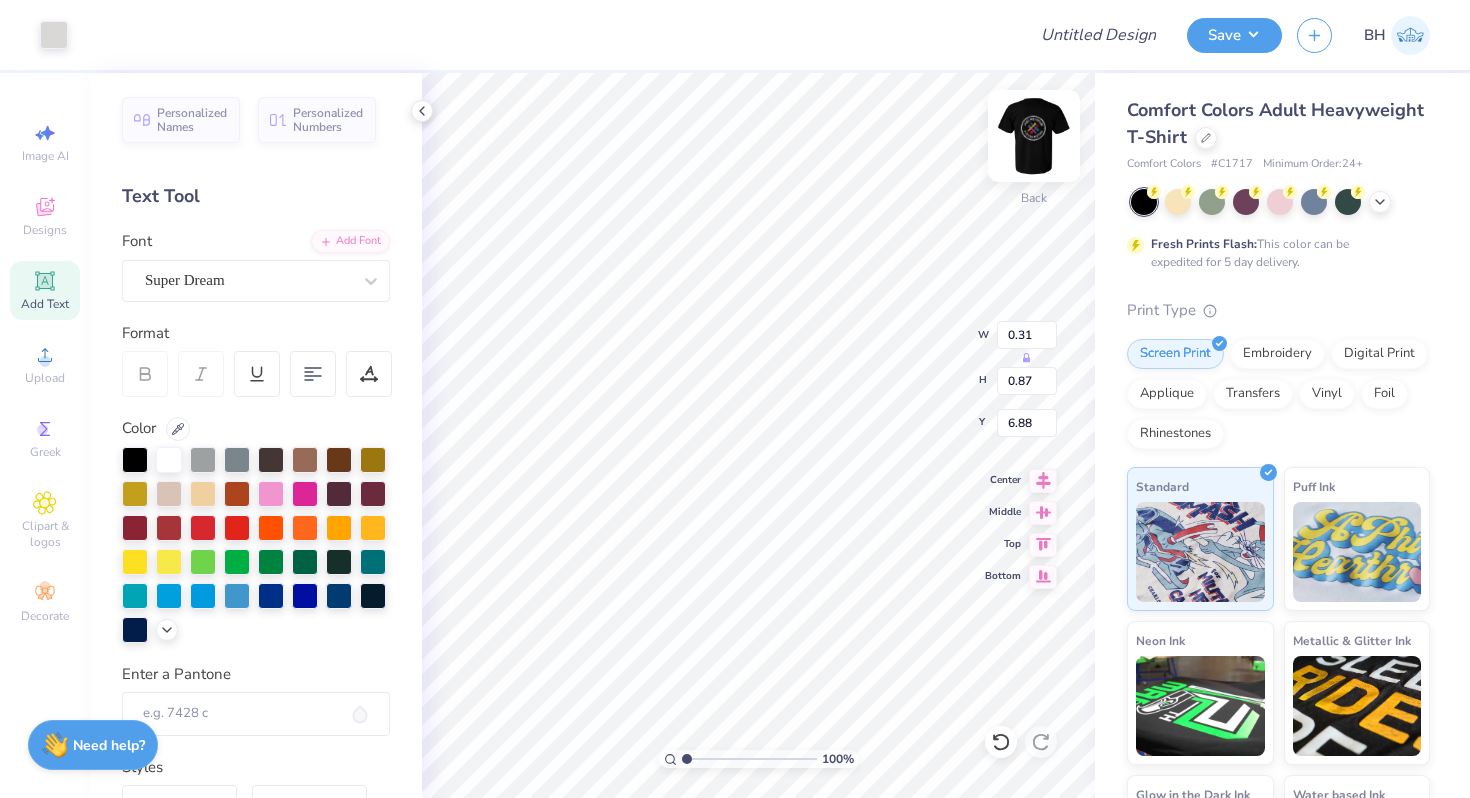 type on "6.88" 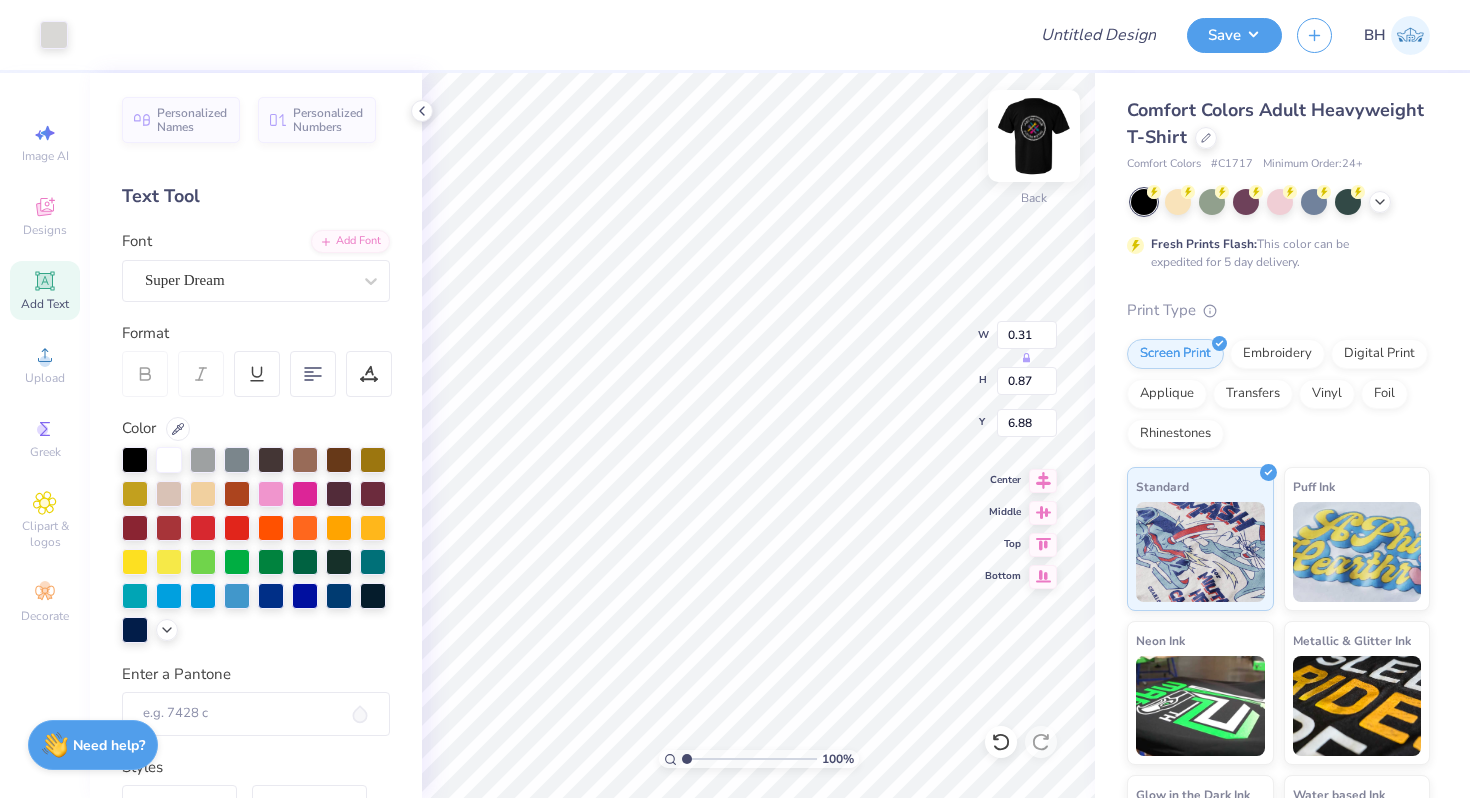 type on "0.25" 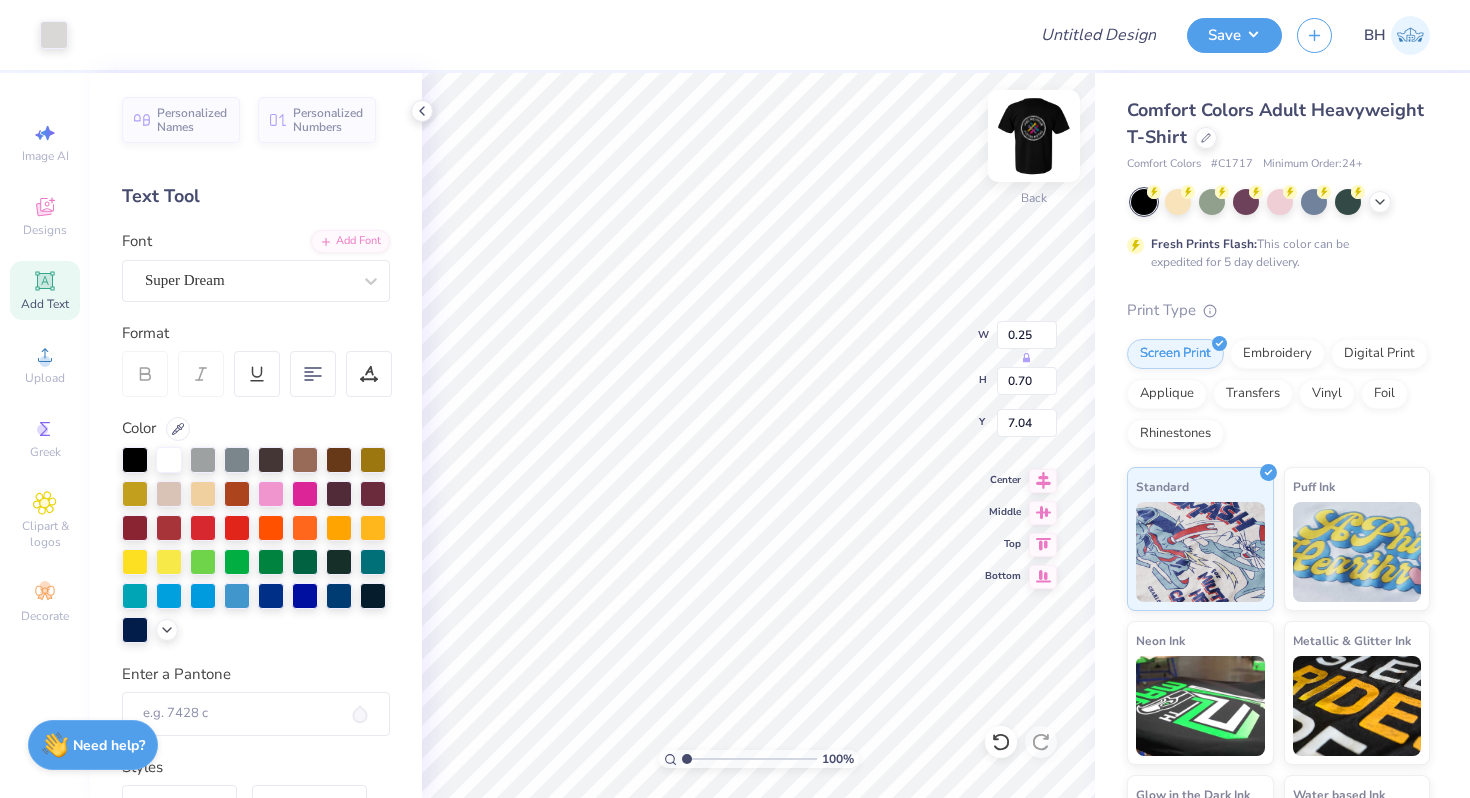type on "0.31" 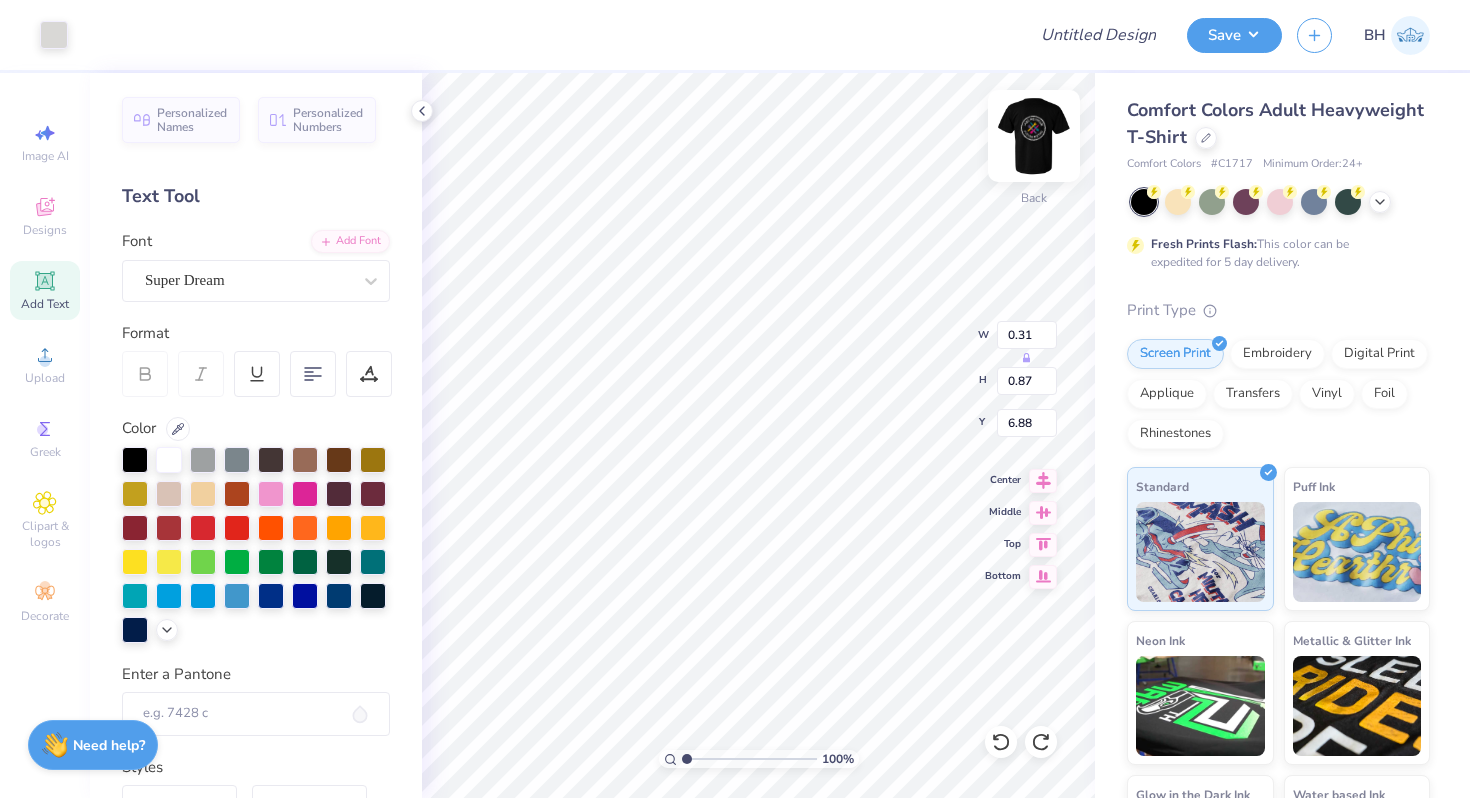 type on "3.82" 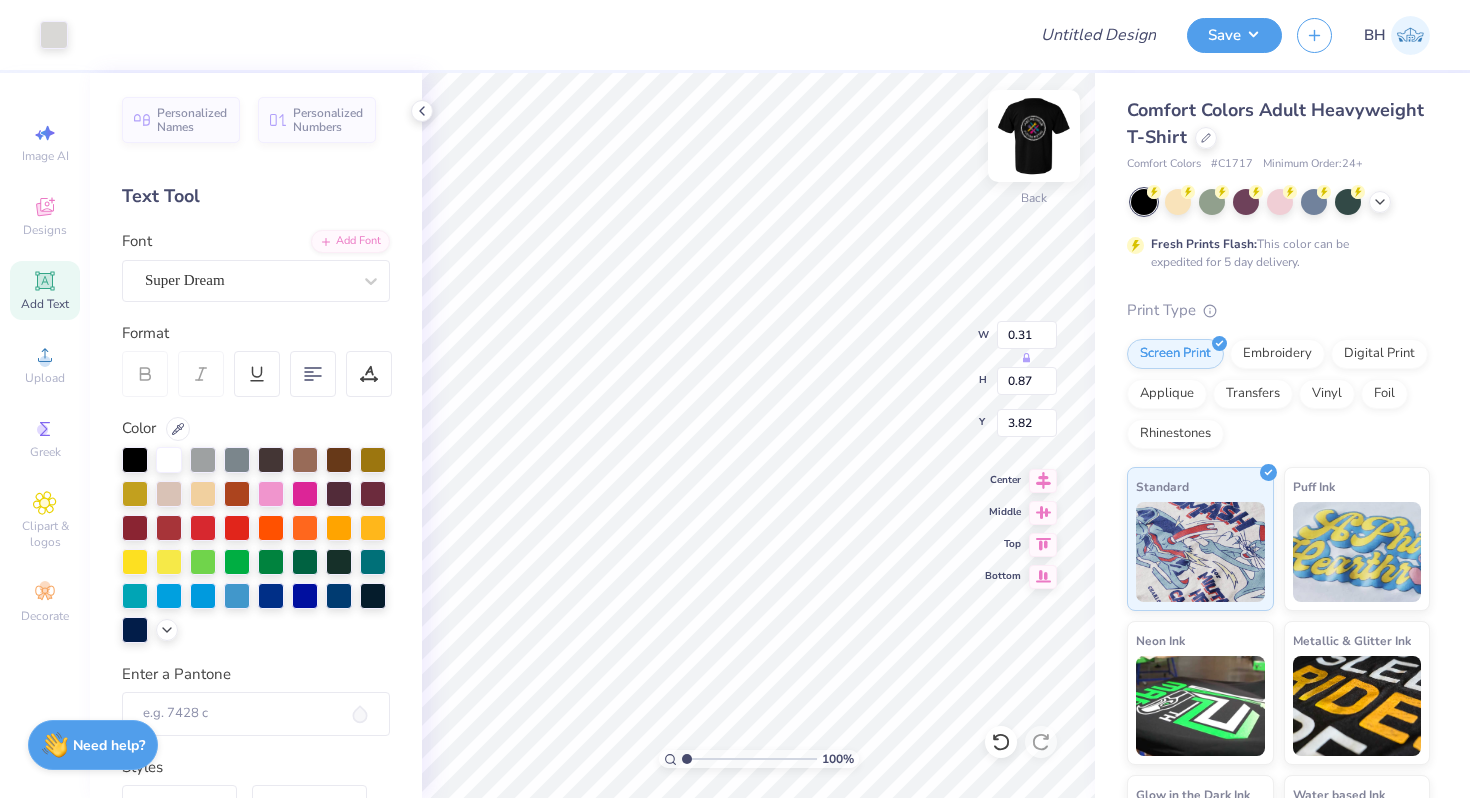 type on "0.26" 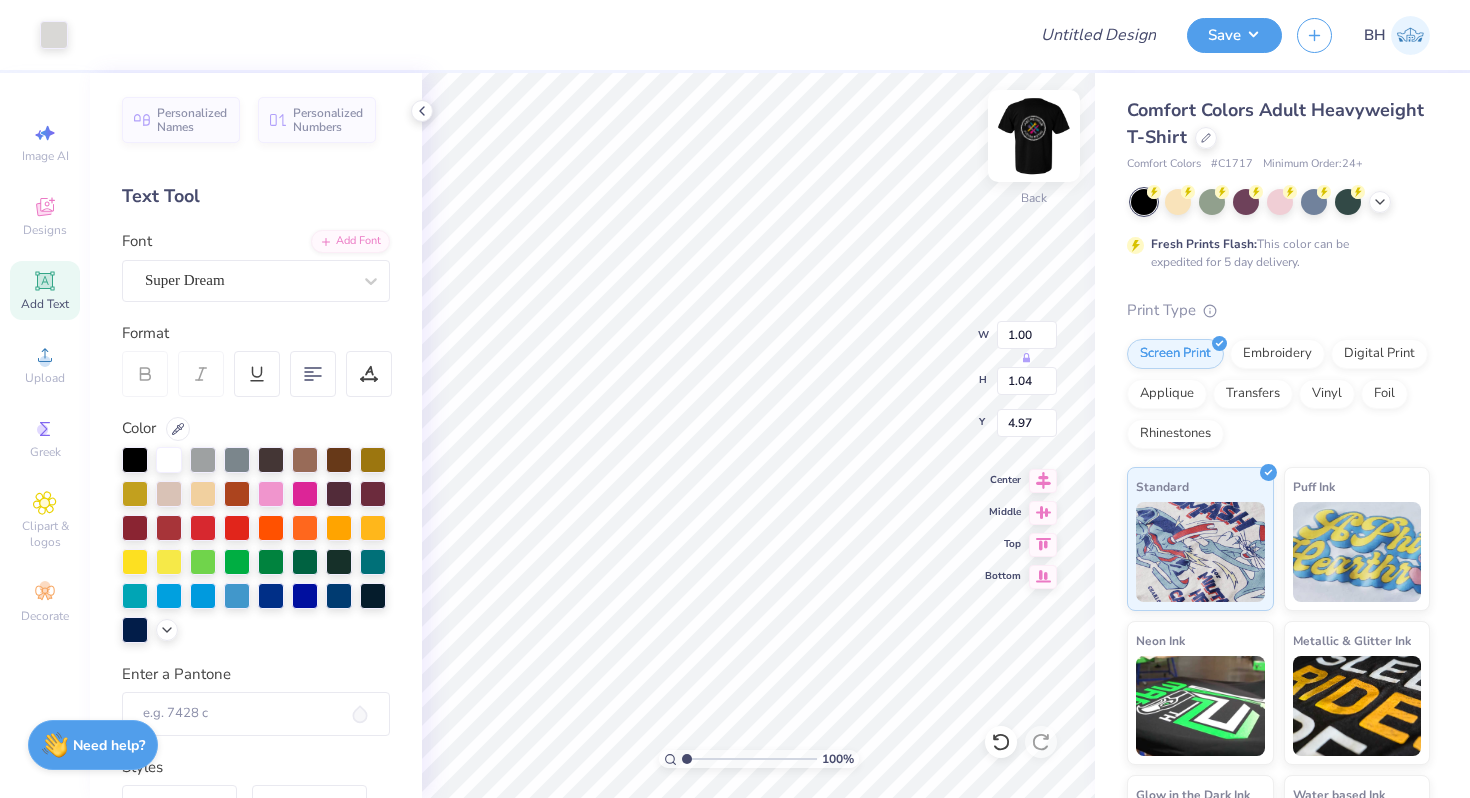 type on "3.89" 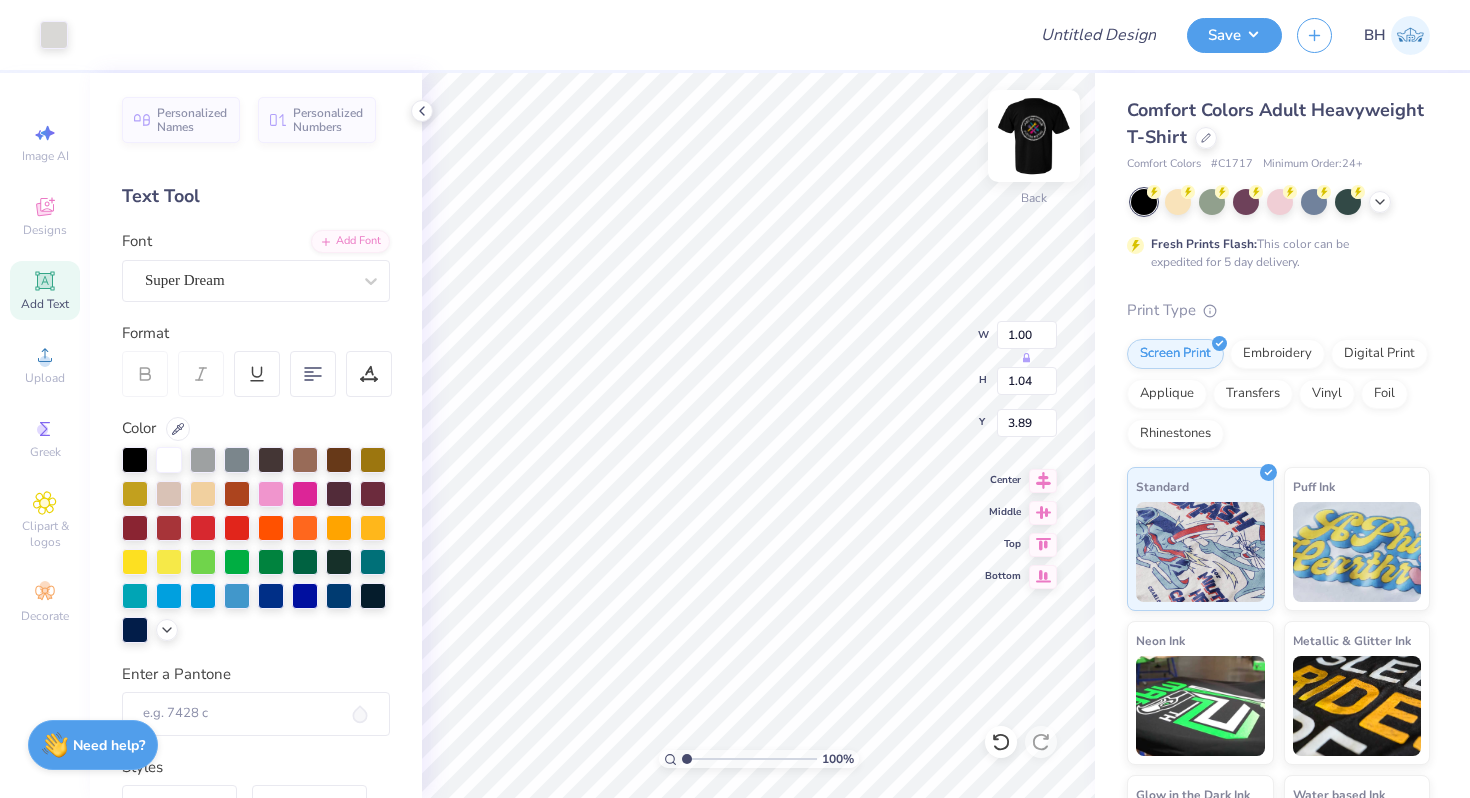 type on "0.65" 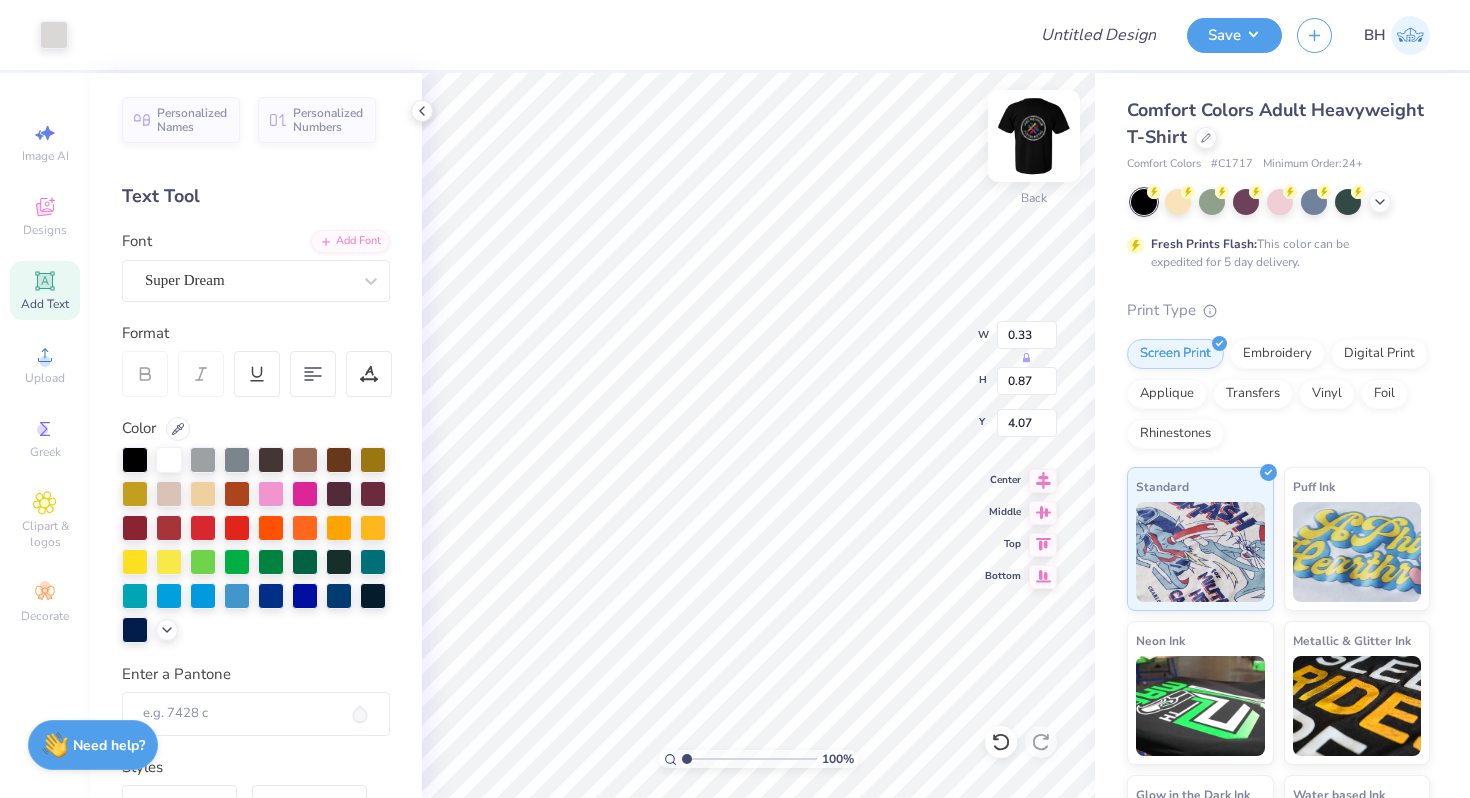 type on "3.97" 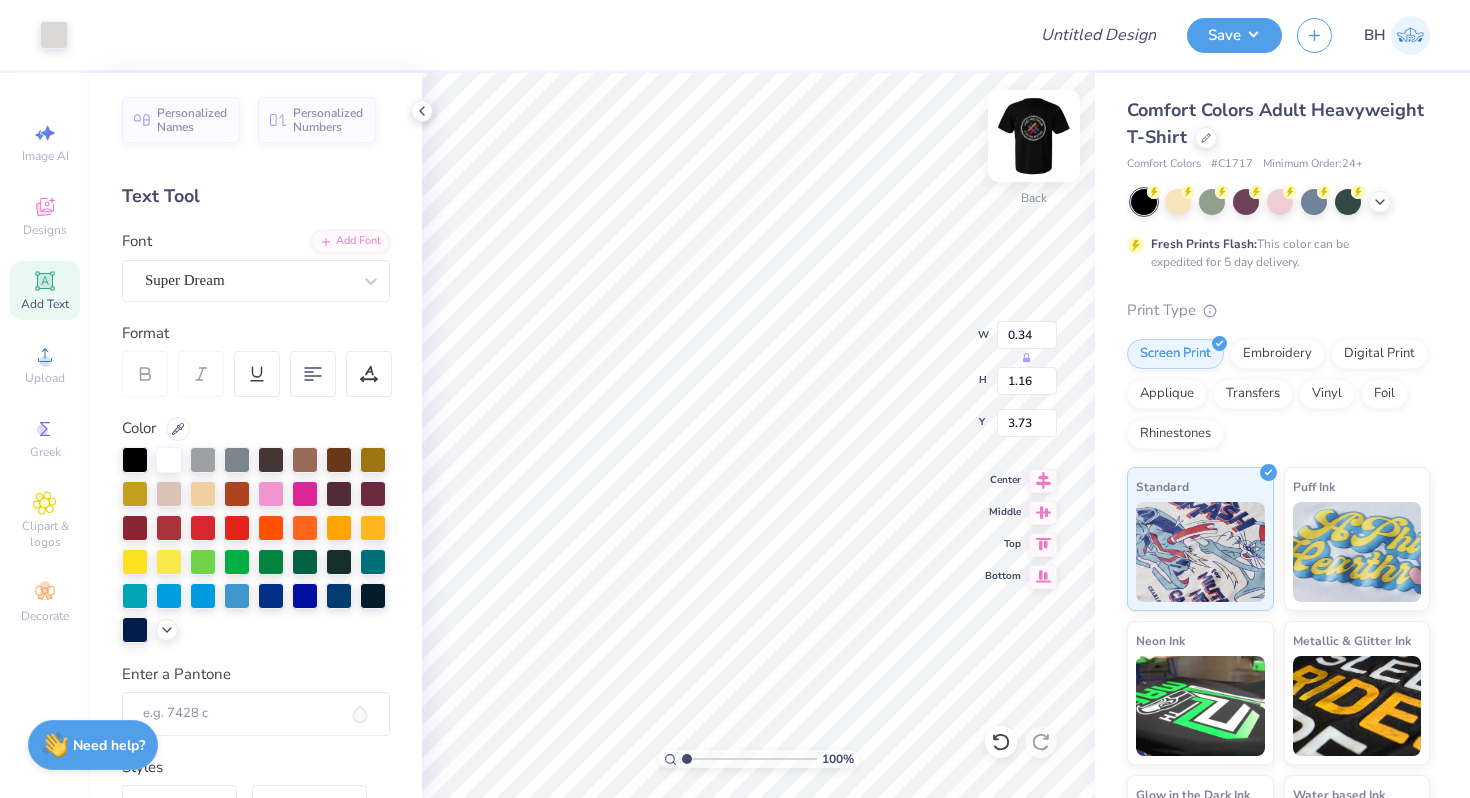 type on "0.28" 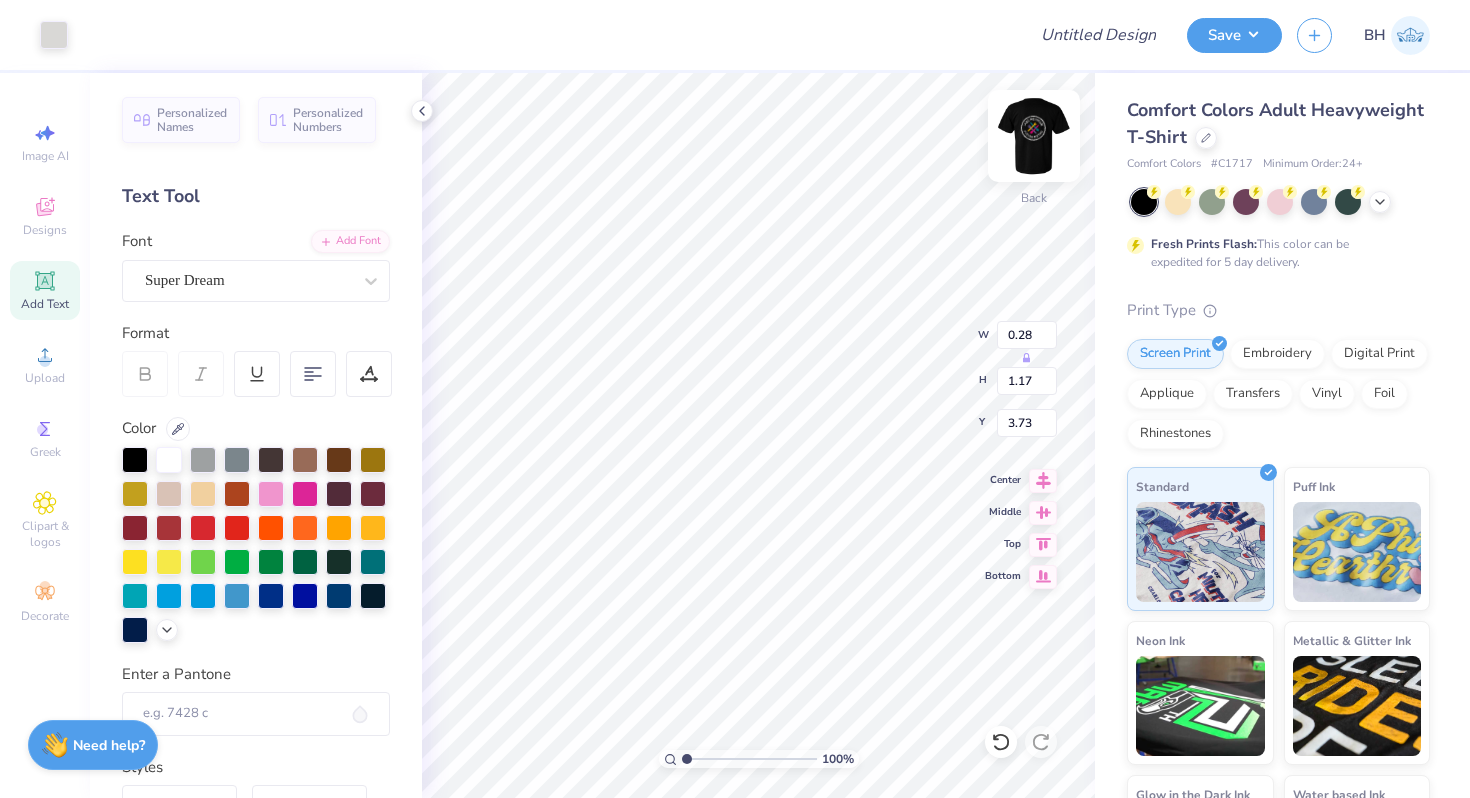 type on "3.54" 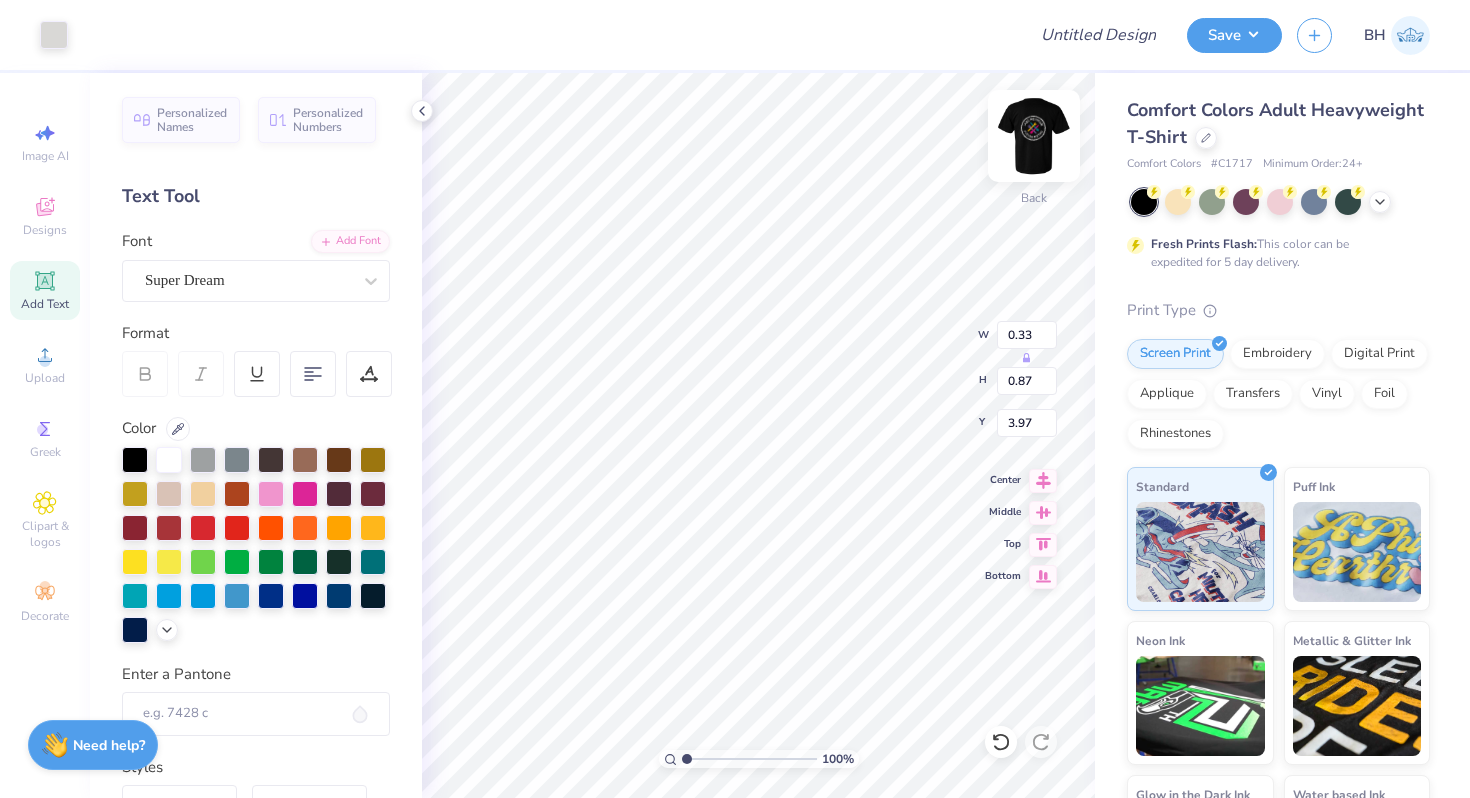 type on "3.82" 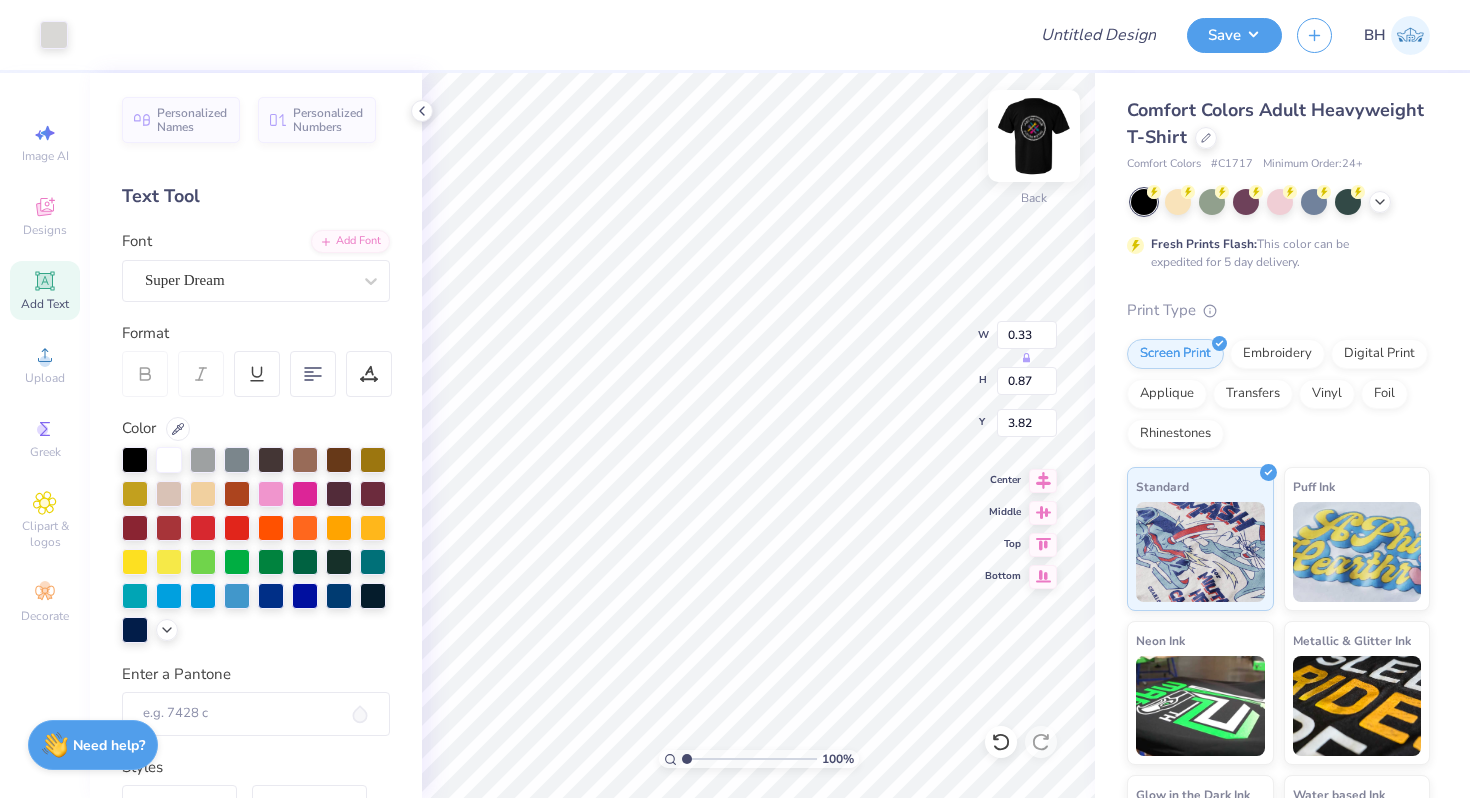 type on "0.29" 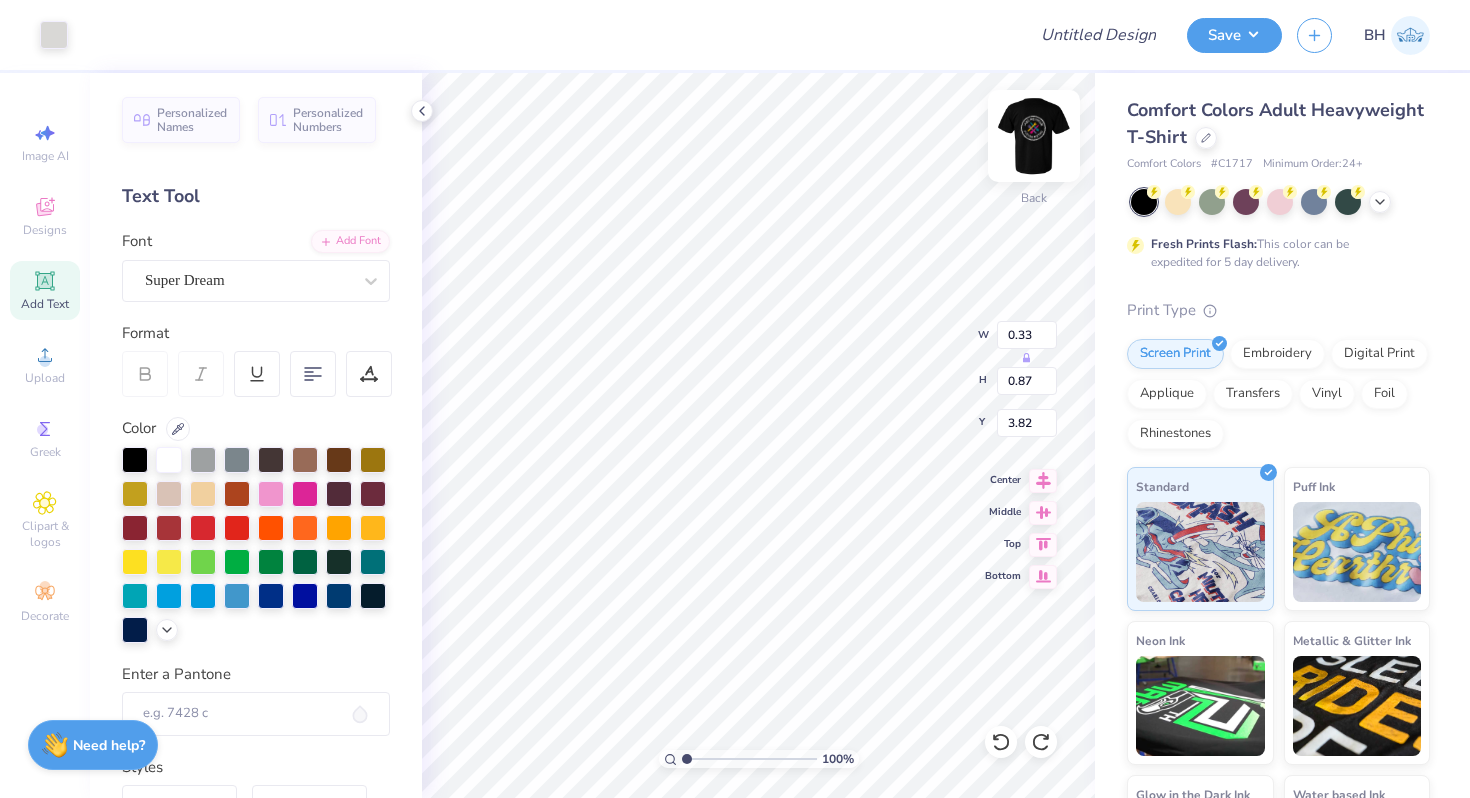 type on "0.23" 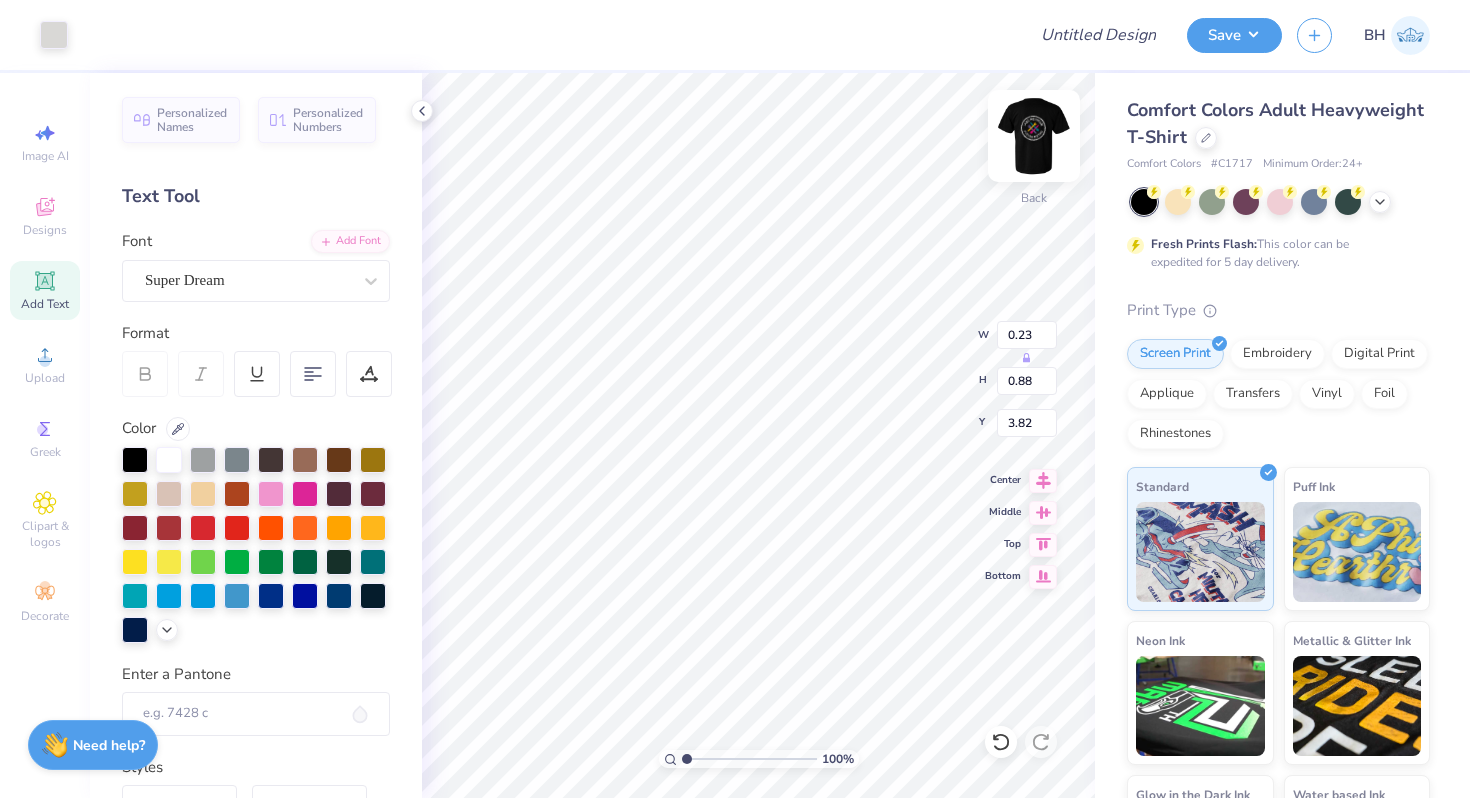 type on "3.81" 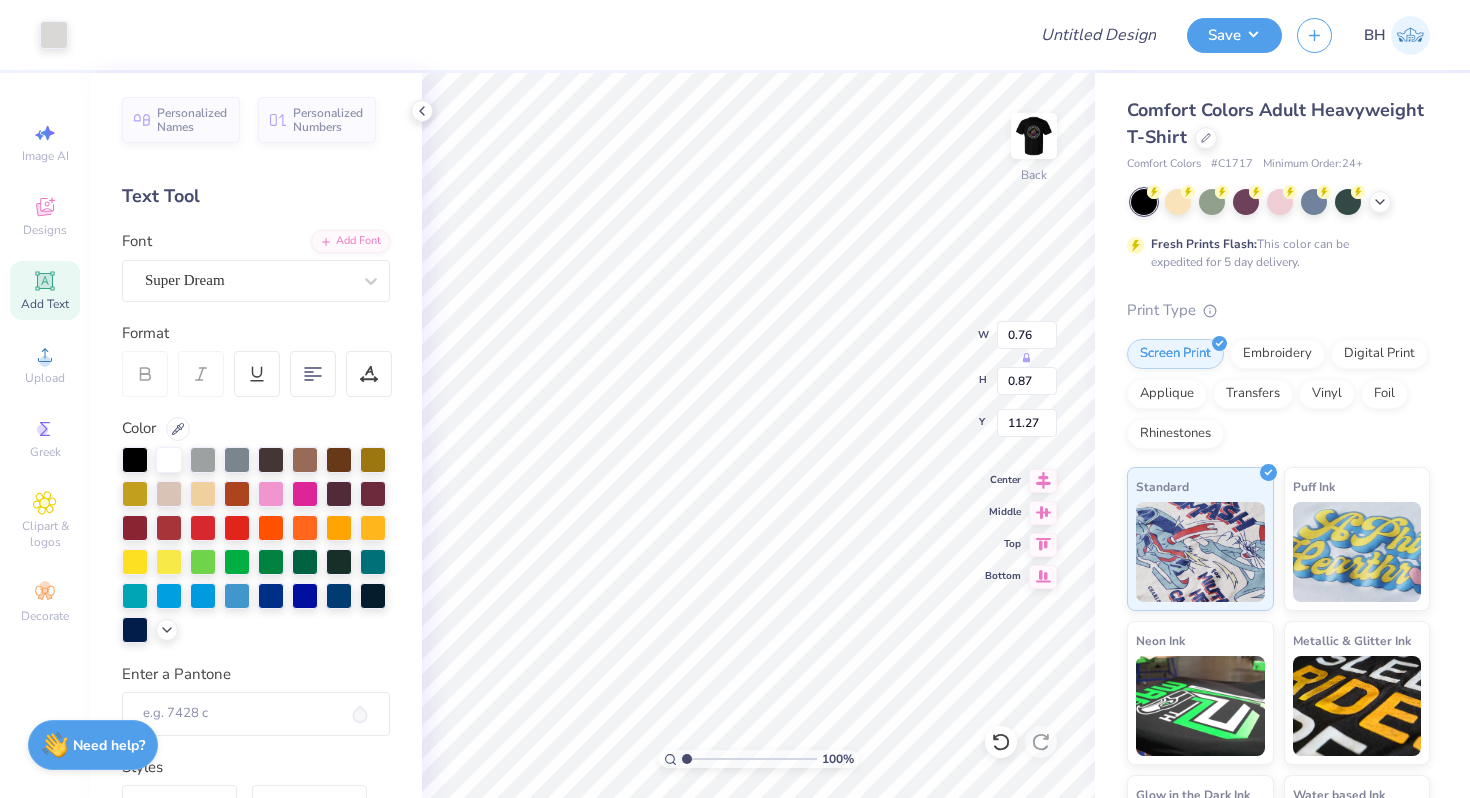 type on "11.29" 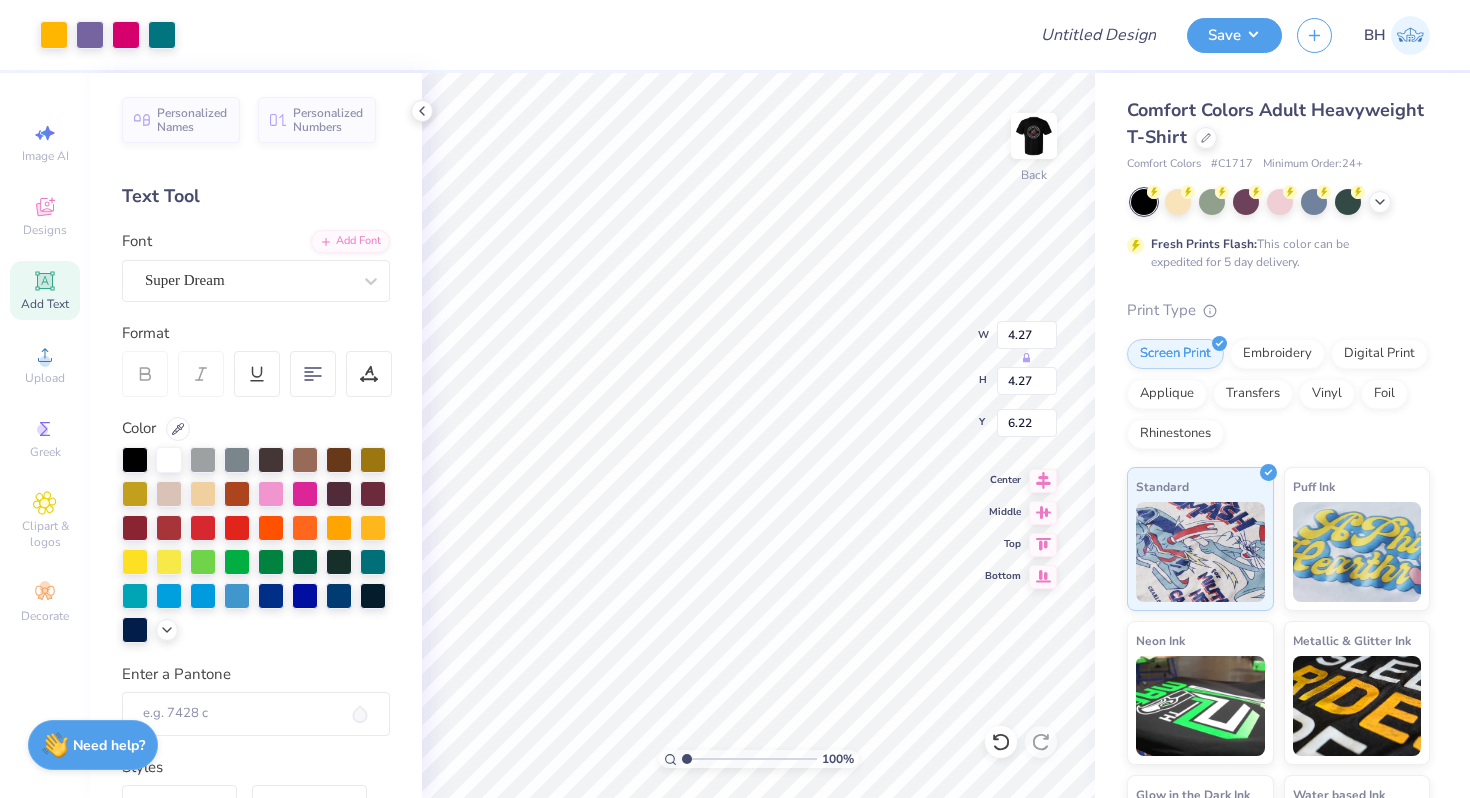 type on "1.47" 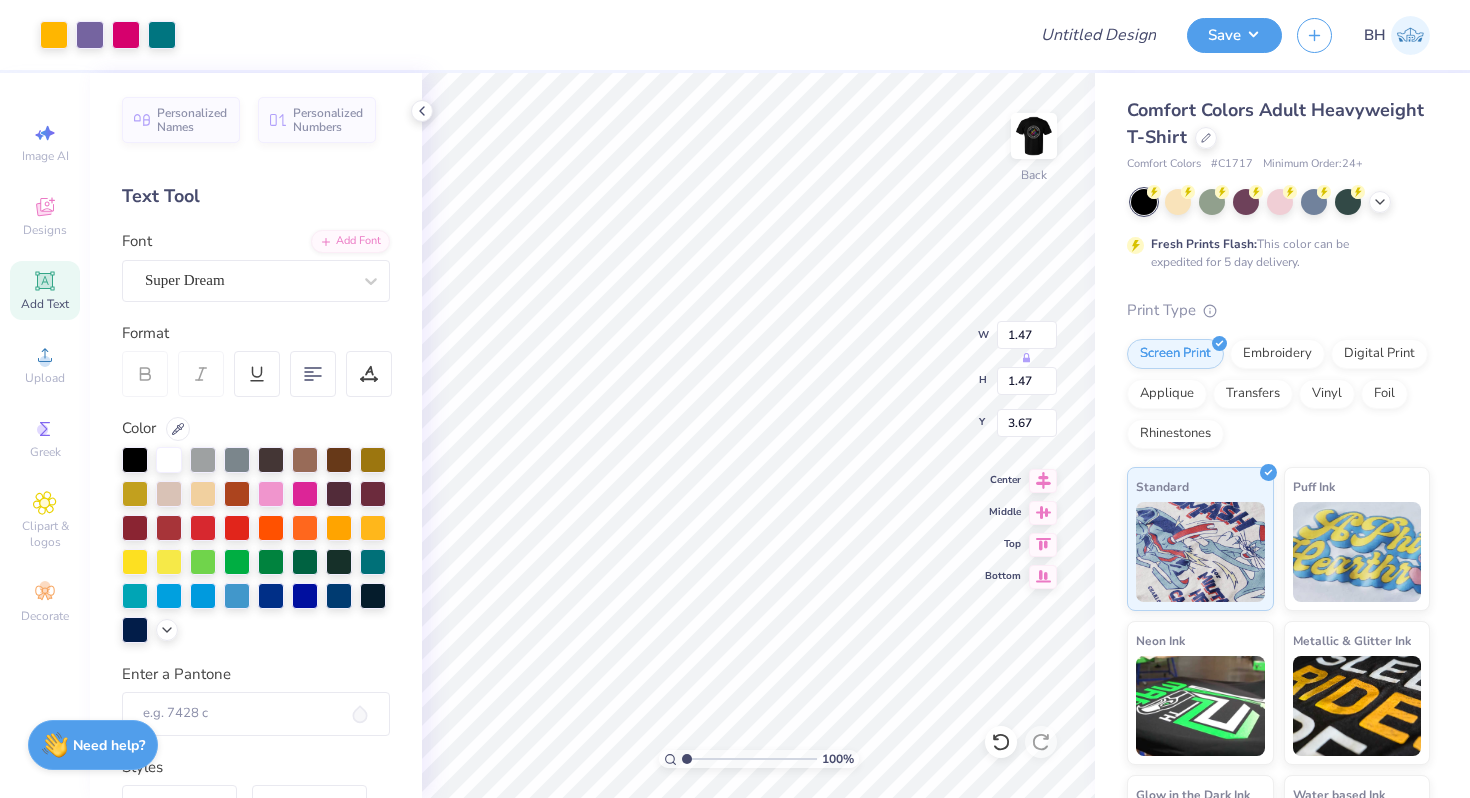 type on "3.39" 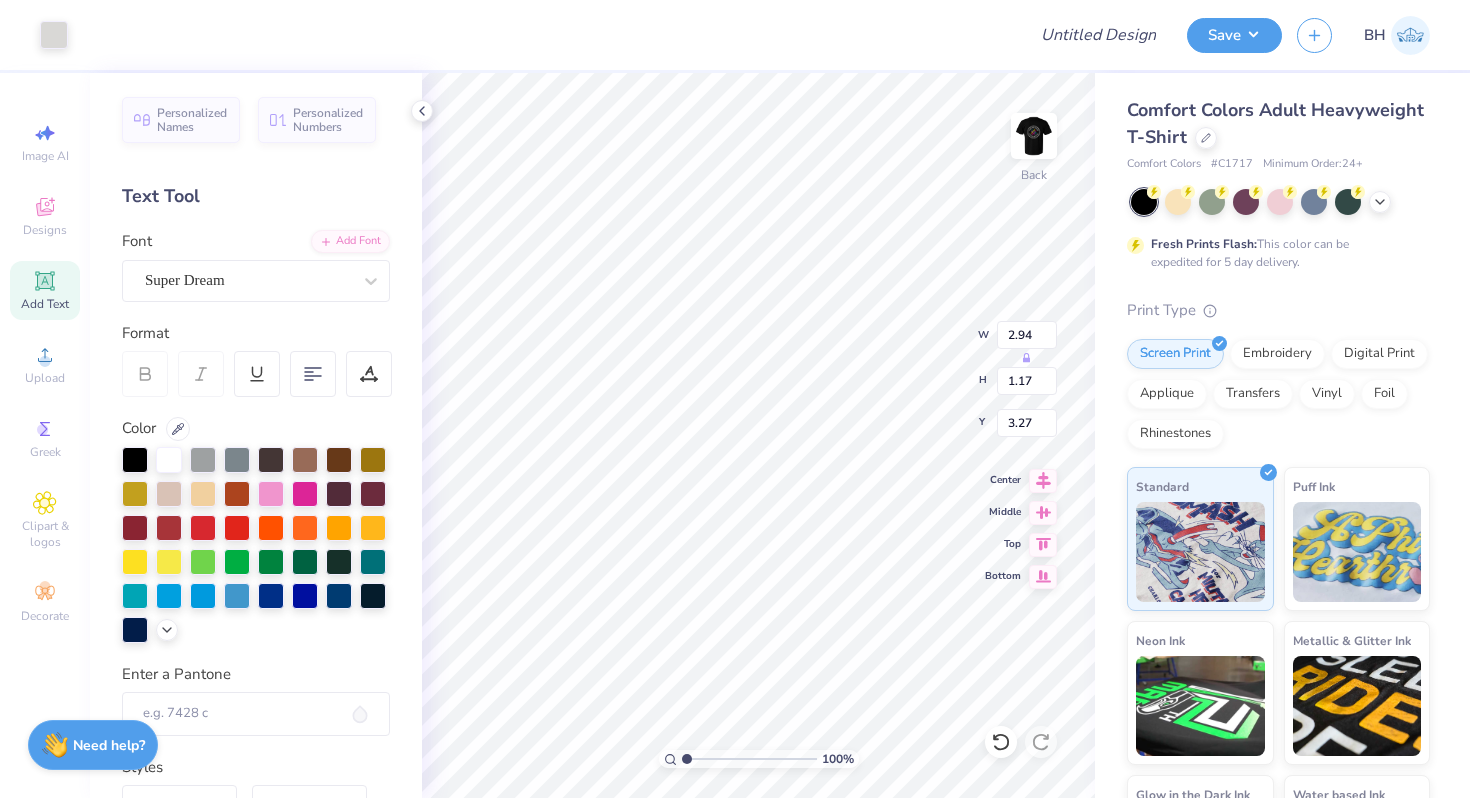 type on "3.27" 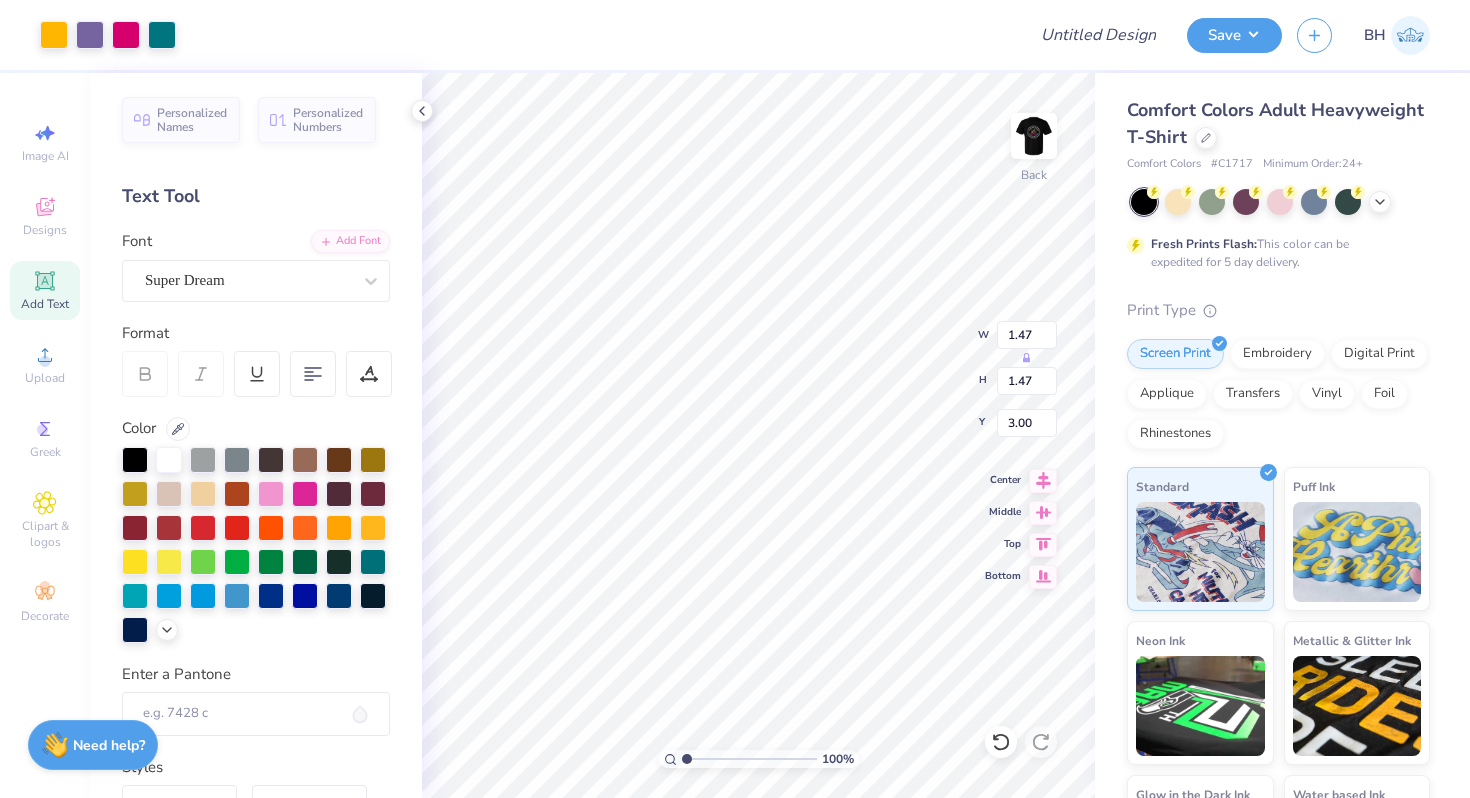 type on "3.39" 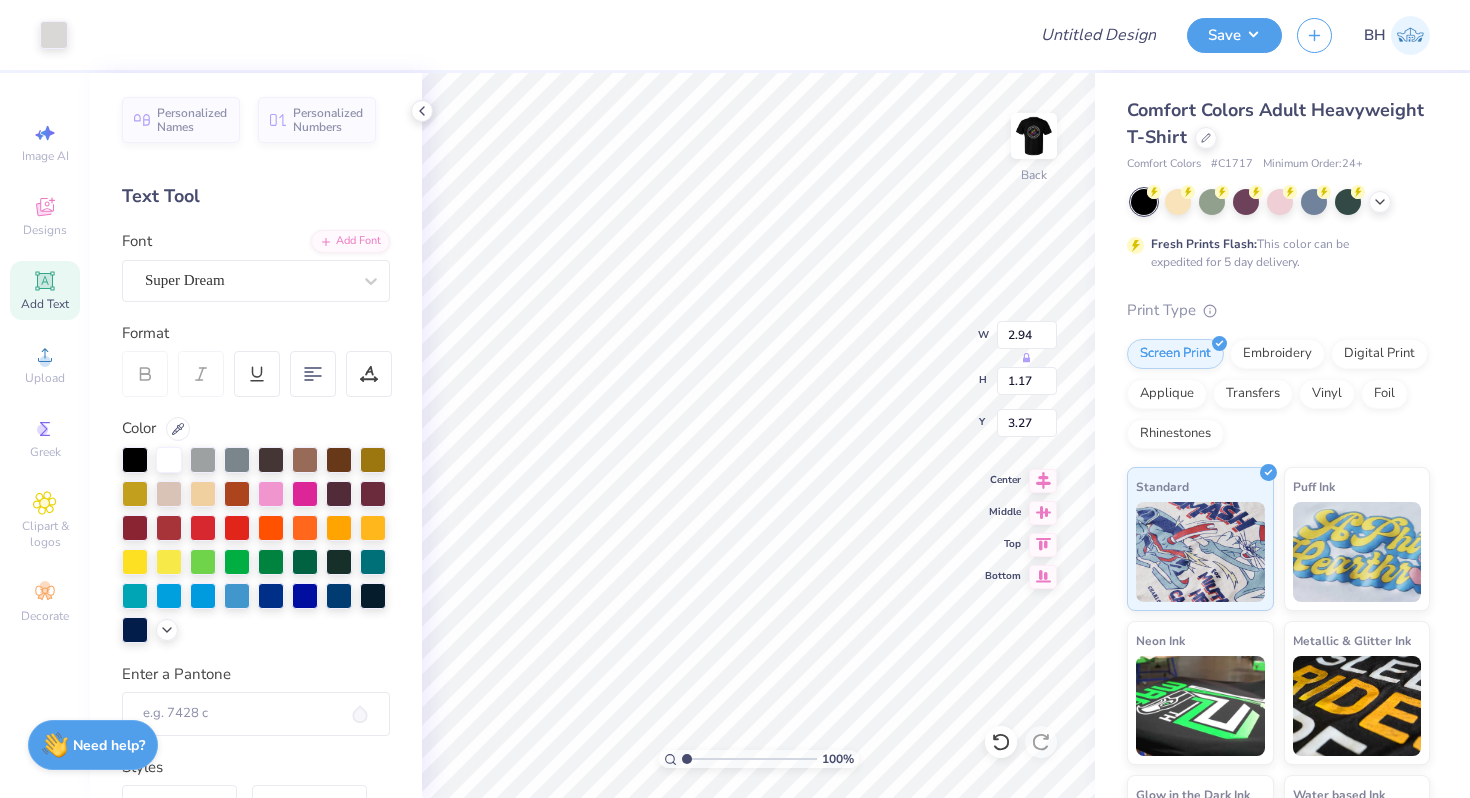 type on "3.48" 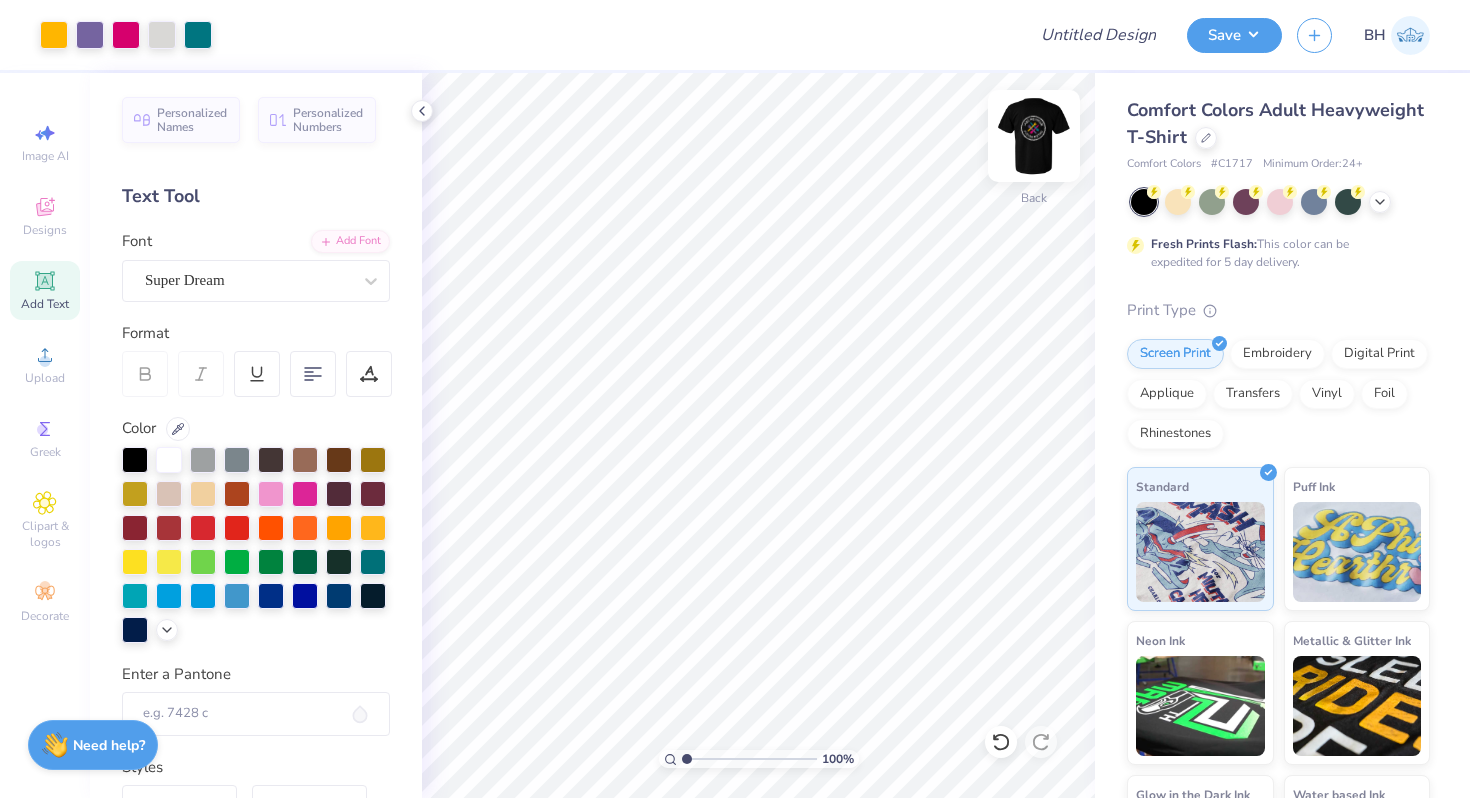 click at bounding box center (1034, 136) 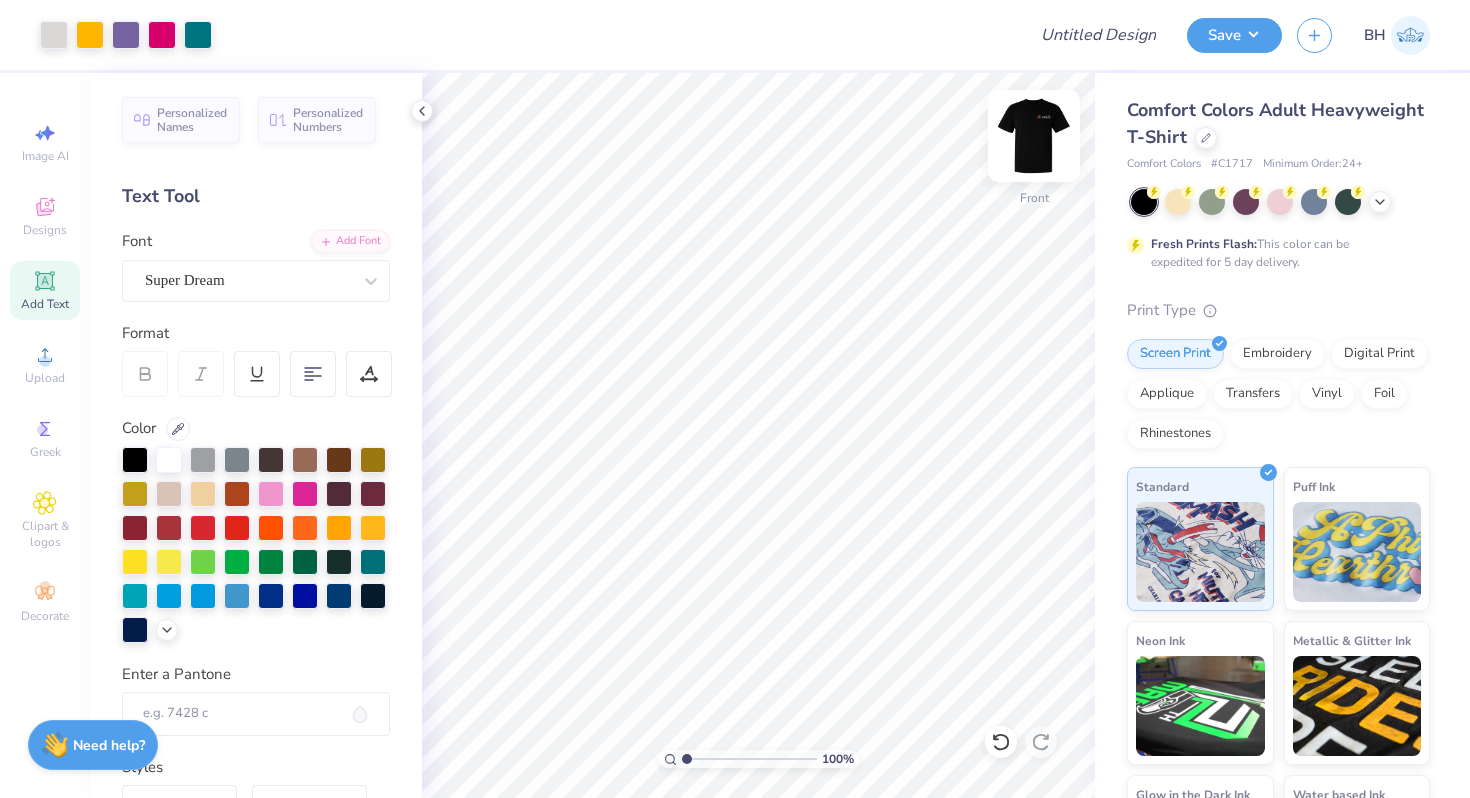click at bounding box center (1034, 136) 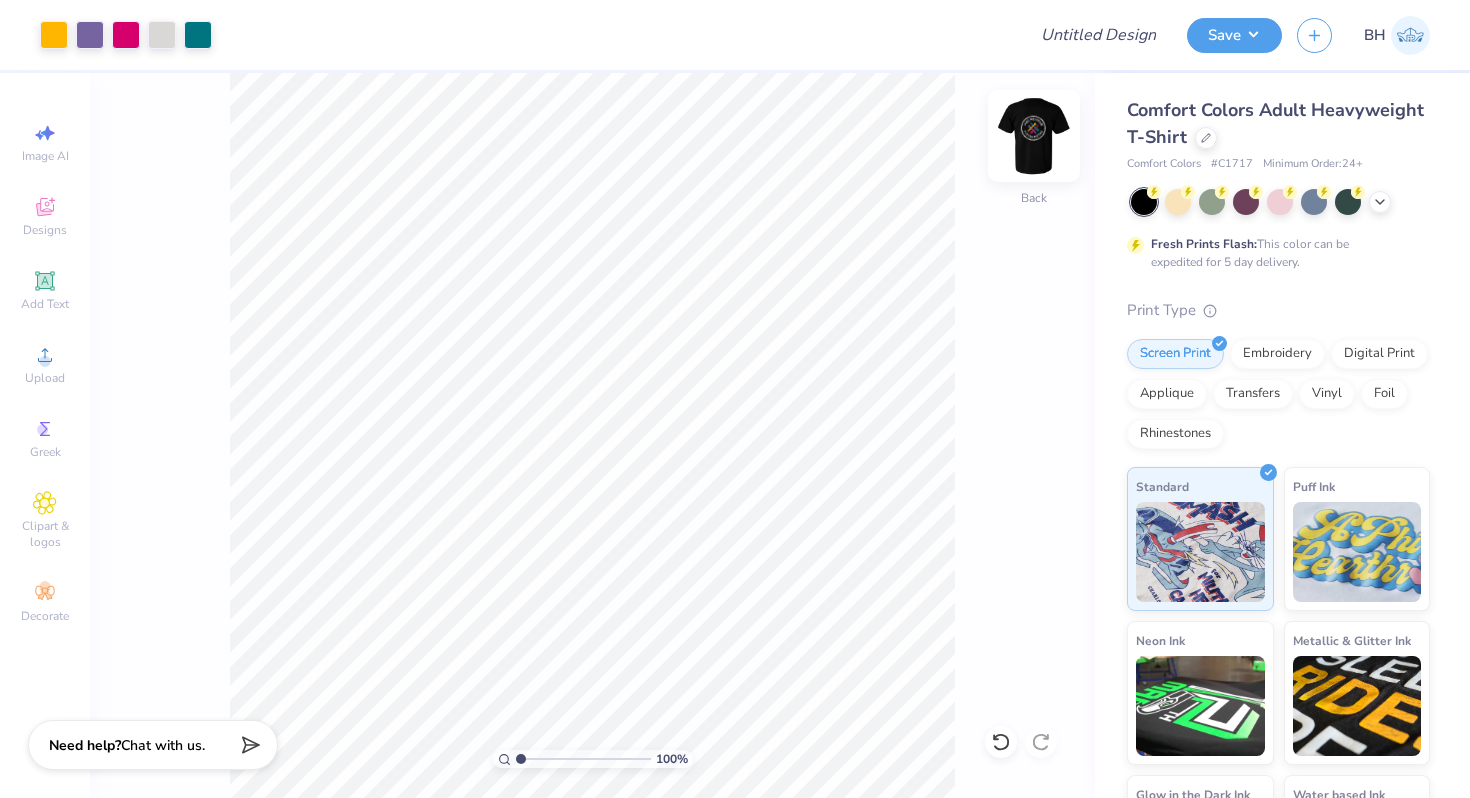 click at bounding box center (1034, 136) 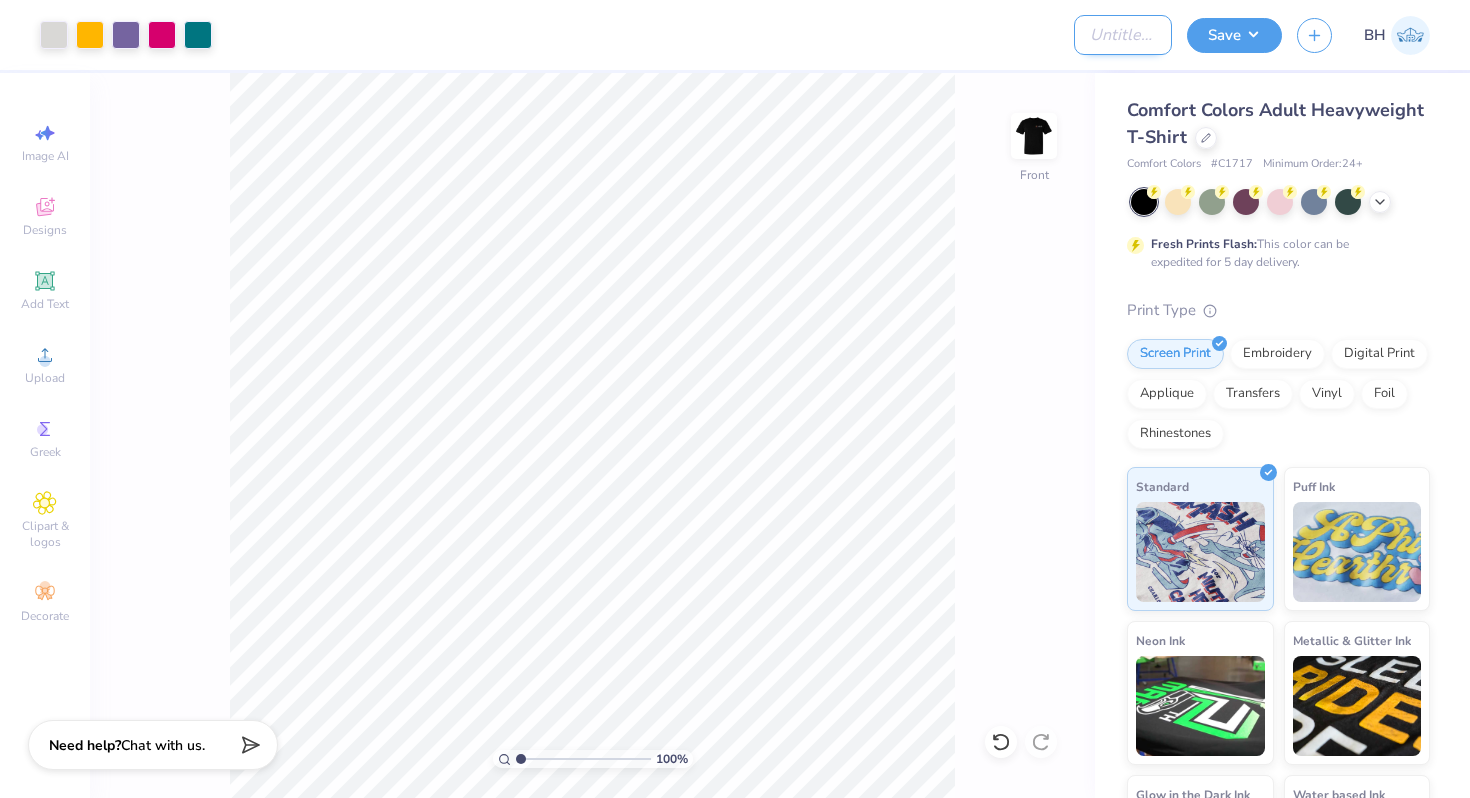 click on "Design Title" at bounding box center [1123, 35] 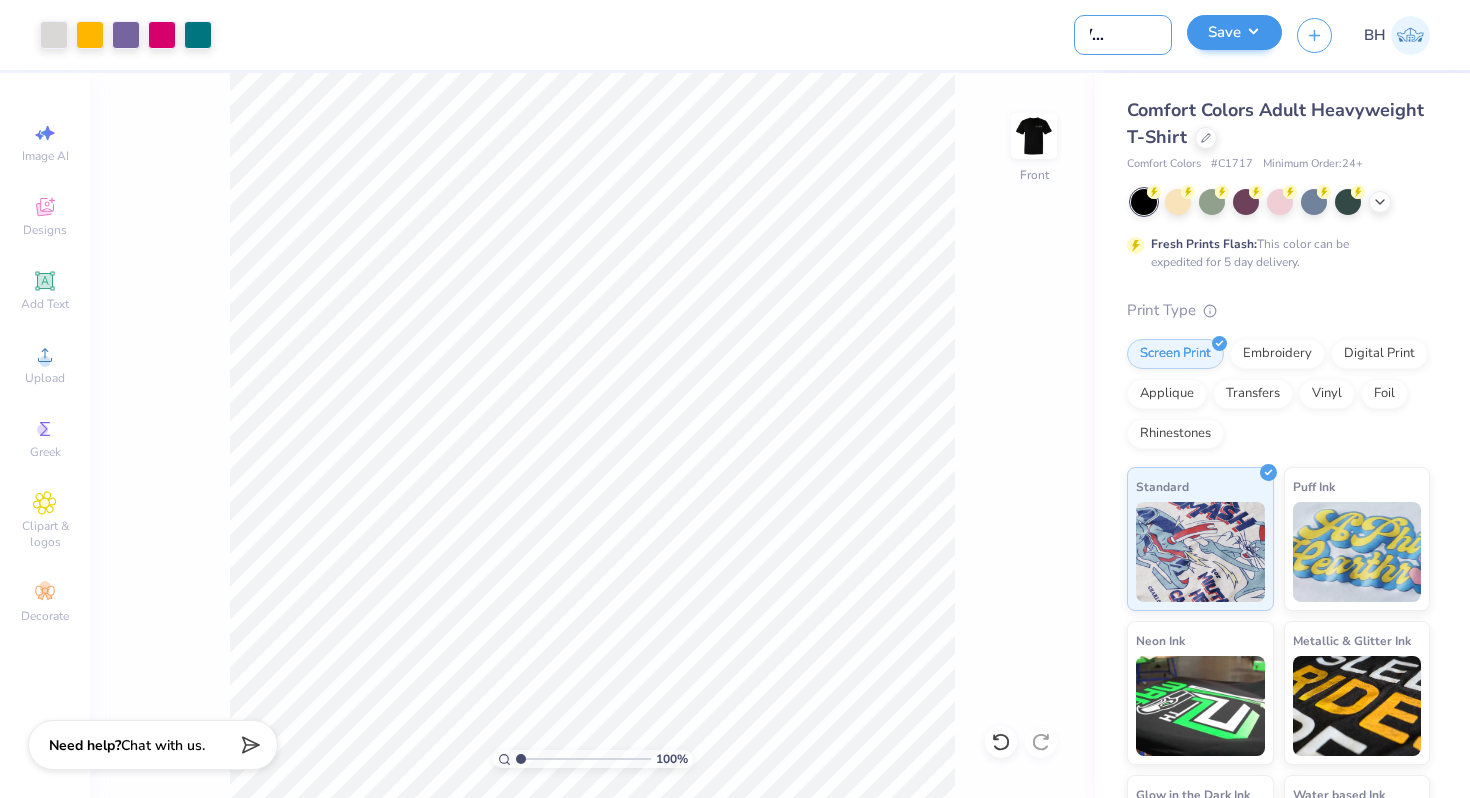 scroll, scrollTop: 0, scrollLeft: 50, axis: horizontal 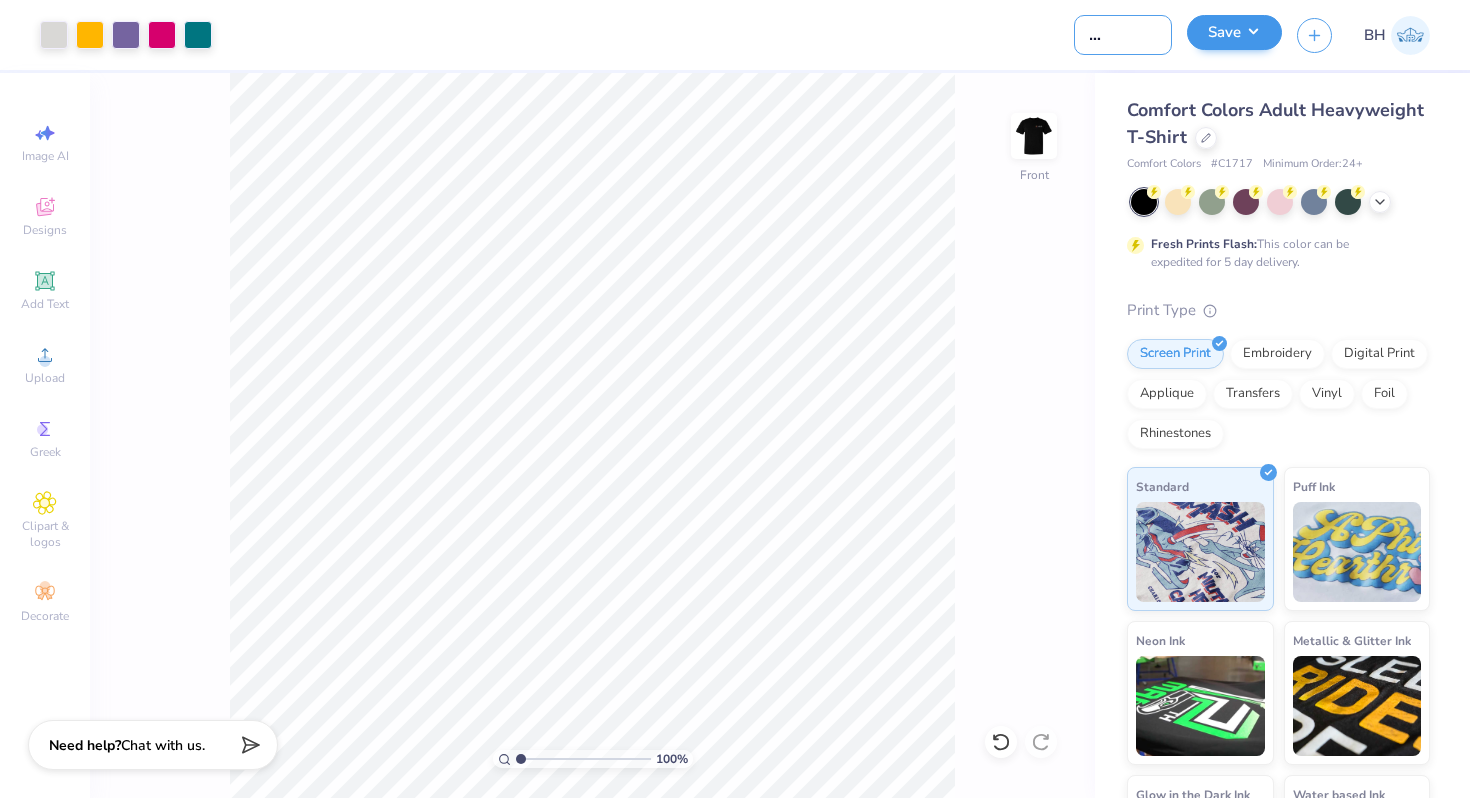 type on "ASI Work Shirt!" 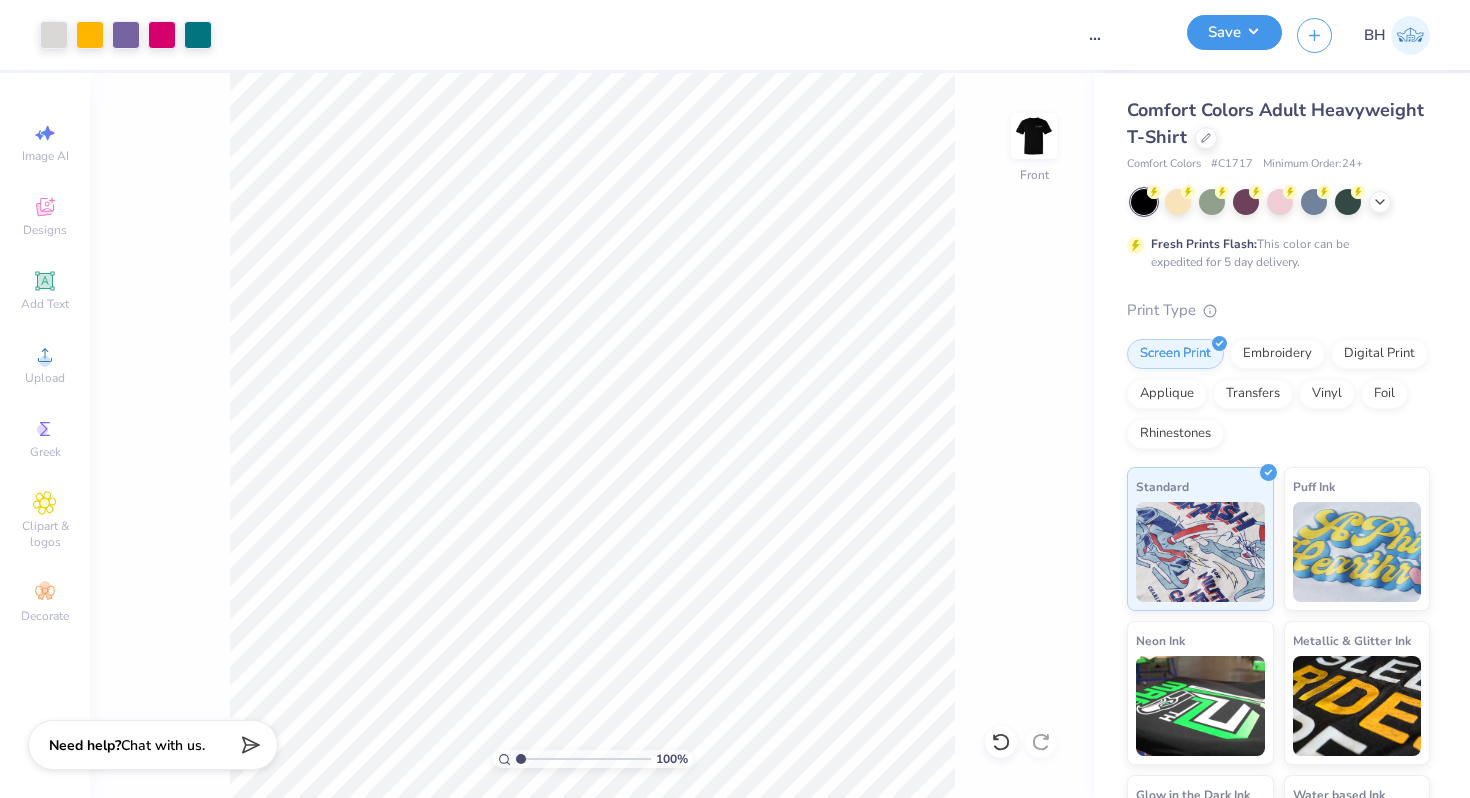 click on "Save" at bounding box center (1234, 32) 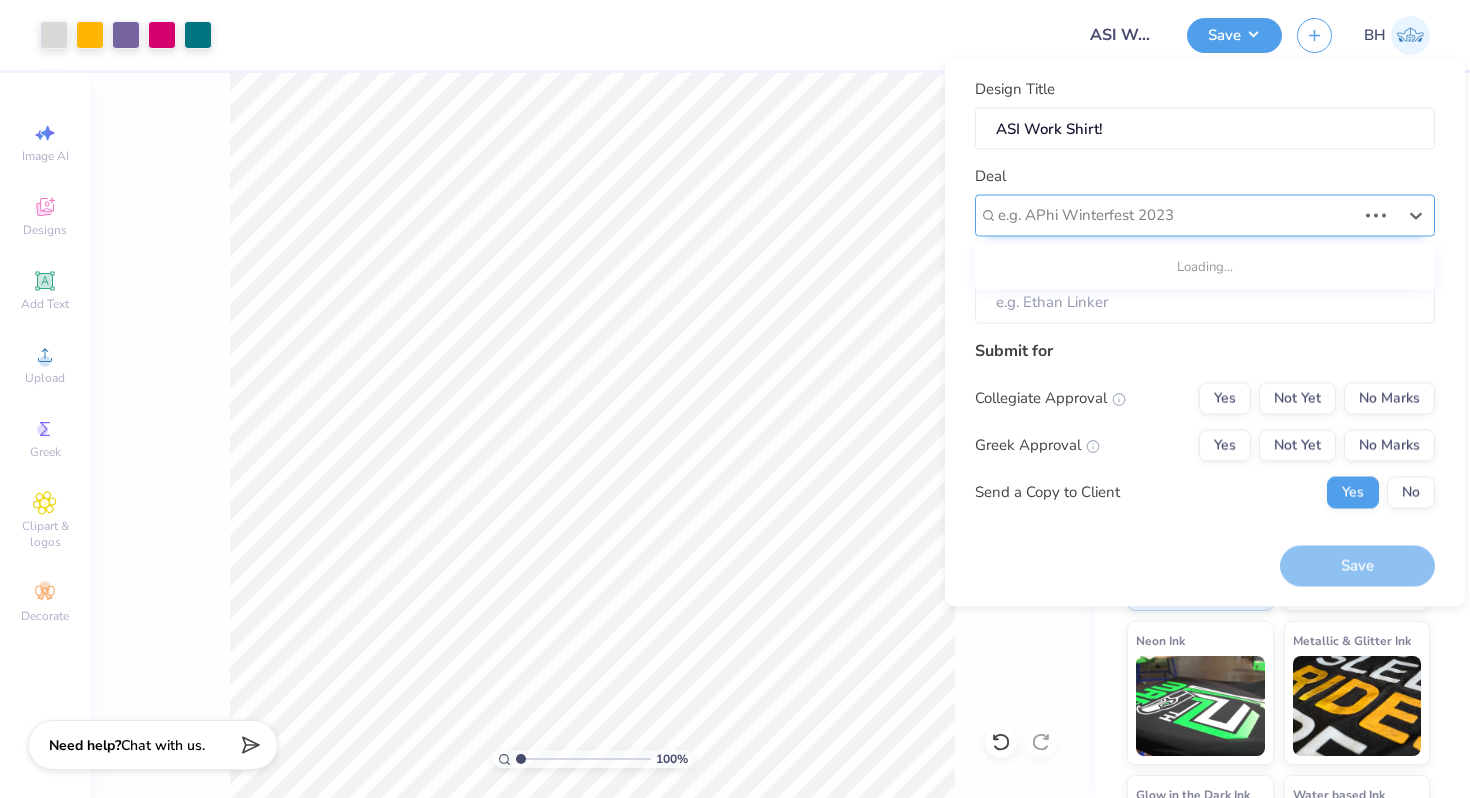 click at bounding box center (1177, 215) 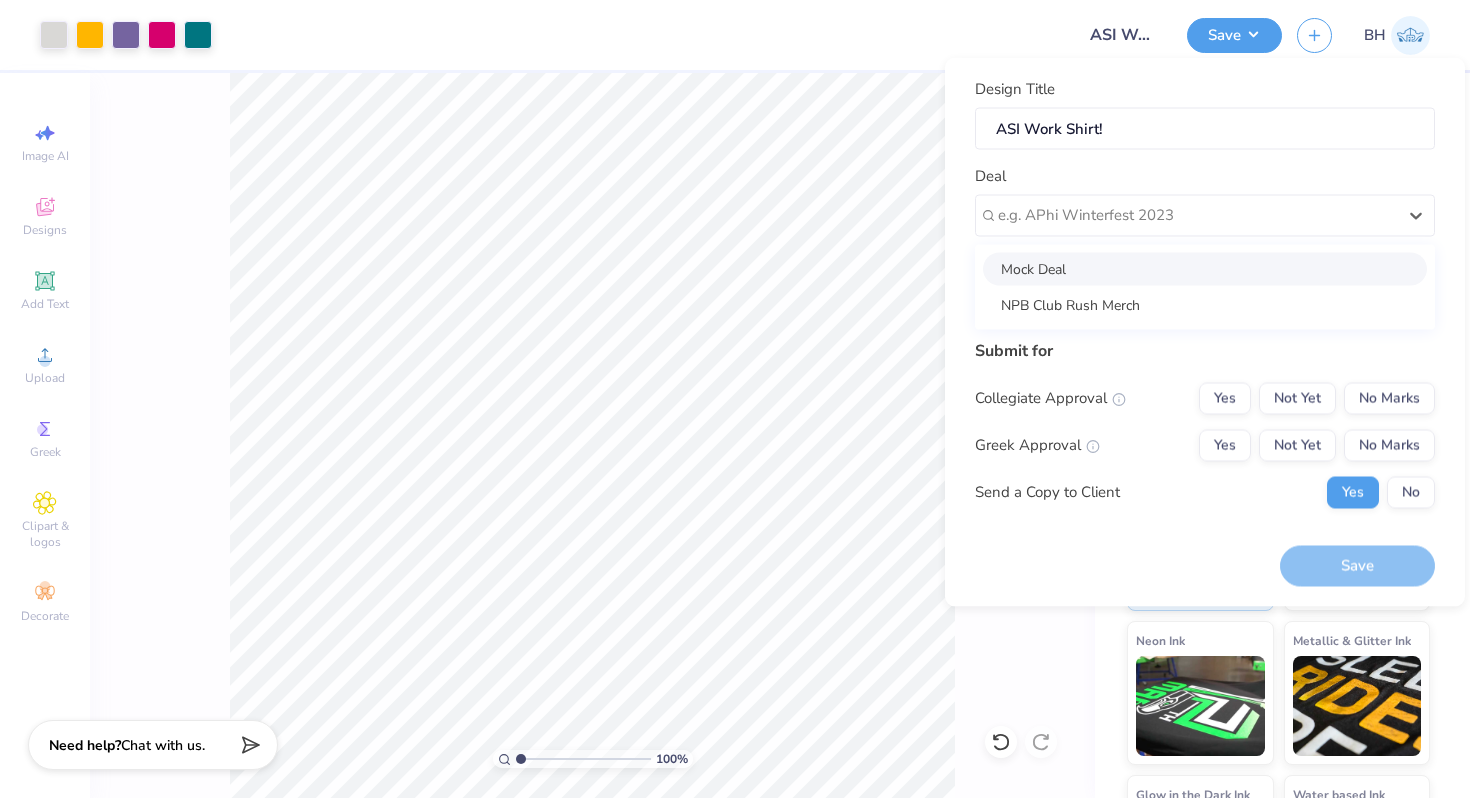click on "Mock Deal" at bounding box center [1205, 268] 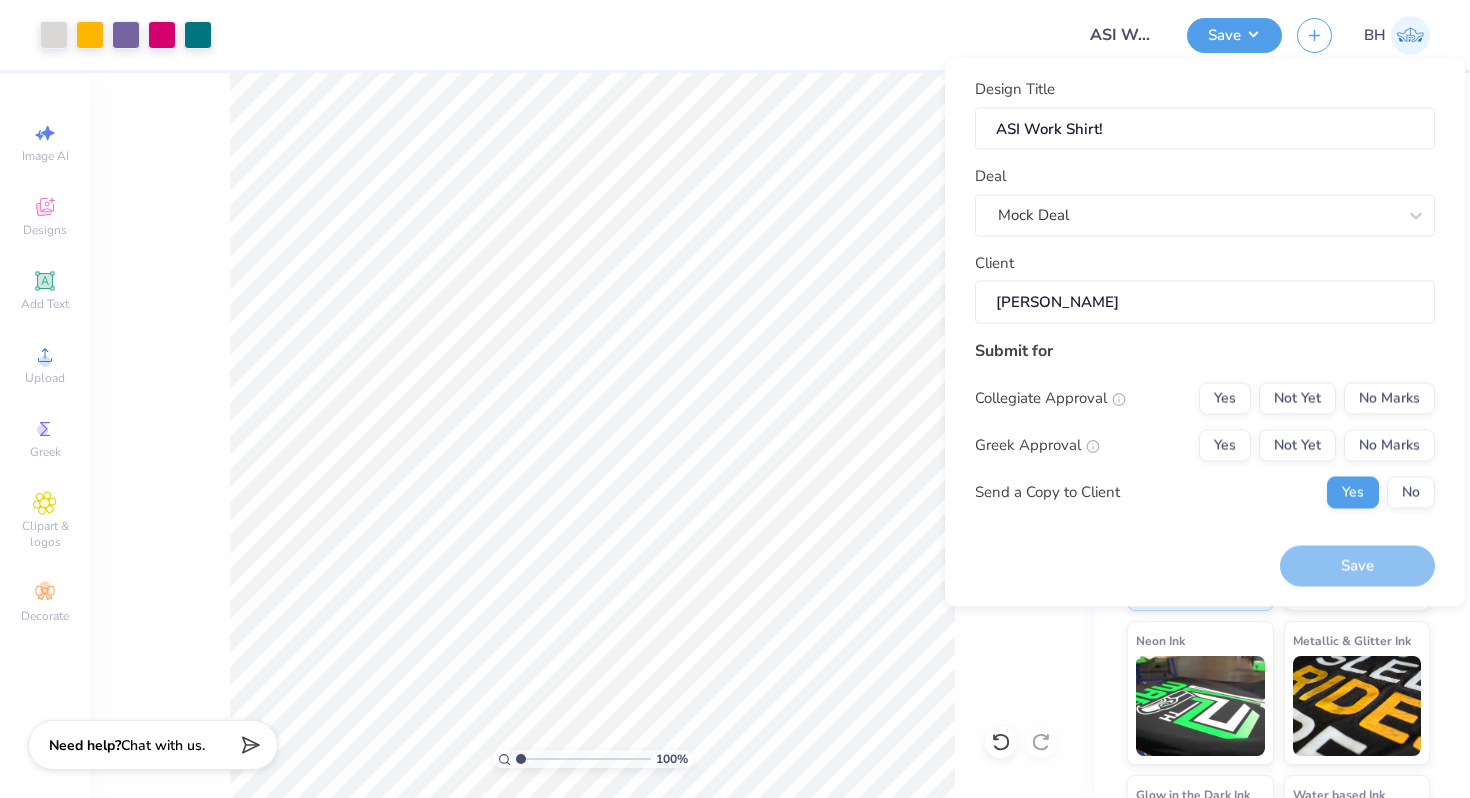 click on "Bella Henkels" at bounding box center (1205, 302) 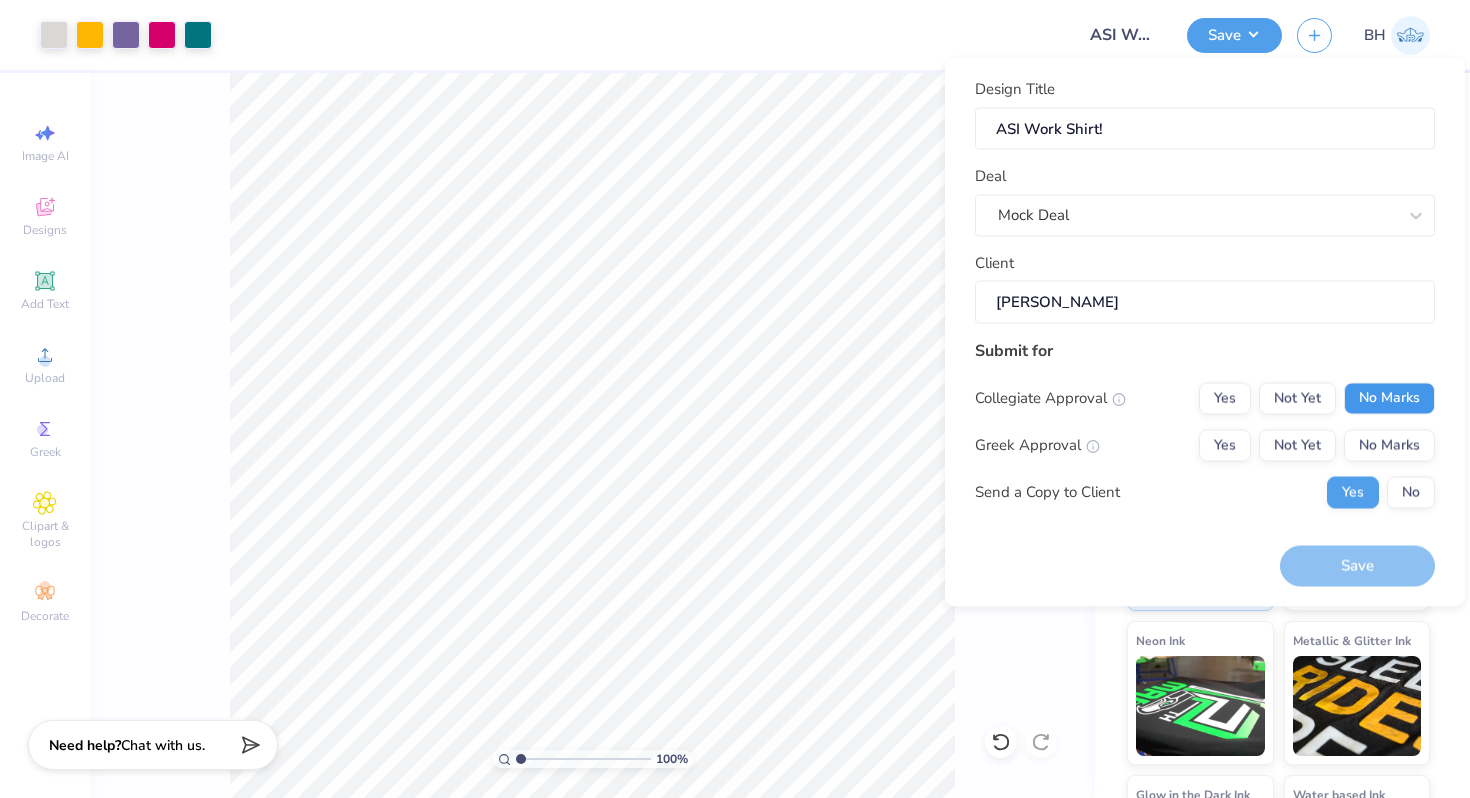 click on "No Marks" at bounding box center (1389, 398) 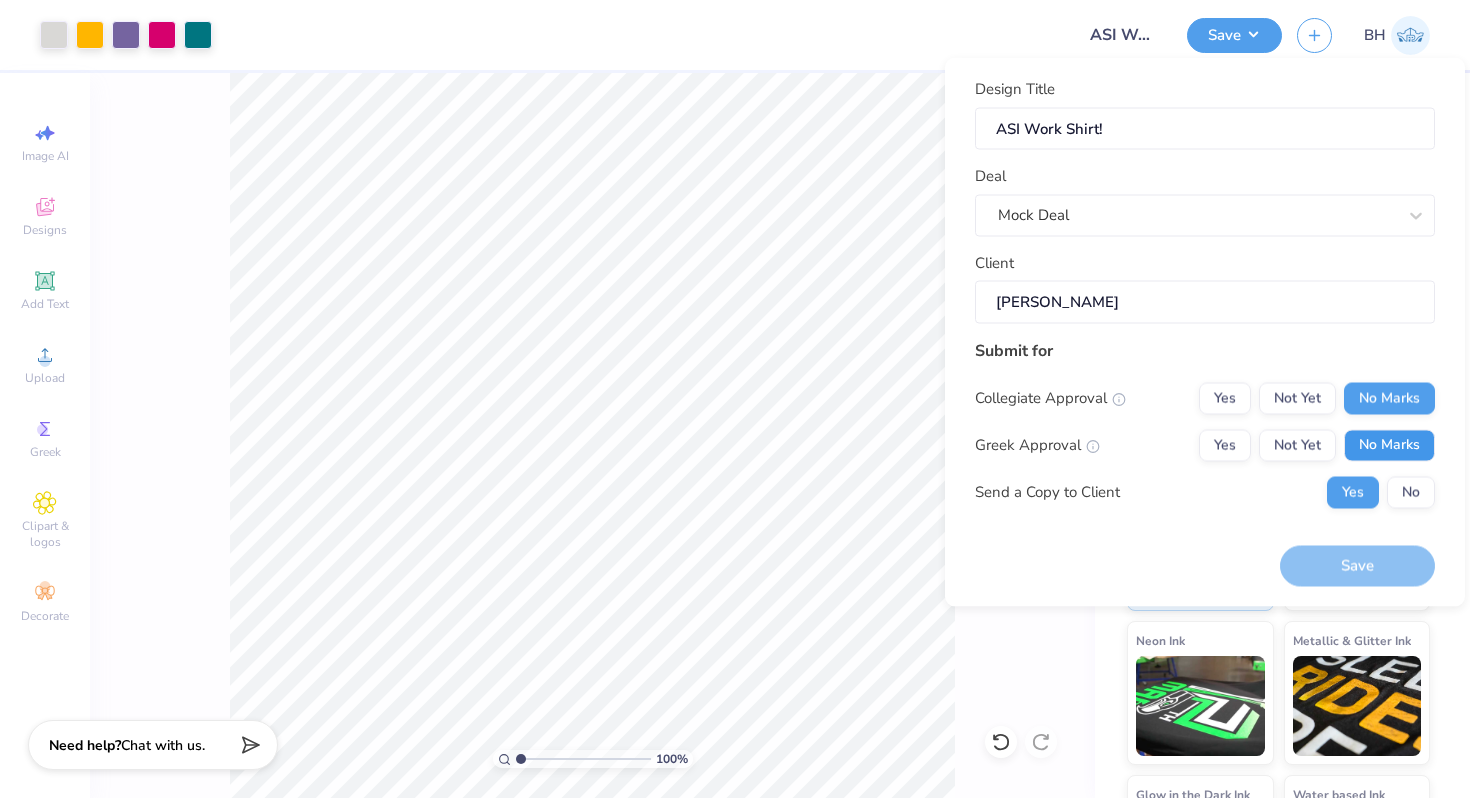 click on "No Marks" at bounding box center (1389, 445) 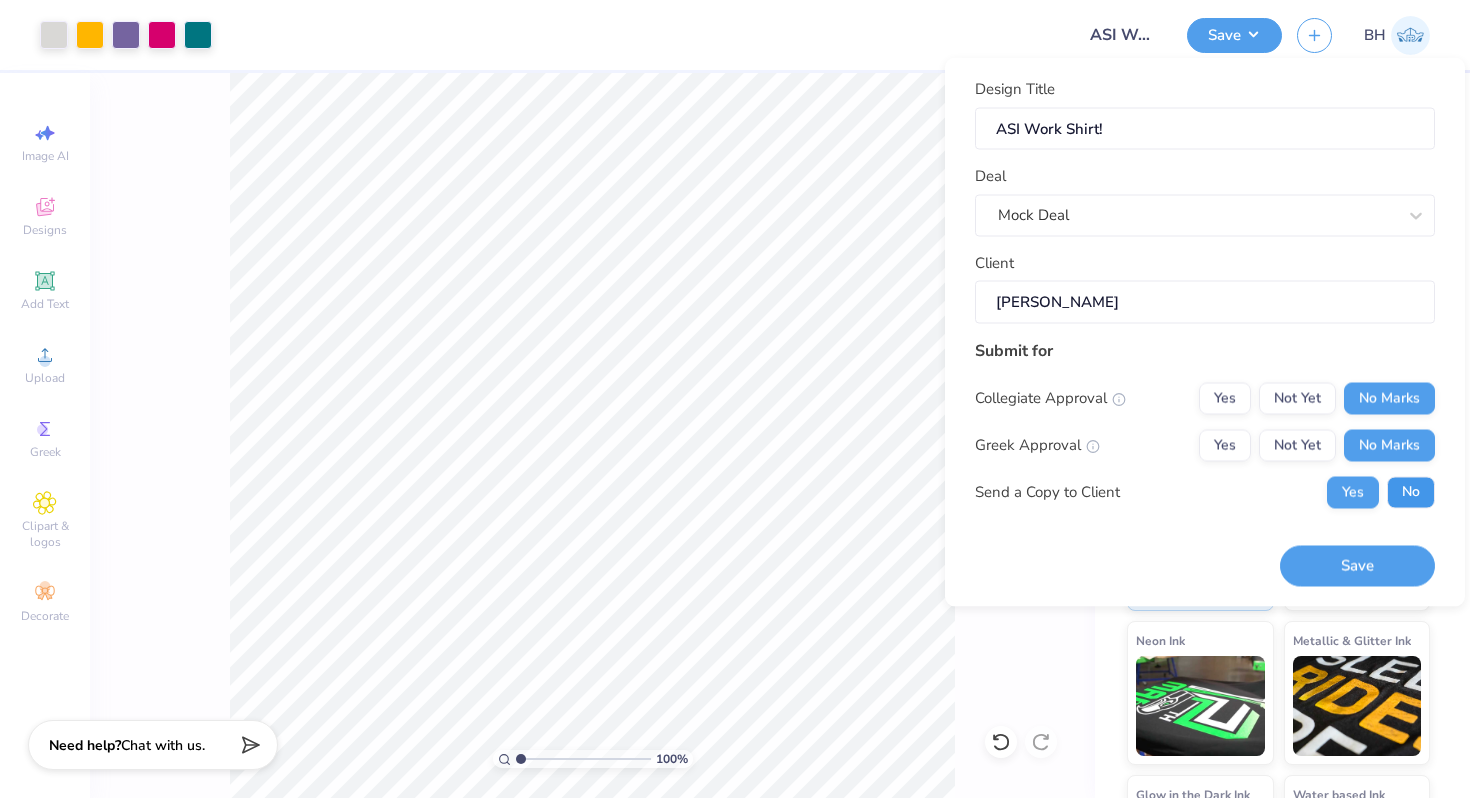 click on "No" at bounding box center (1411, 492) 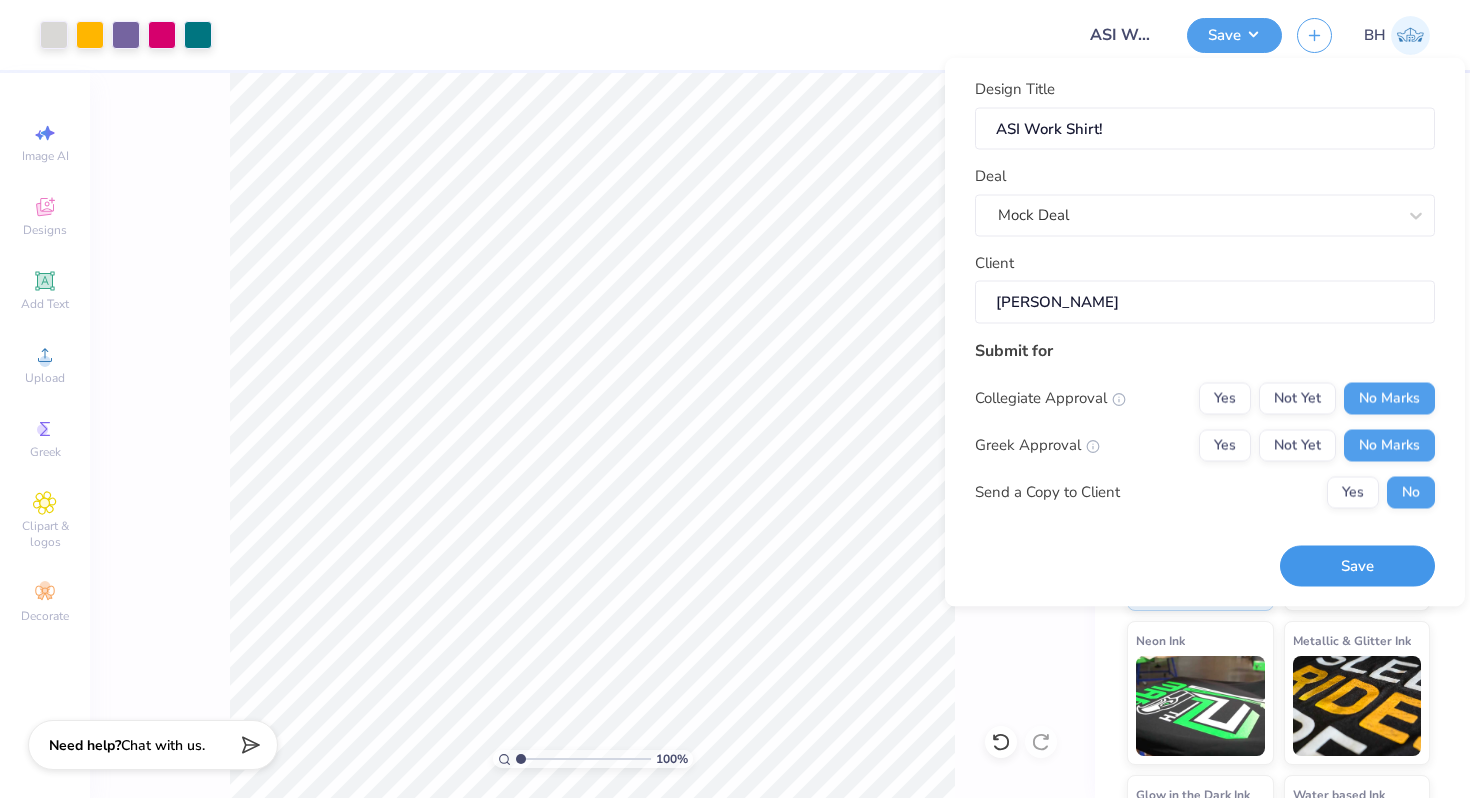 click on "Save" at bounding box center [1357, 566] 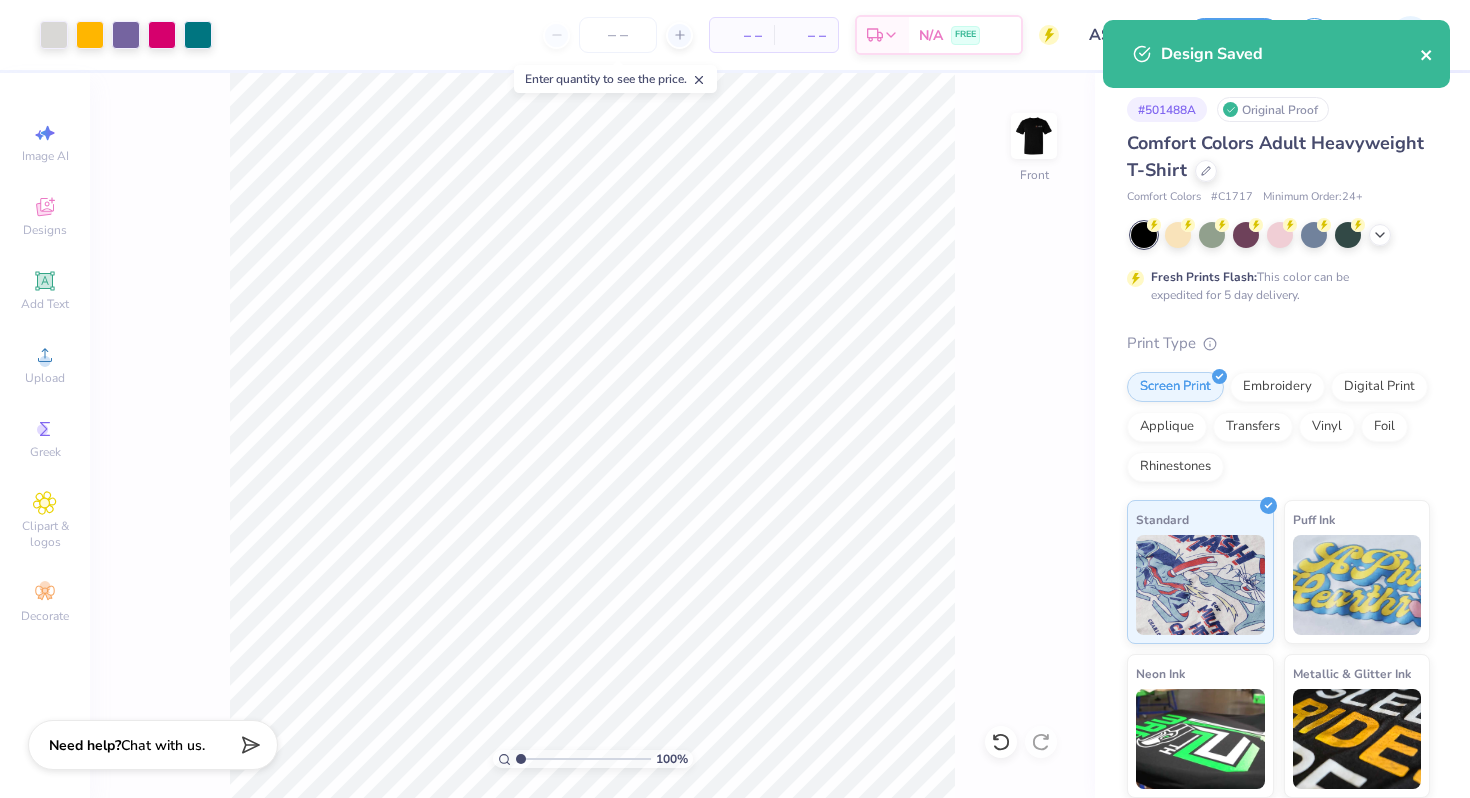 click 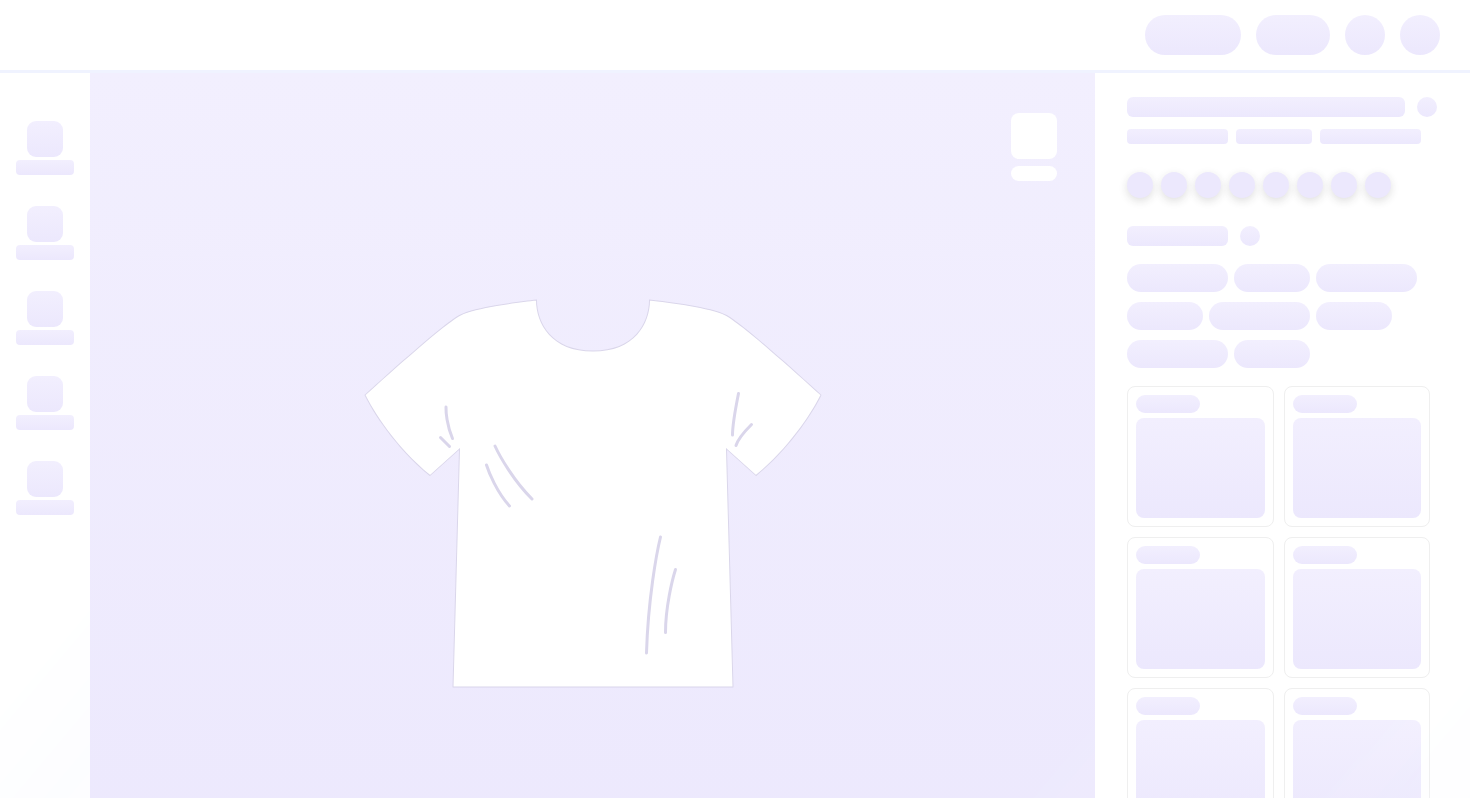 scroll, scrollTop: 0, scrollLeft: 0, axis: both 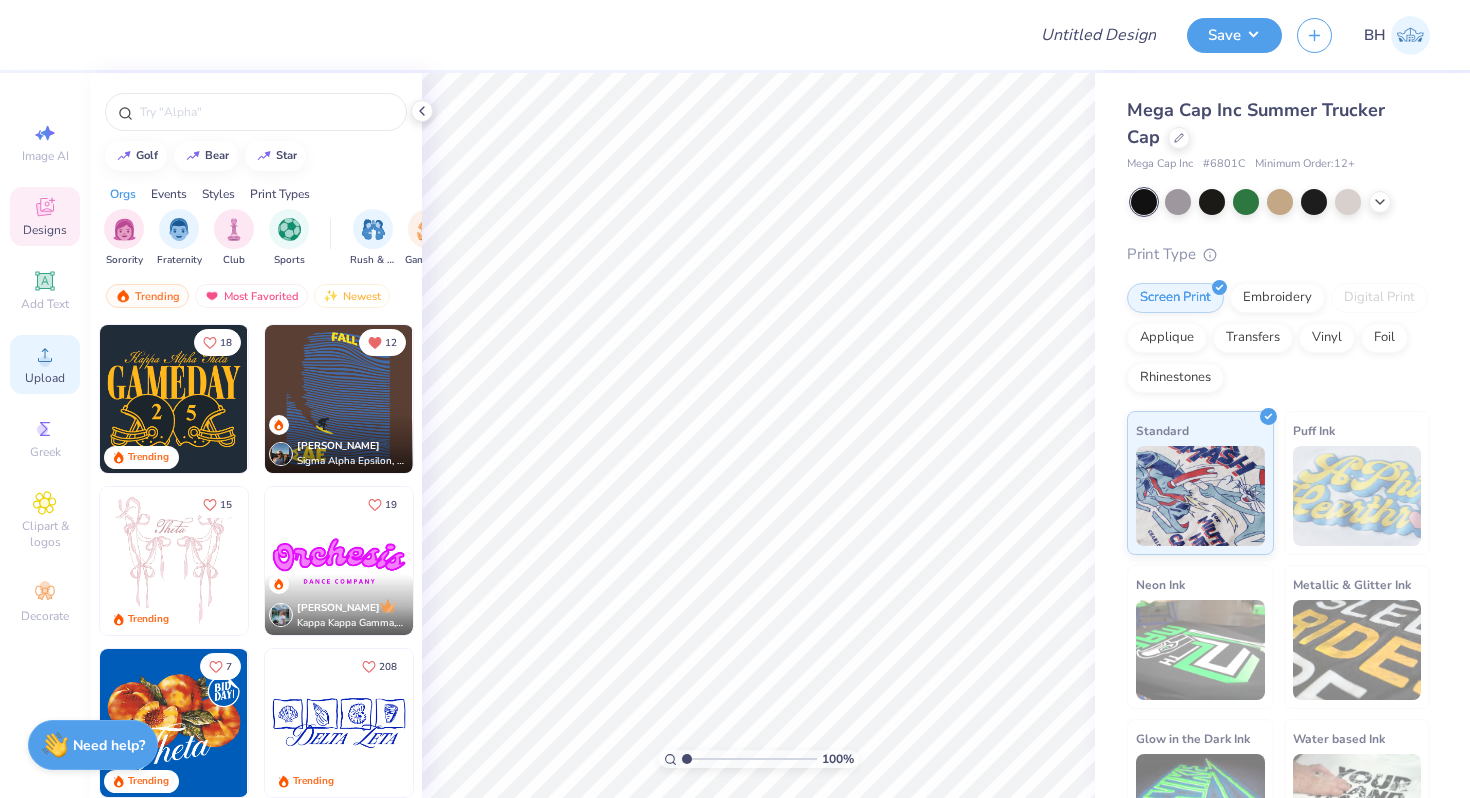 click on "Upload" at bounding box center [45, 378] 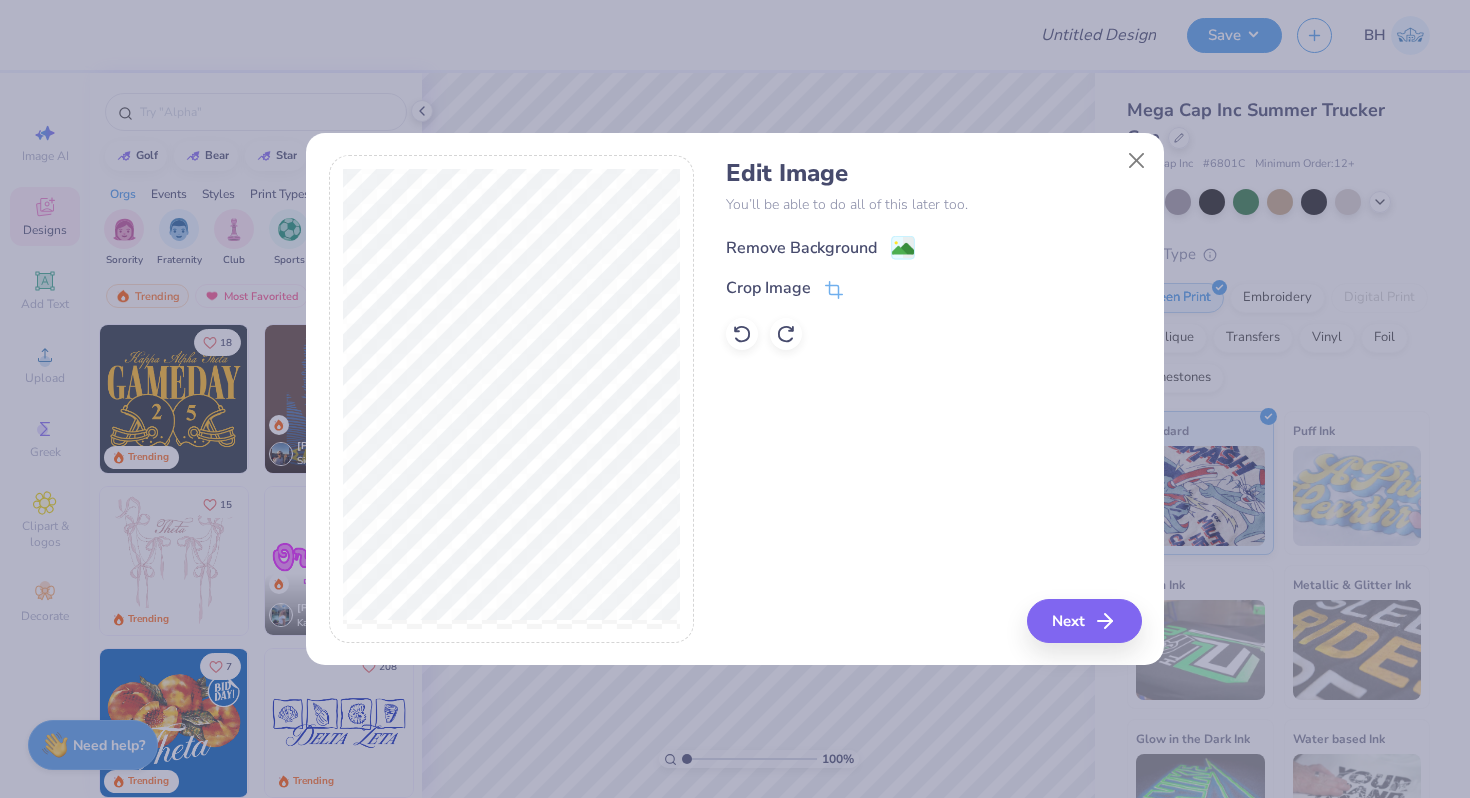 click on "Remove Background" at bounding box center (801, 248) 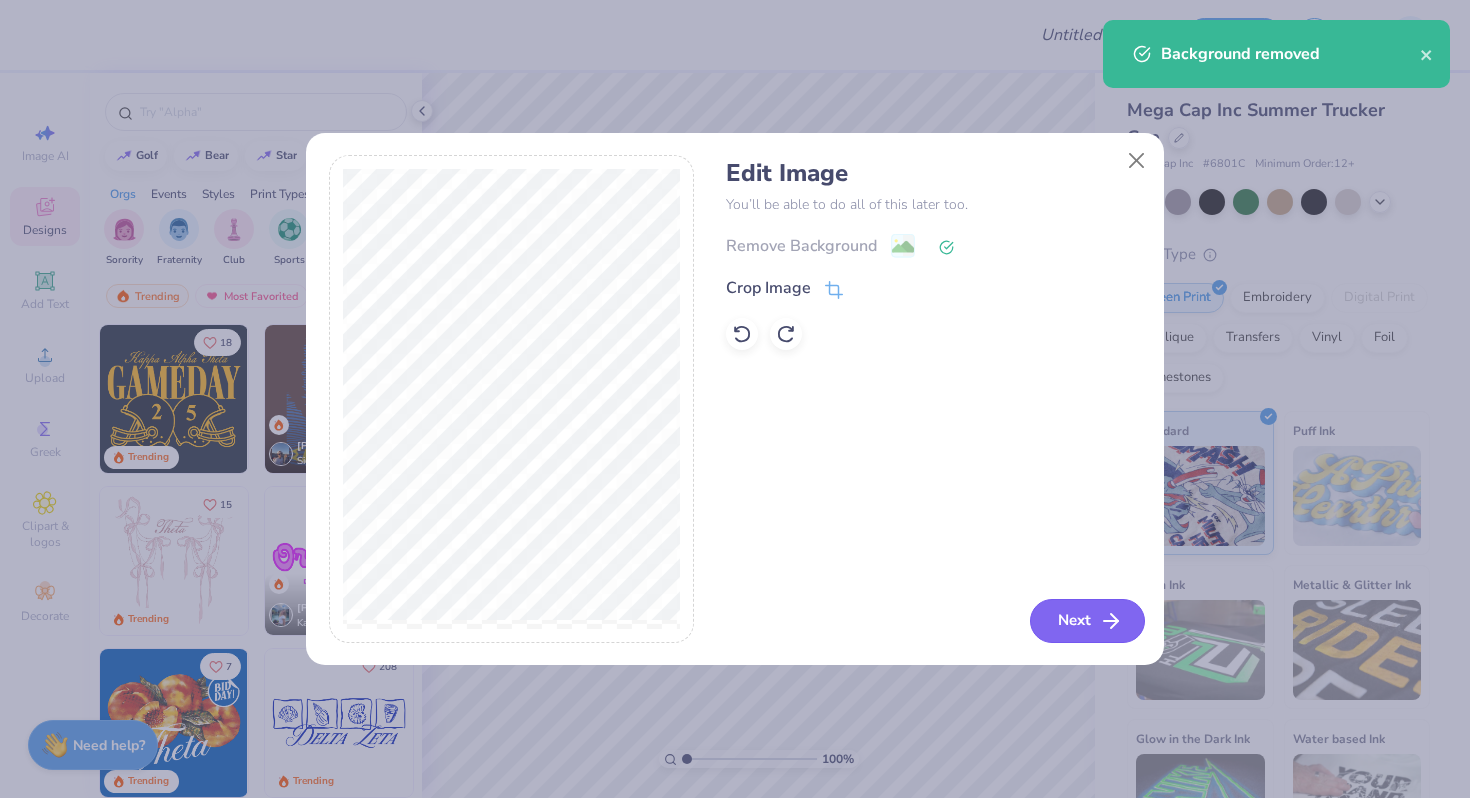 click on "Next" at bounding box center [1087, 621] 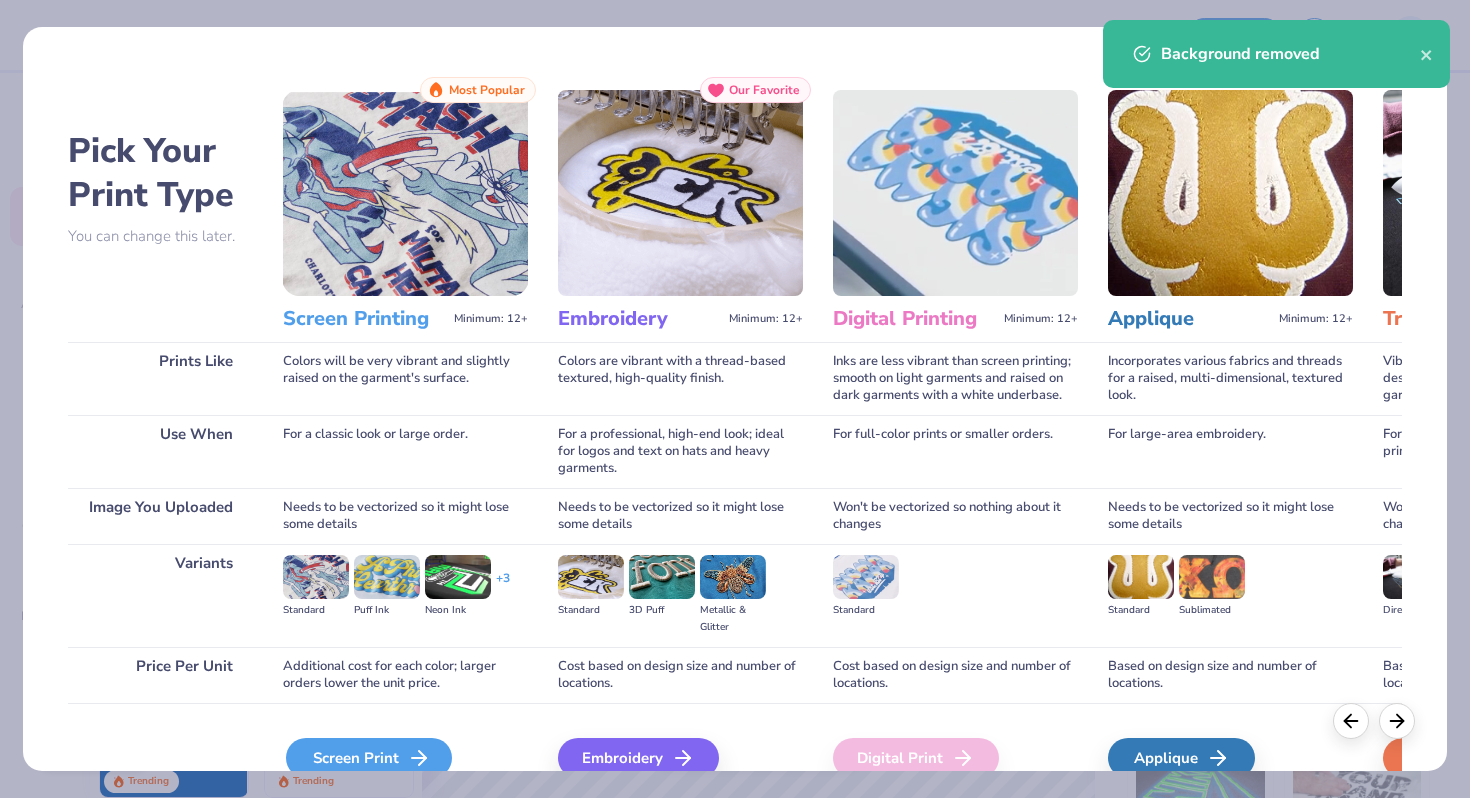 click on "Screen Print" at bounding box center [369, 758] 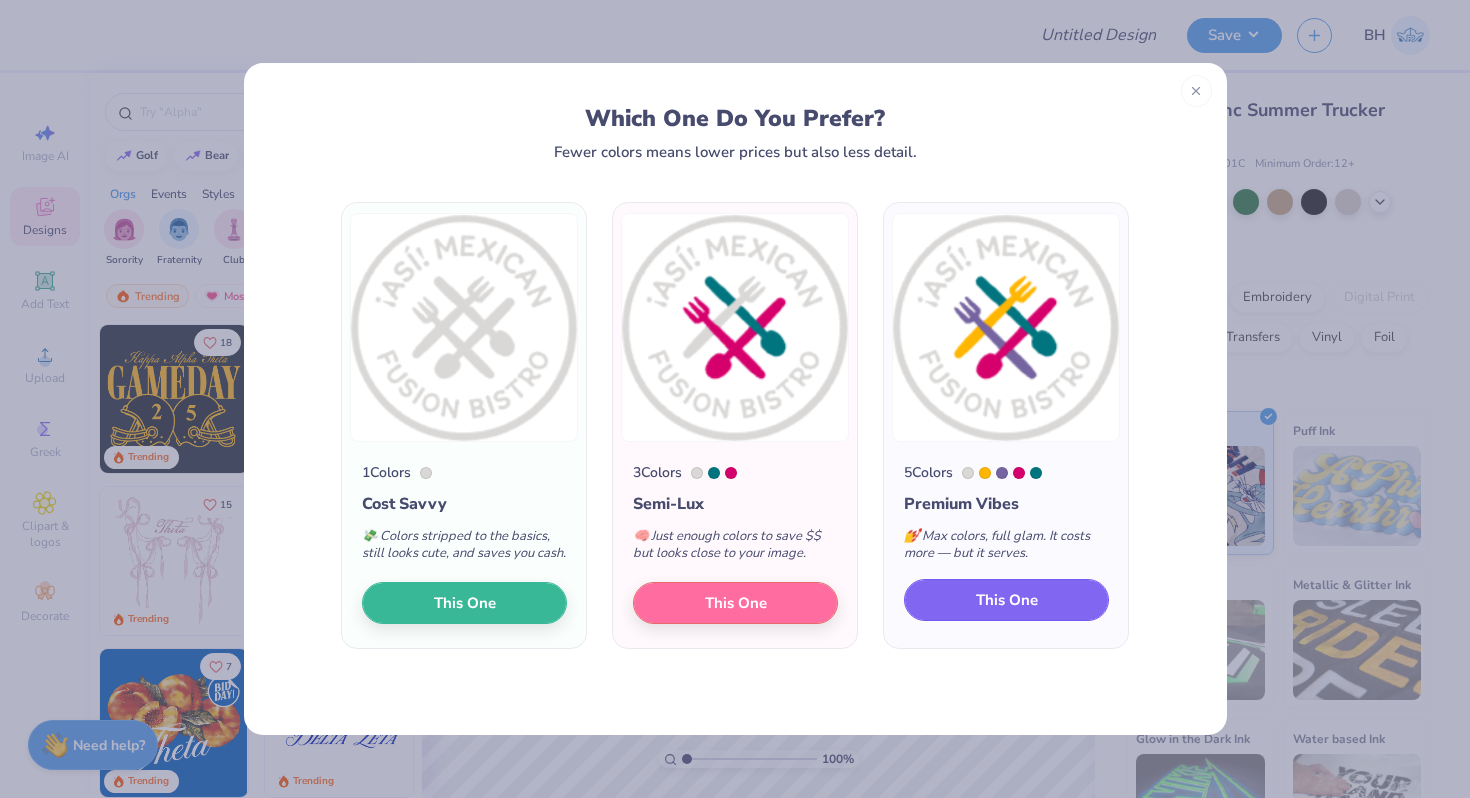 click on "This One" at bounding box center [1006, 600] 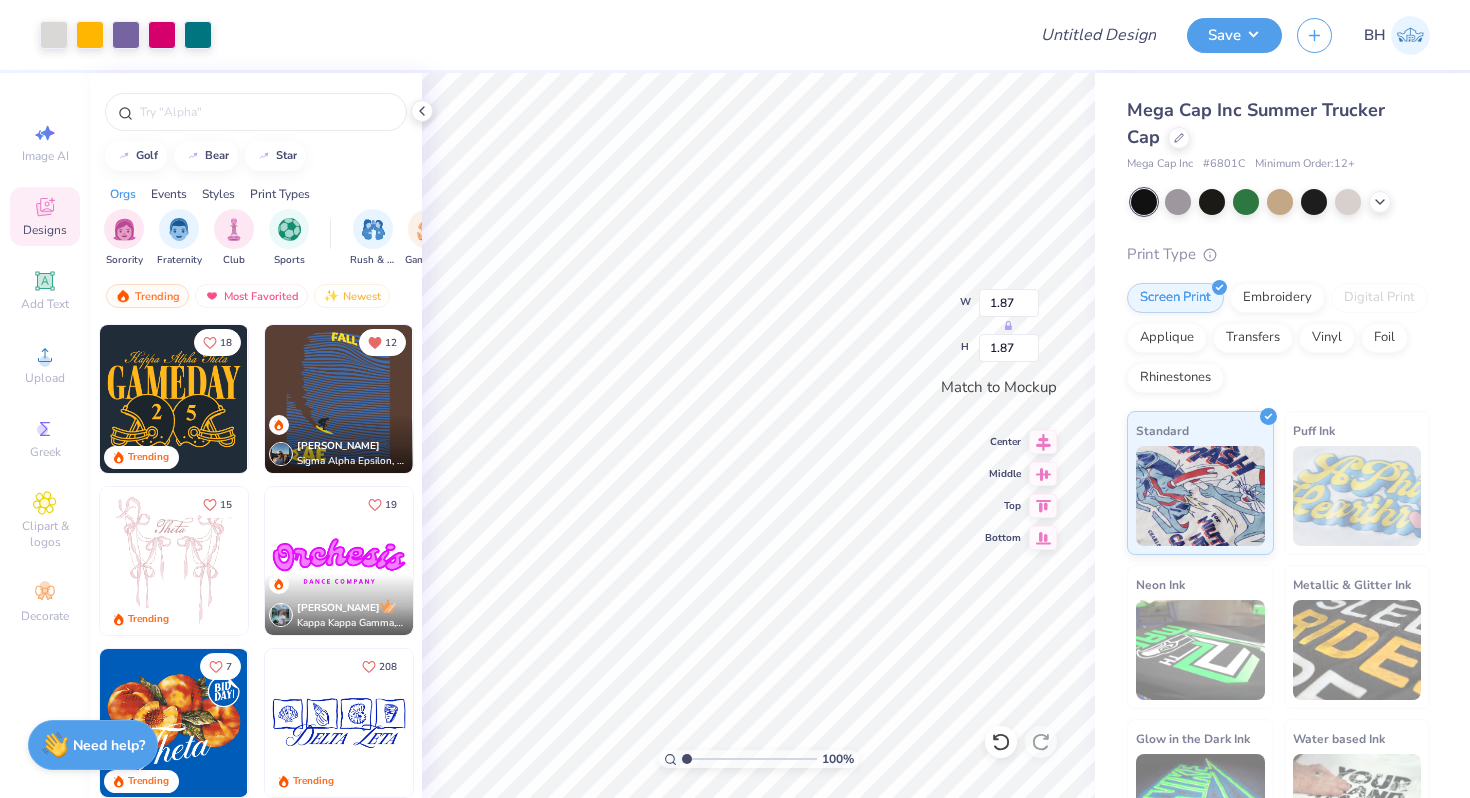 type on "1.89" 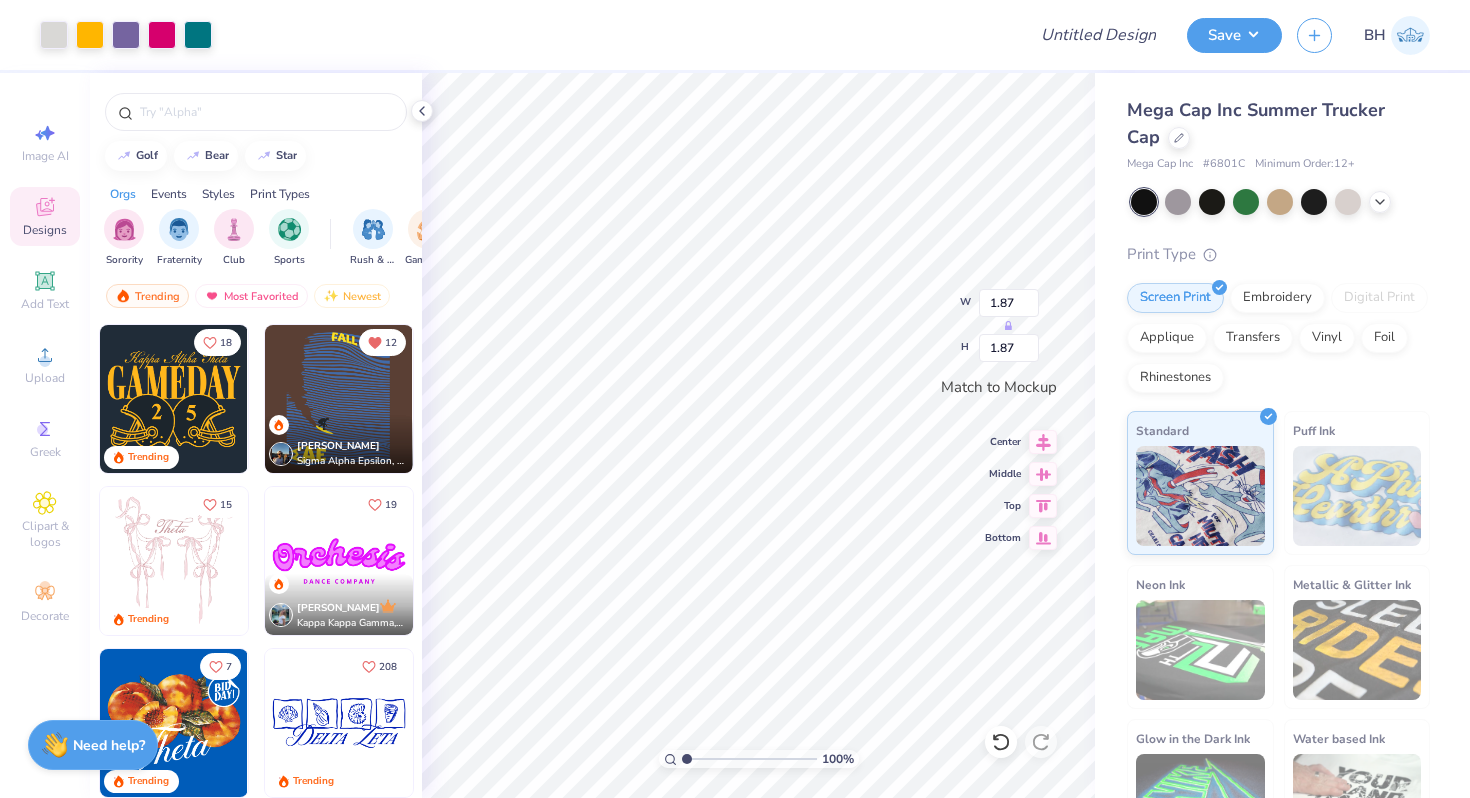 type on "1.89" 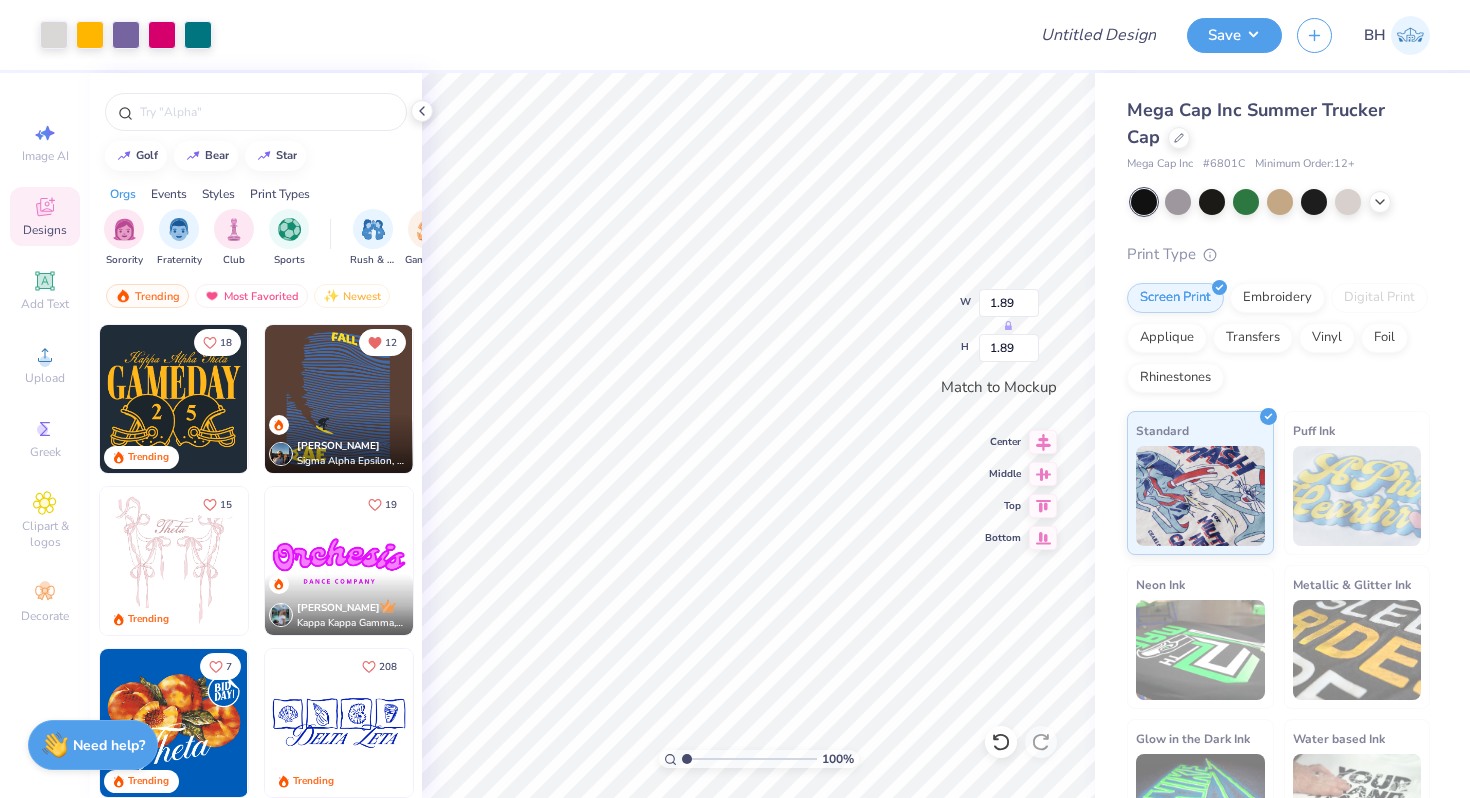 type on "1.92" 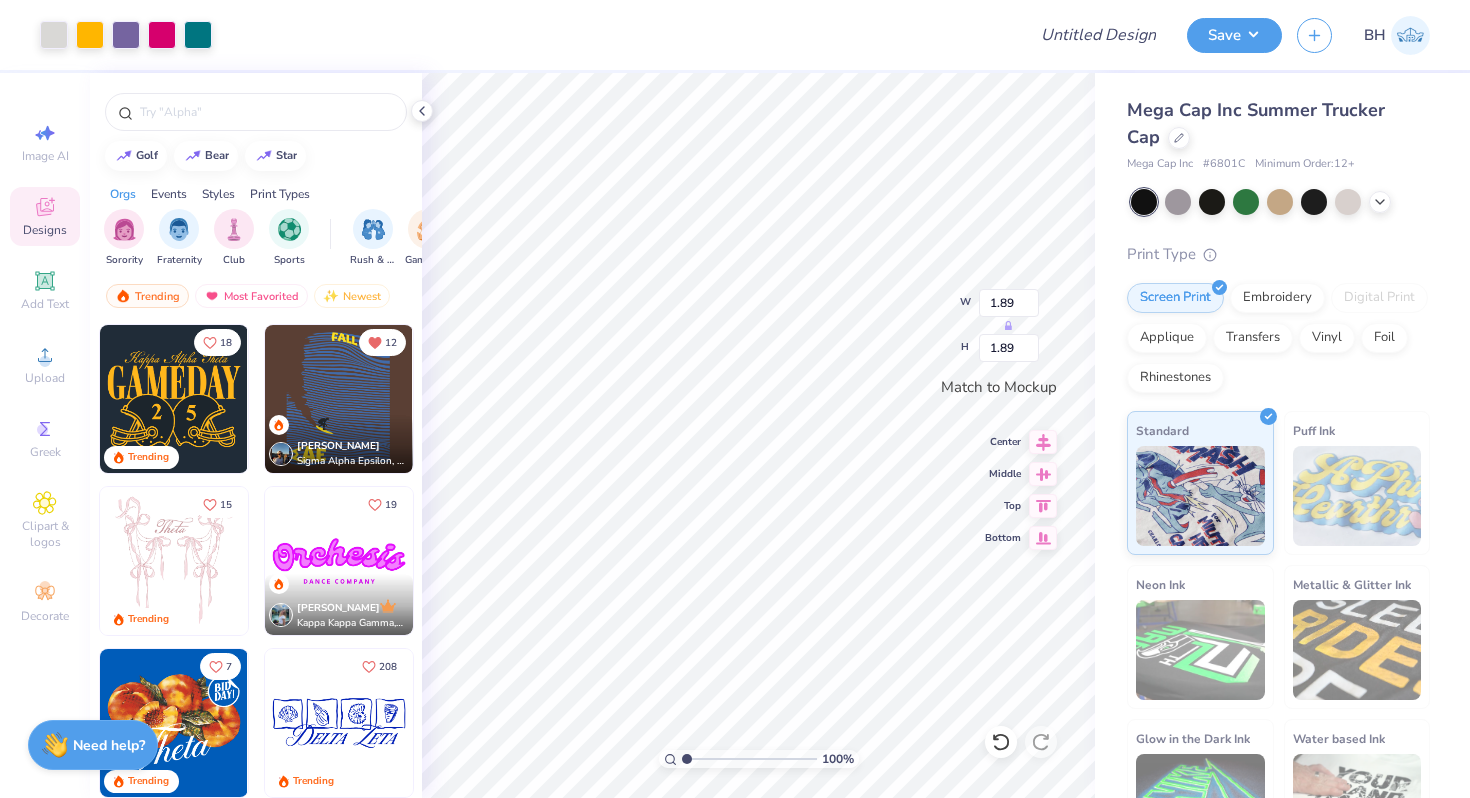 type on "1.92" 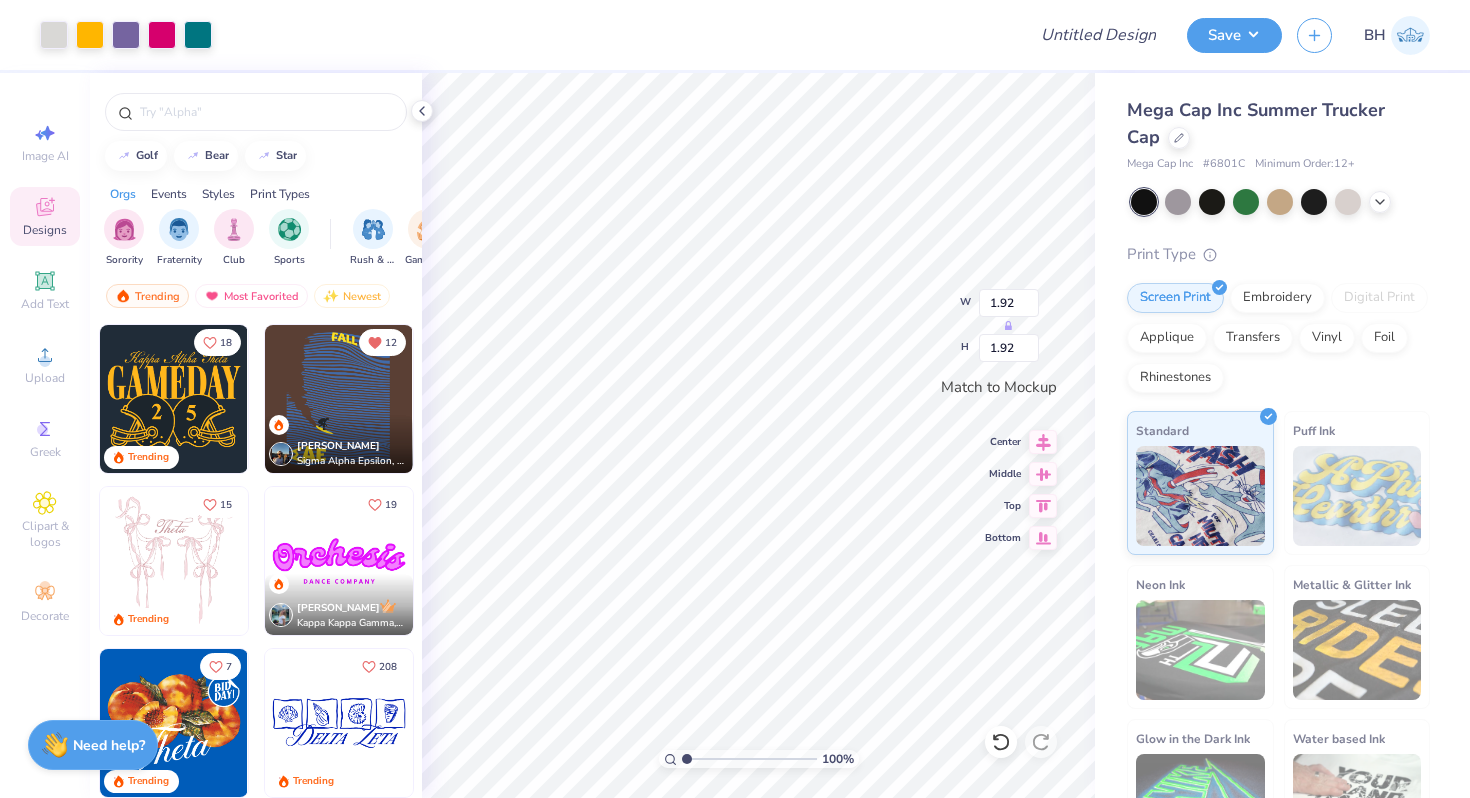 type on "1.96" 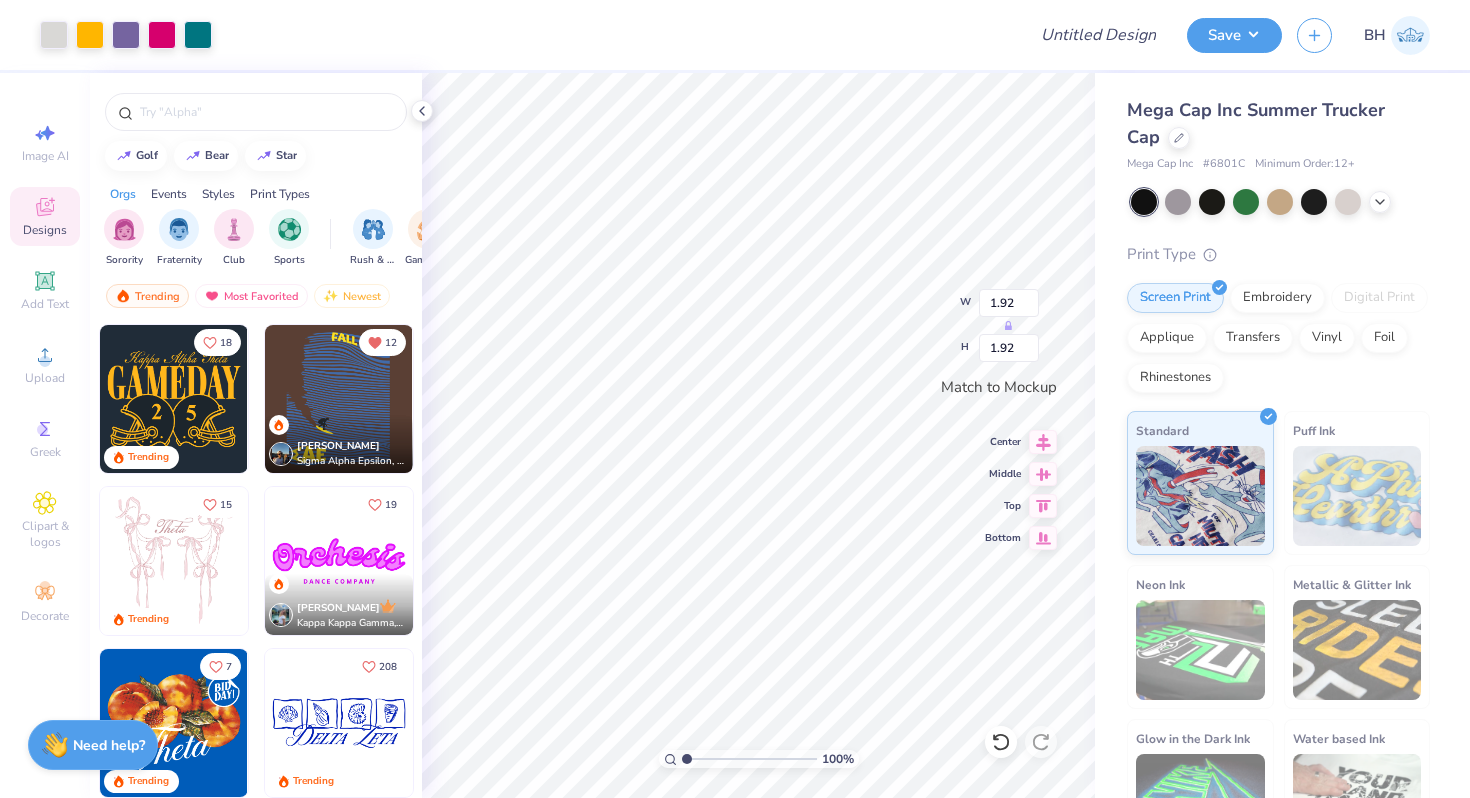 type on "1.96" 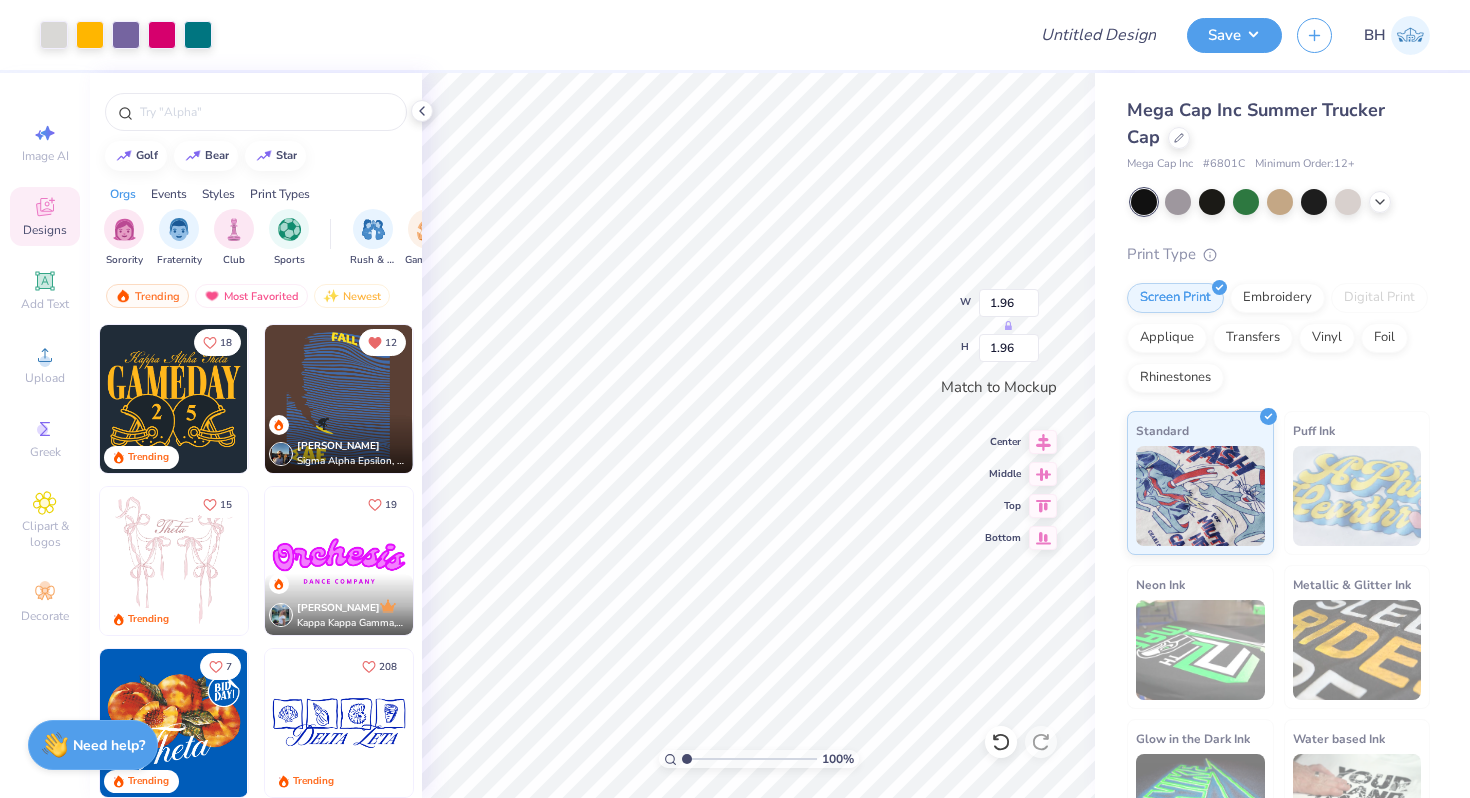type on "2.00" 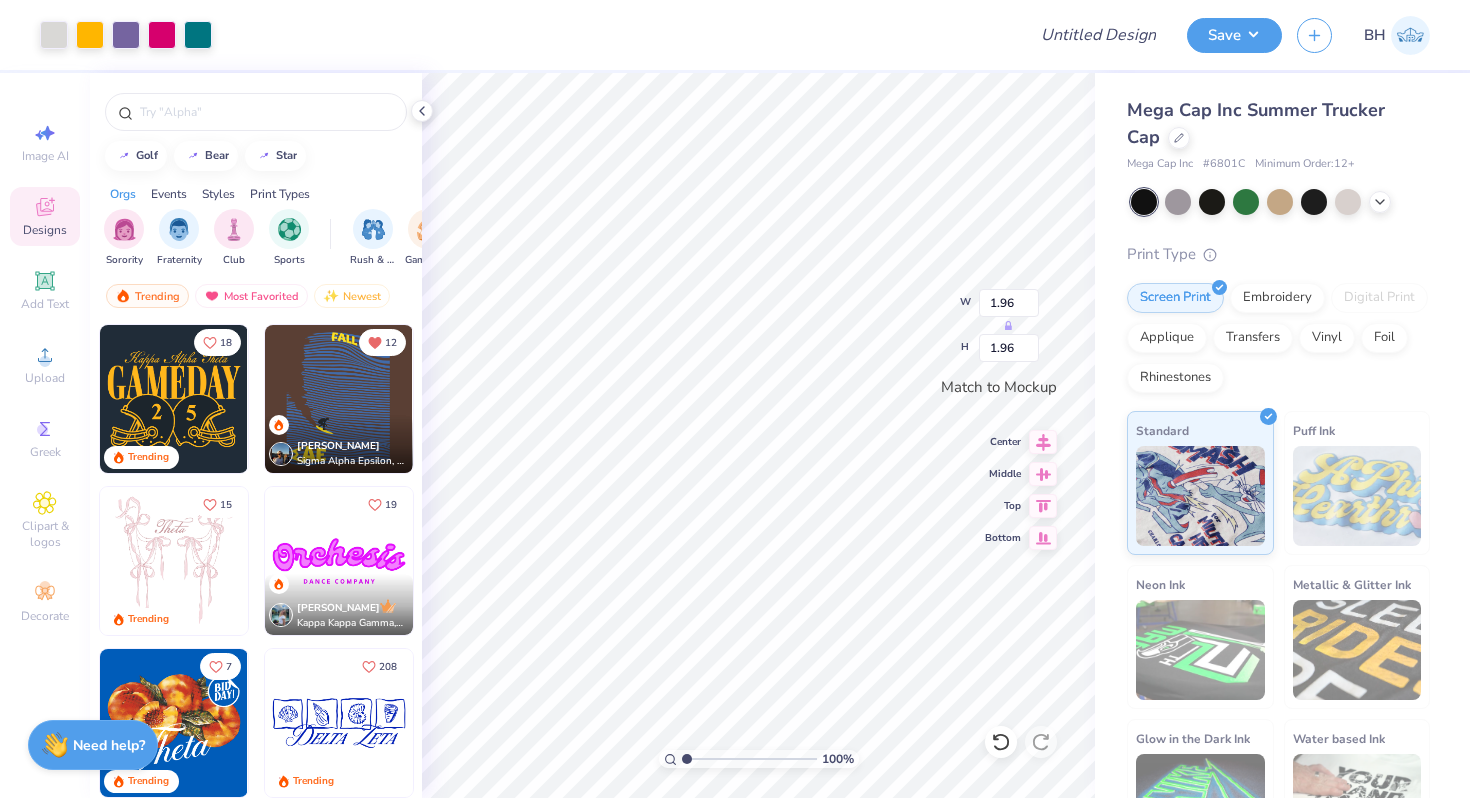 type on "2.00" 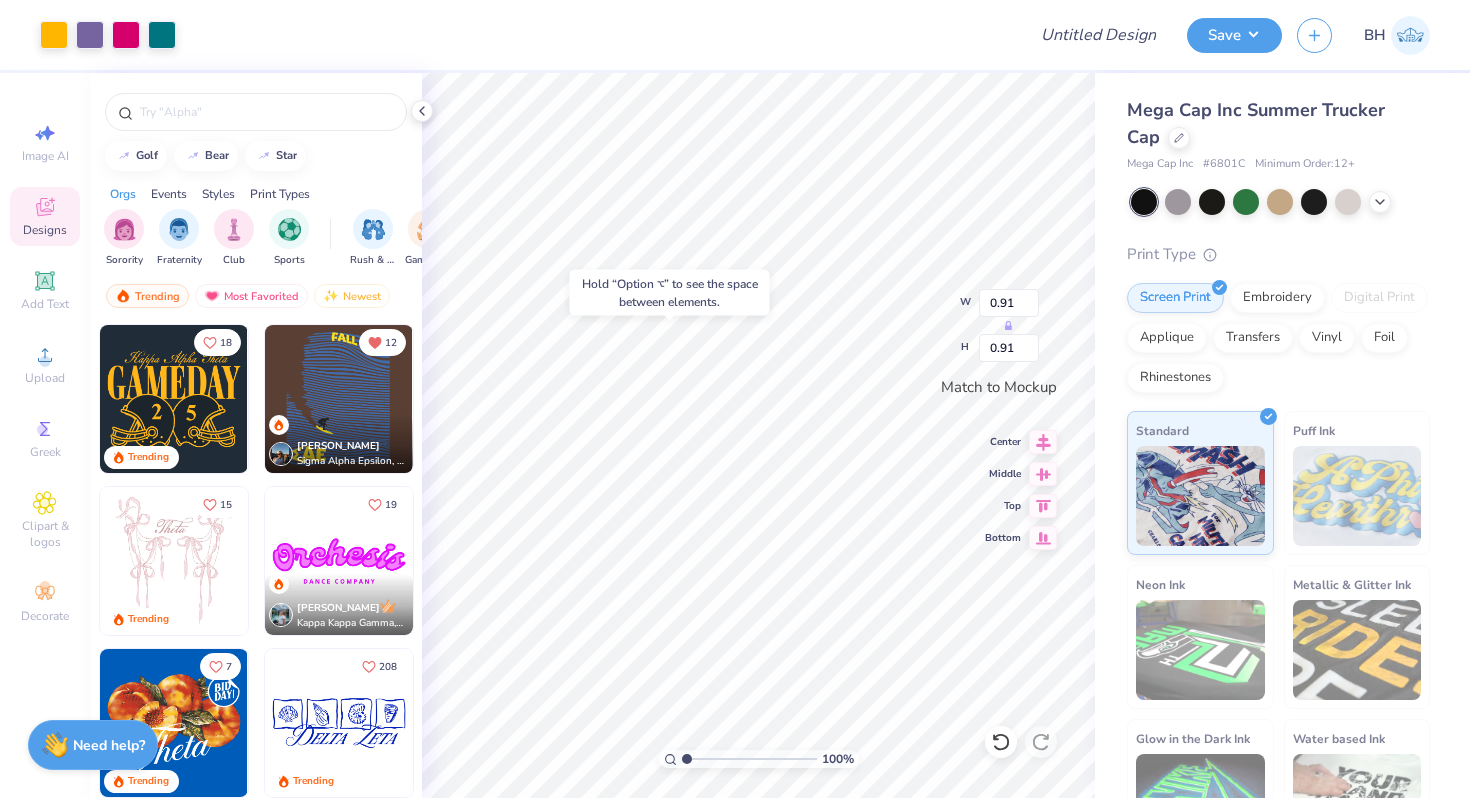 type on "0.28" 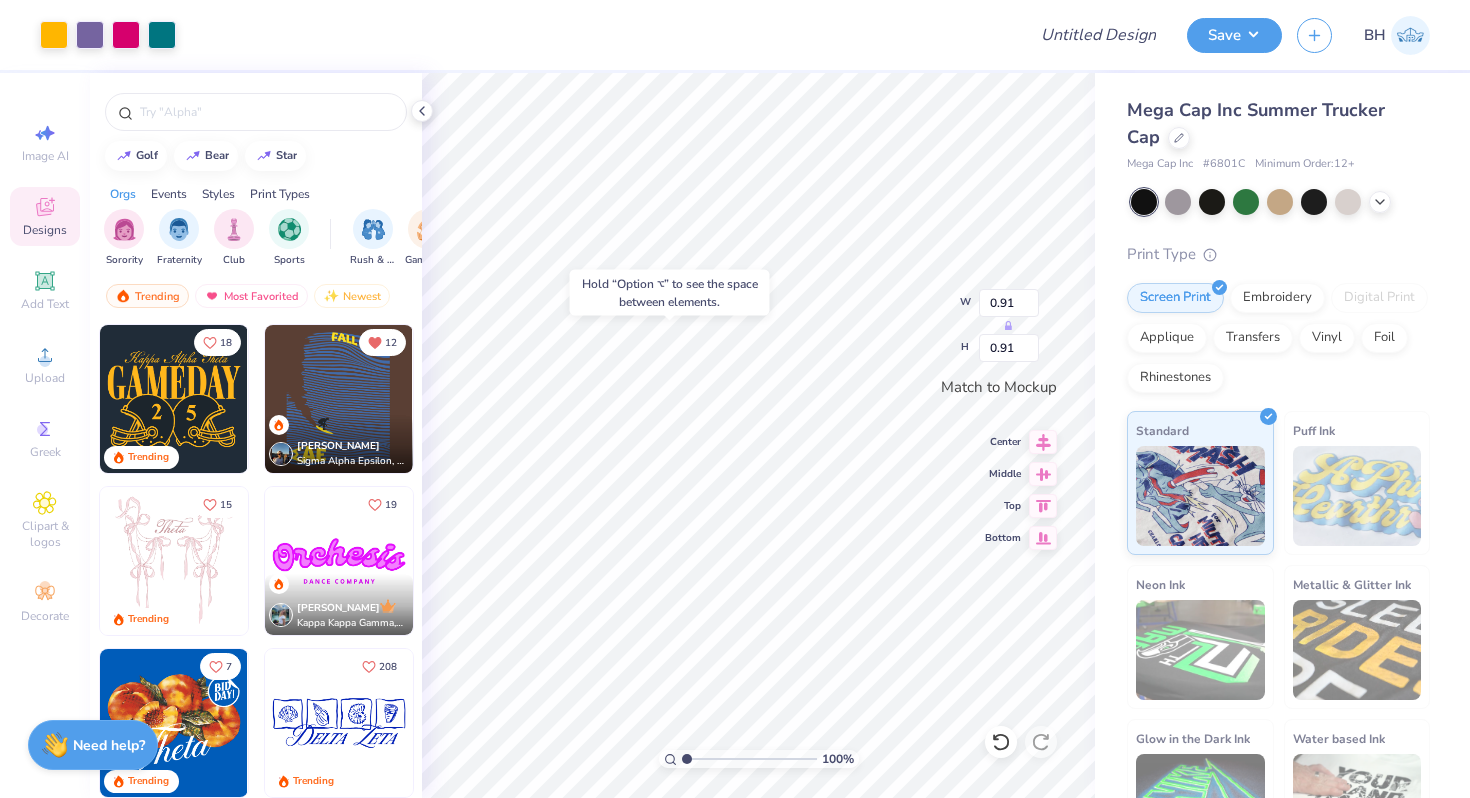 type on "0.29" 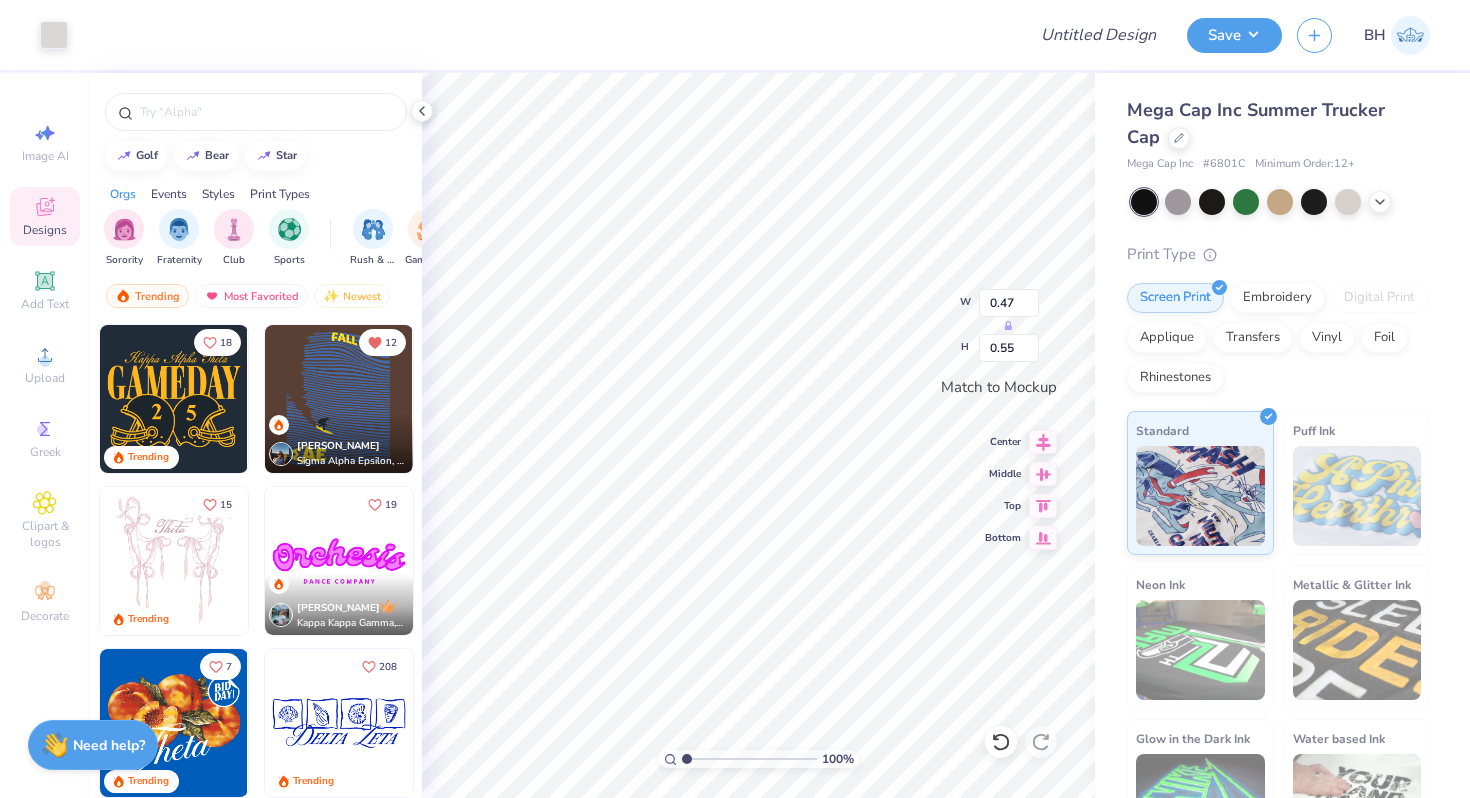 type on "0.61" 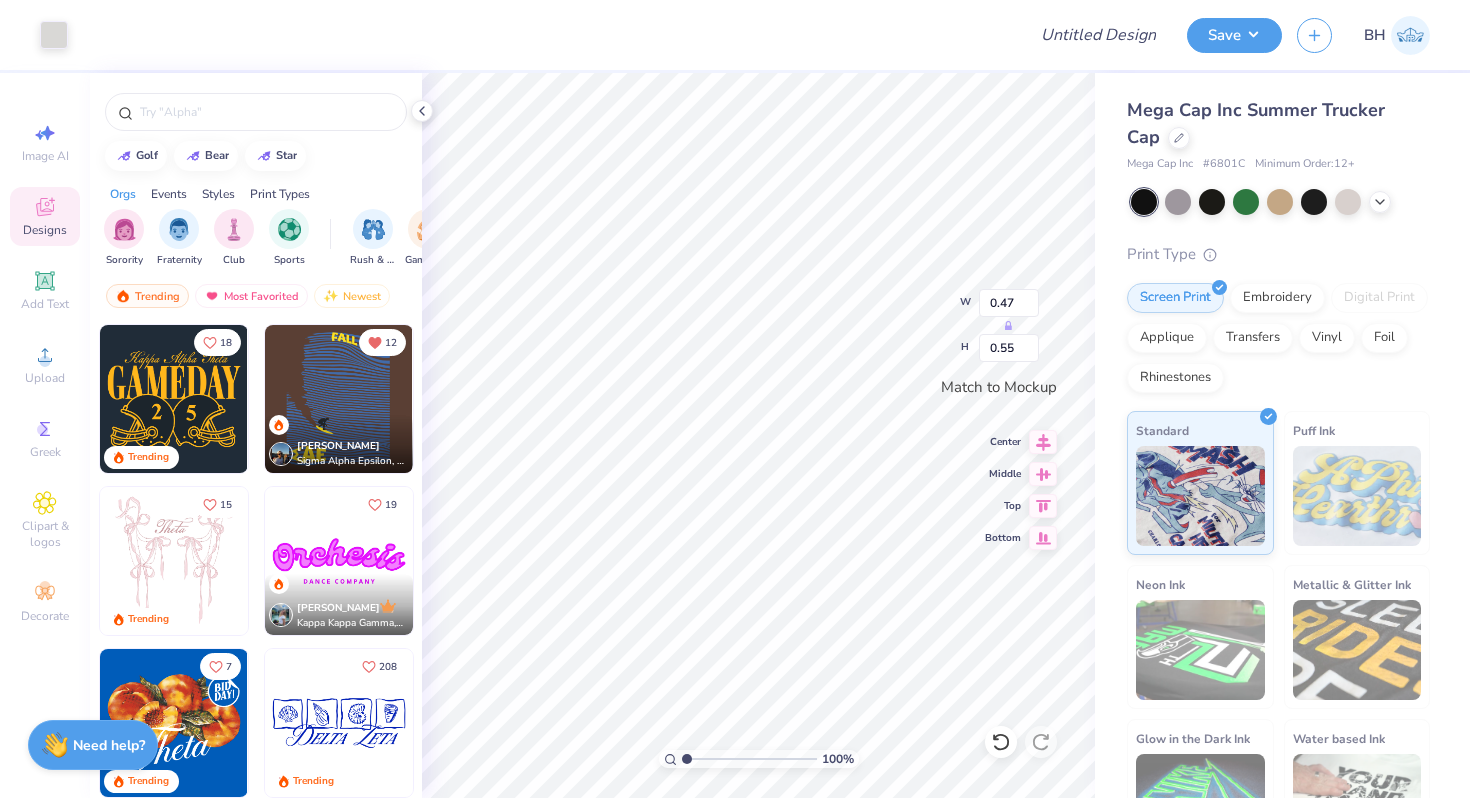 type on "0.26" 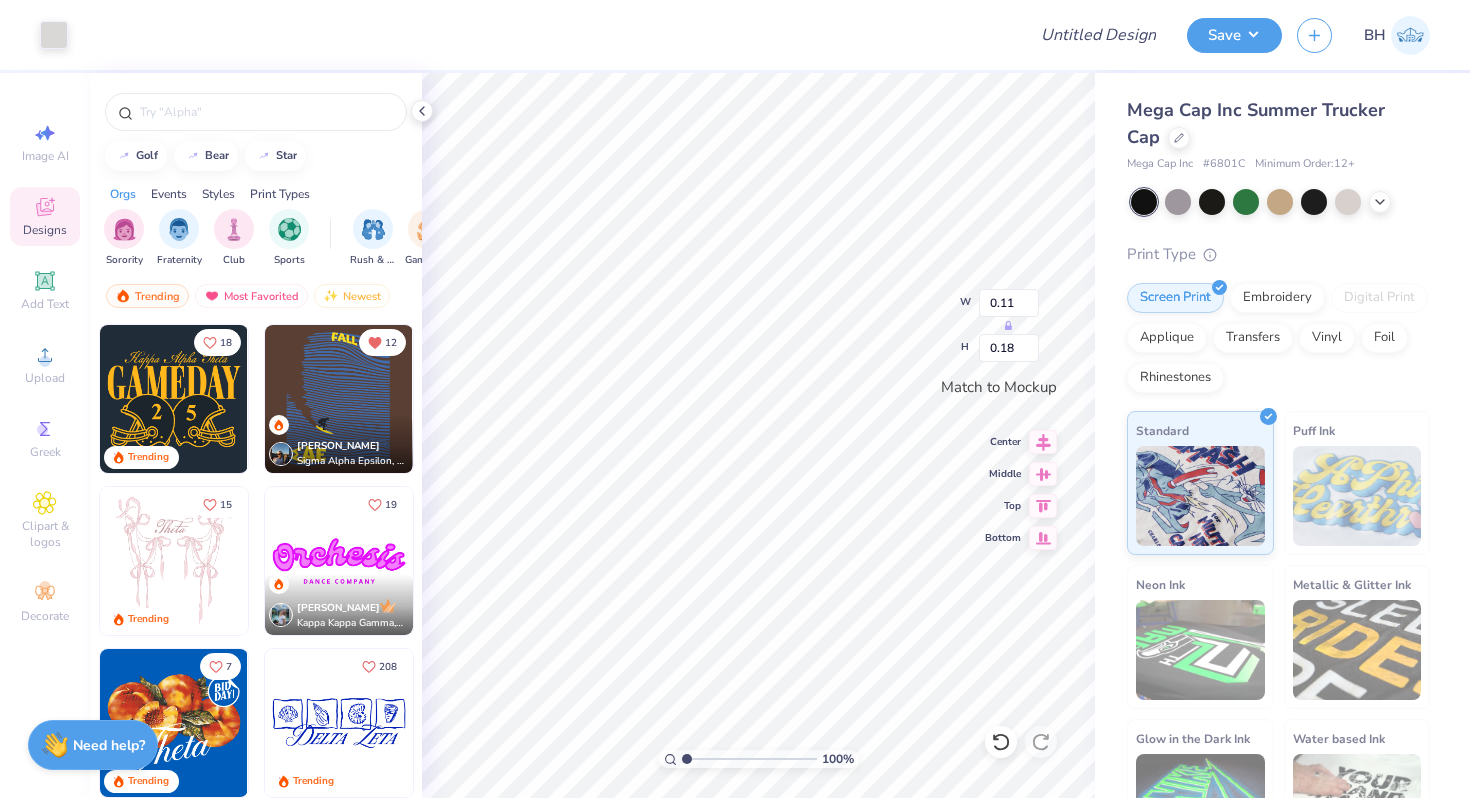 type on "0.31" 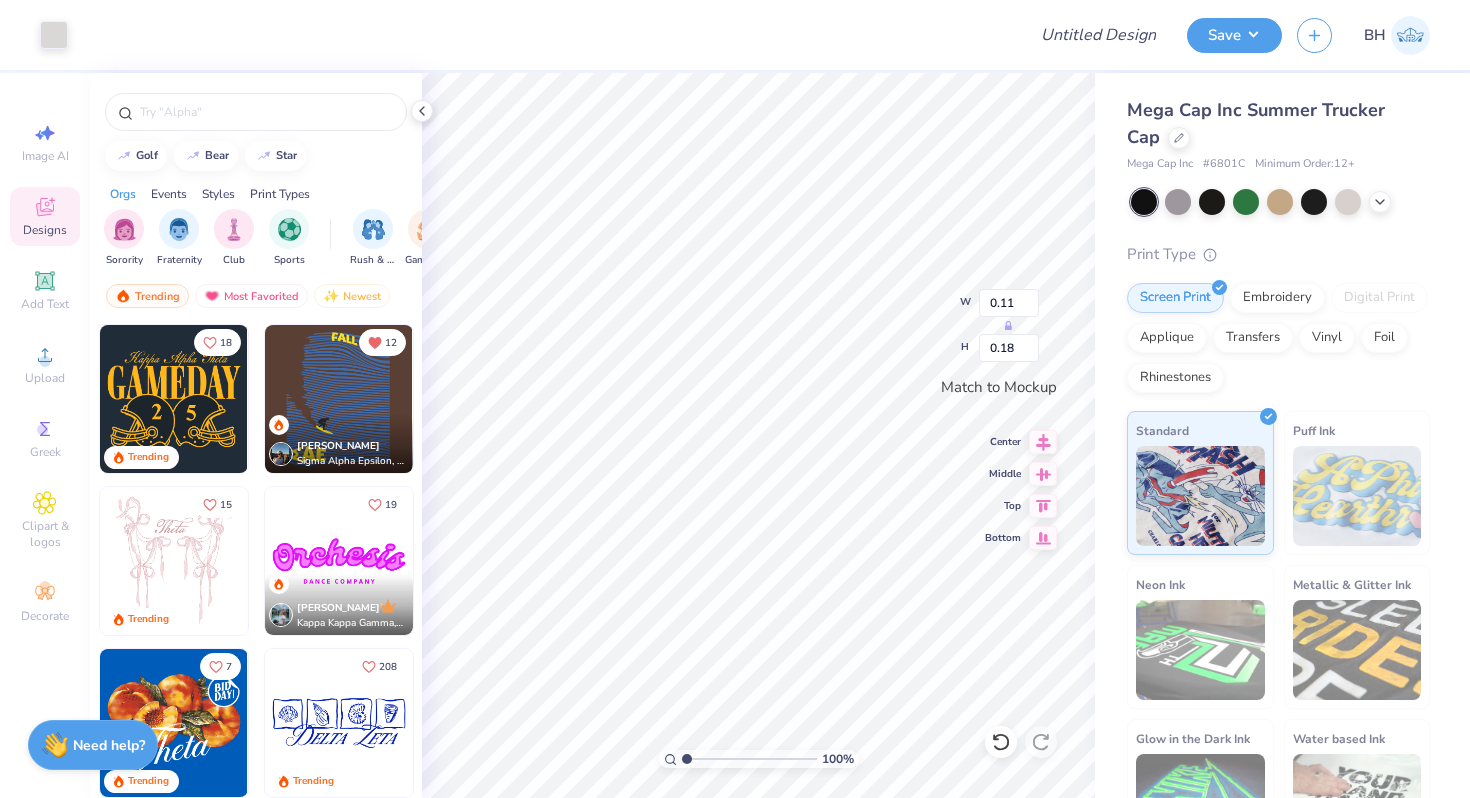 type on "0.51" 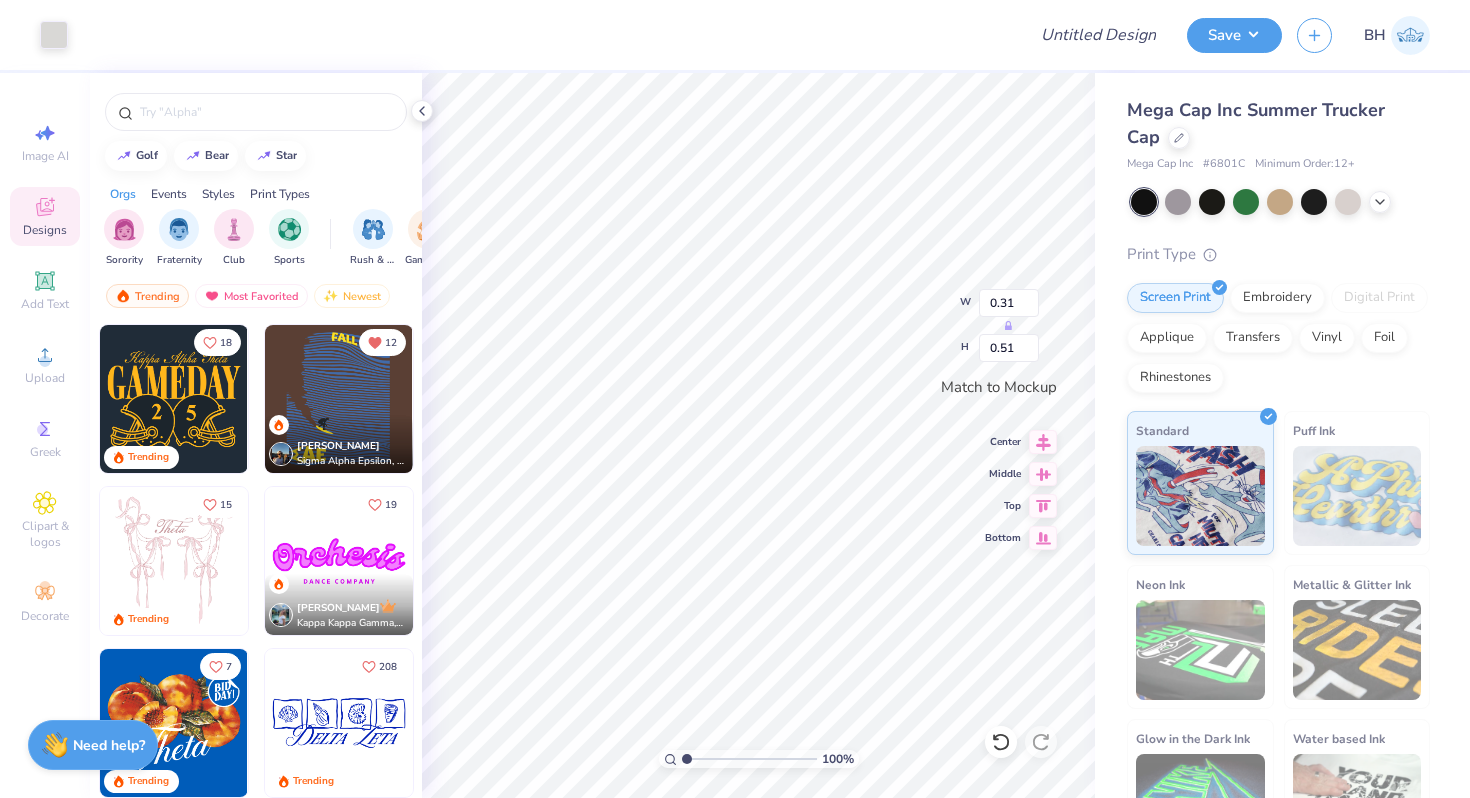 type on "0.14" 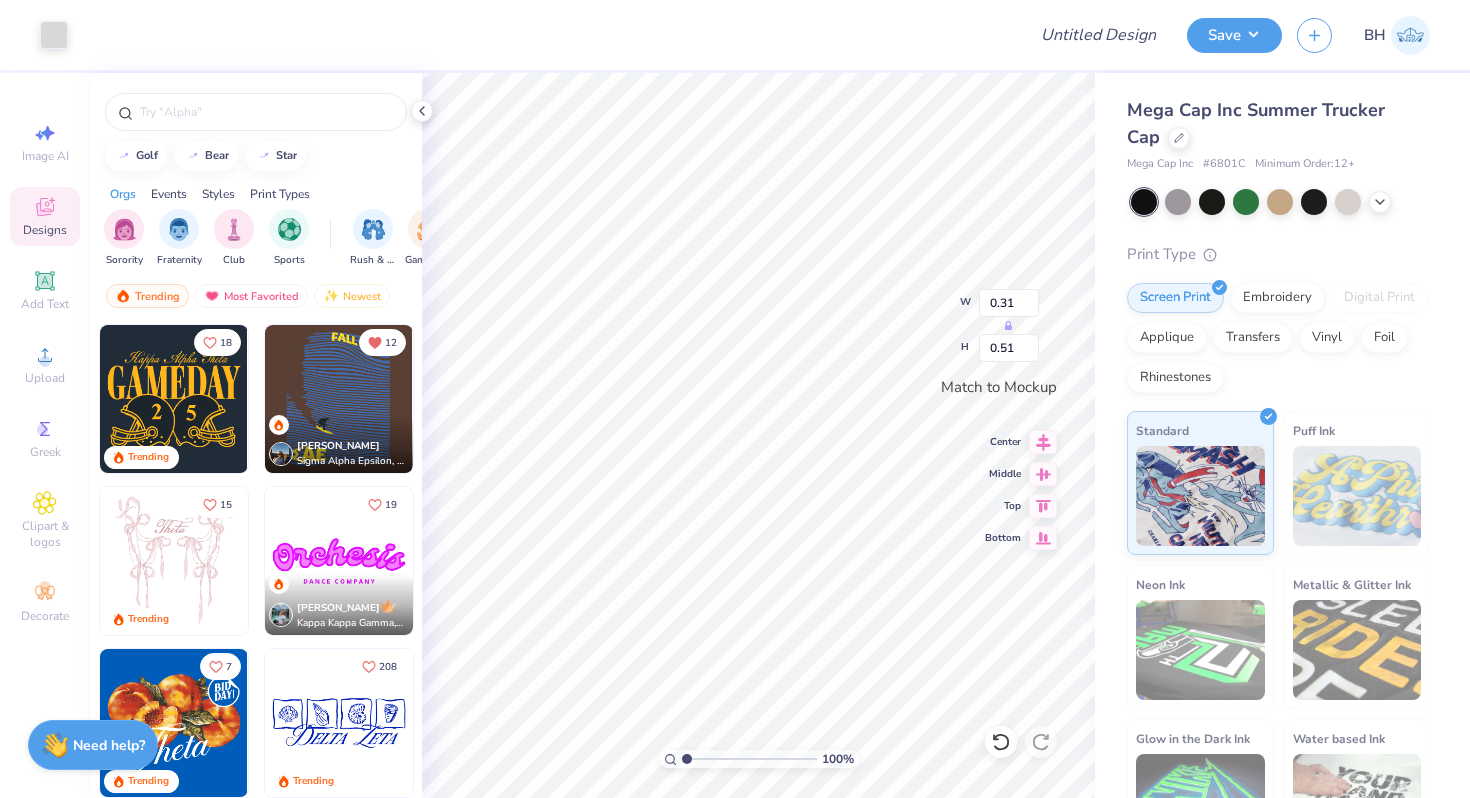 type on "0.55" 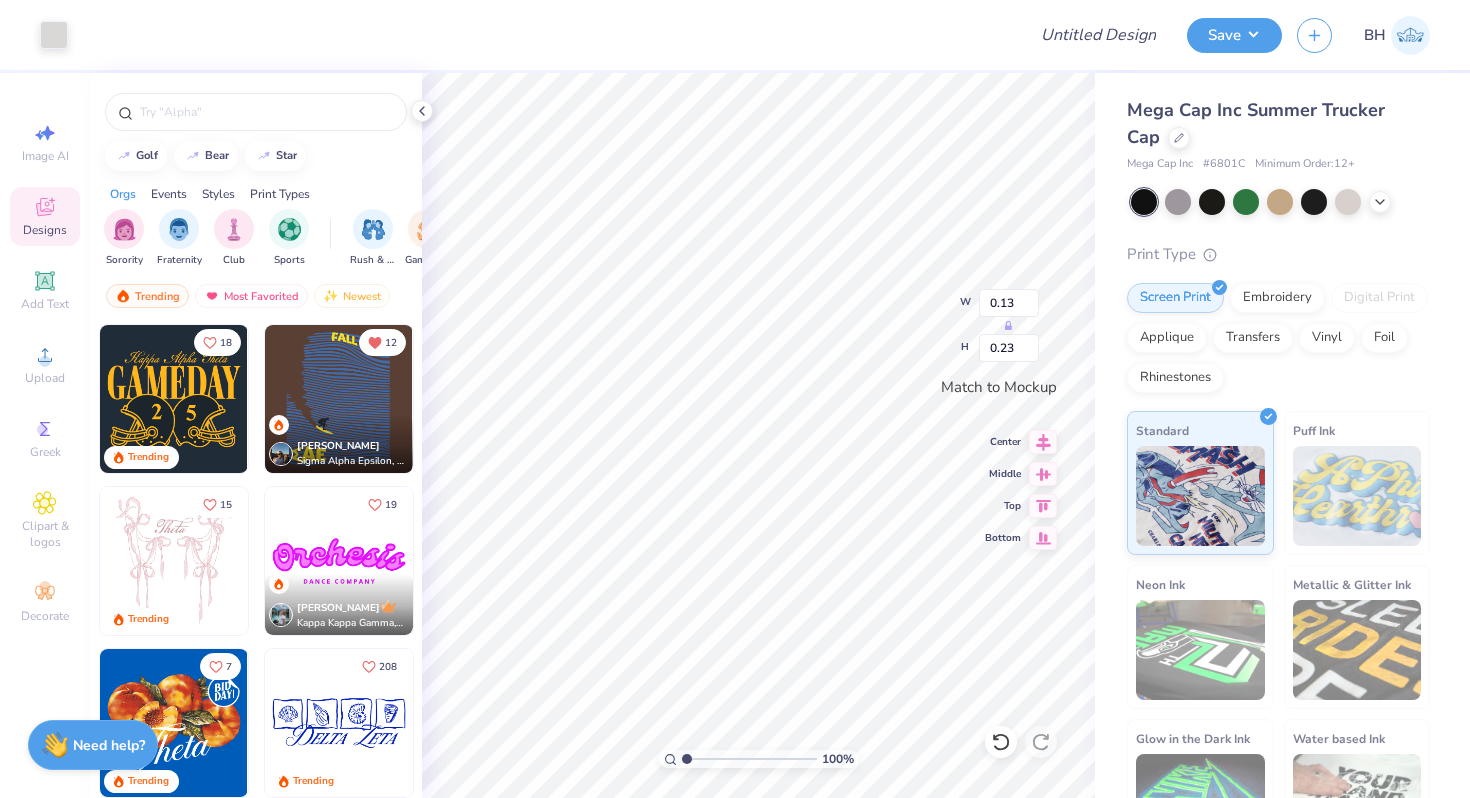 type on "0.25" 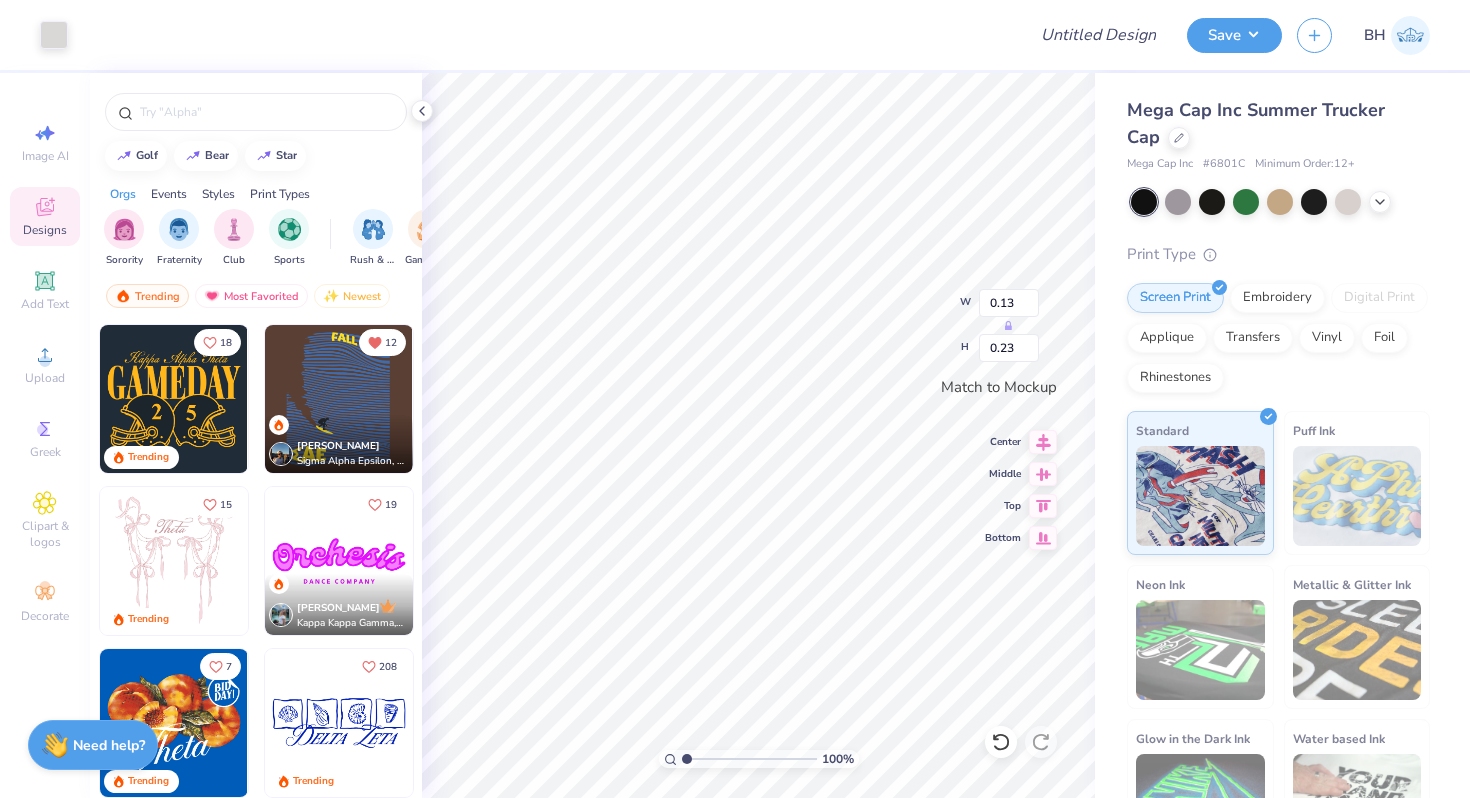 type on "0.47" 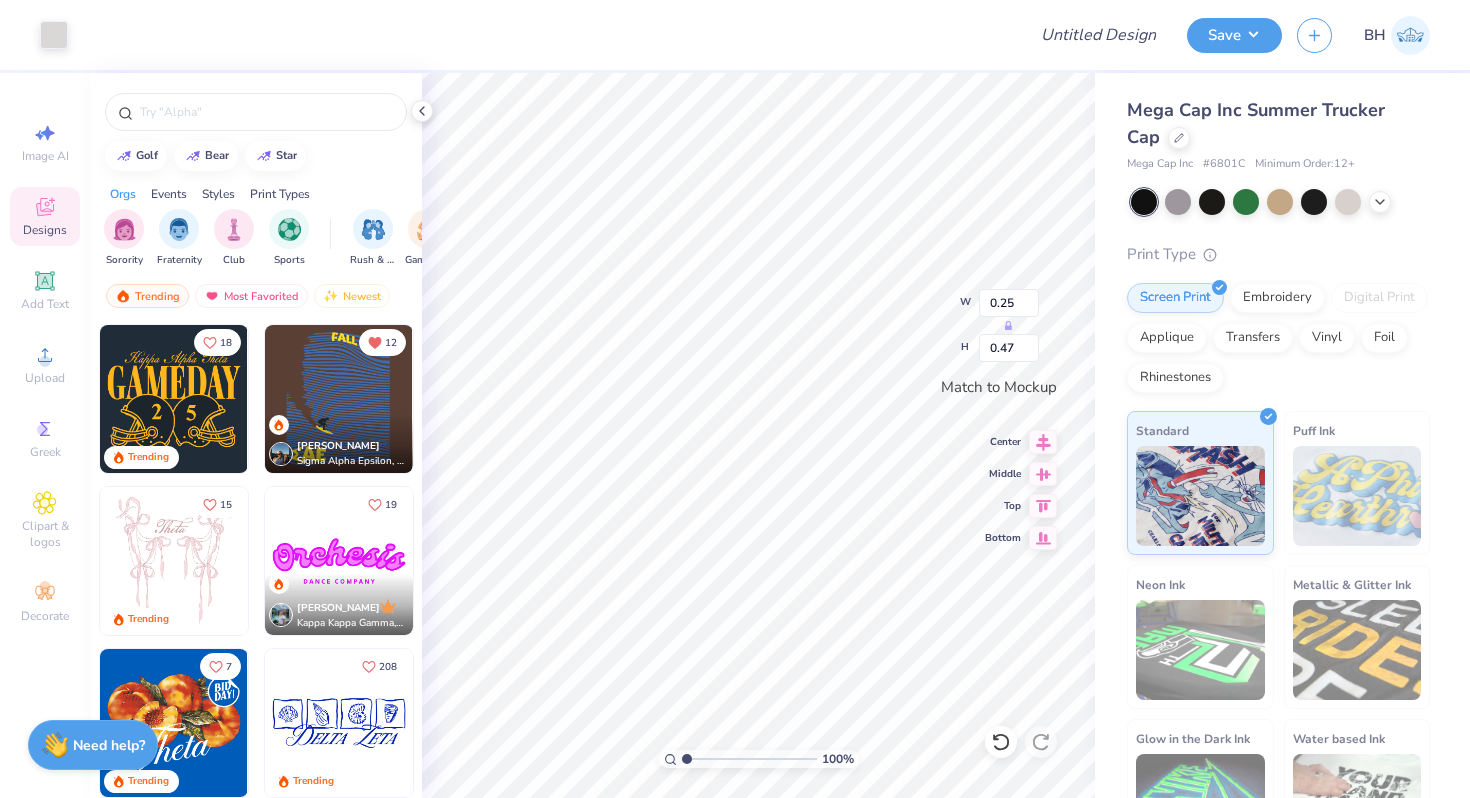 type on "0.18" 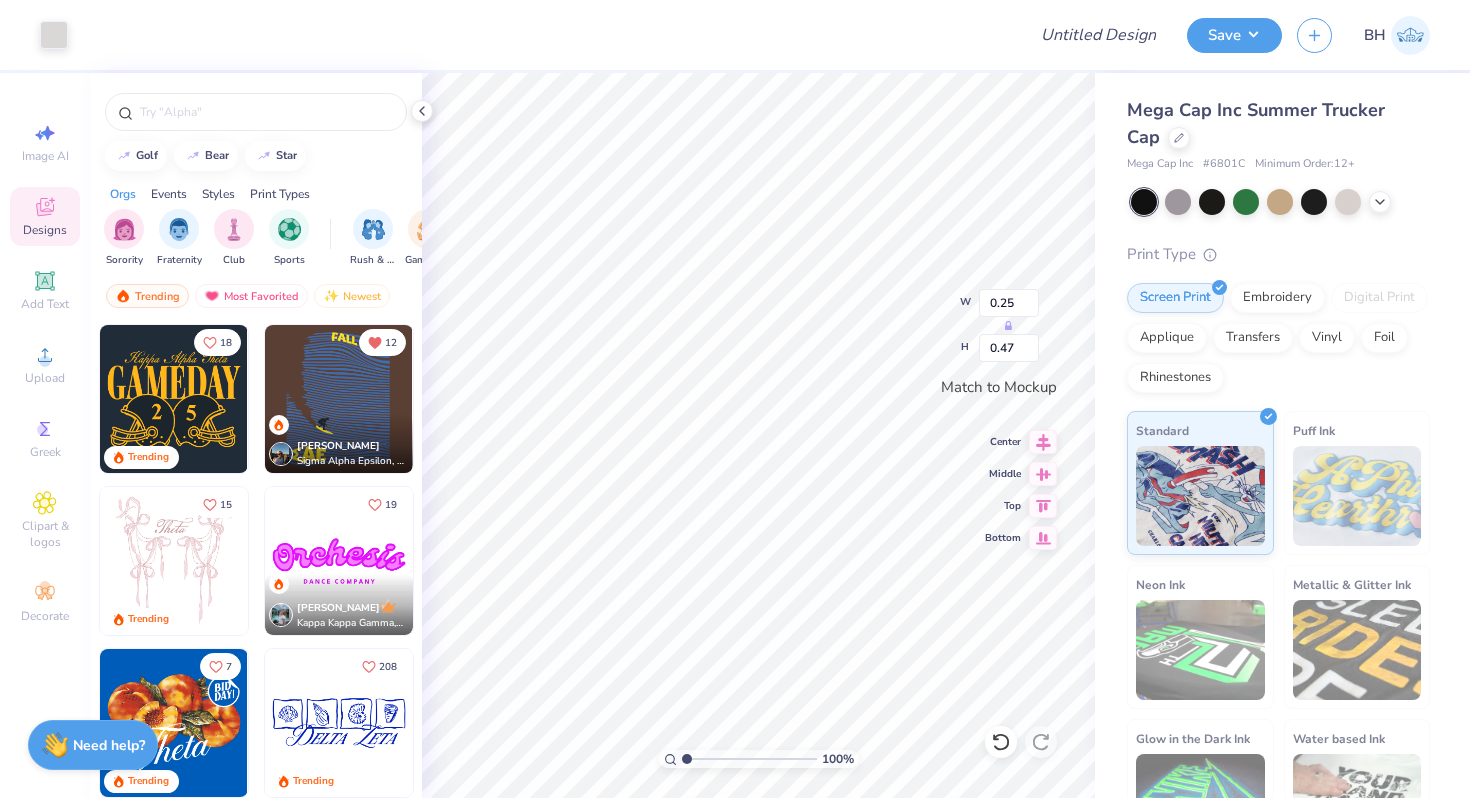 type on "0.49" 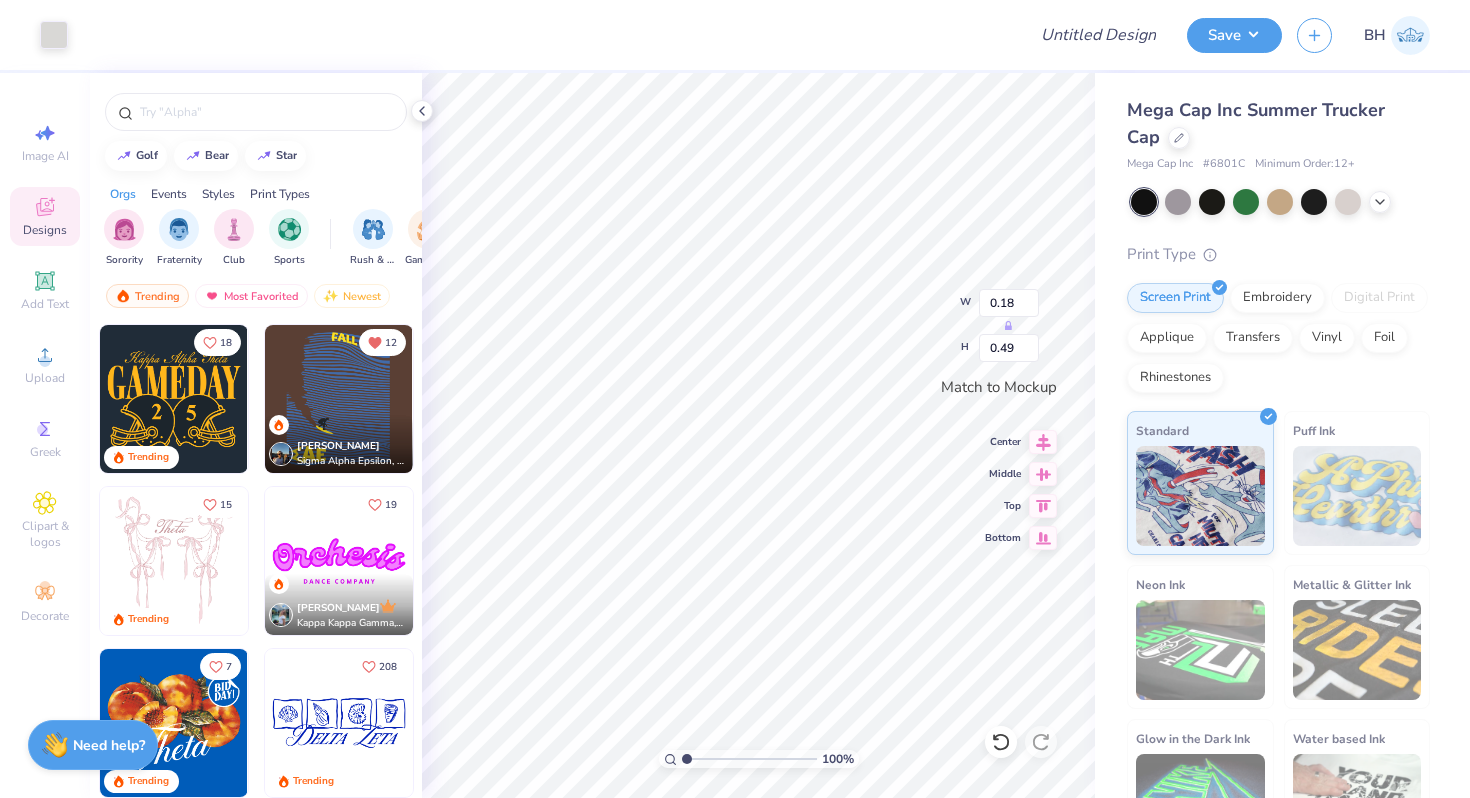 type on "0.14" 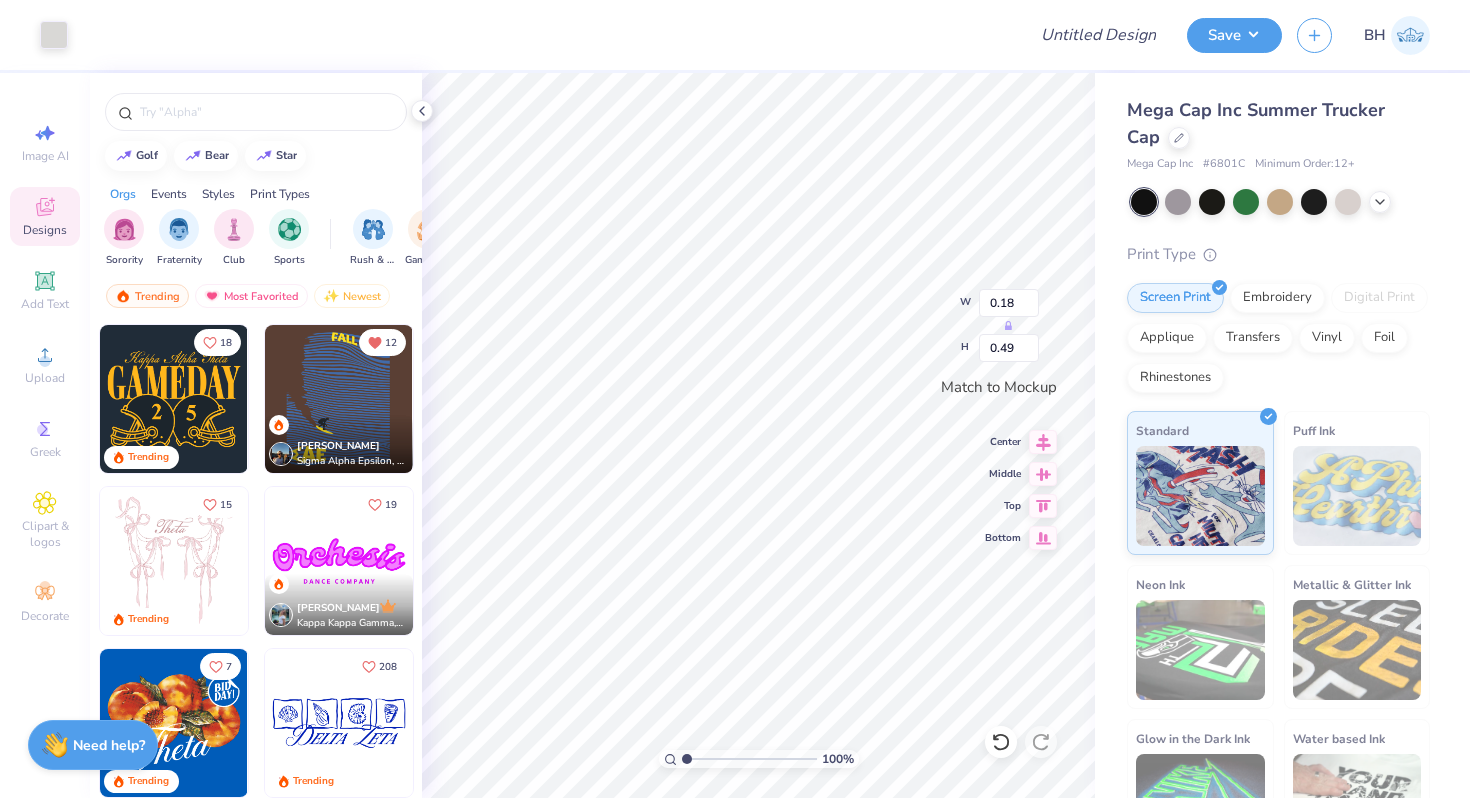 type on "0.50" 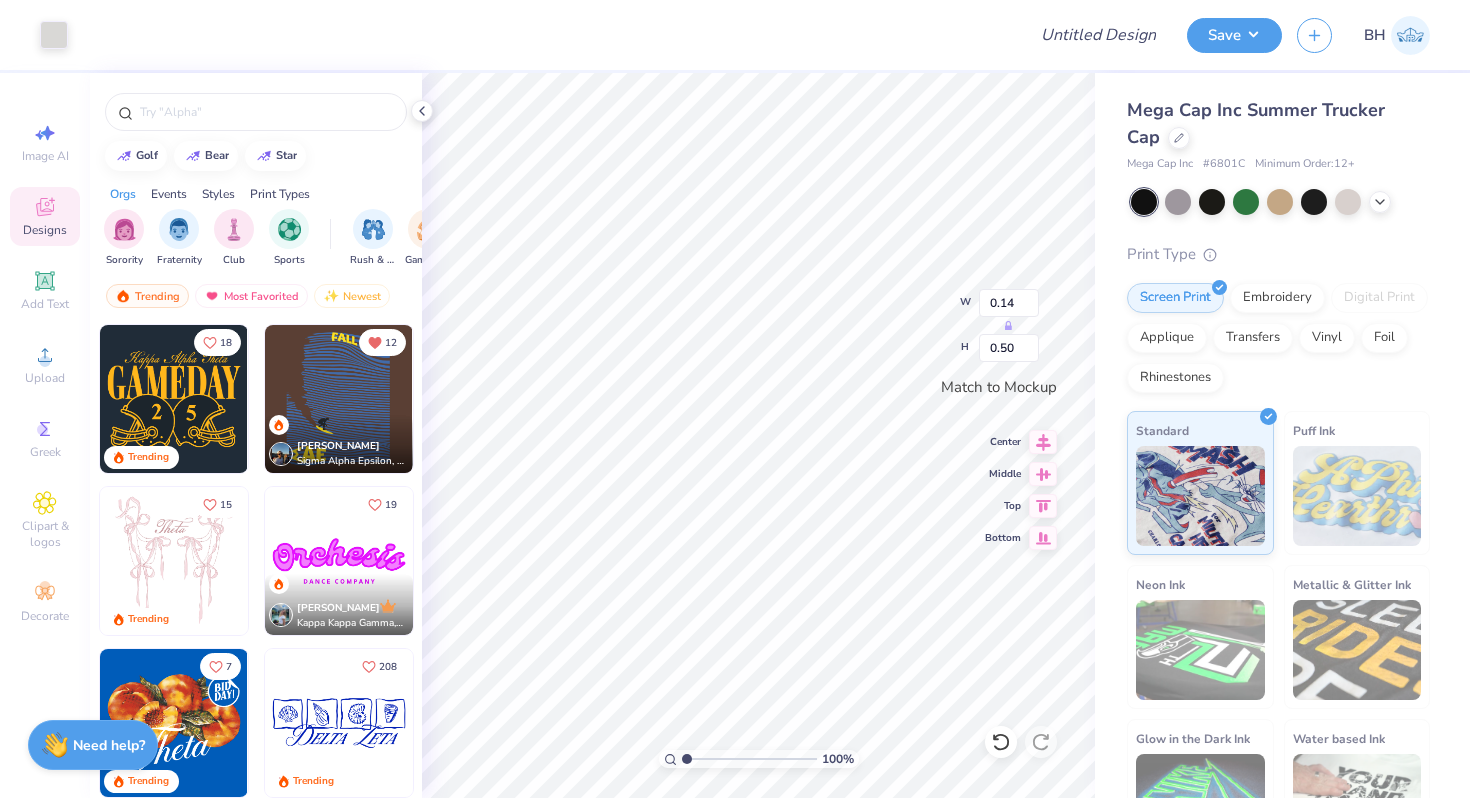 type on "0.13" 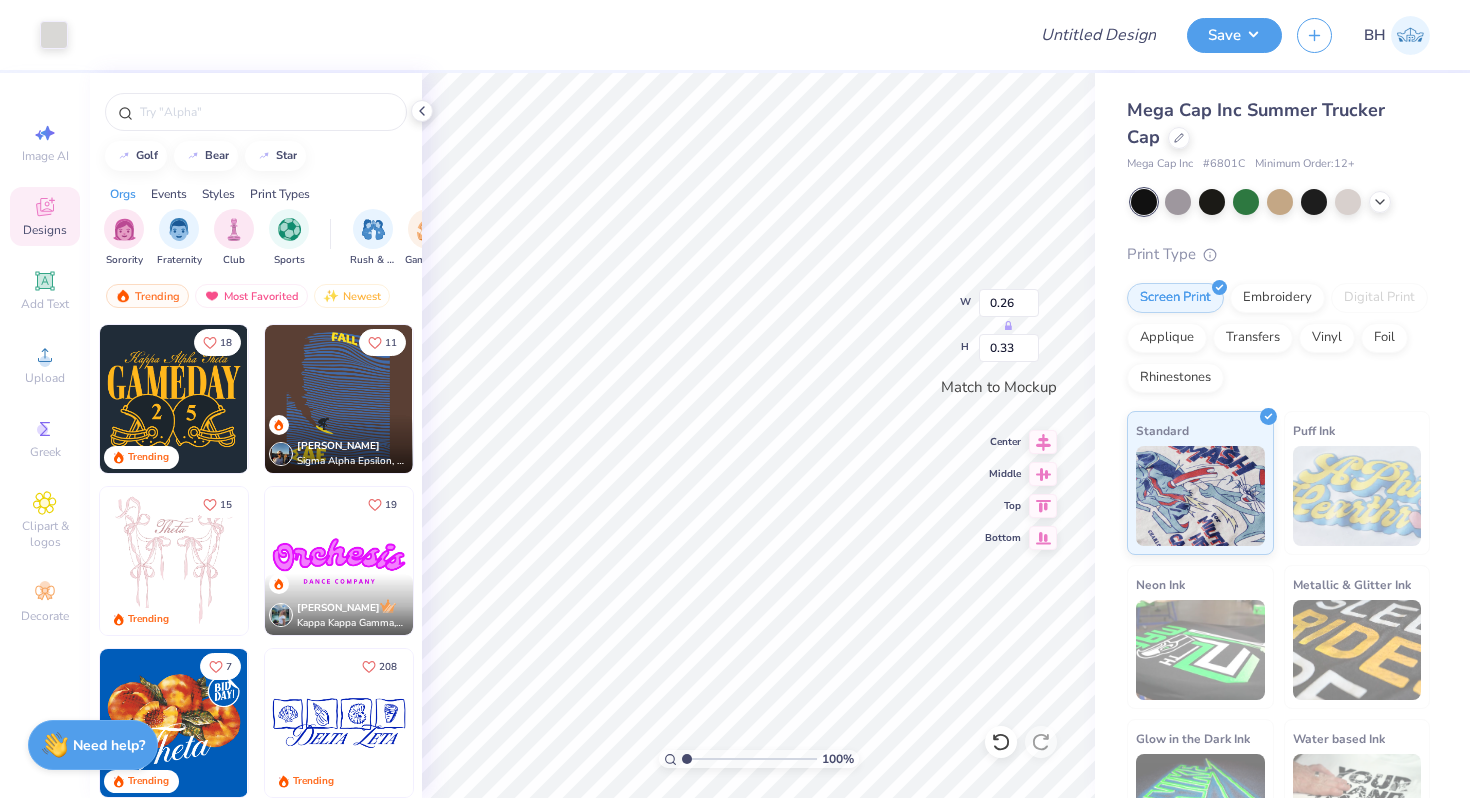 type on "0.26" 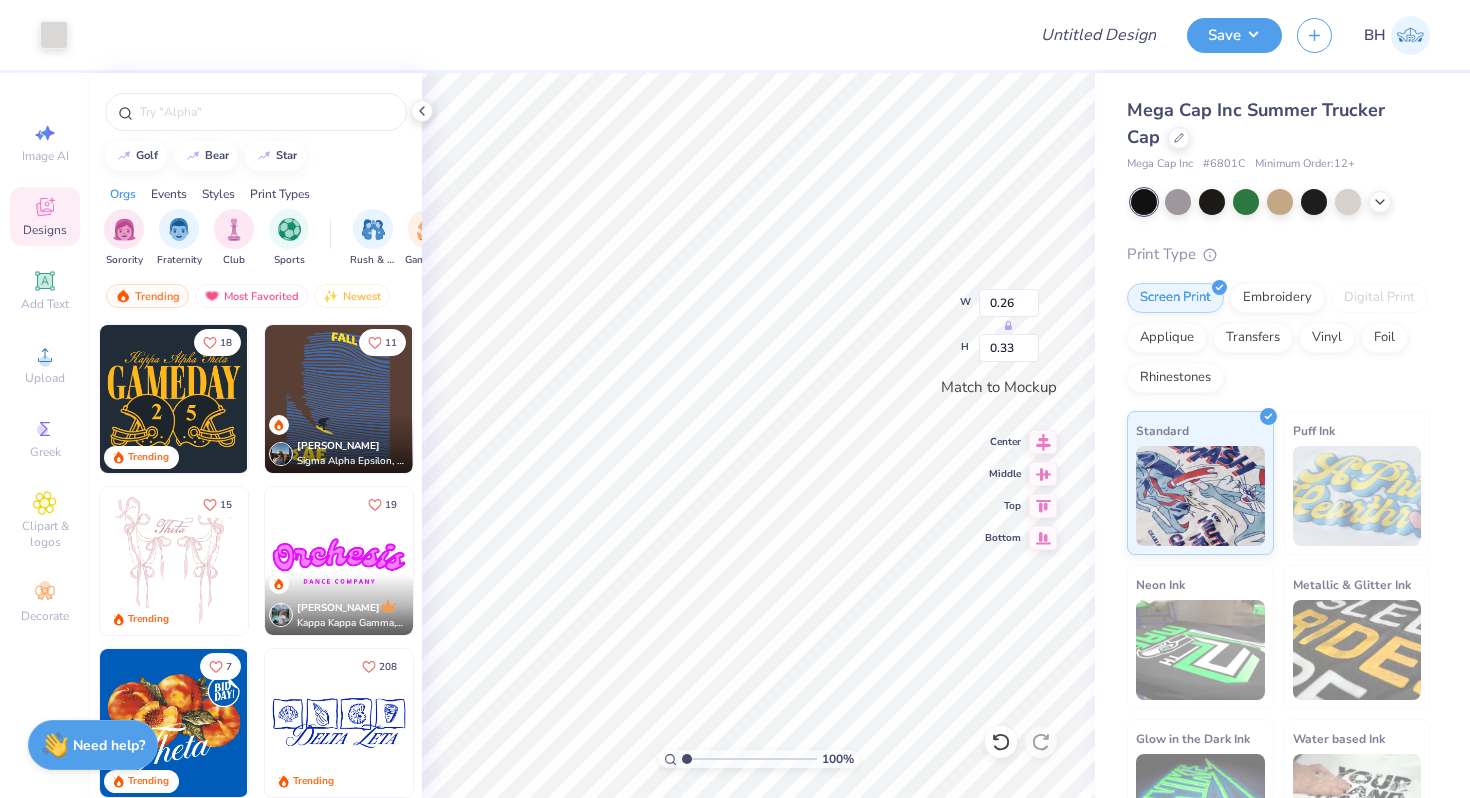 type on "0.33" 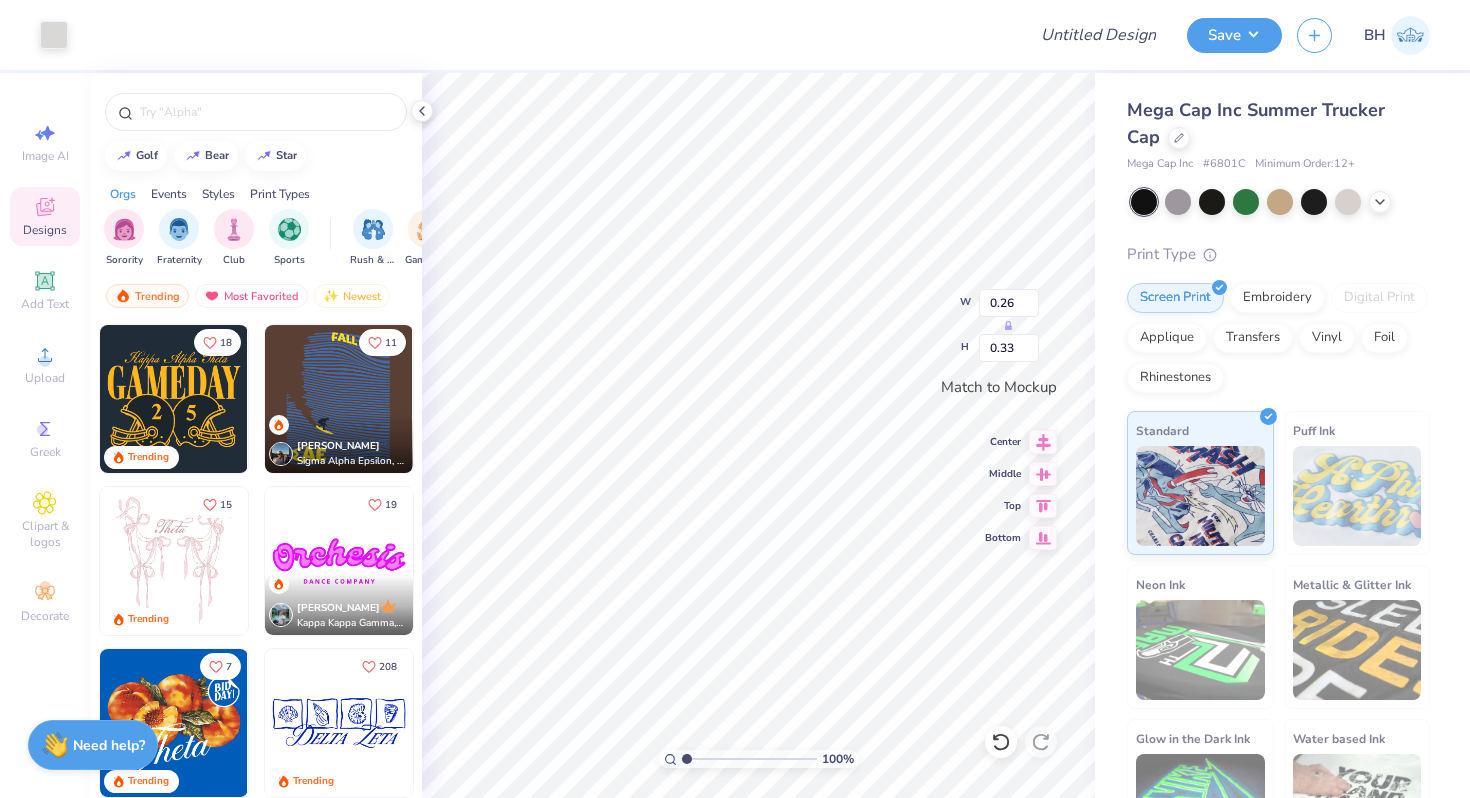 type on "0.24" 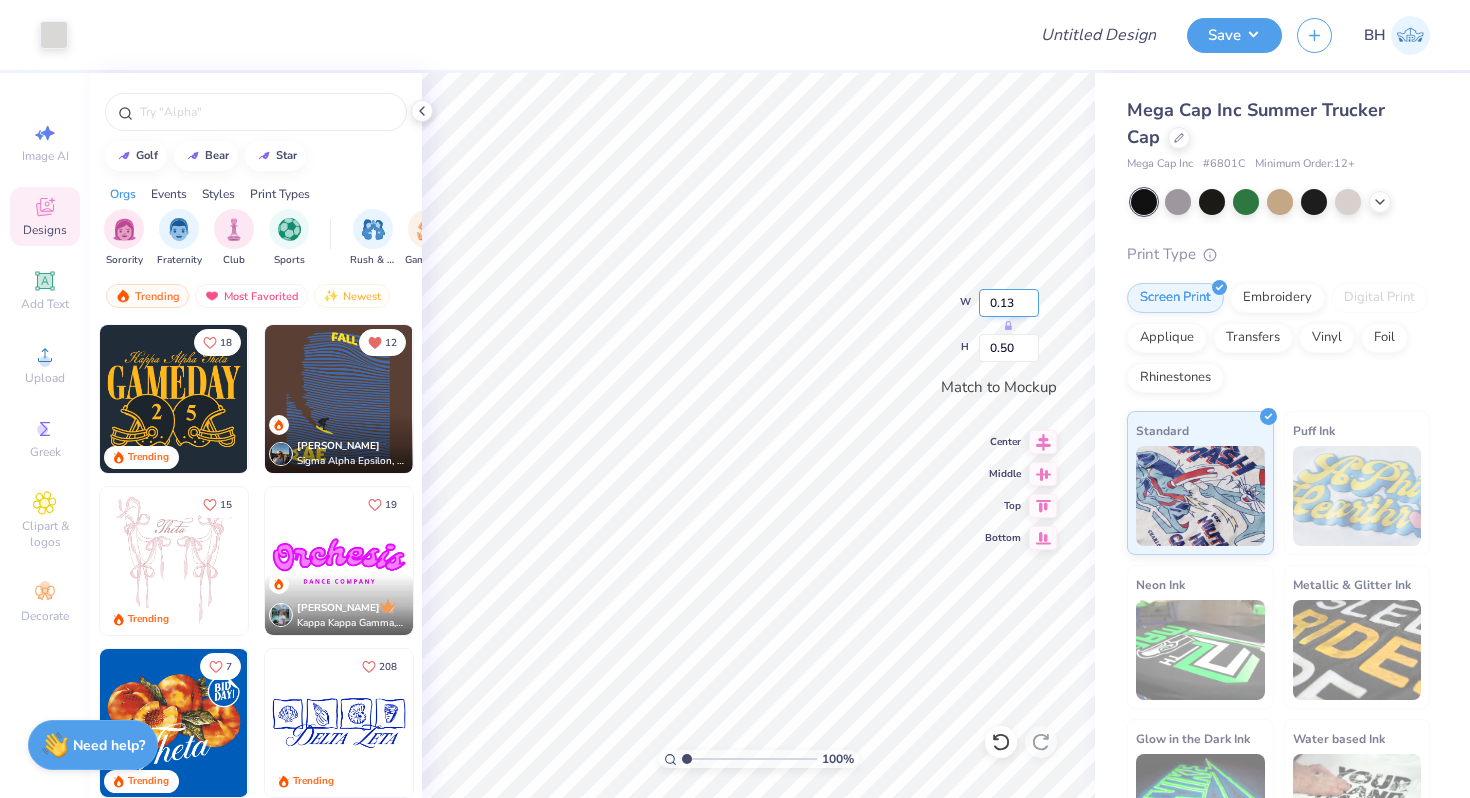 click on "0.13" at bounding box center [1009, 303] 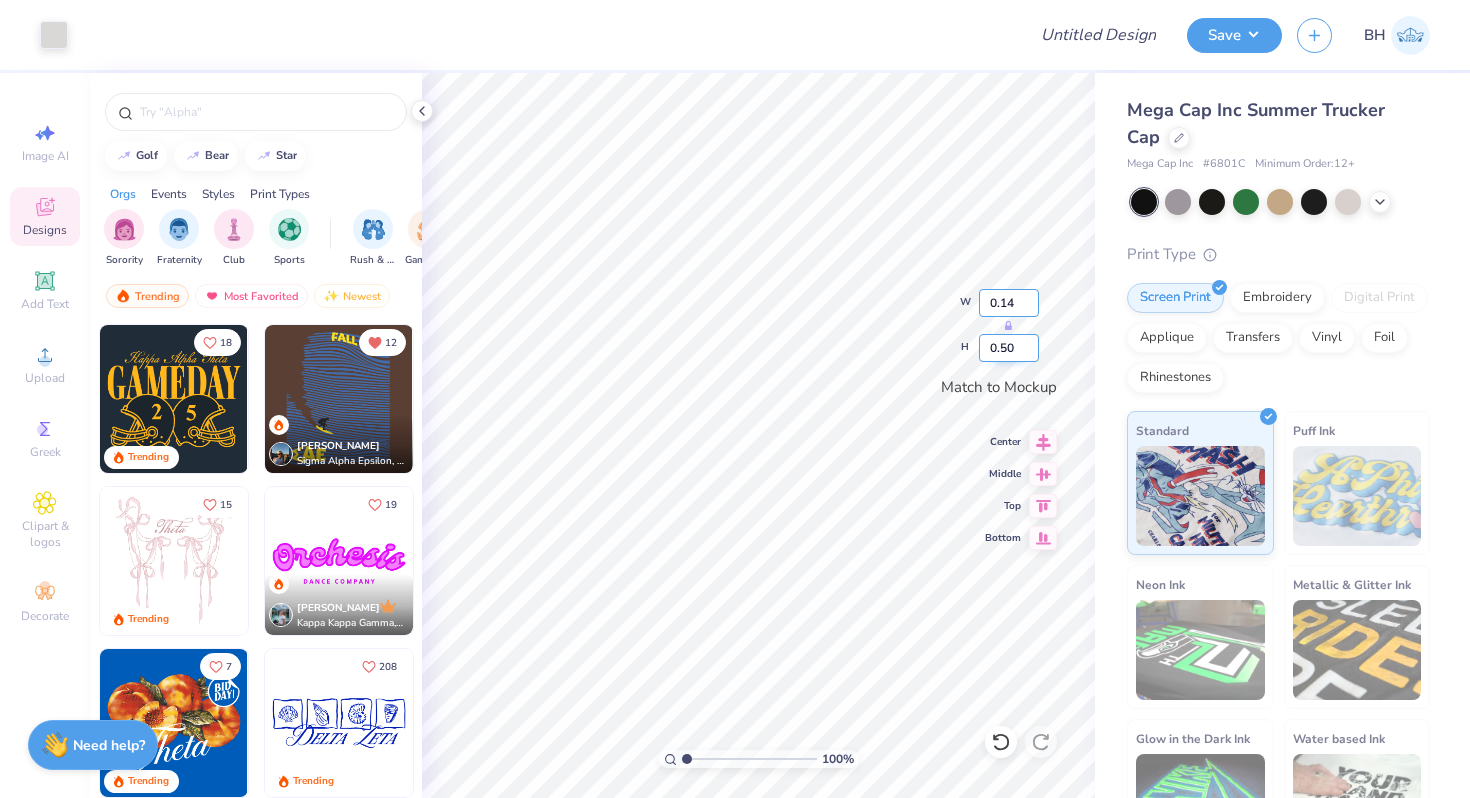 type on "0.14" 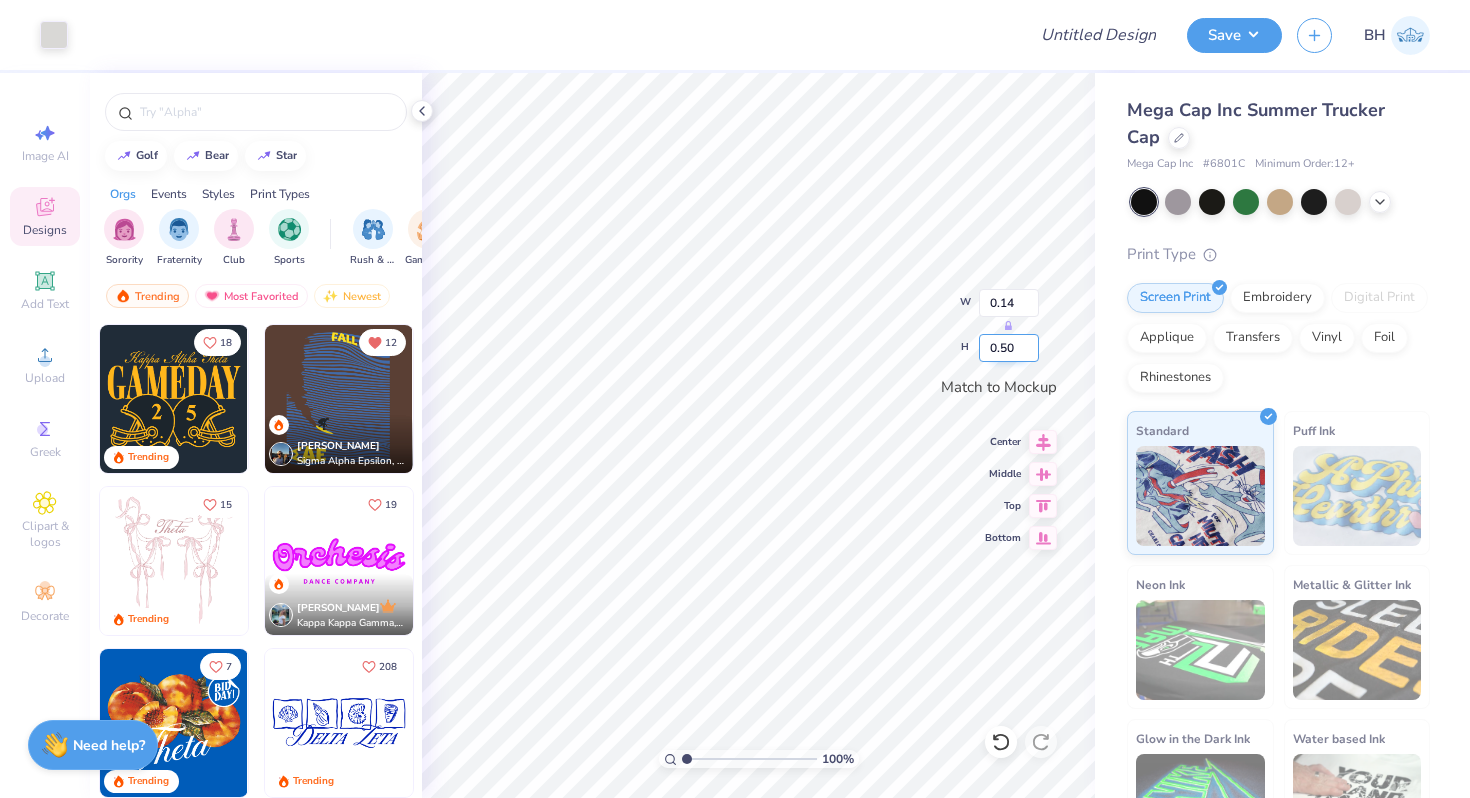 click on "0.50" at bounding box center [1009, 348] 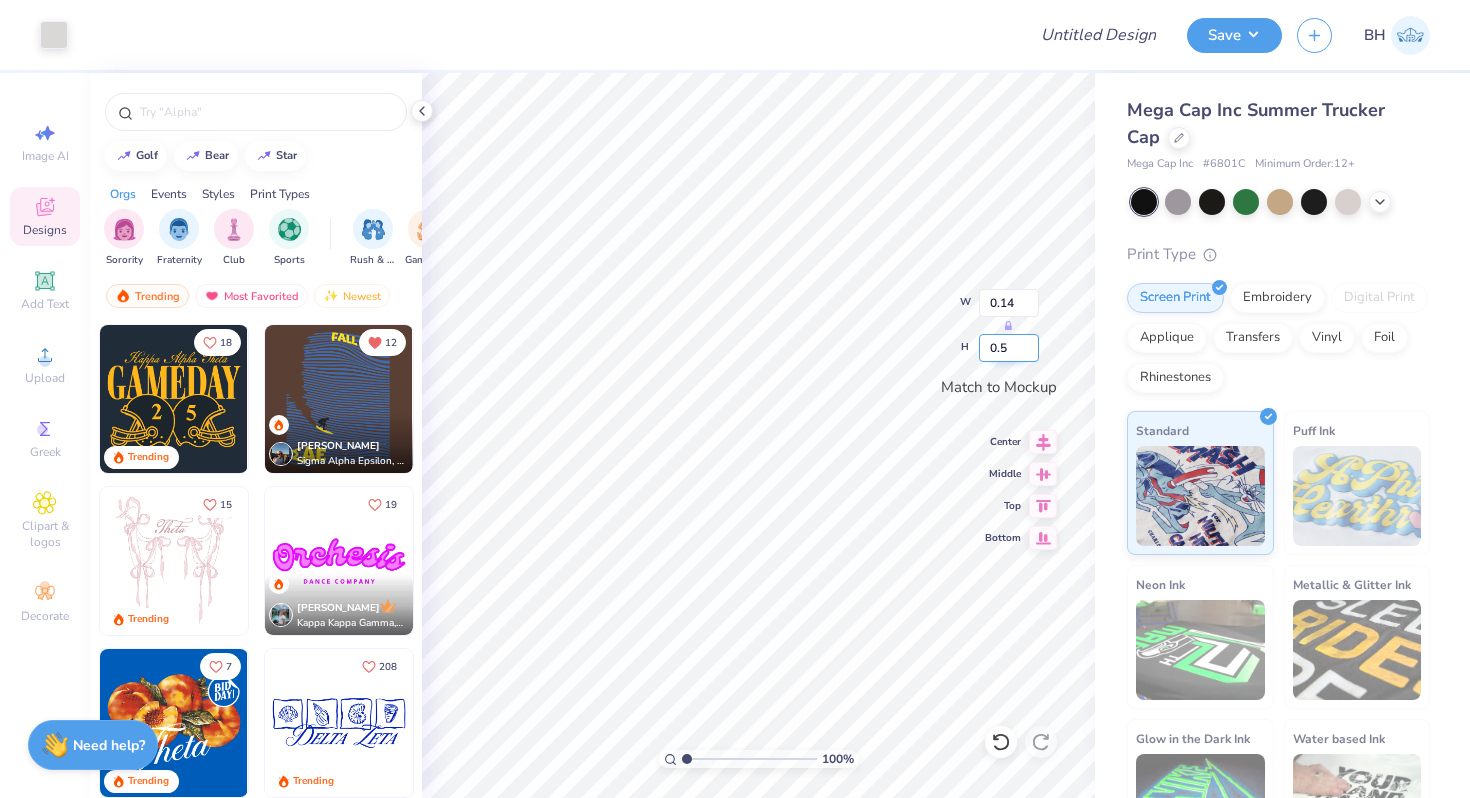 type on "0.55" 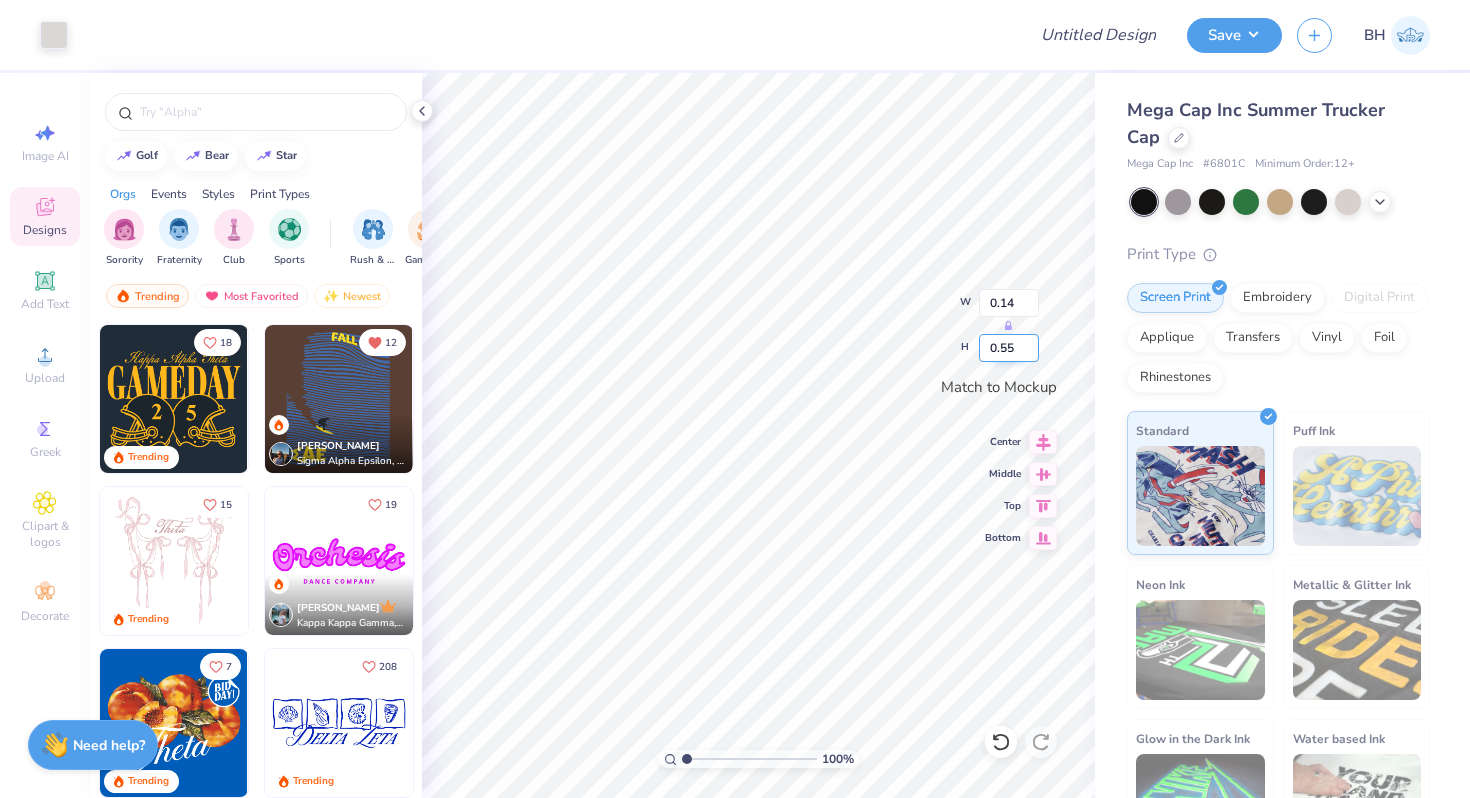 type on "0.24" 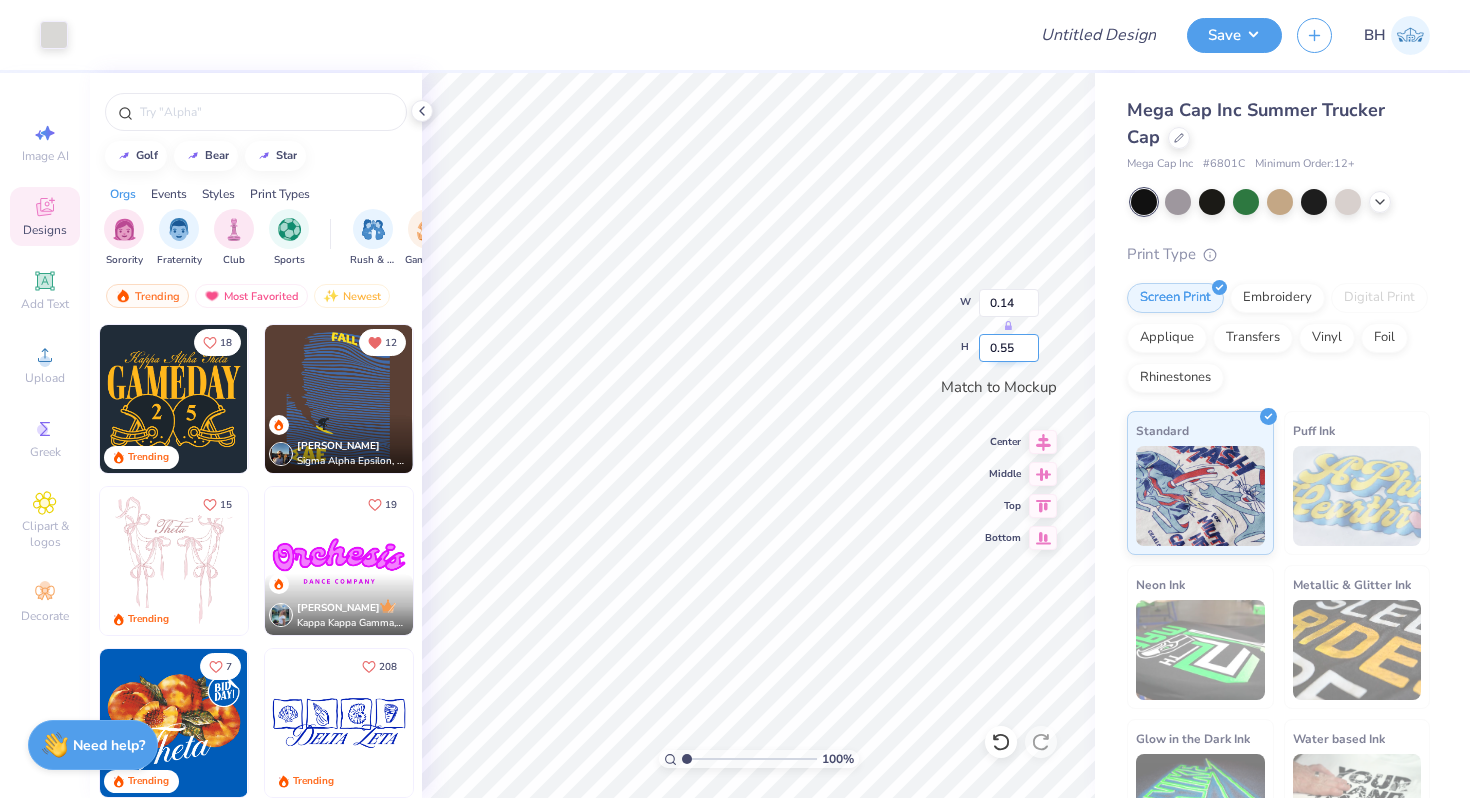 type on "0.33" 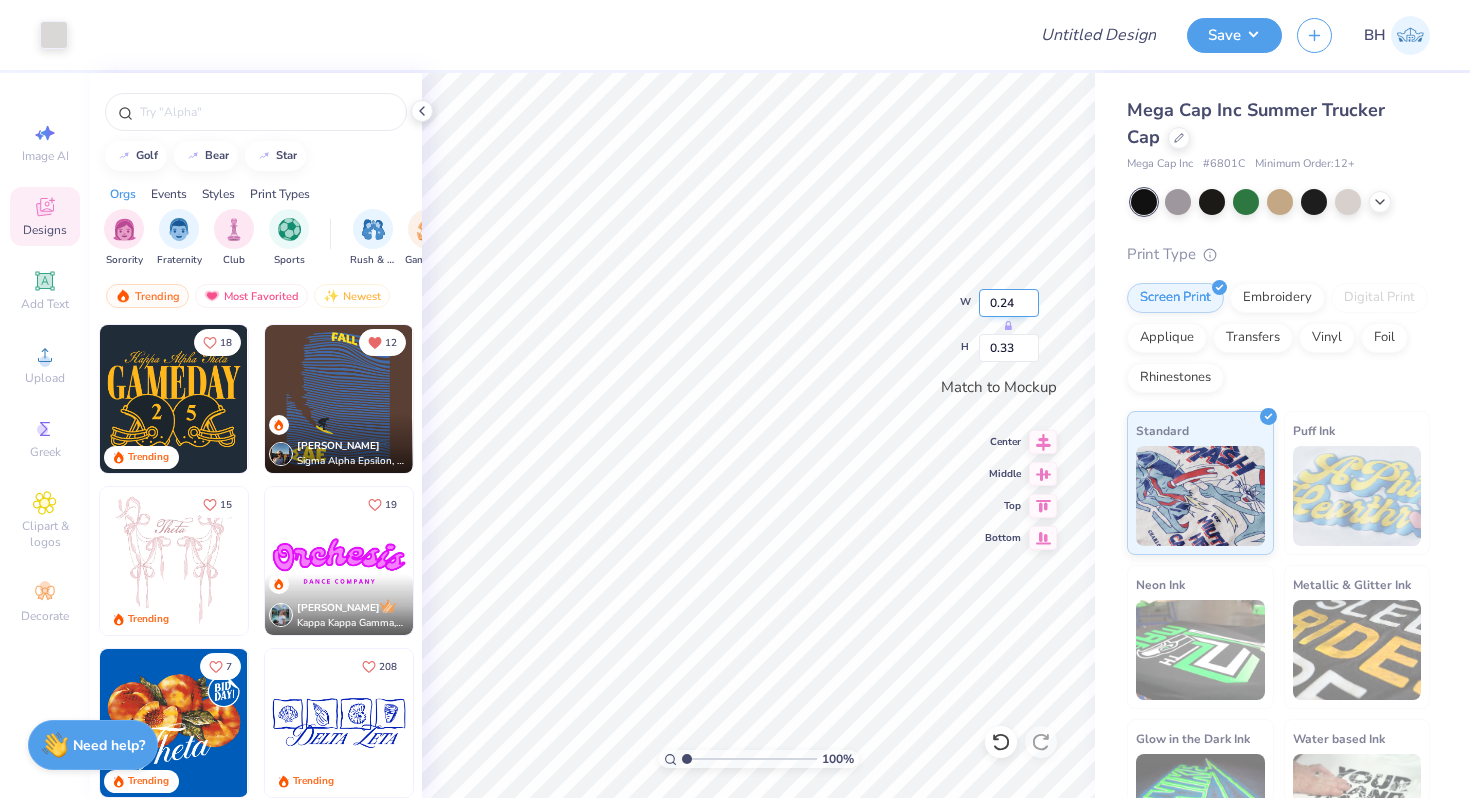 click on "0.24" at bounding box center [1009, 303] 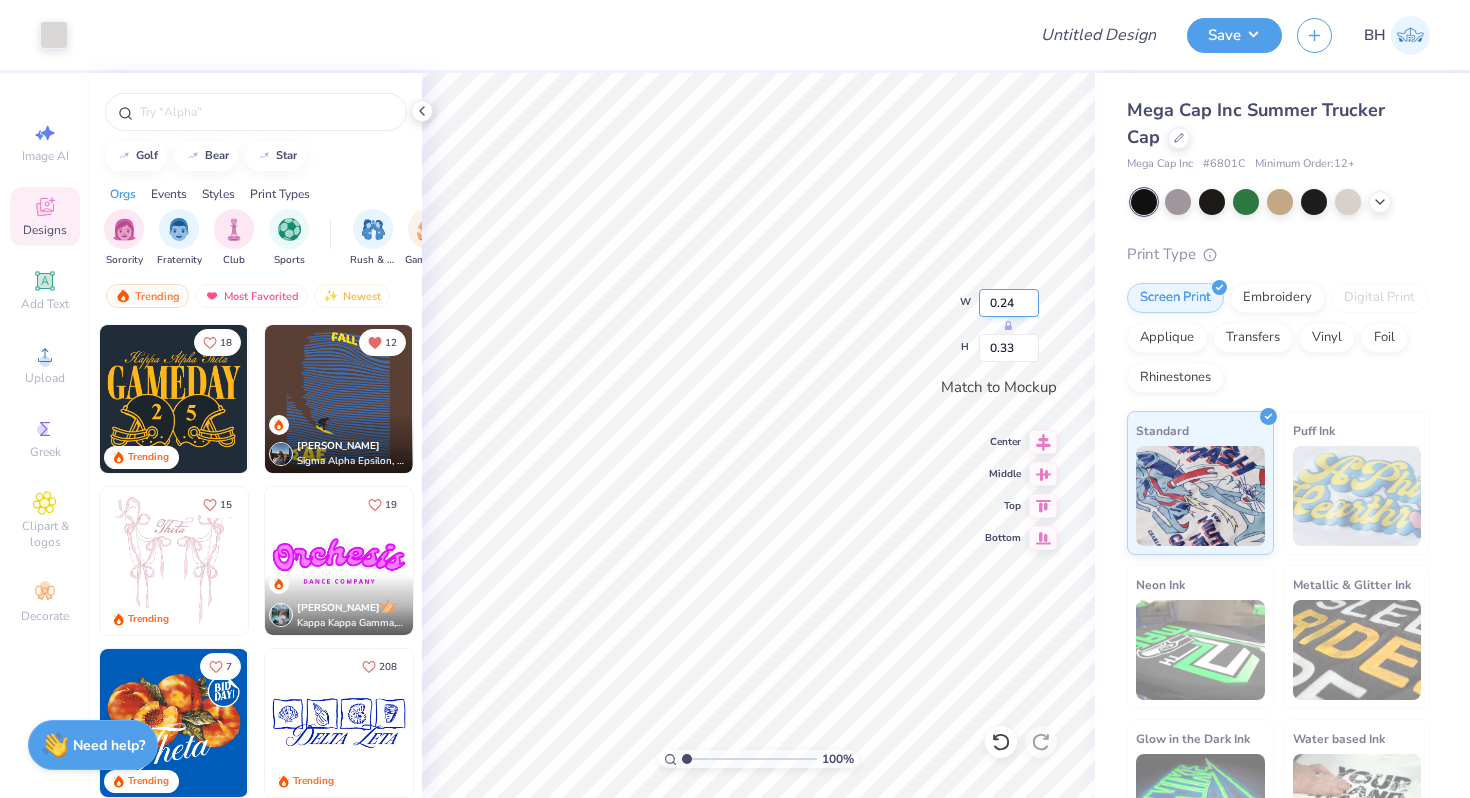click on "0.24" at bounding box center [1009, 303] 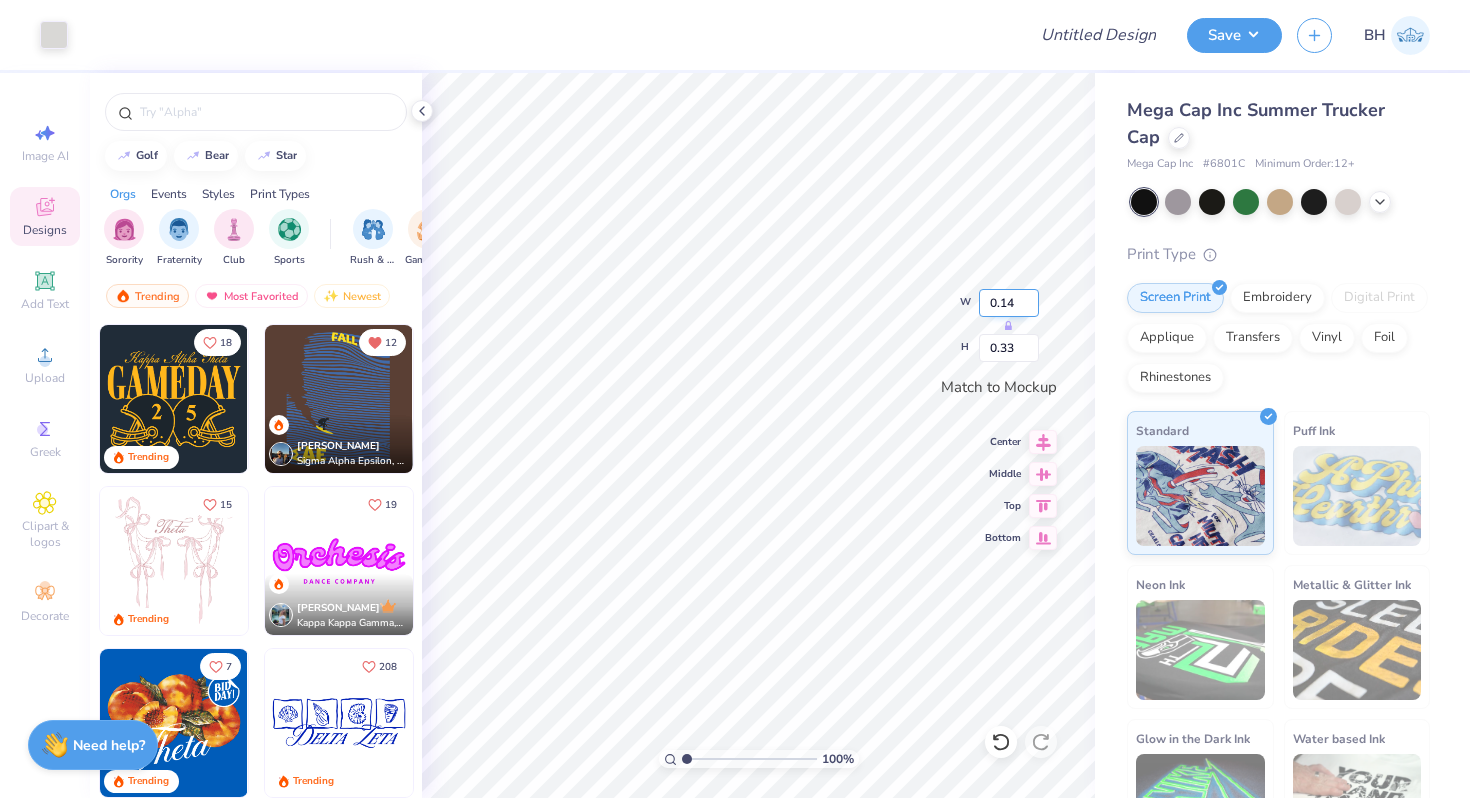 type on "0.14" 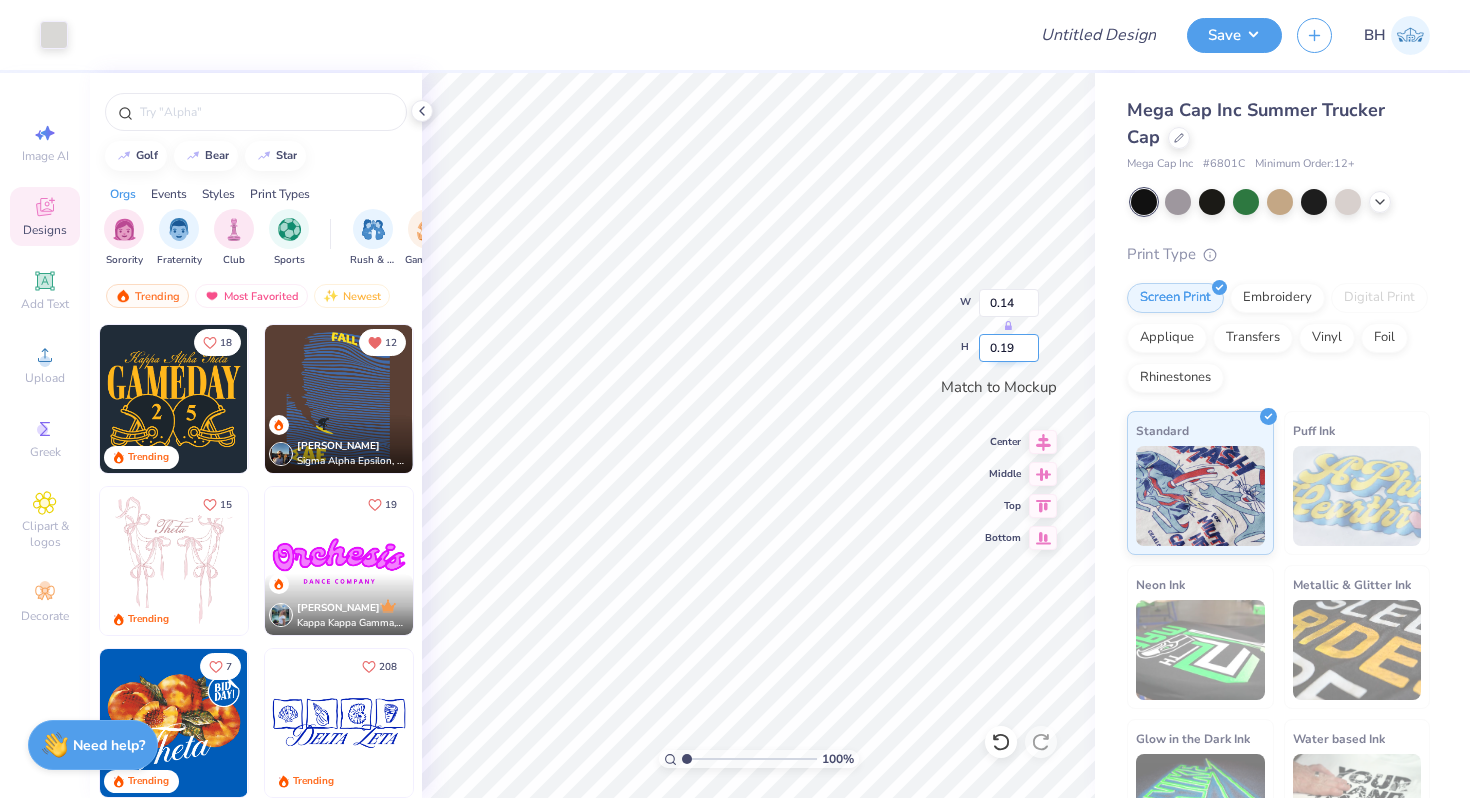 click on "0.19" at bounding box center (1009, 348) 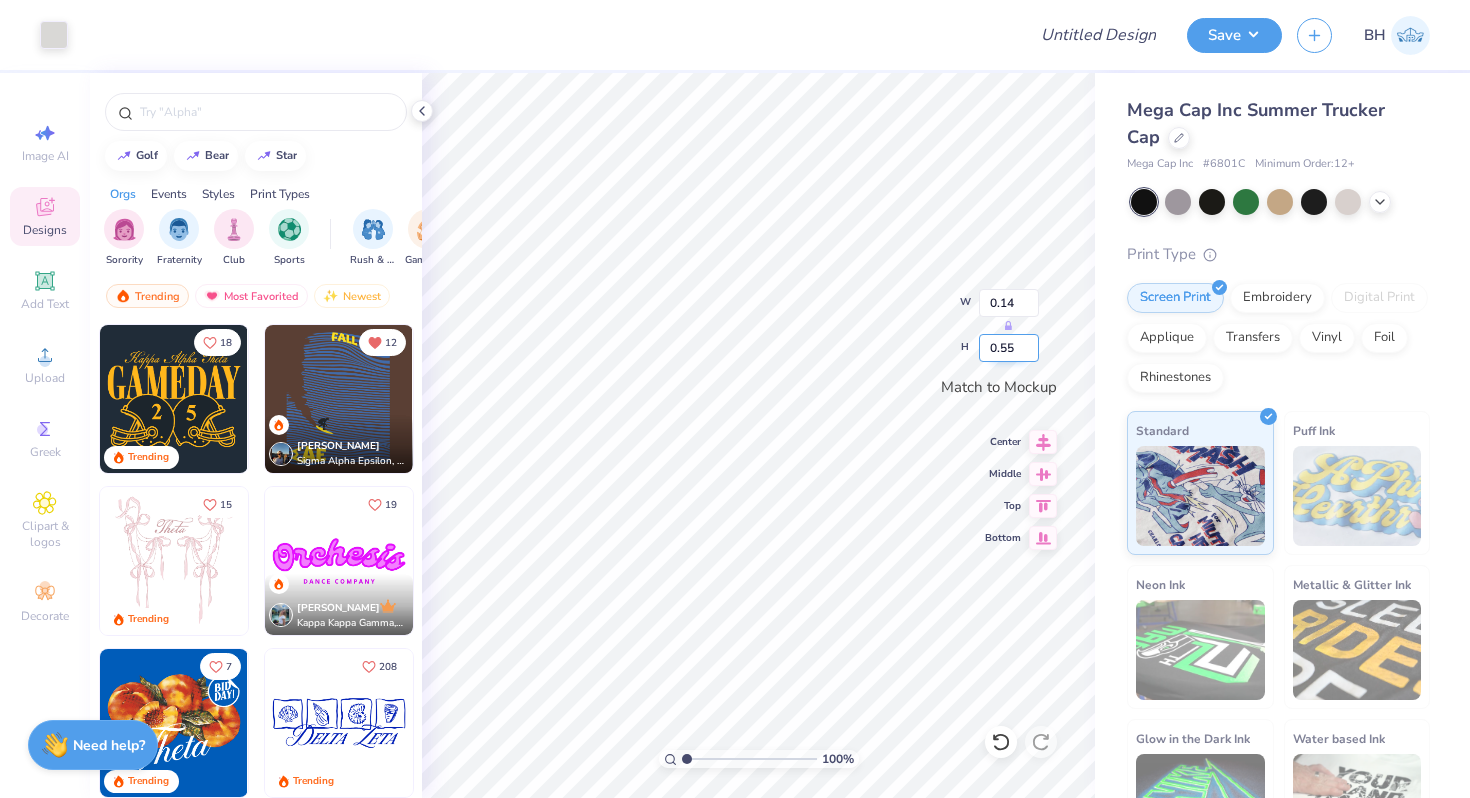 type on "0.55" 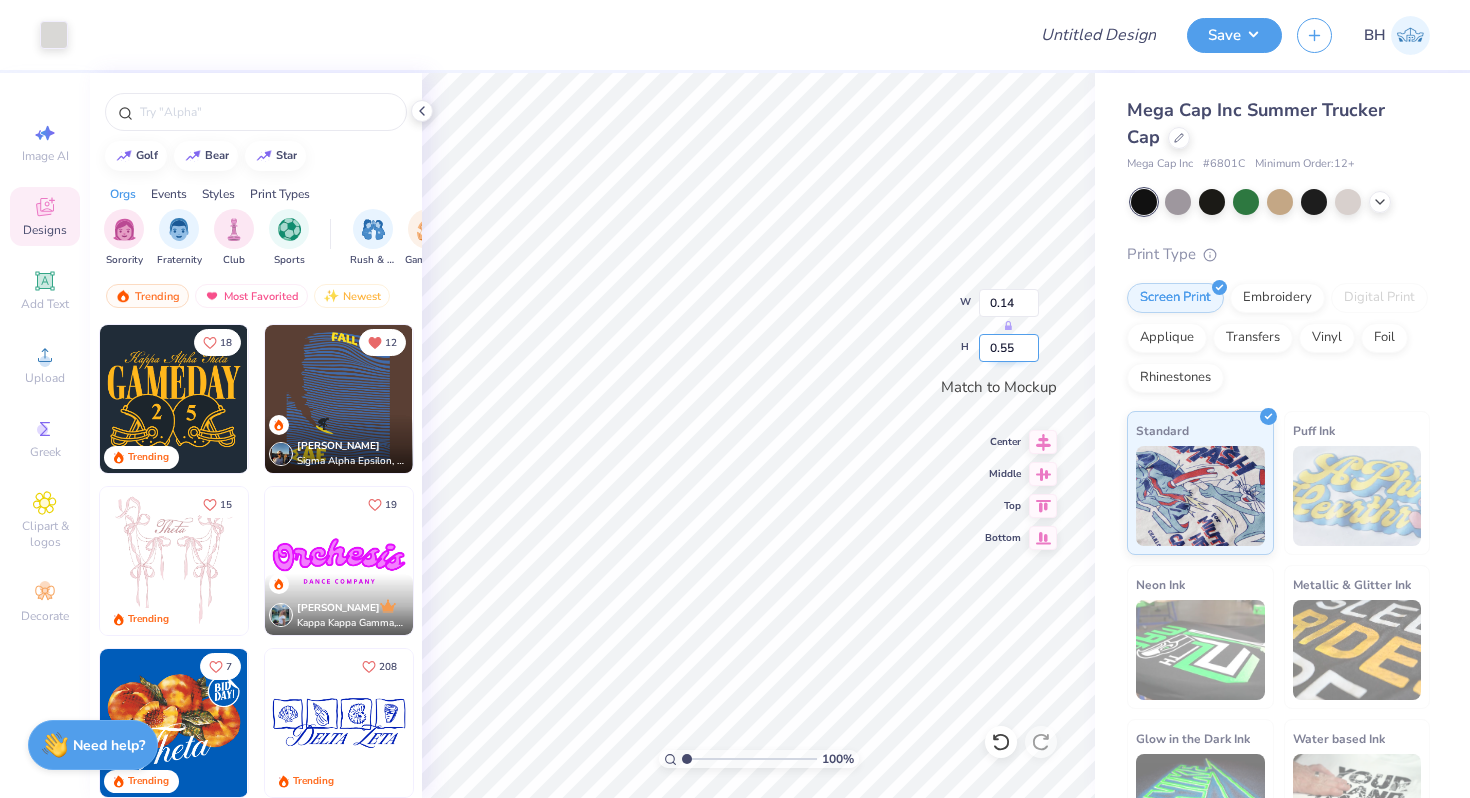 type on "0.40" 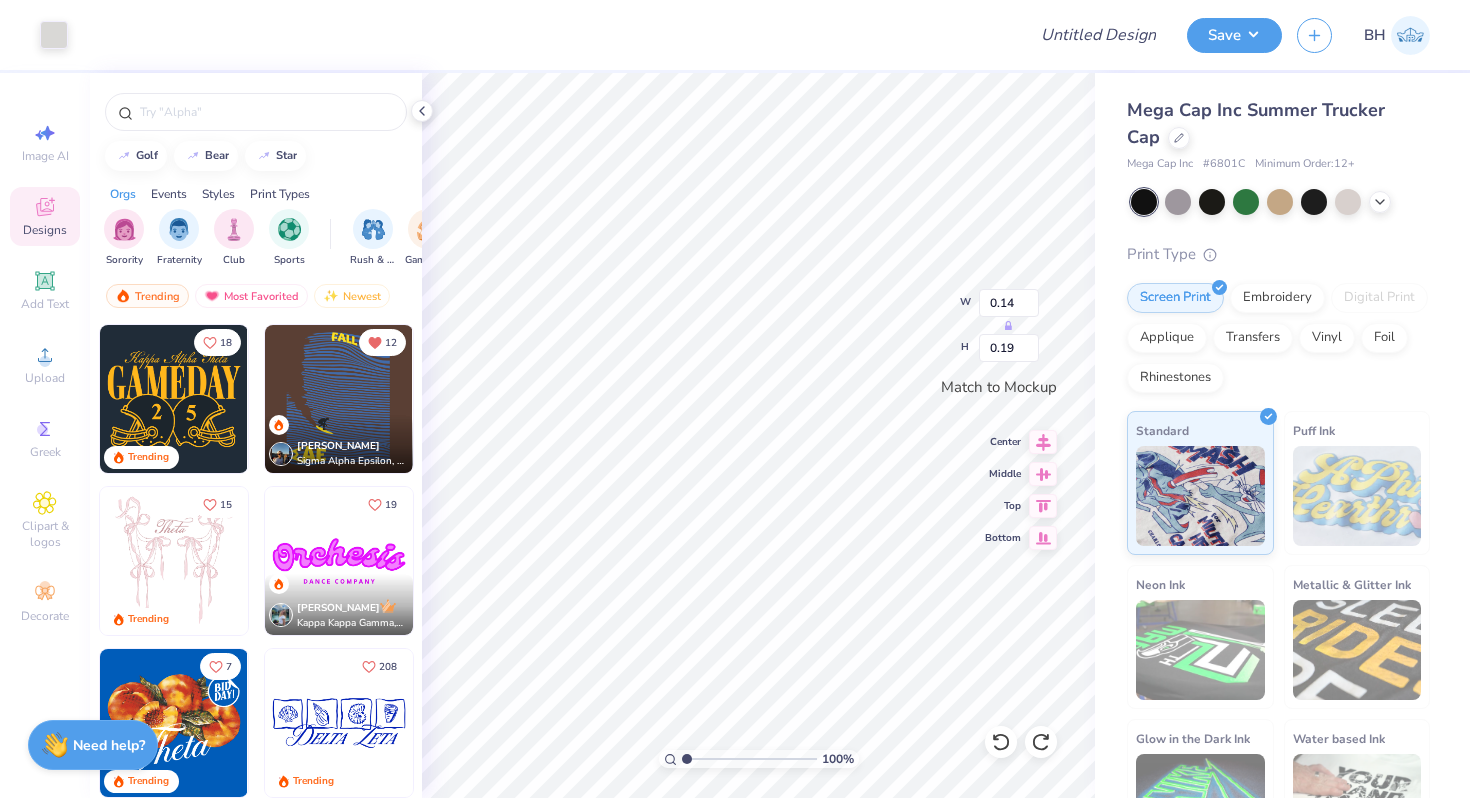 type on "0.24" 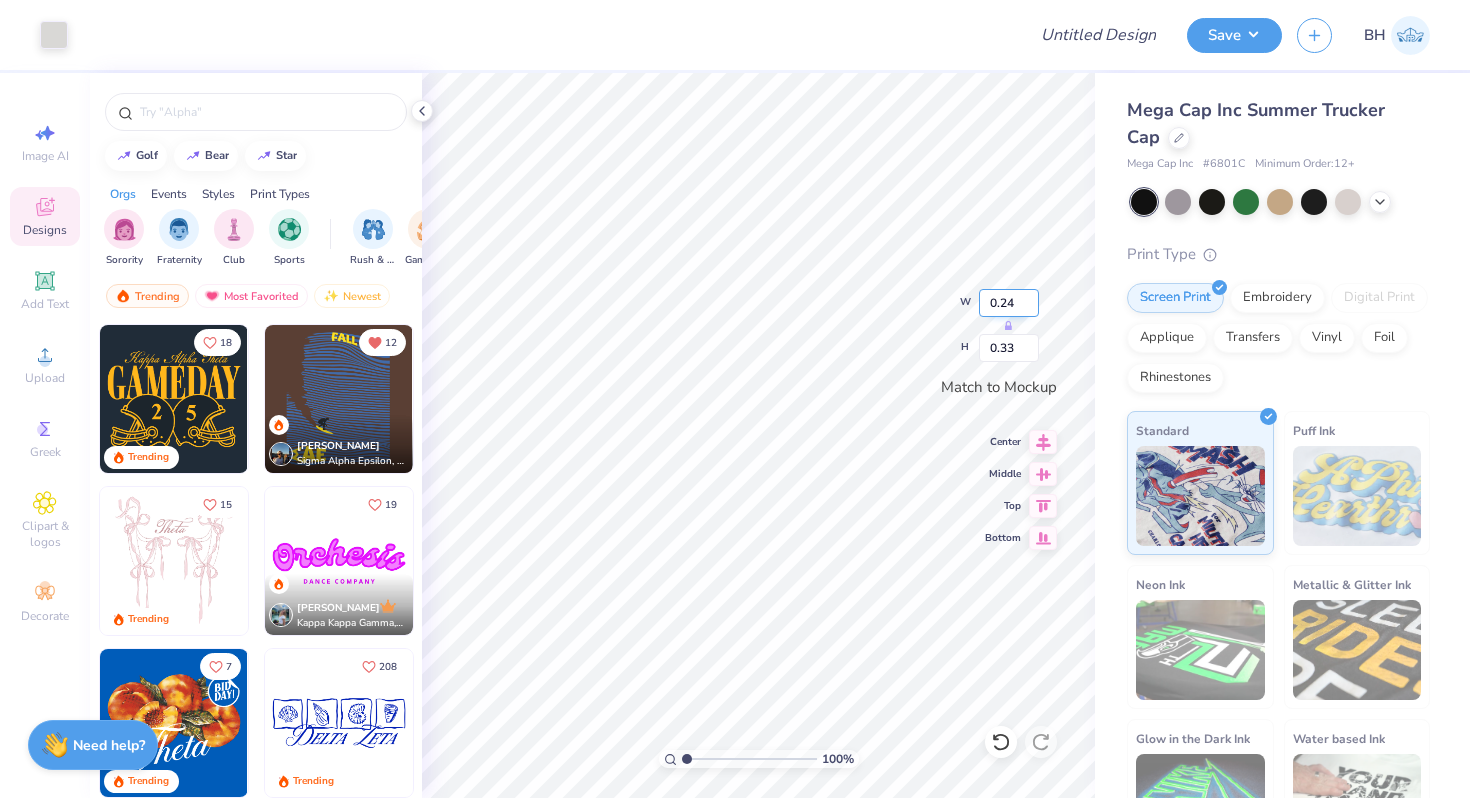 click on "0.24" at bounding box center (1009, 303) 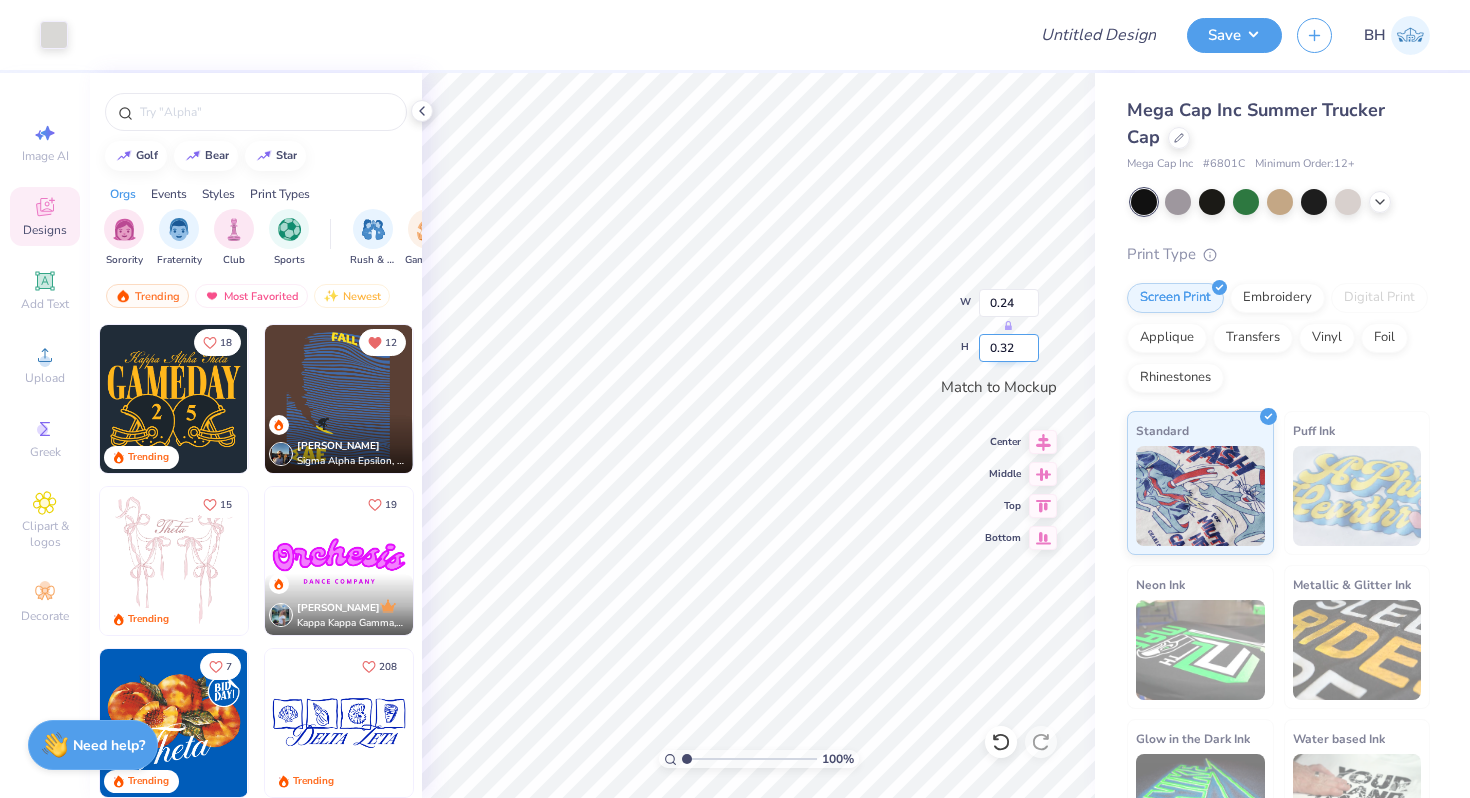 click on "0.32" at bounding box center (1009, 348) 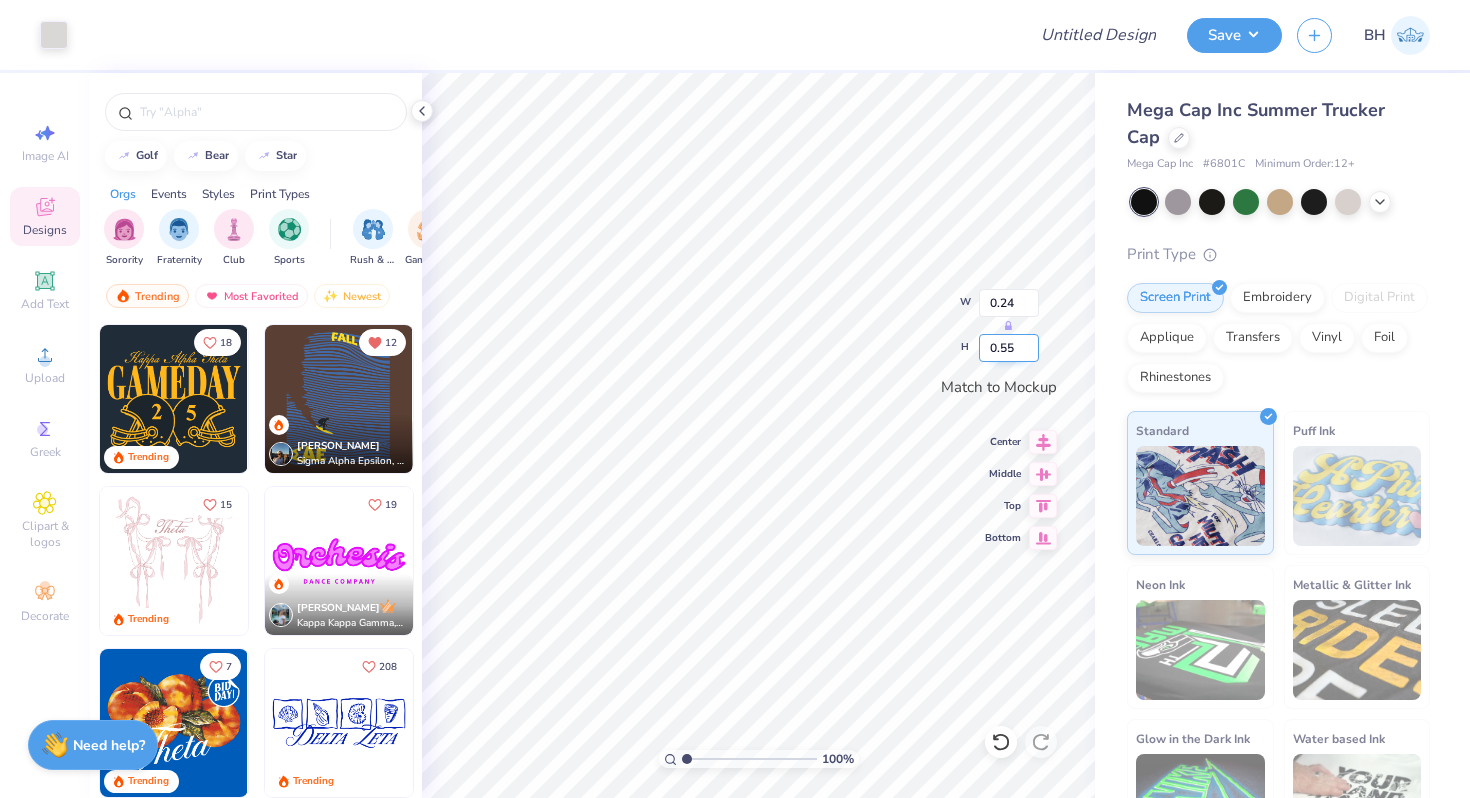 type on "0.55" 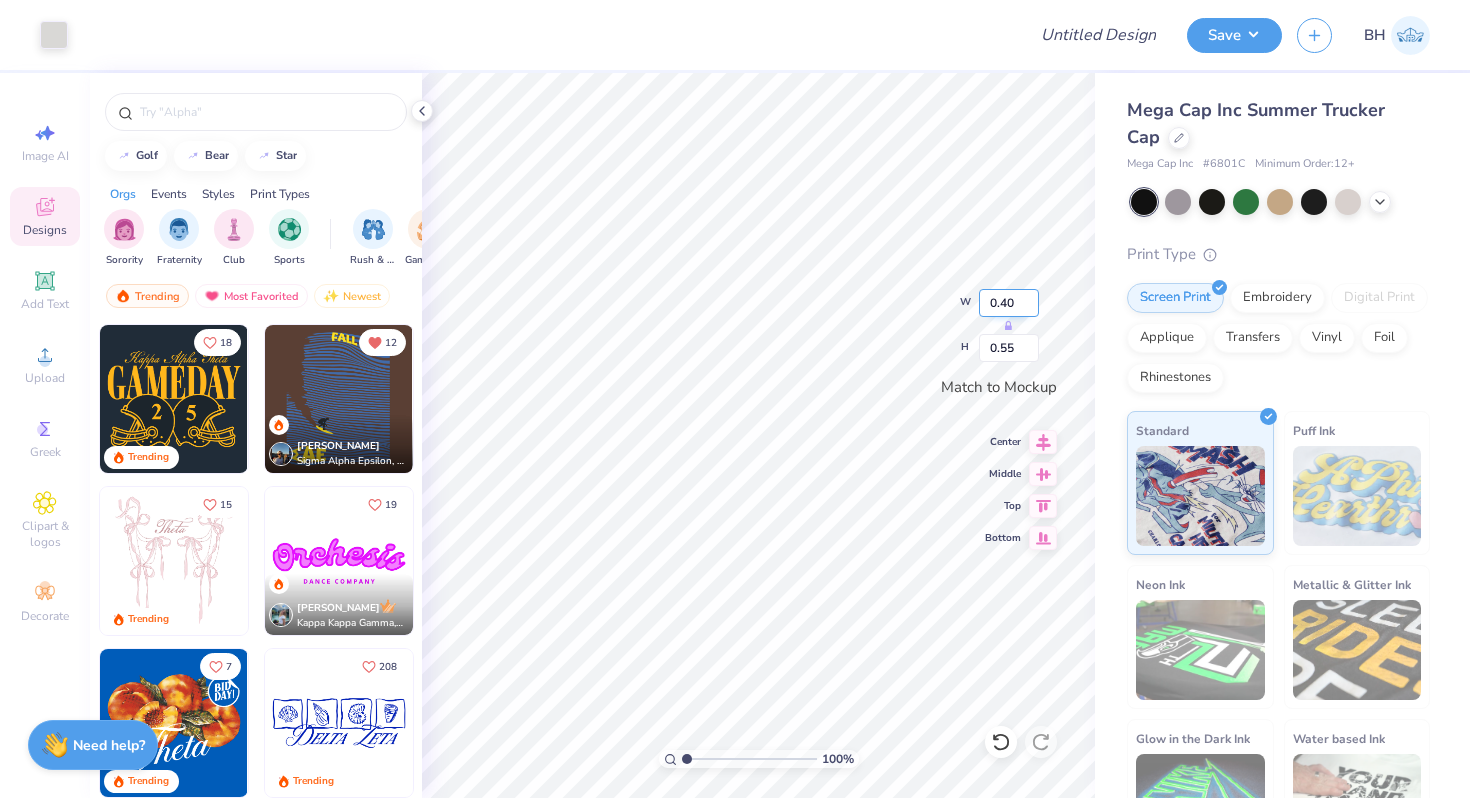 click on "0.40" at bounding box center [1009, 303] 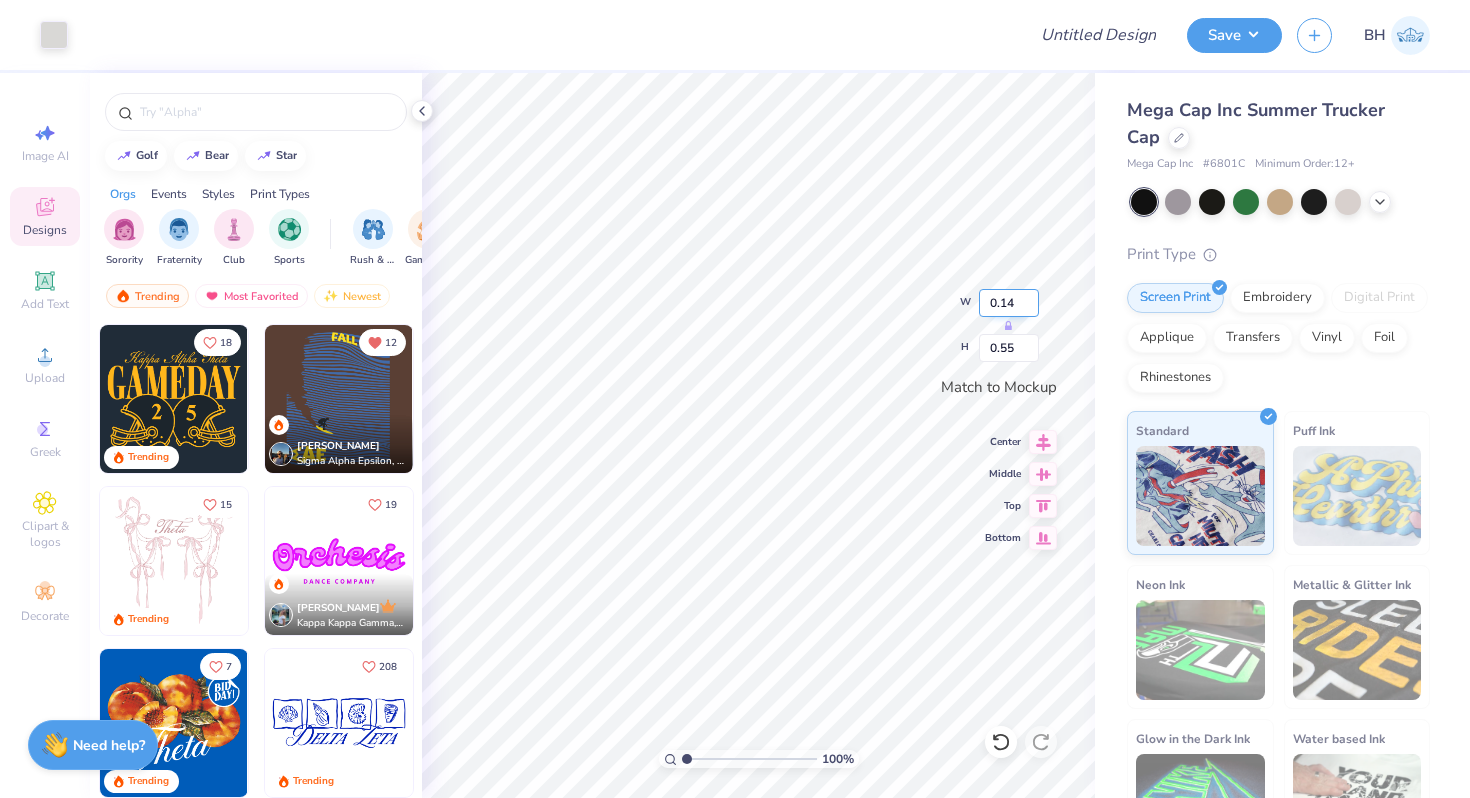 type on "0.14" 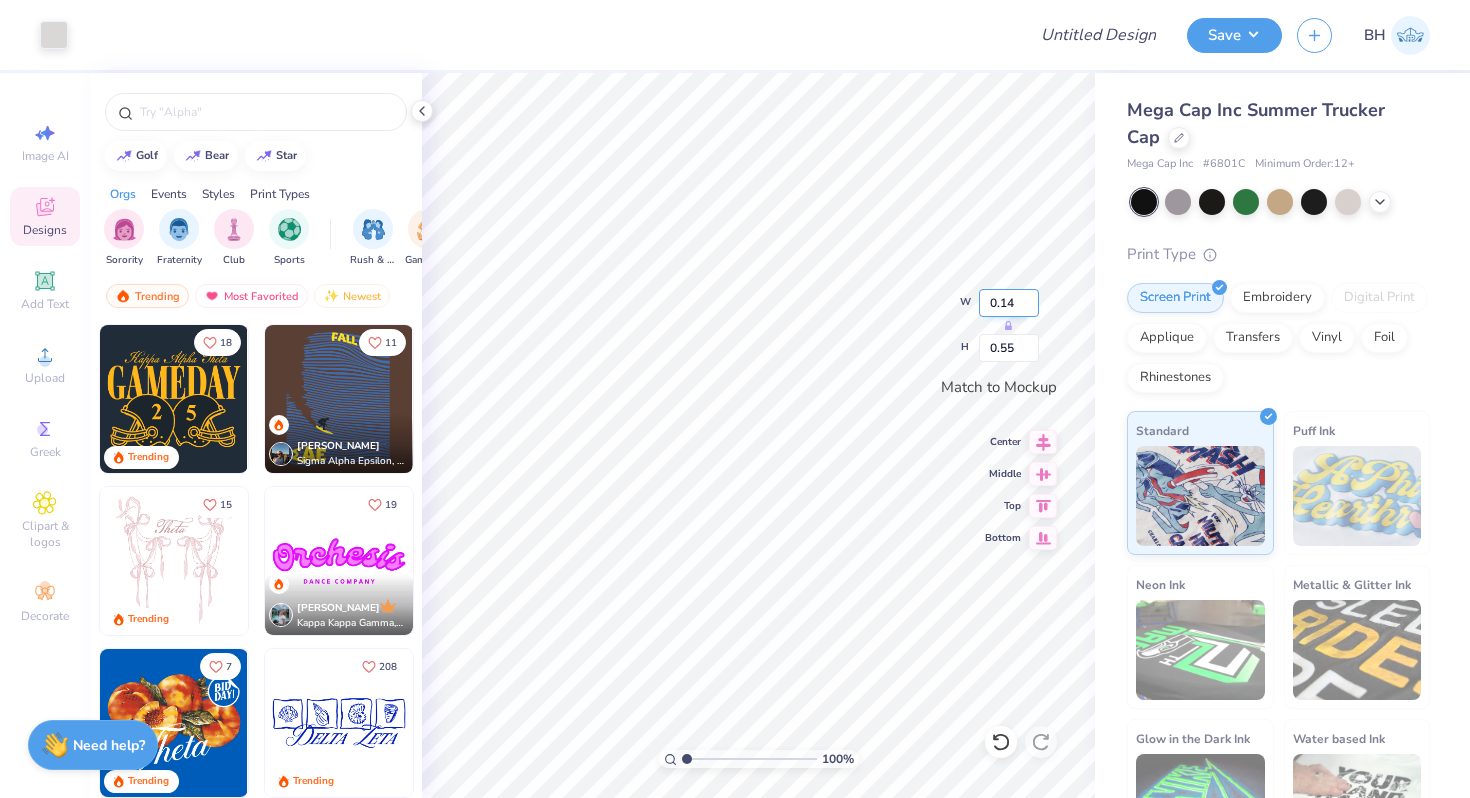 type on "0.19" 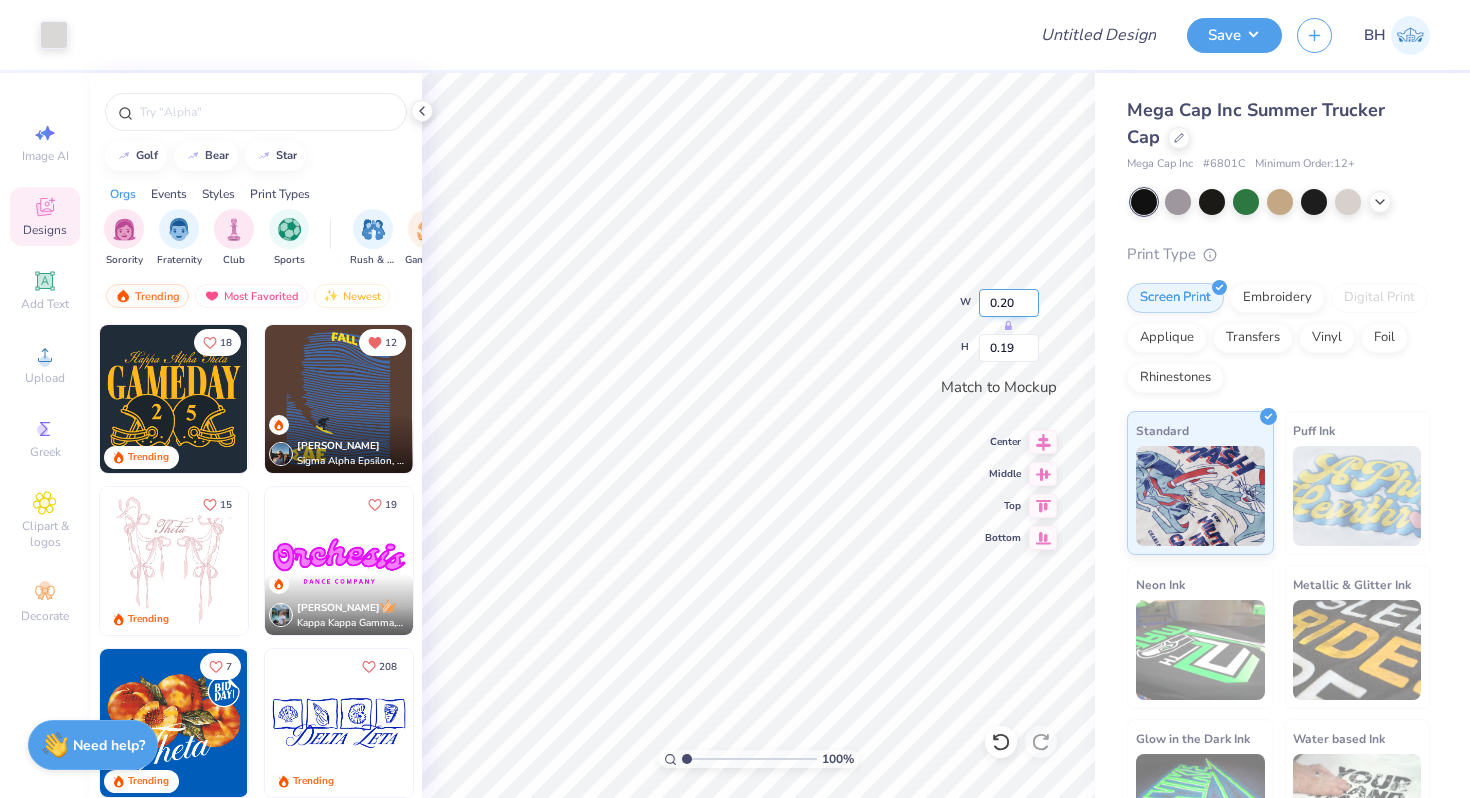 type on "0.20" 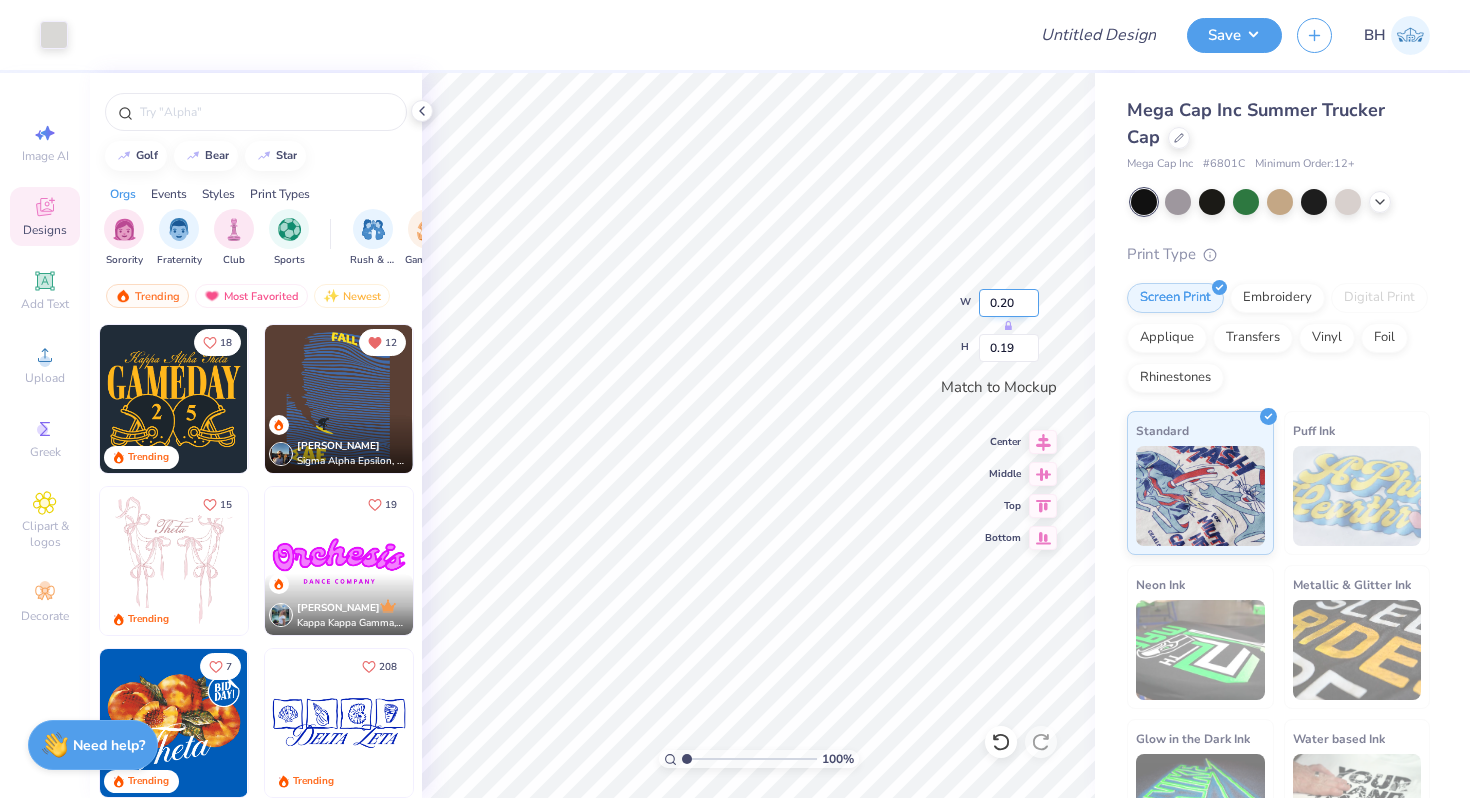 type on "0.28" 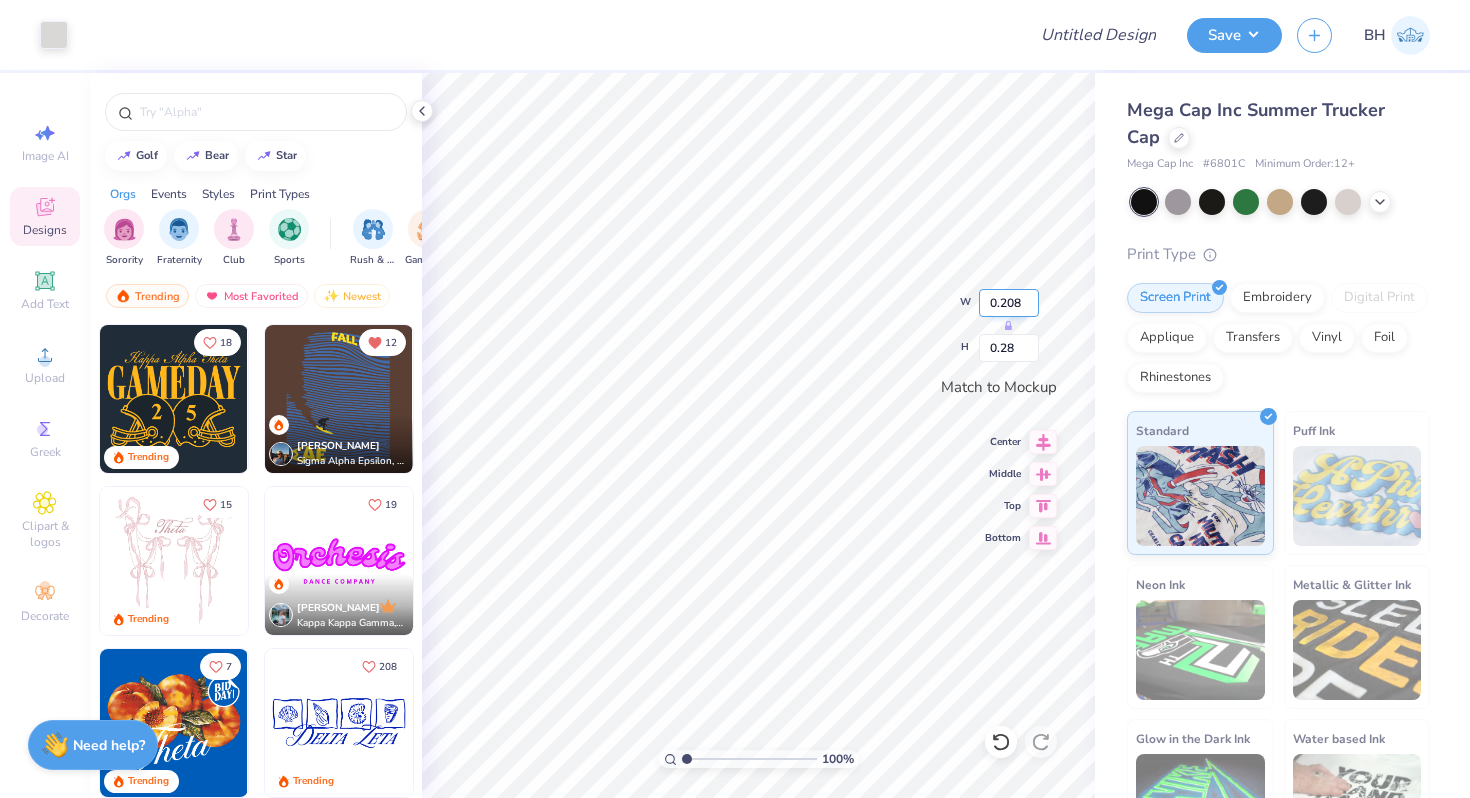 type on "0.21" 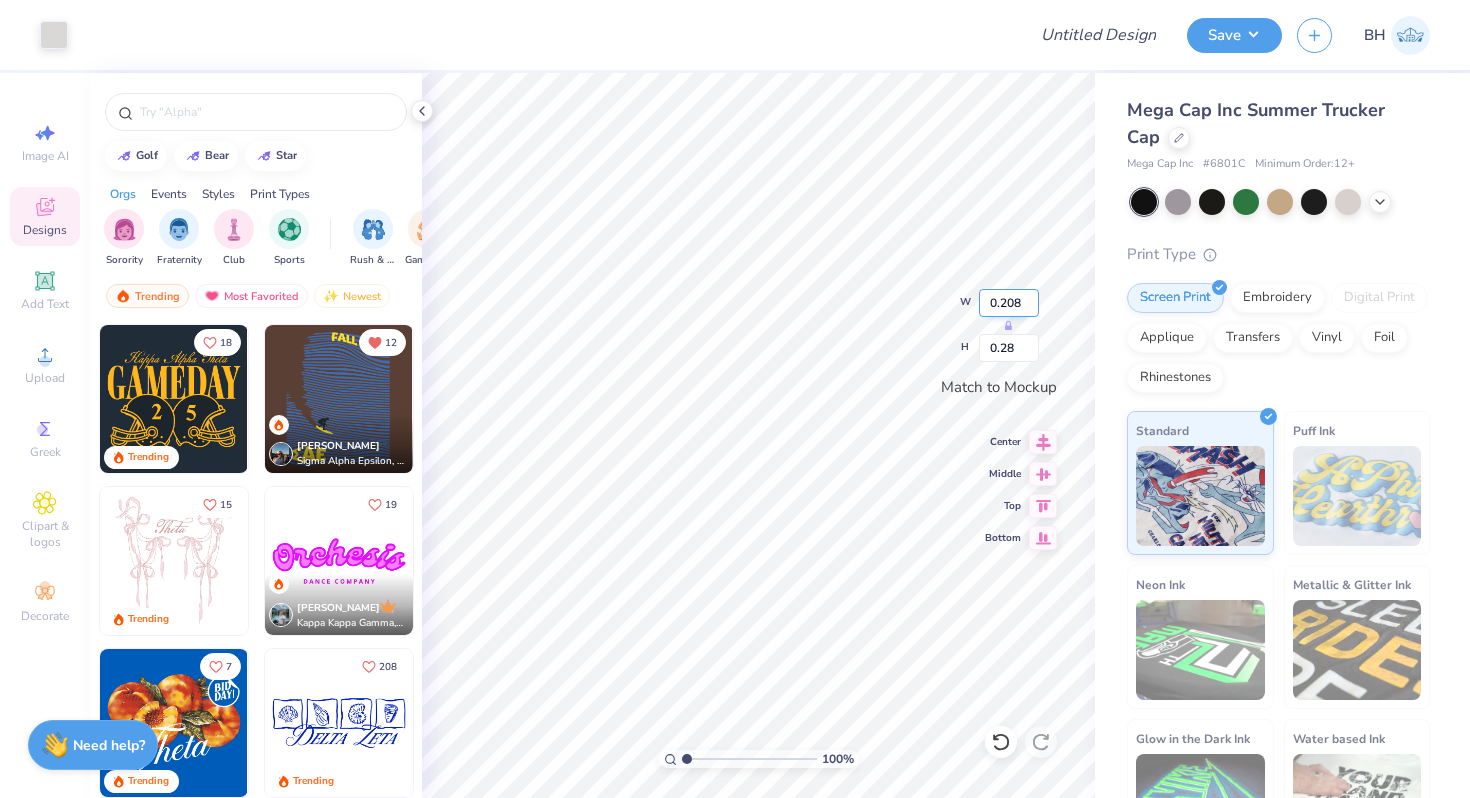 type on "0.29" 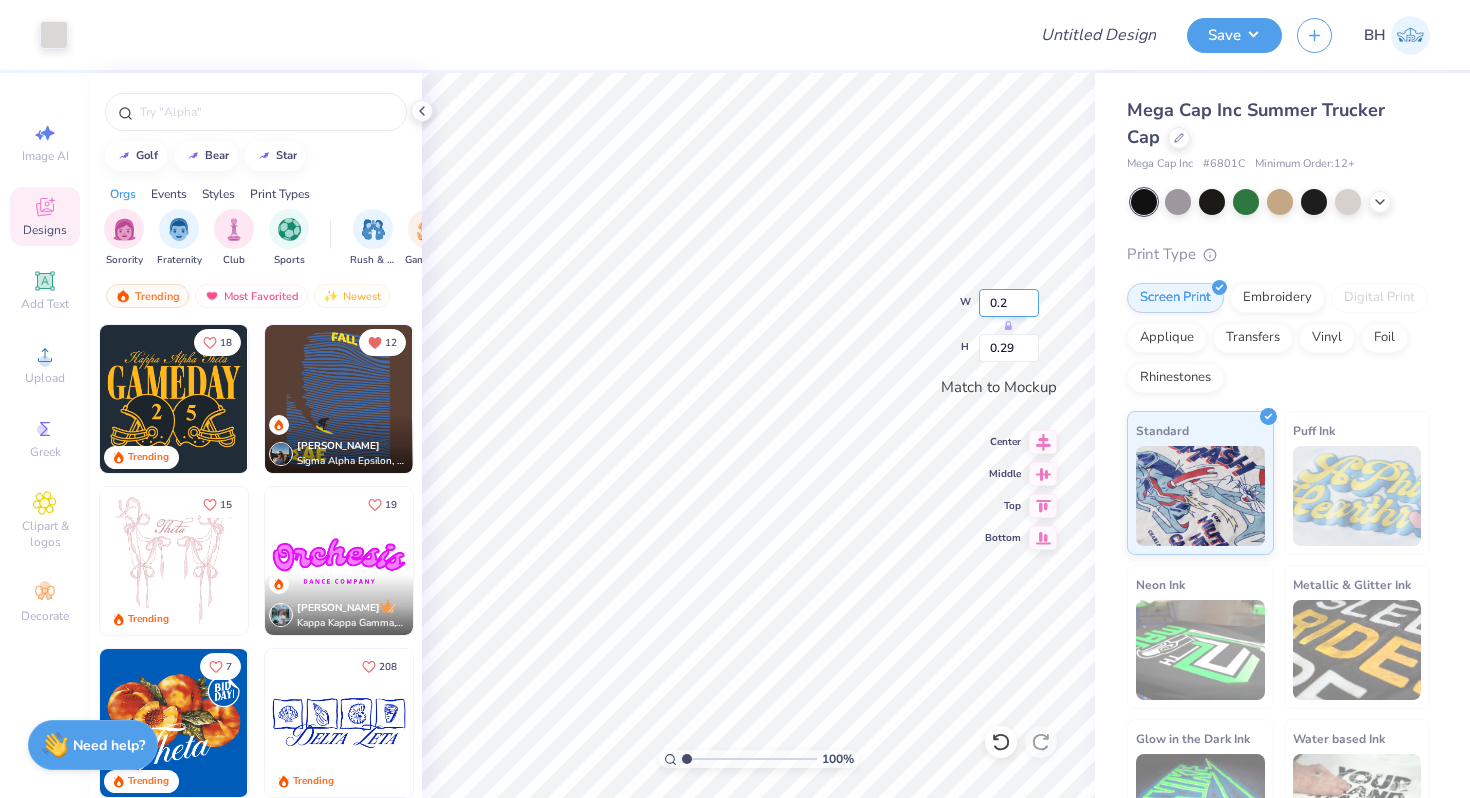 type on "0.2" 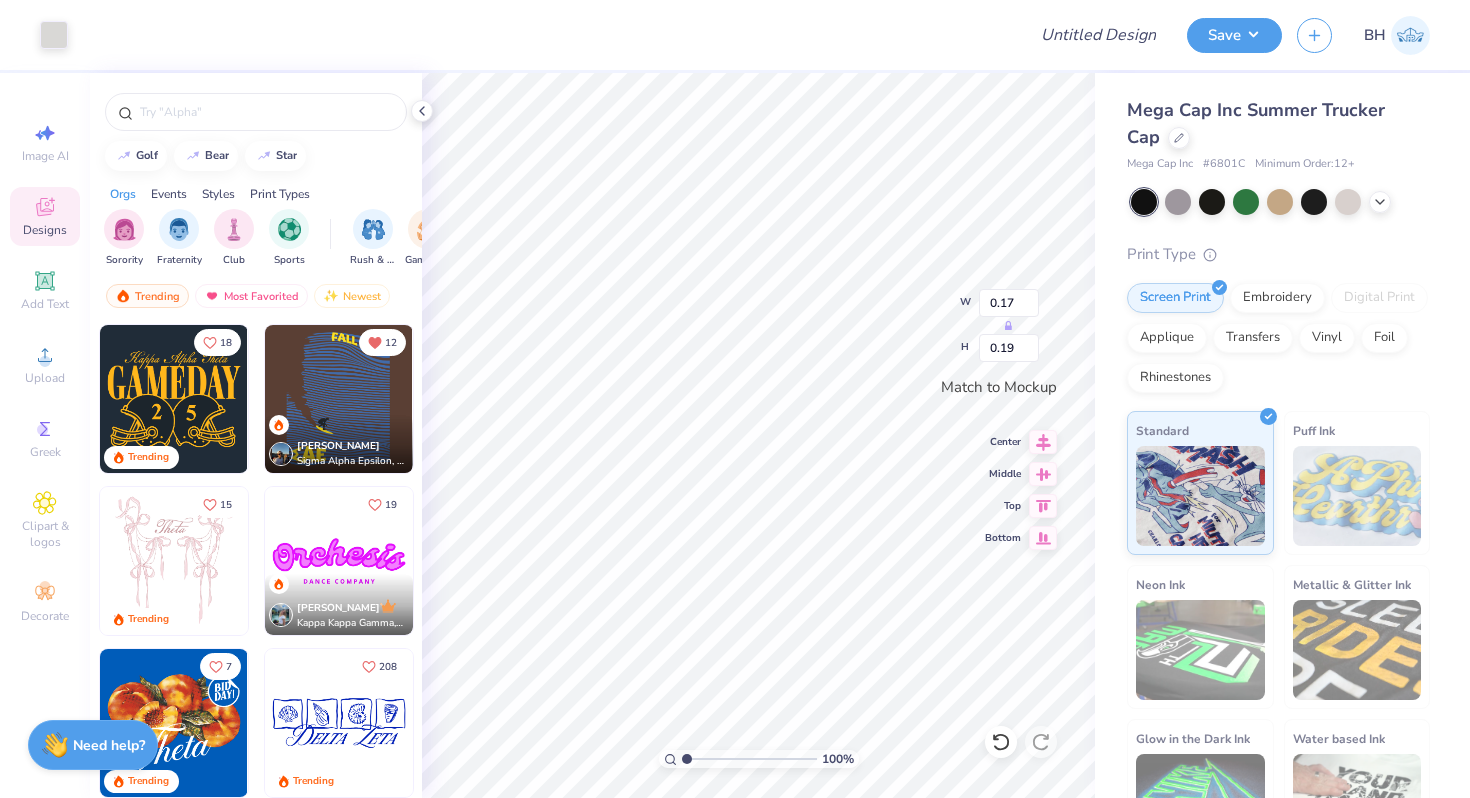 type on "0.16" 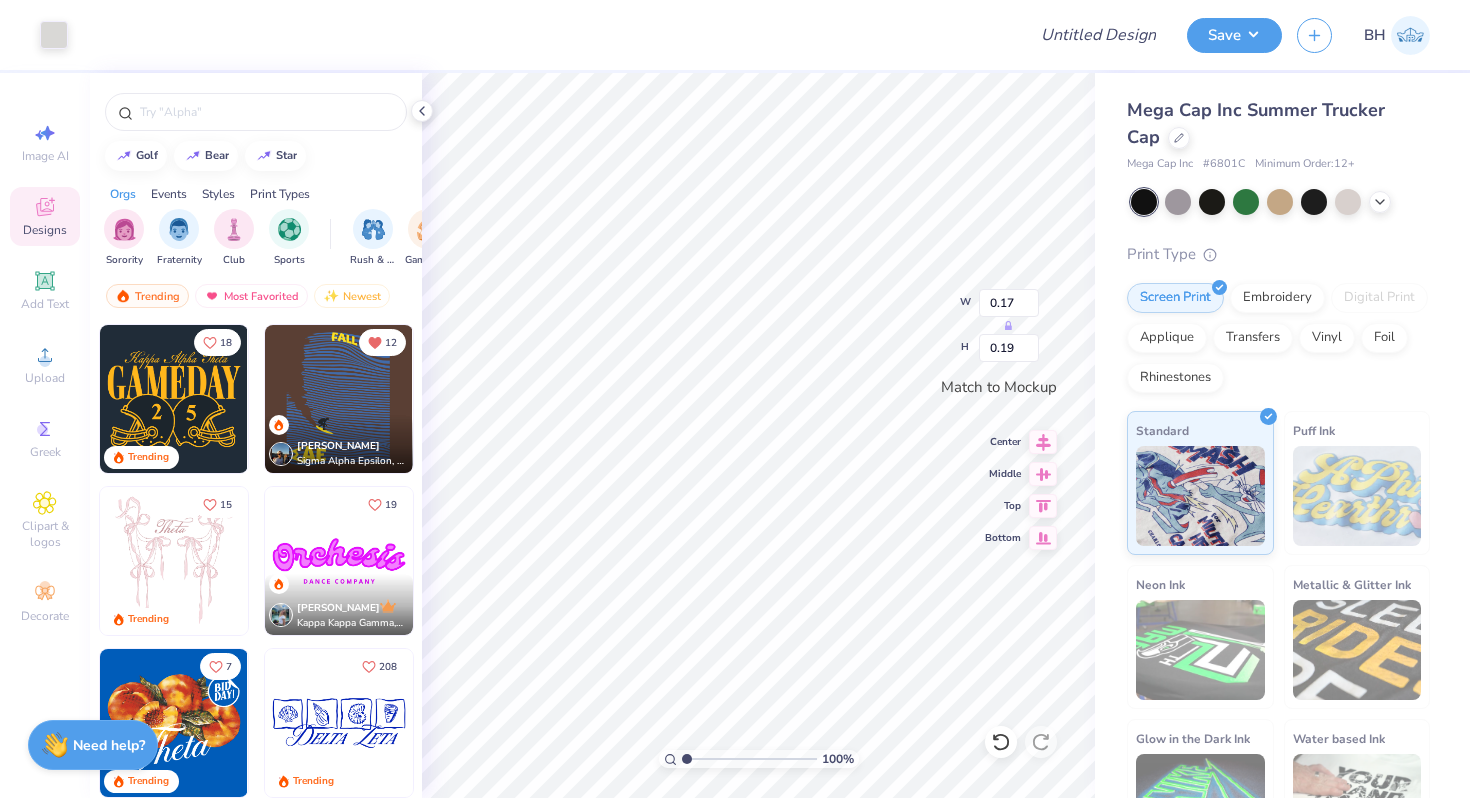 type on "0.20" 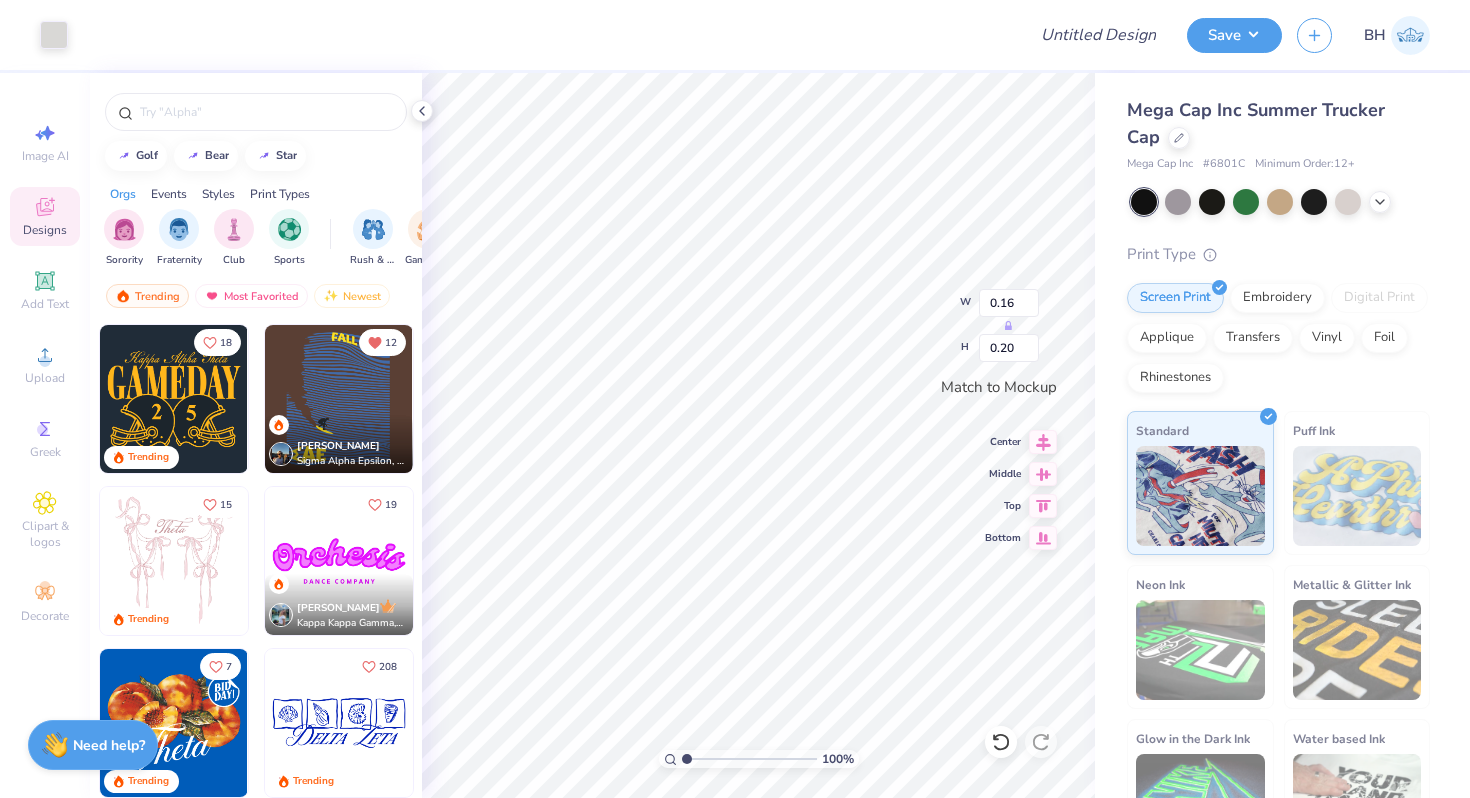 type on "0.53" 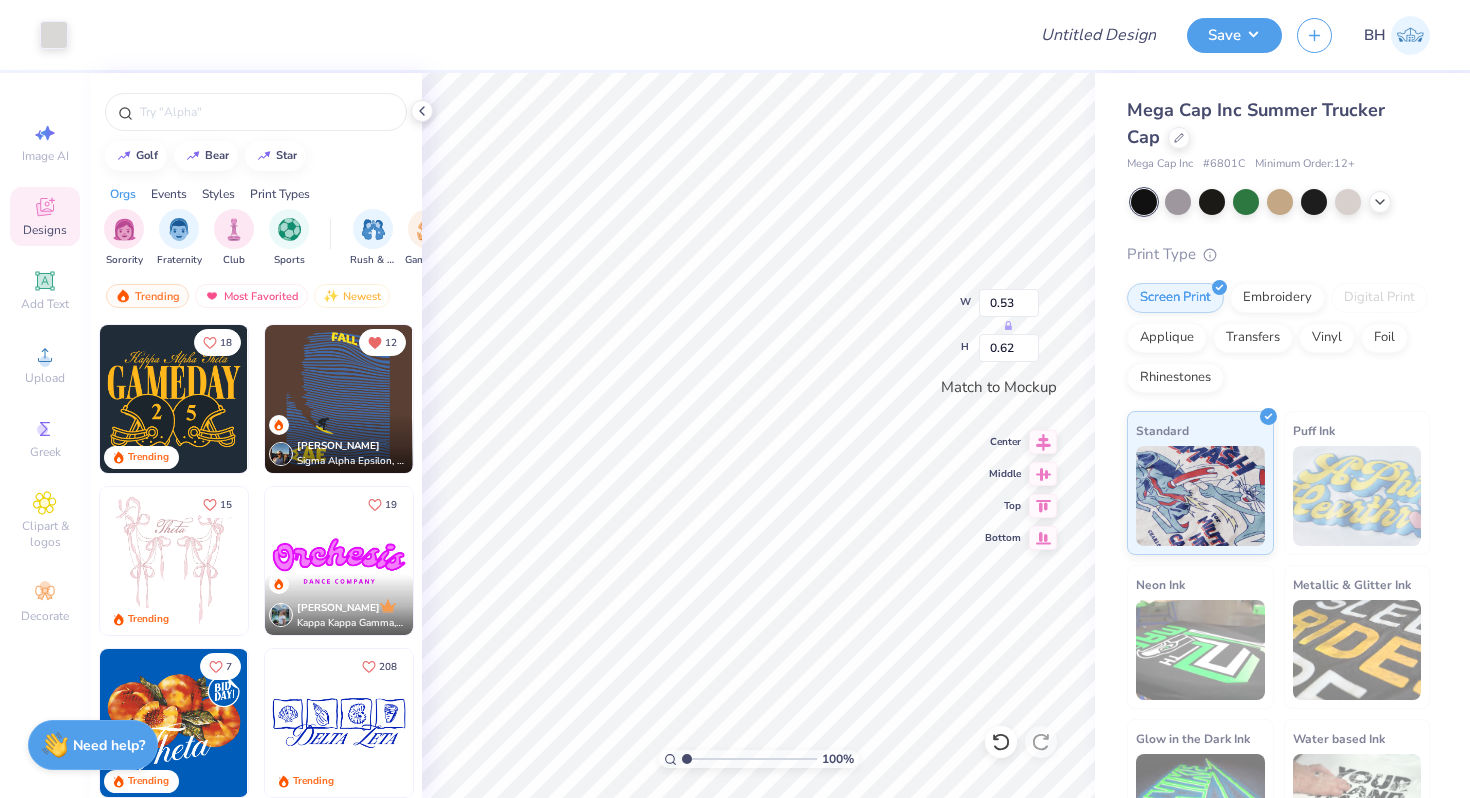 type on "0.61" 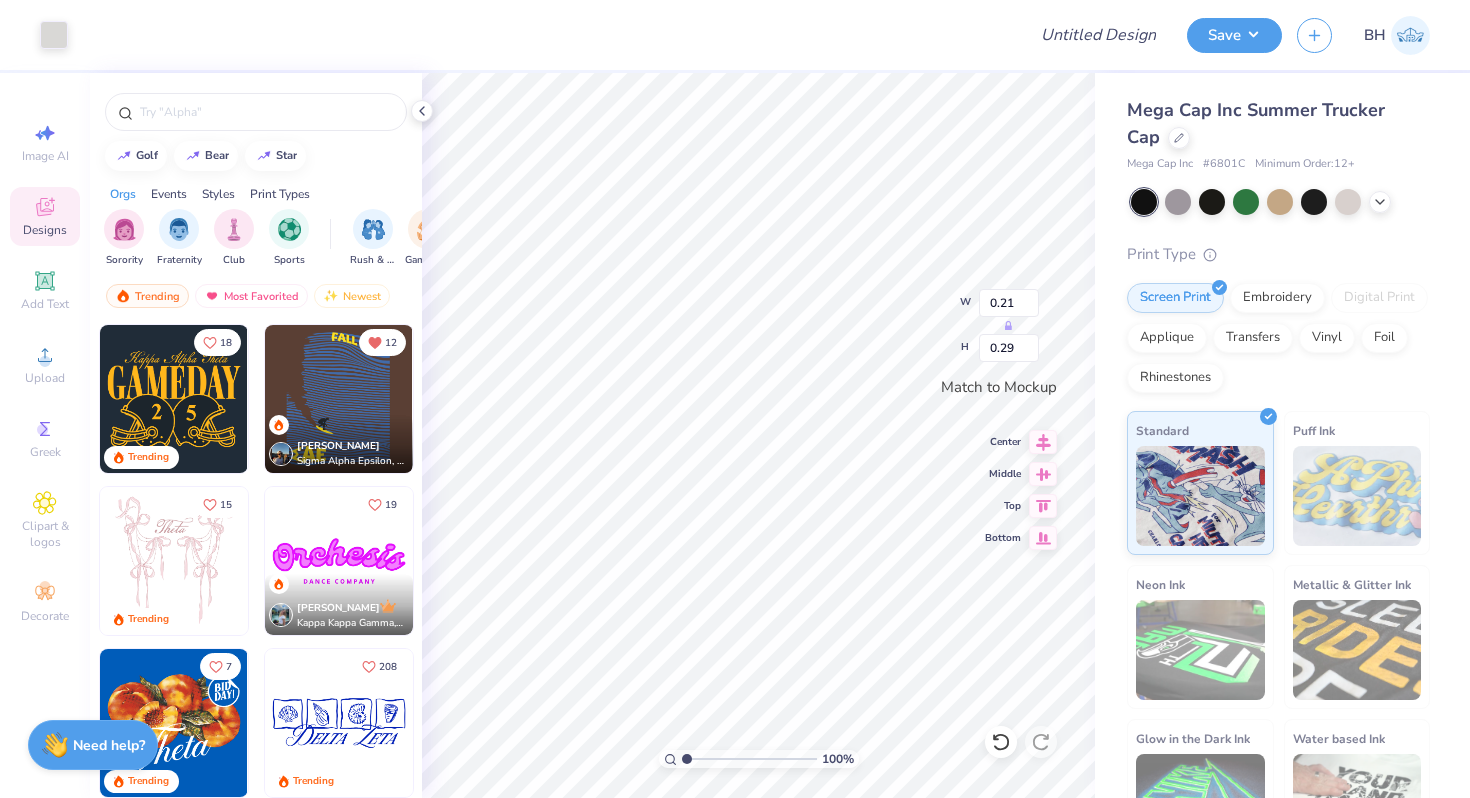 type on "0.53" 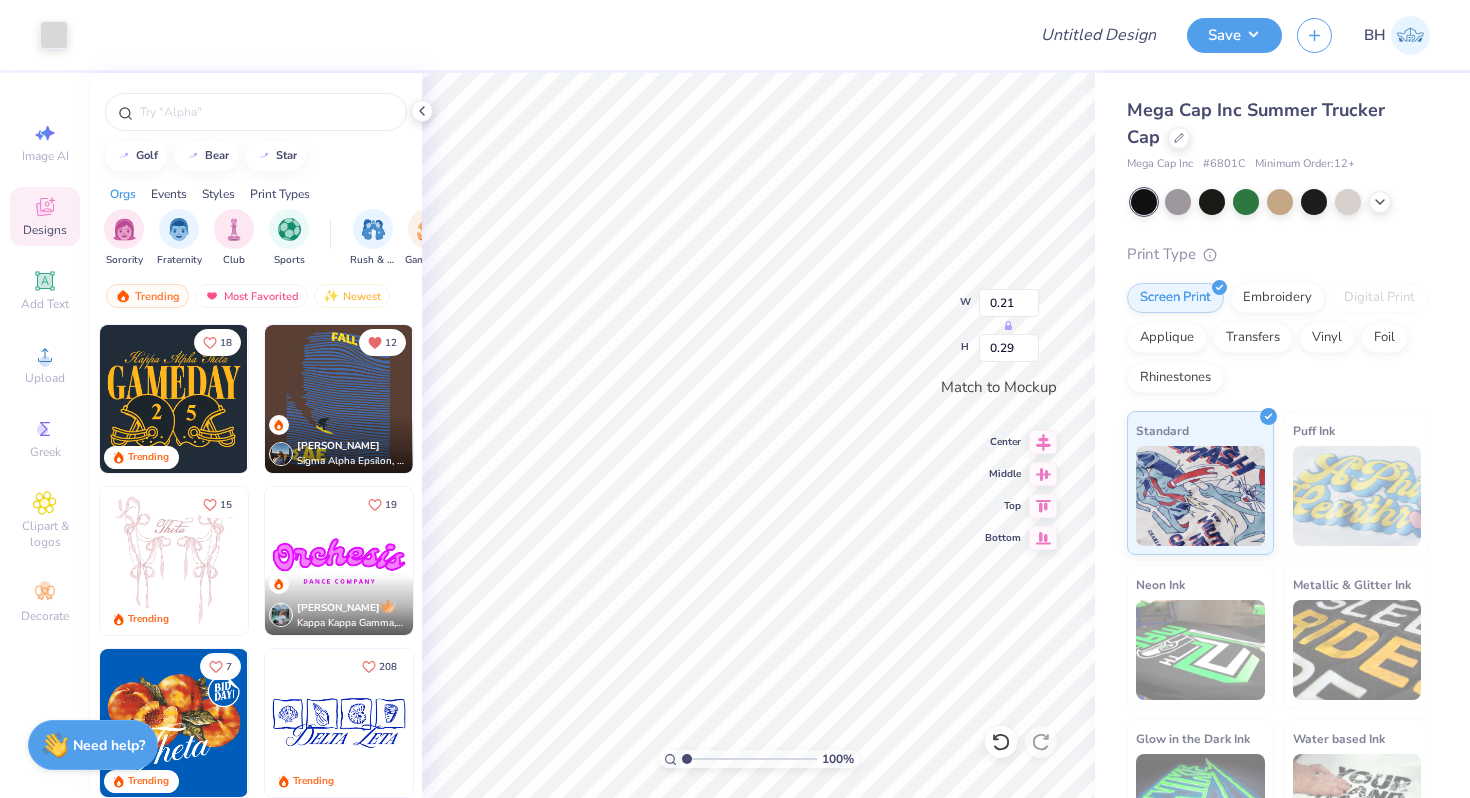 type on "0.61" 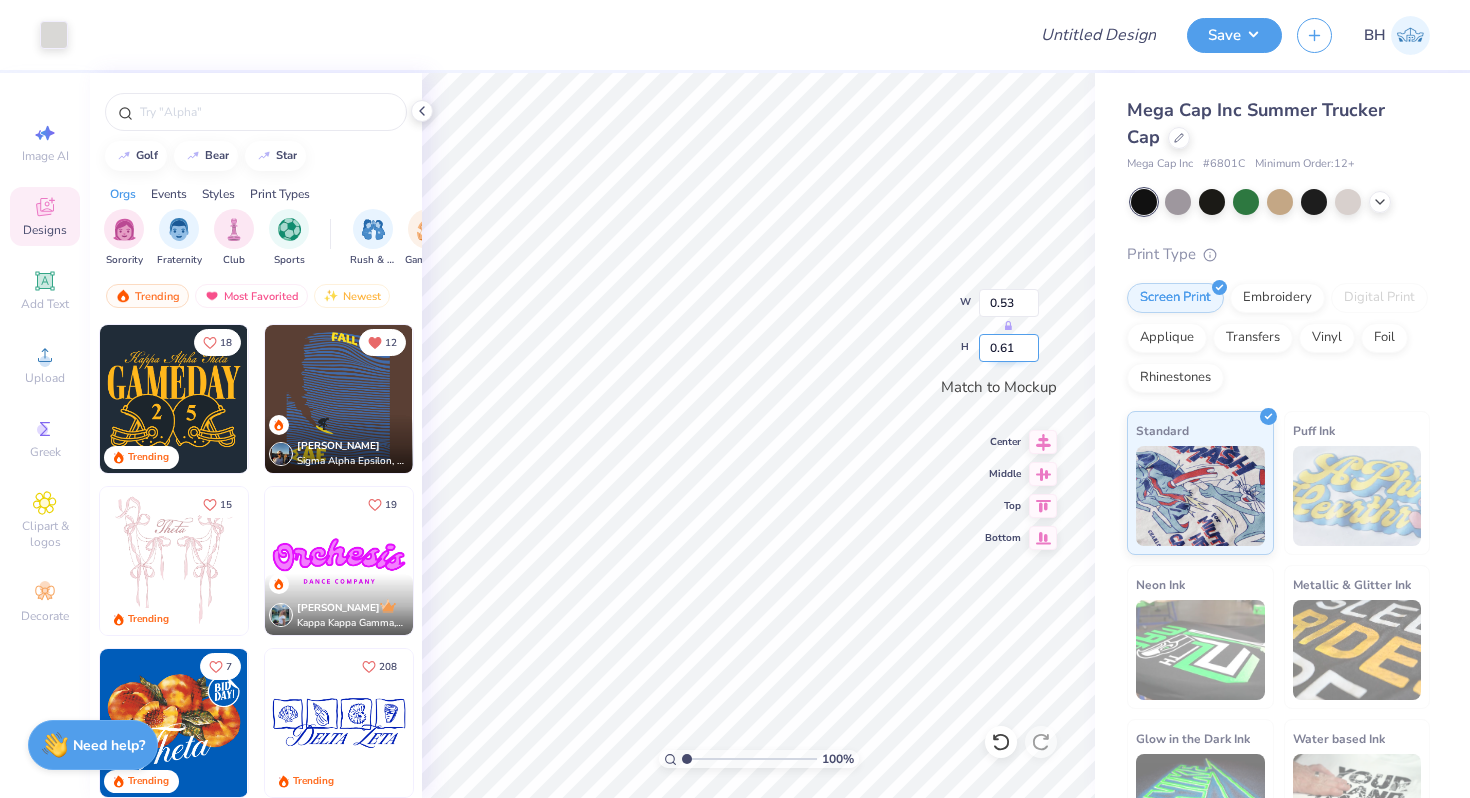 type on "0.21" 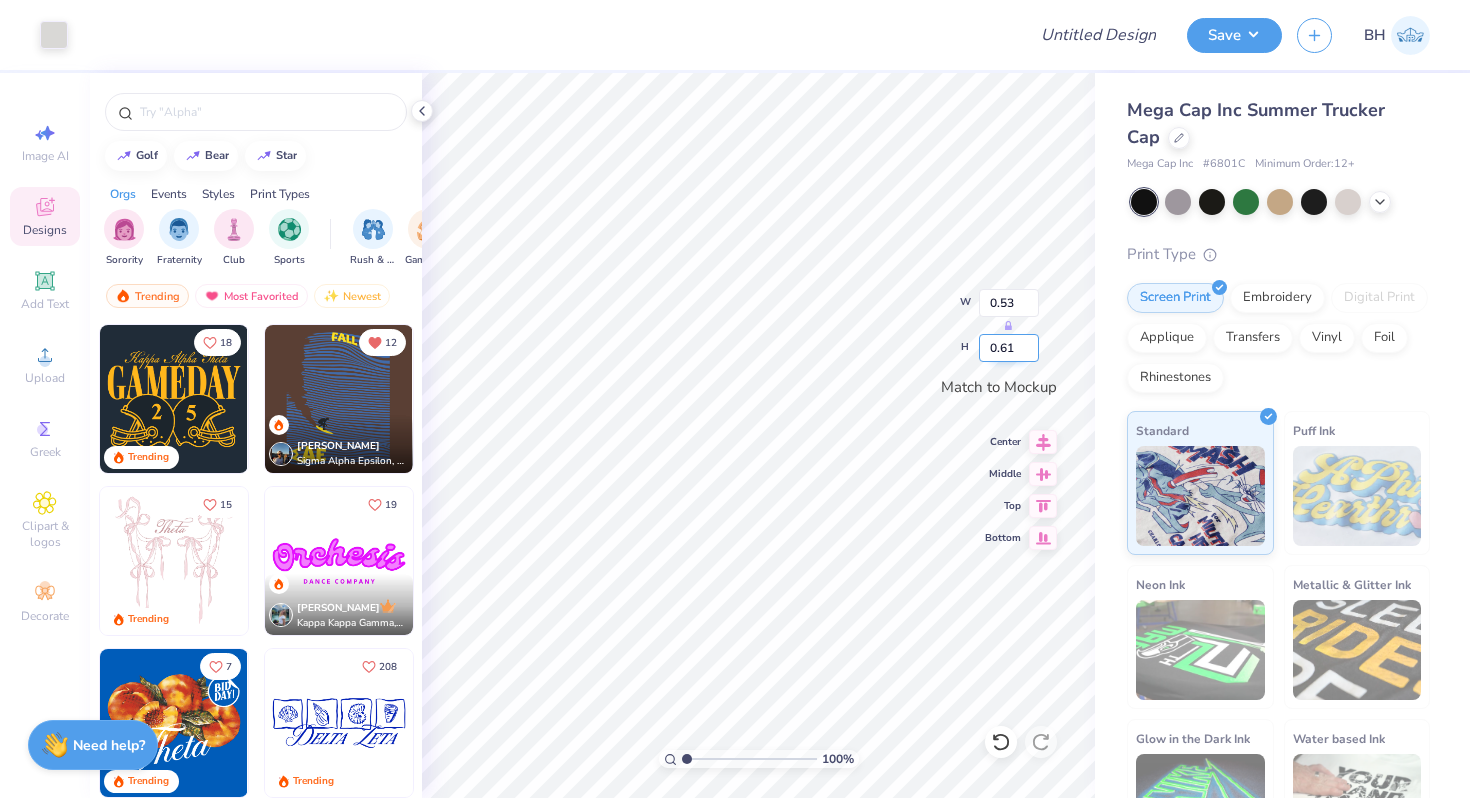 type on "0.29" 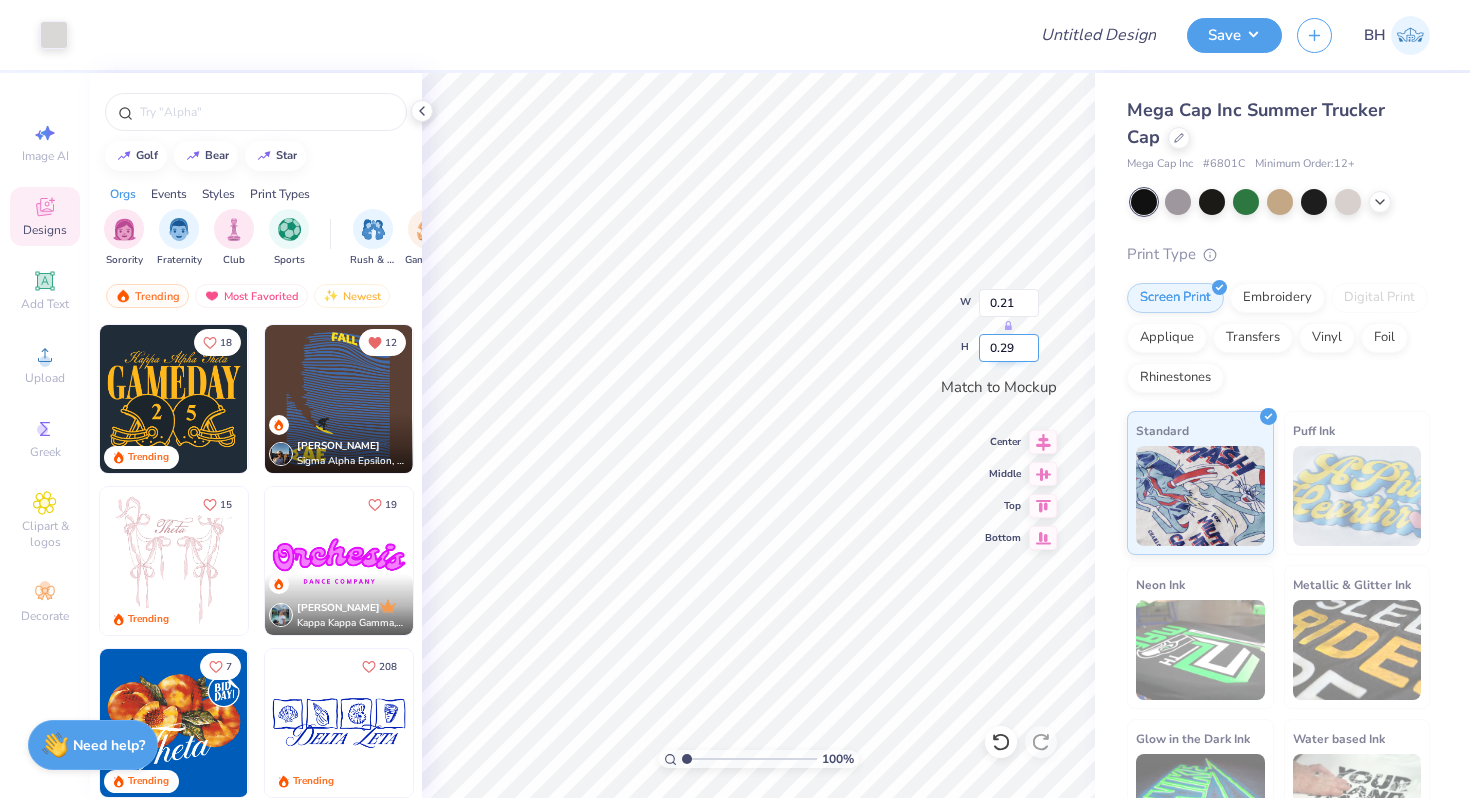 drag, startPoint x: 1012, startPoint y: 343, endPoint x: 982, endPoint y: 343, distance: 30 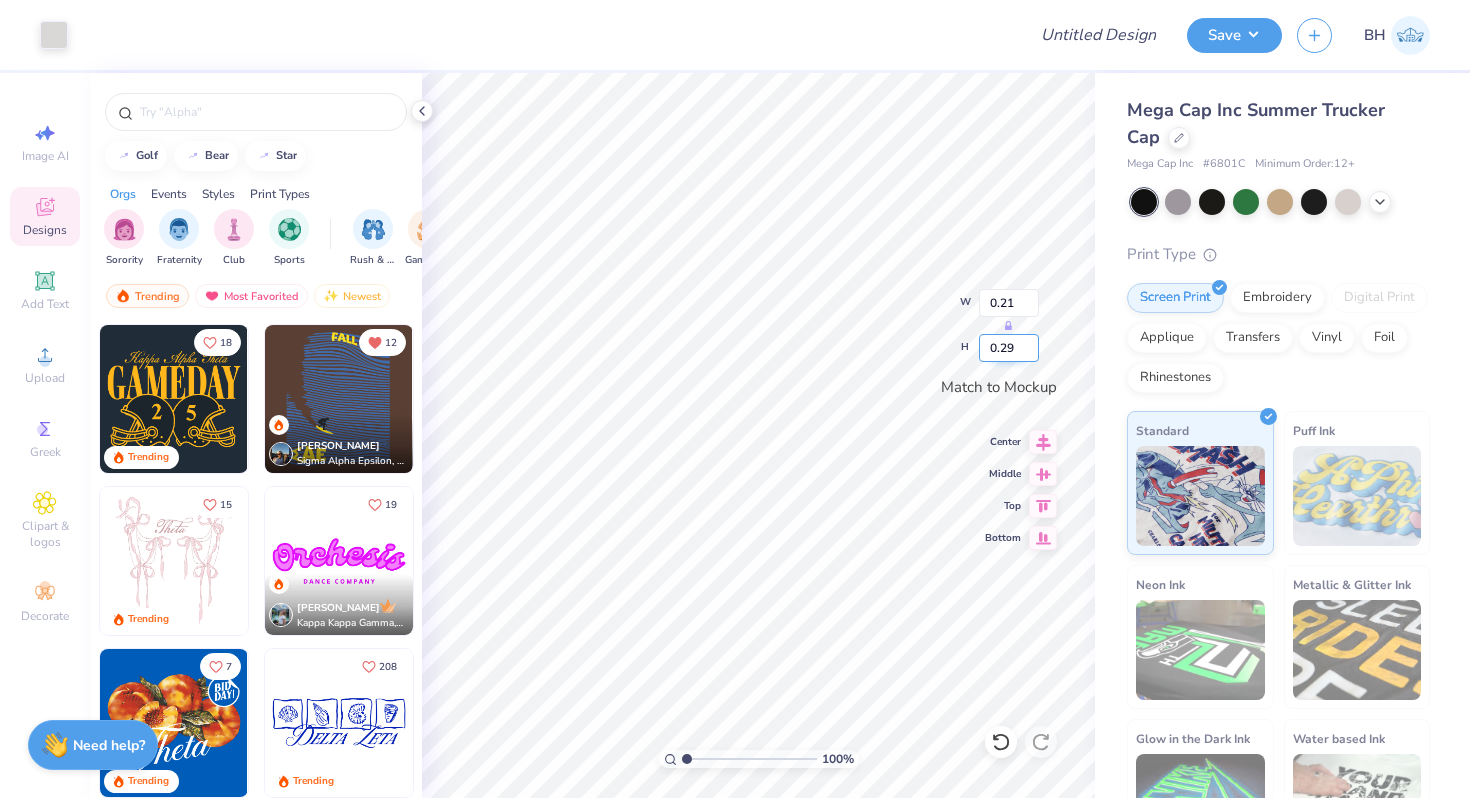 click on "0.29" at bounding box center [1009, 348] 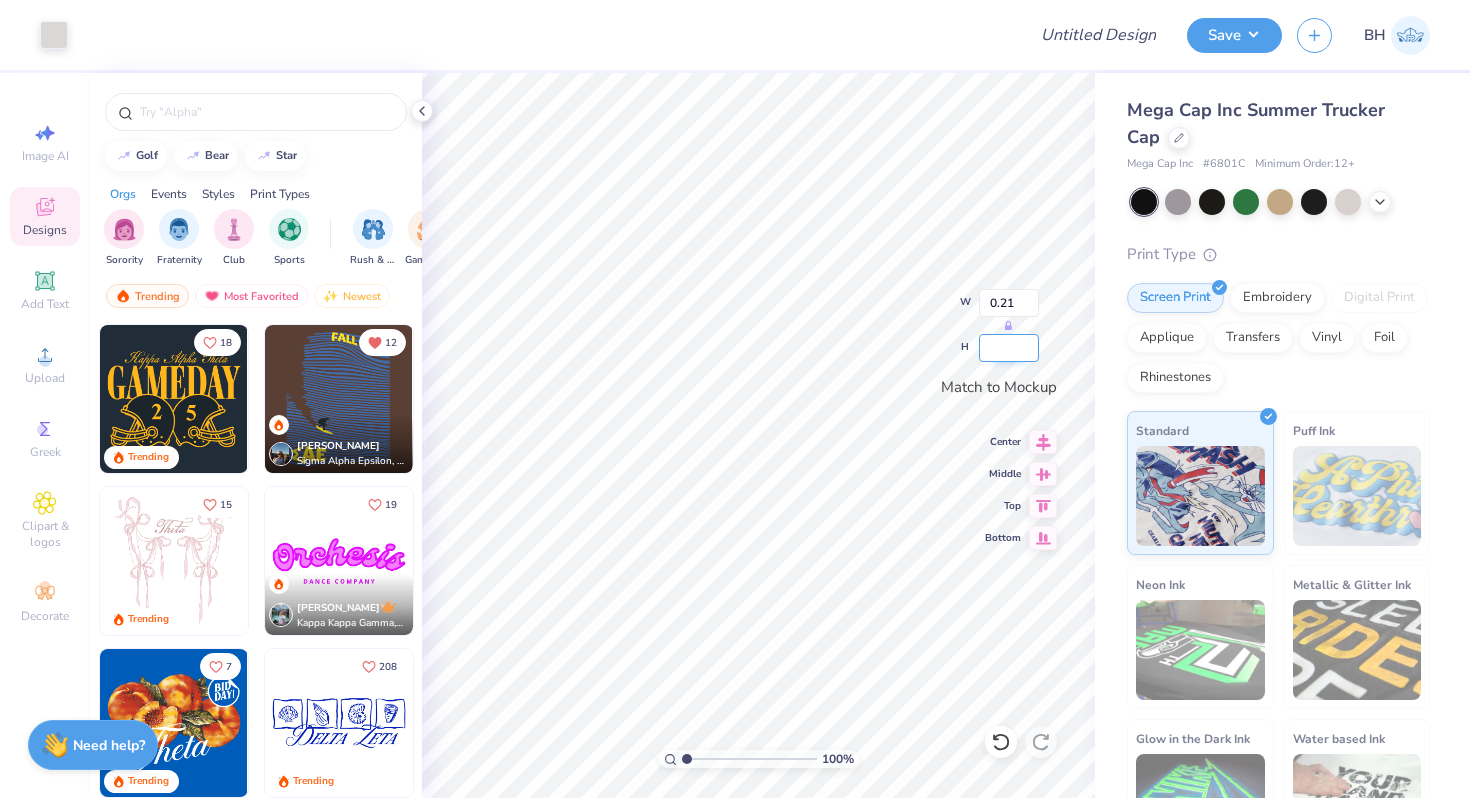 type on "6" 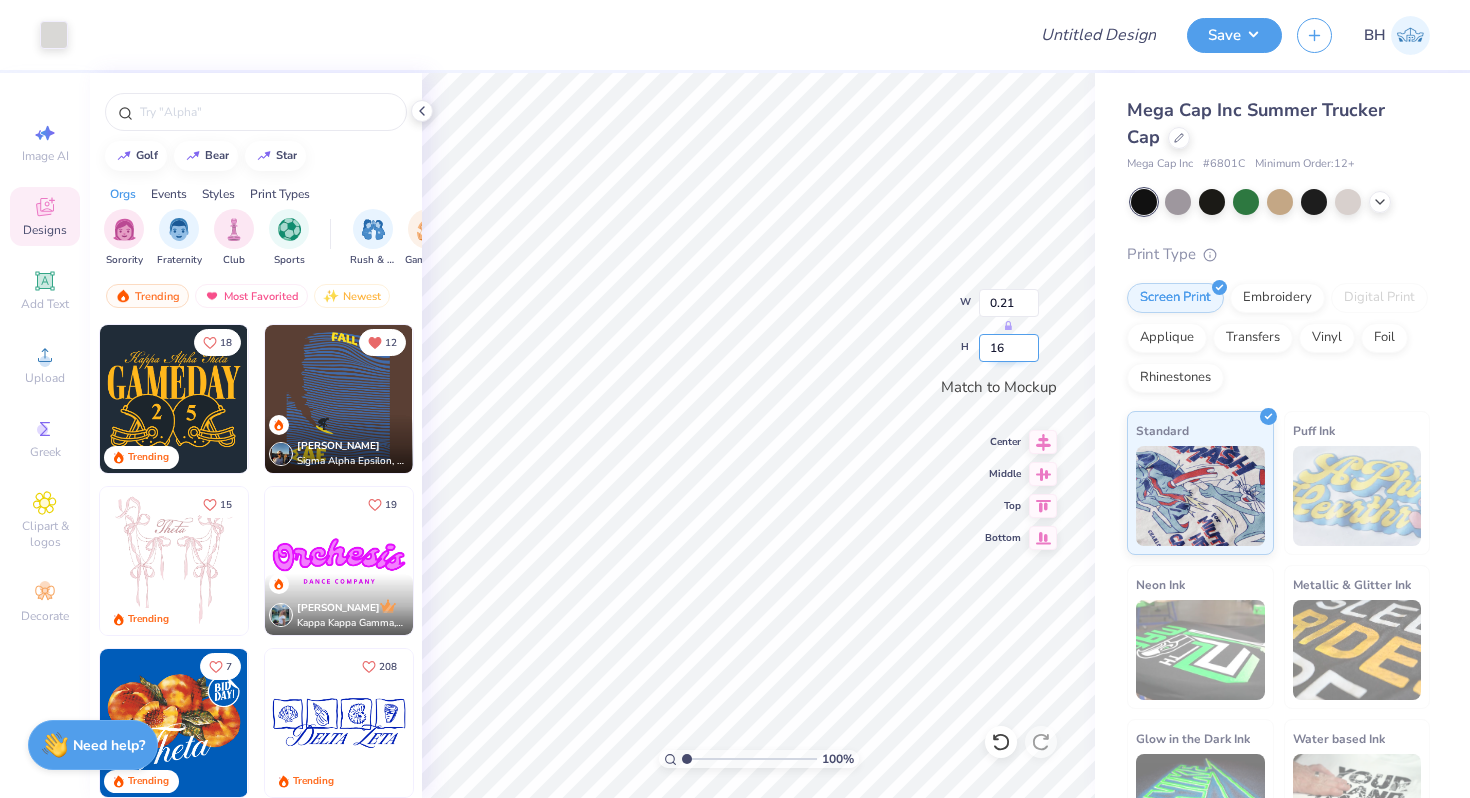 type on "1" 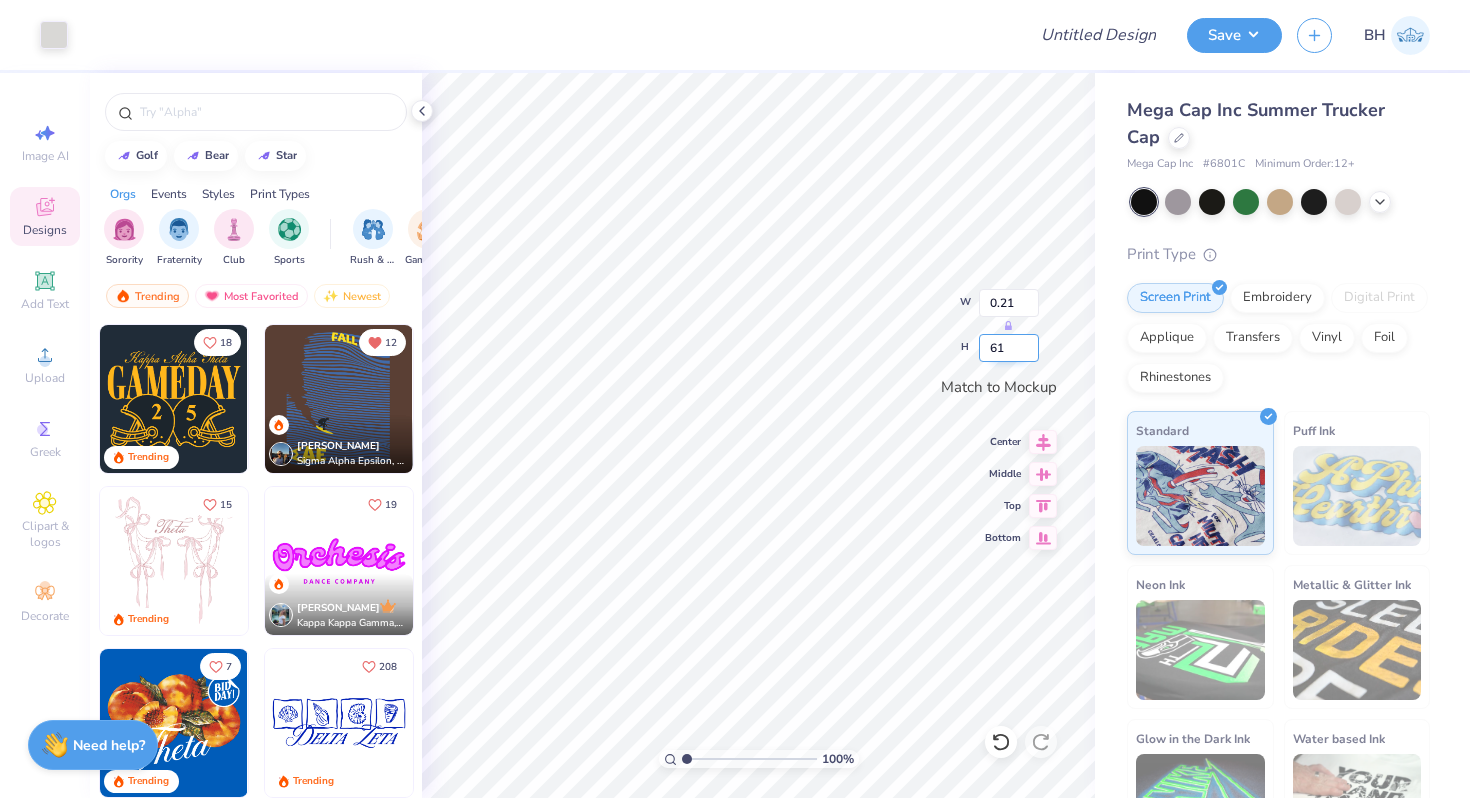 type on "61" 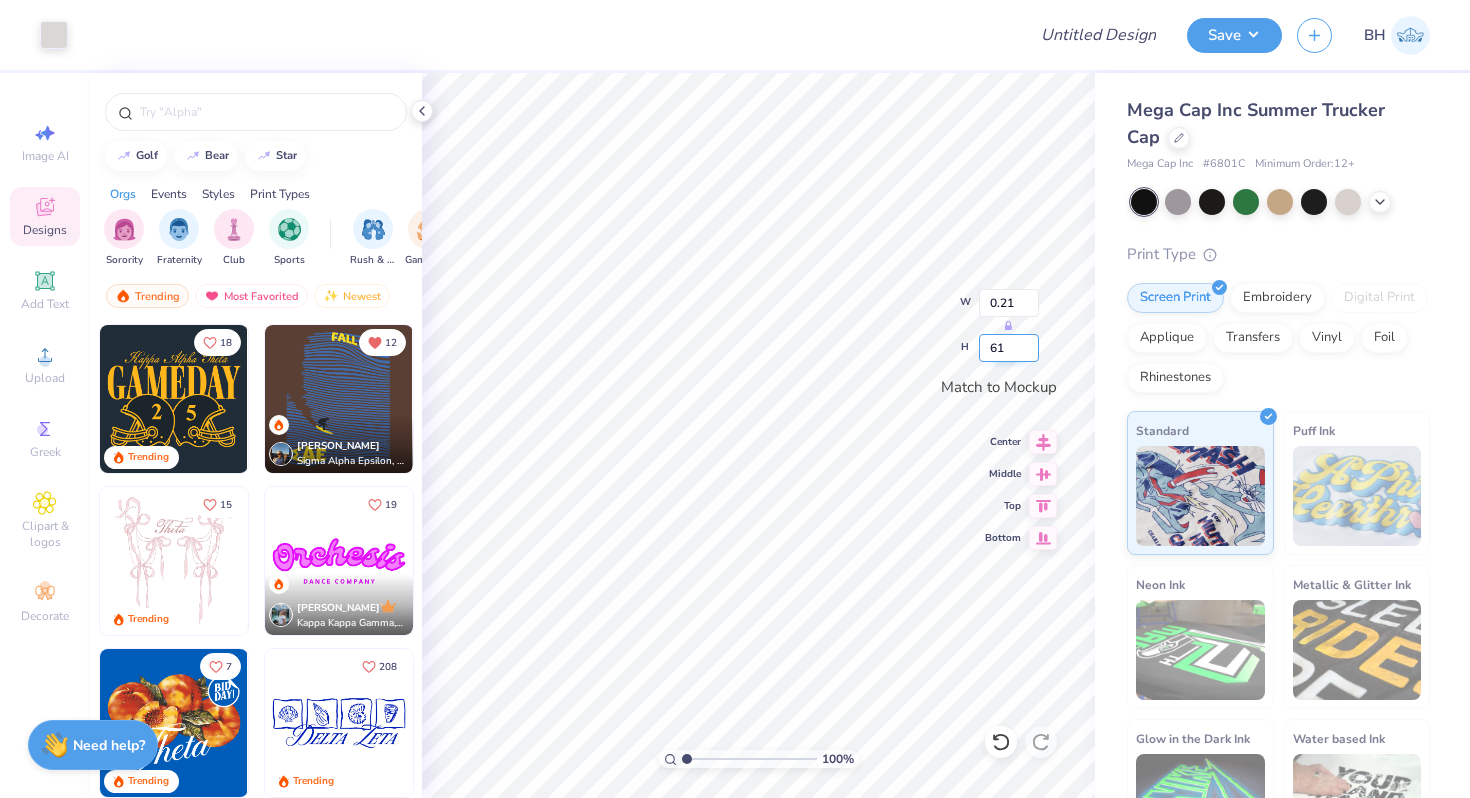 type on "1.44" 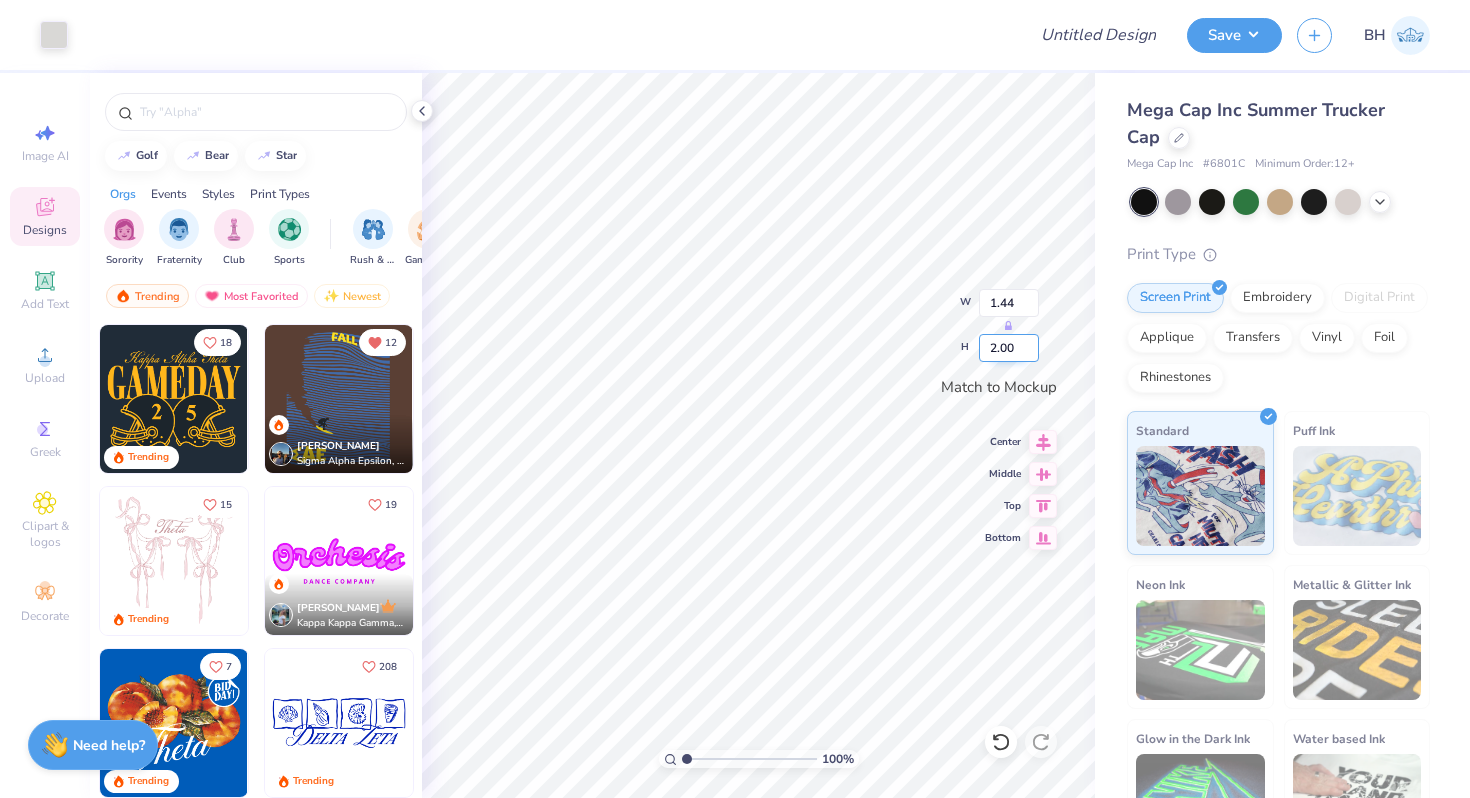 click on "2.00" at bounding box center [1009, 348] 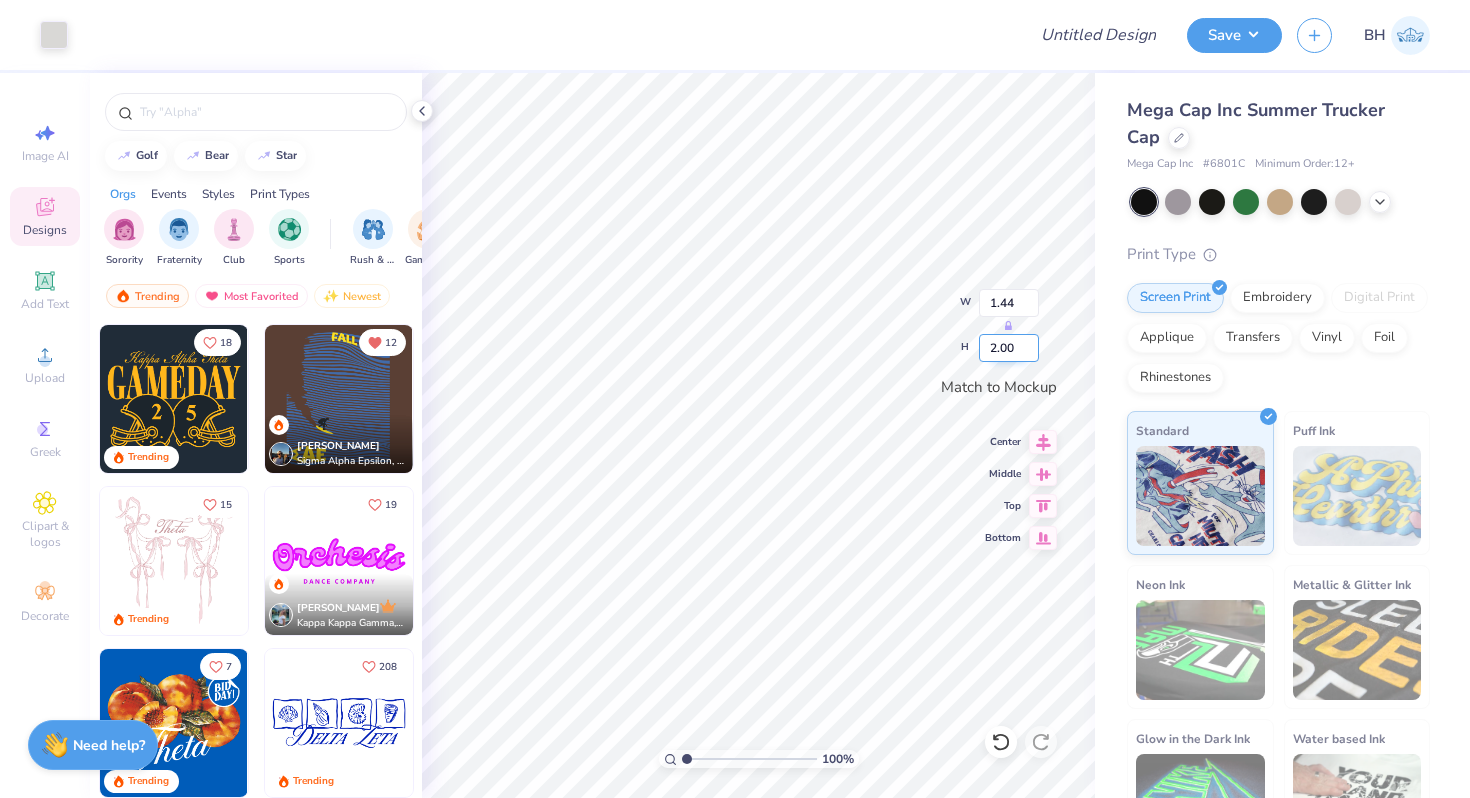 click on "2.00" at bounding box center [1009, 348] 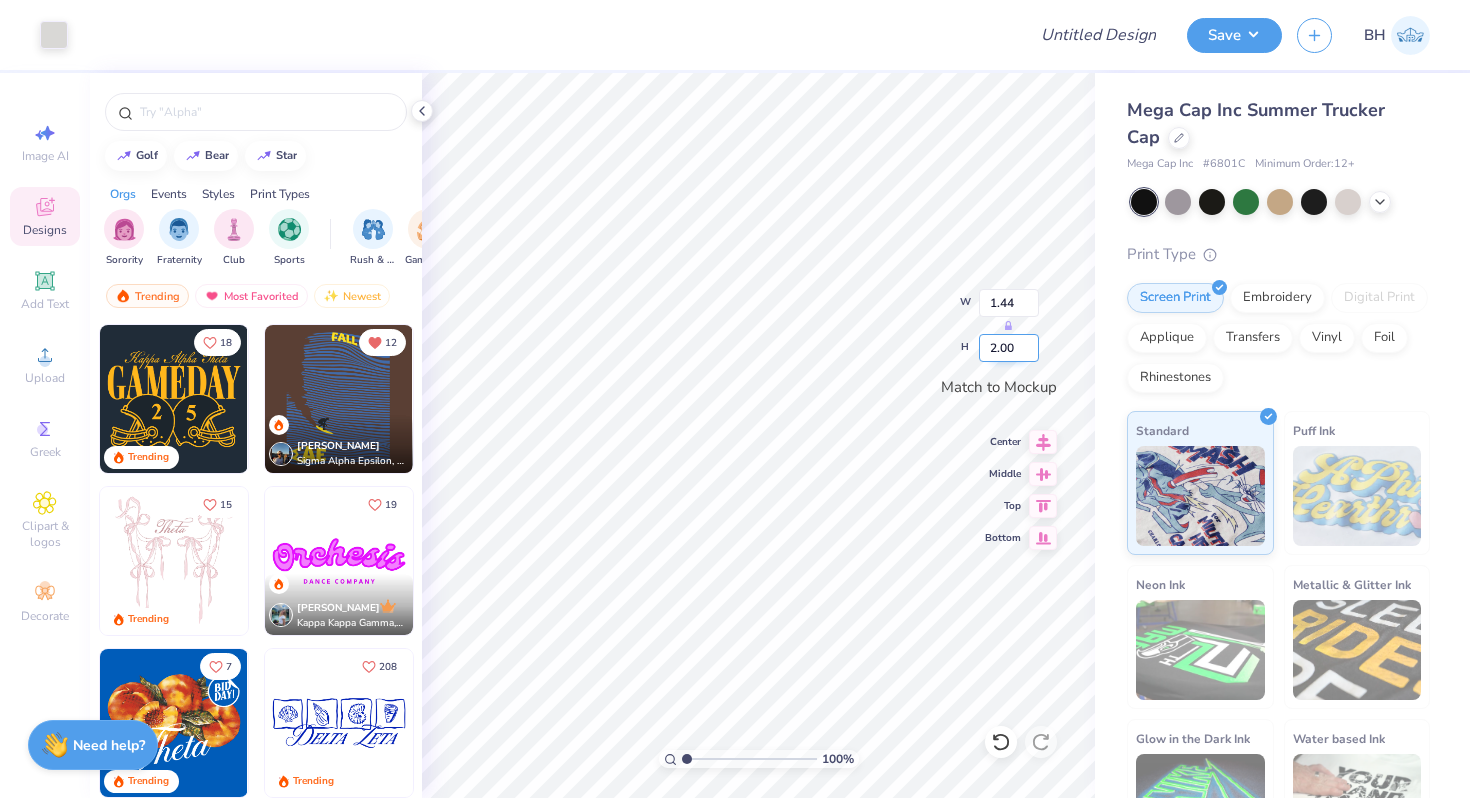 click on "2.00" at bounding box center [1009, 348] 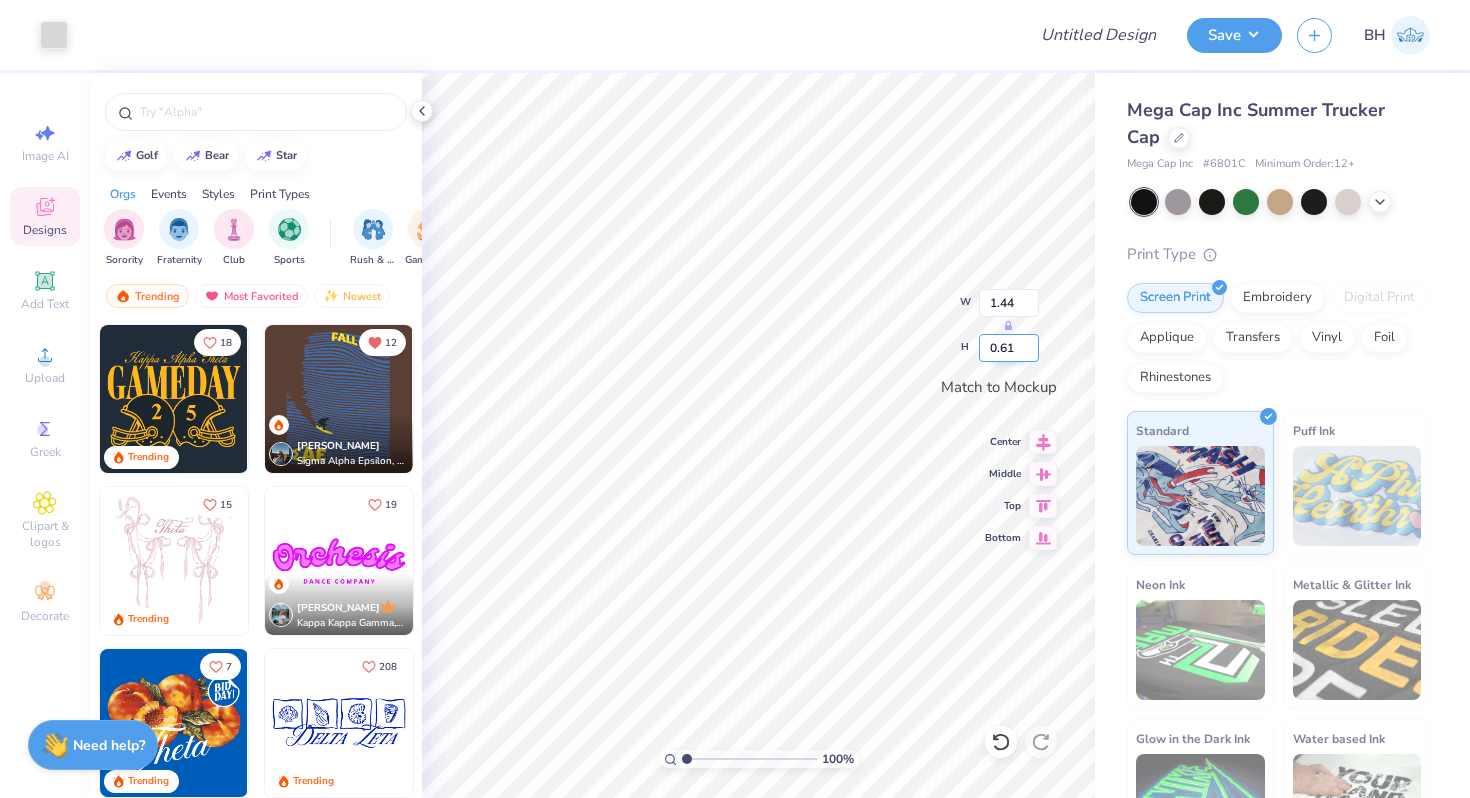 type on "0.61" 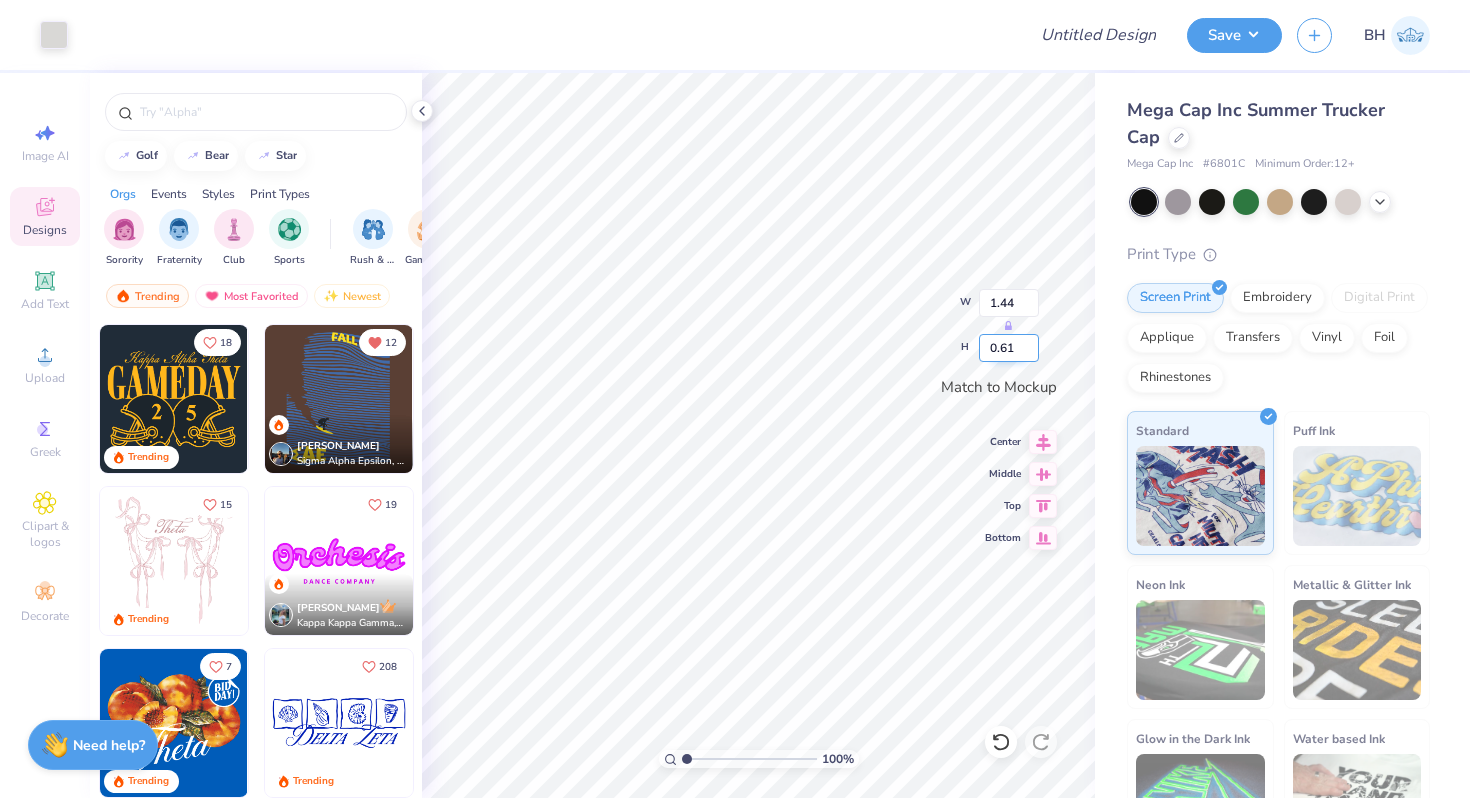 type on "0.44" 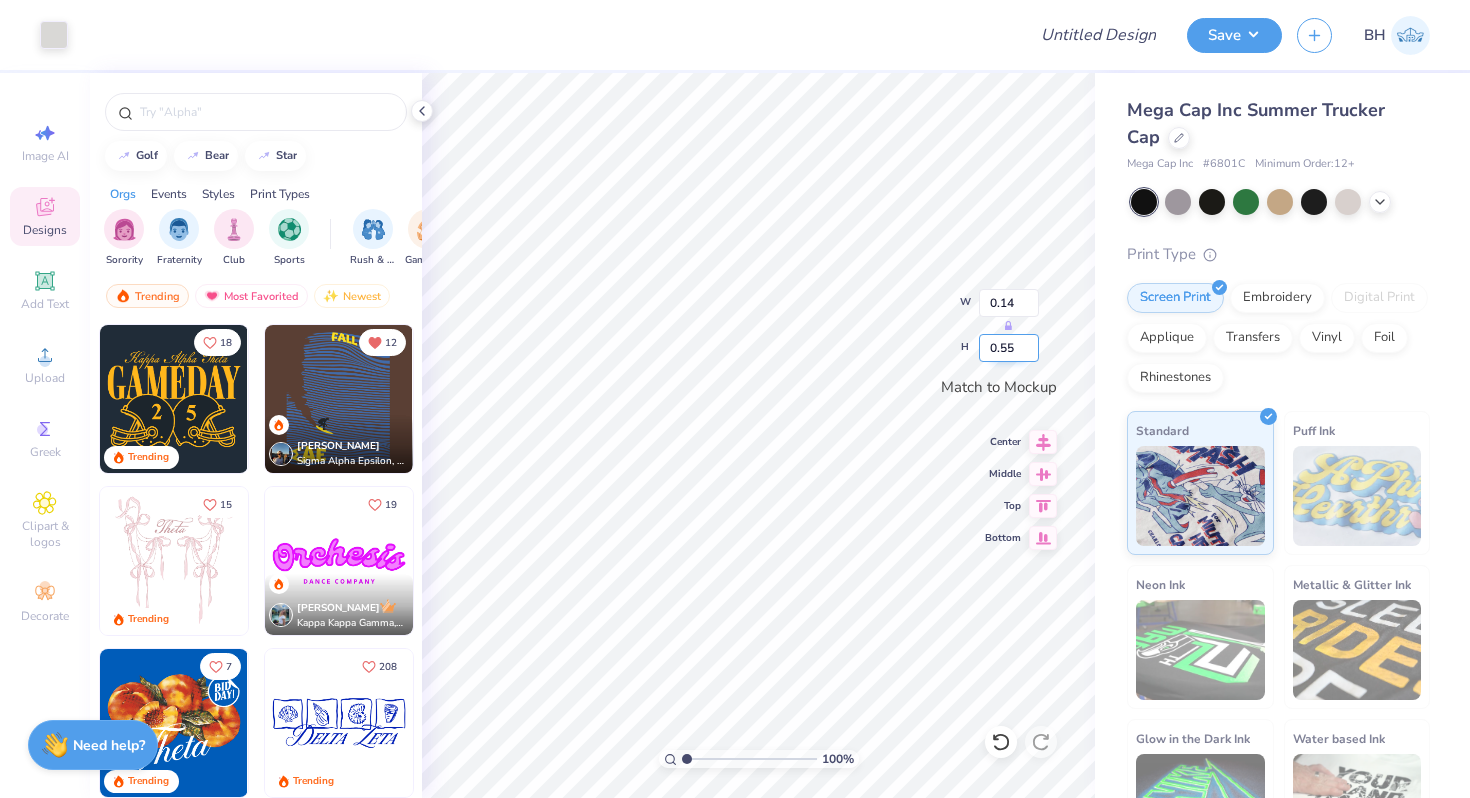 click on "0.55" at bounding box center [1009, 348] 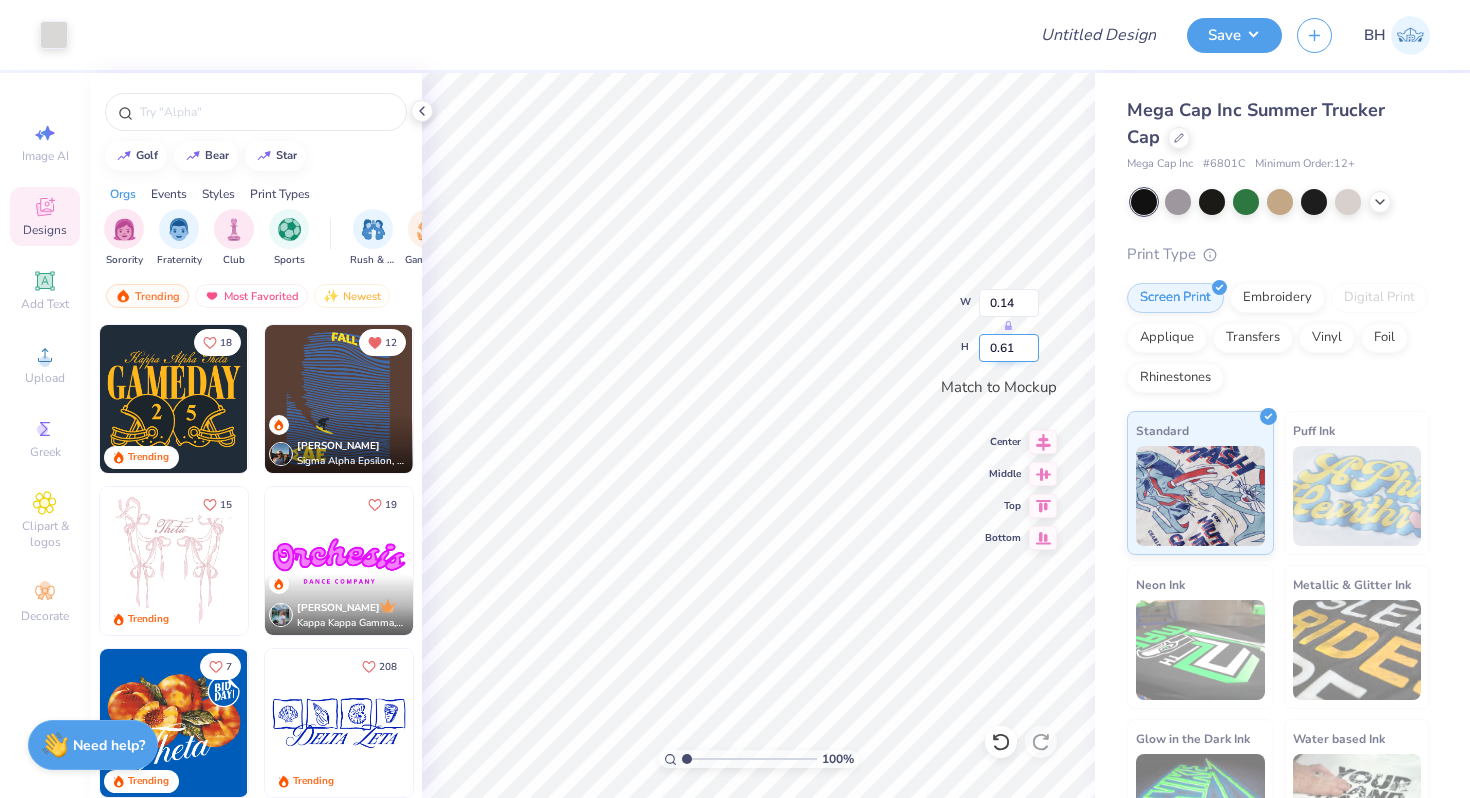 type on "0.61" 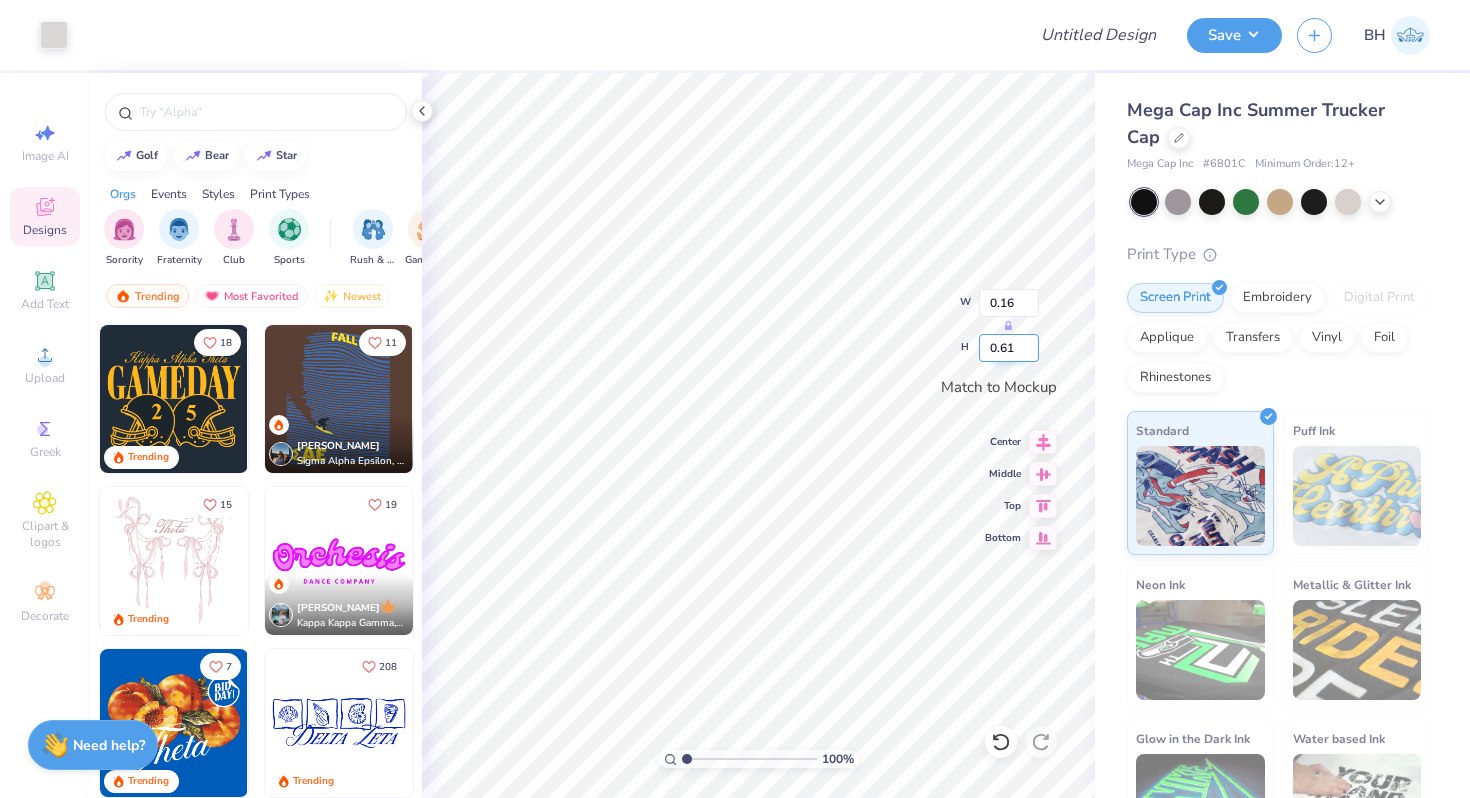 type on "0.16" 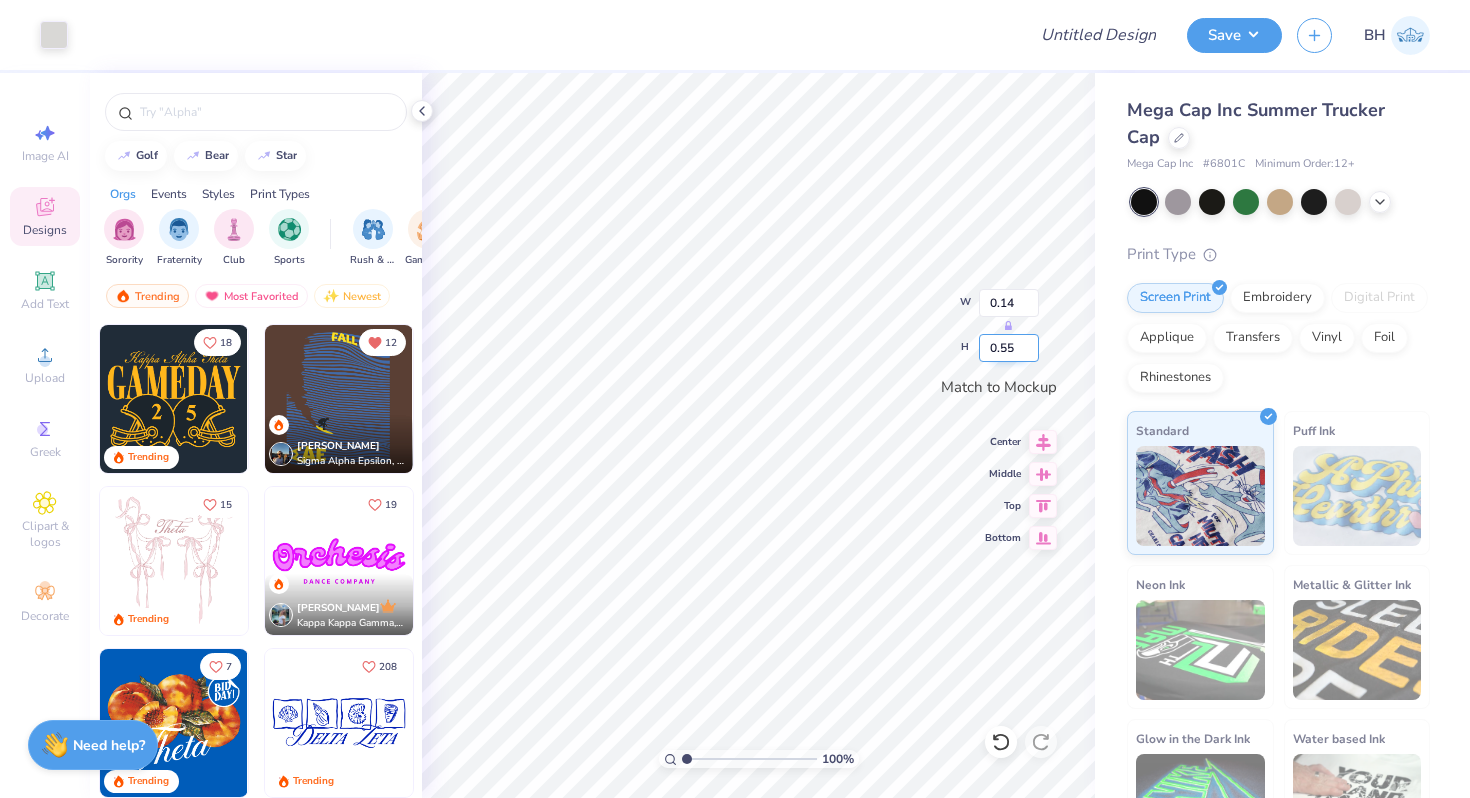 click on "0.55" at bounding box center (1009, 348) 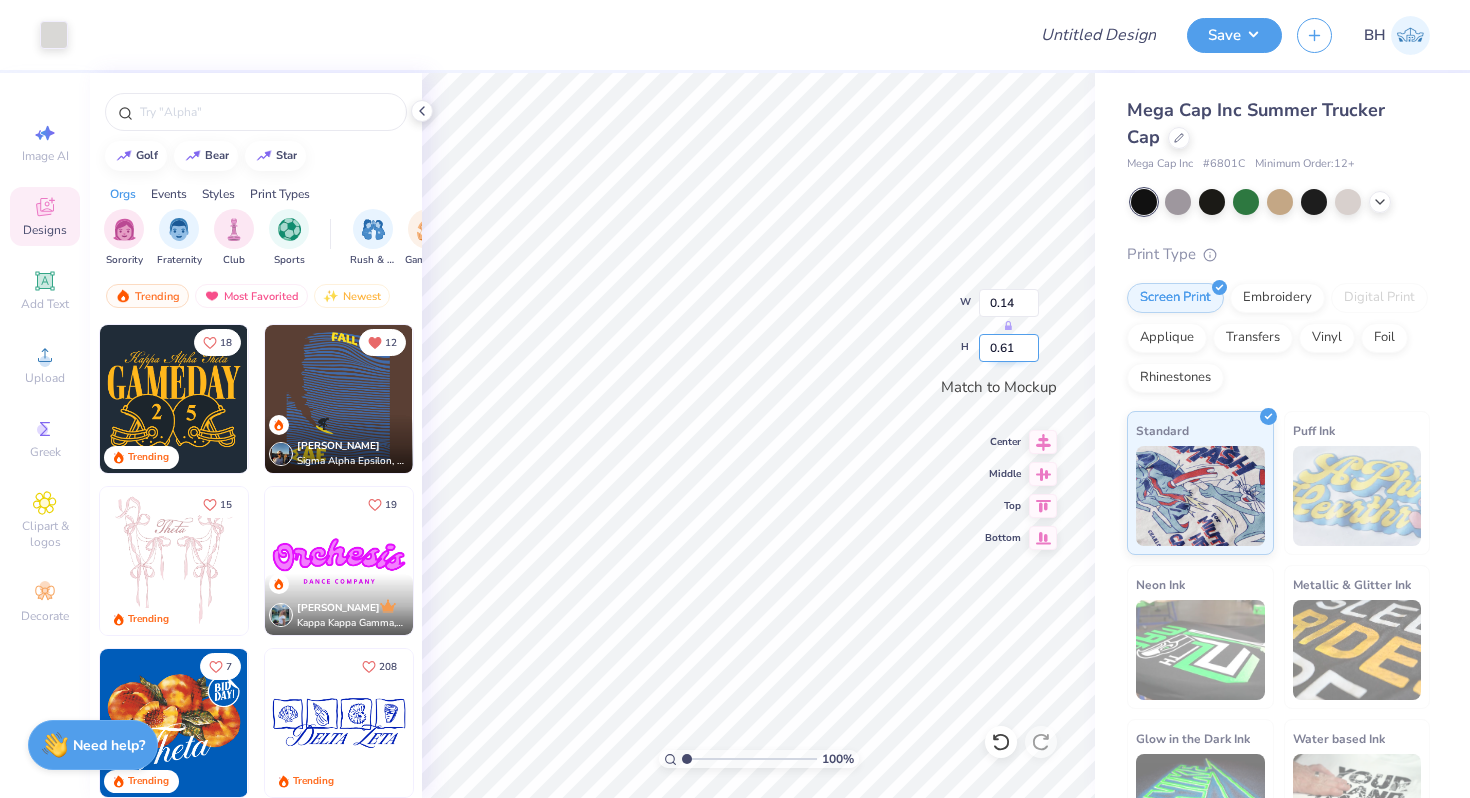 type on "0.61" 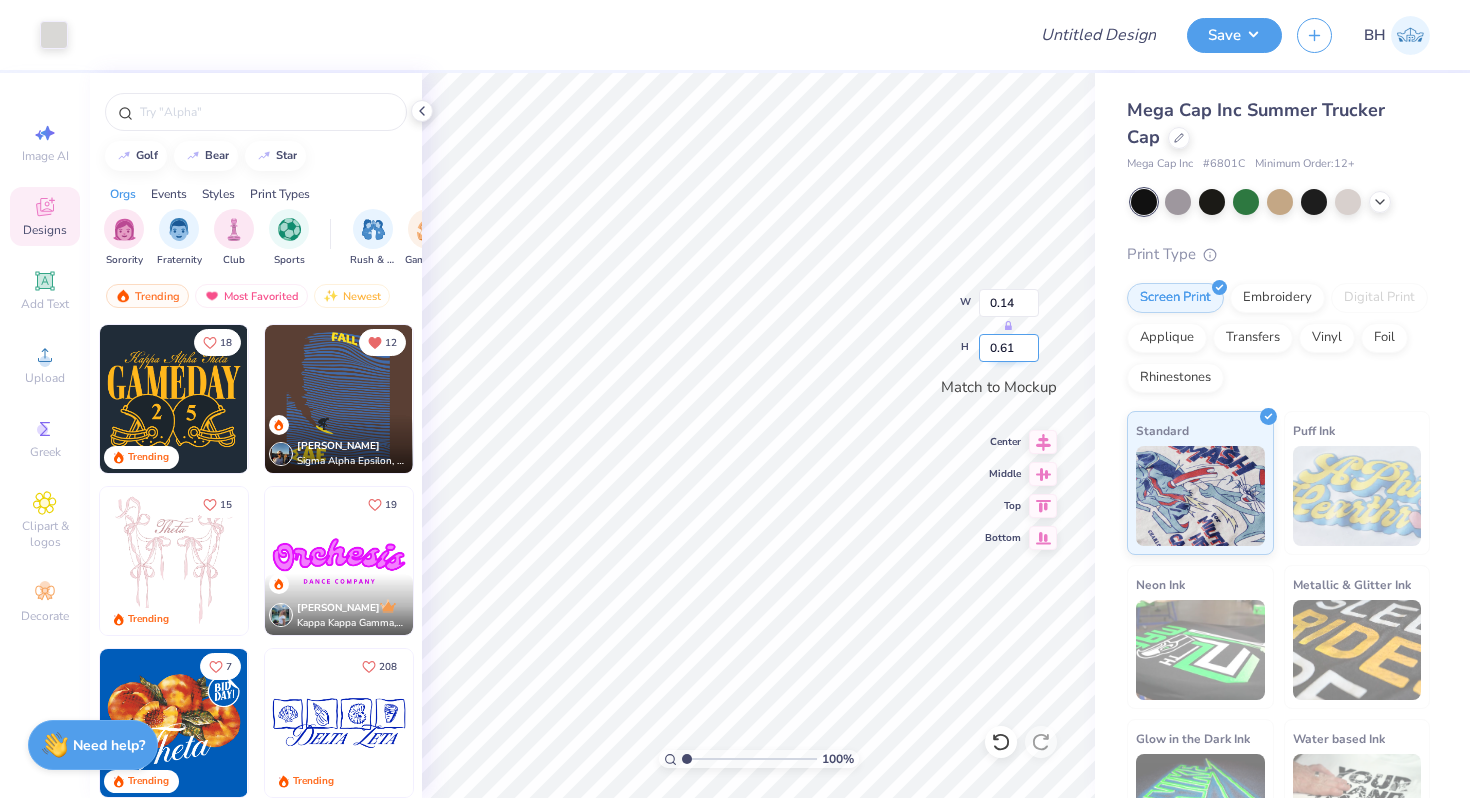 type on "0.16" 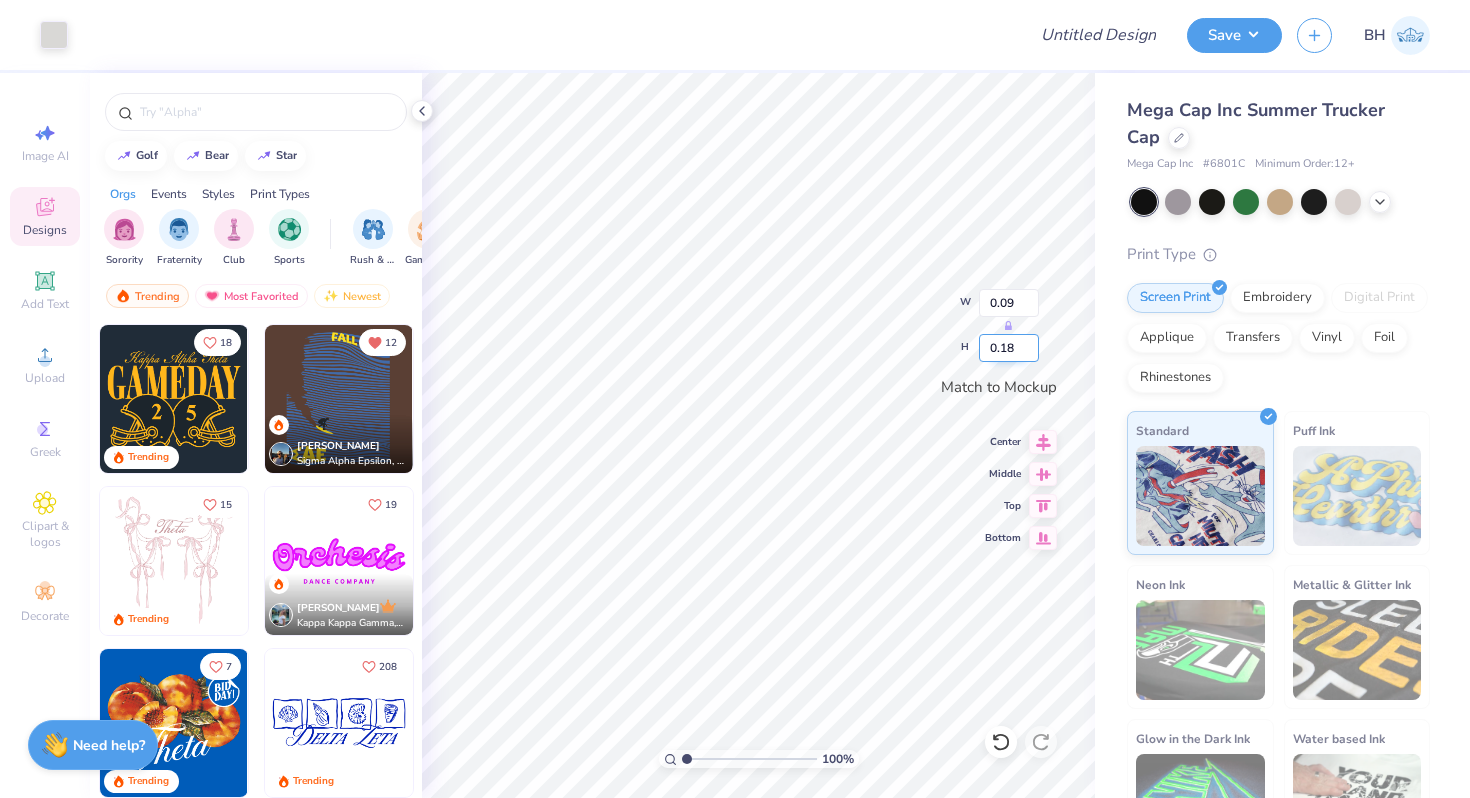 click on "100  % W 0.09 H 0.18 Match to Mockup Center Middle Top Bottom" at bounding box center (758, 435) 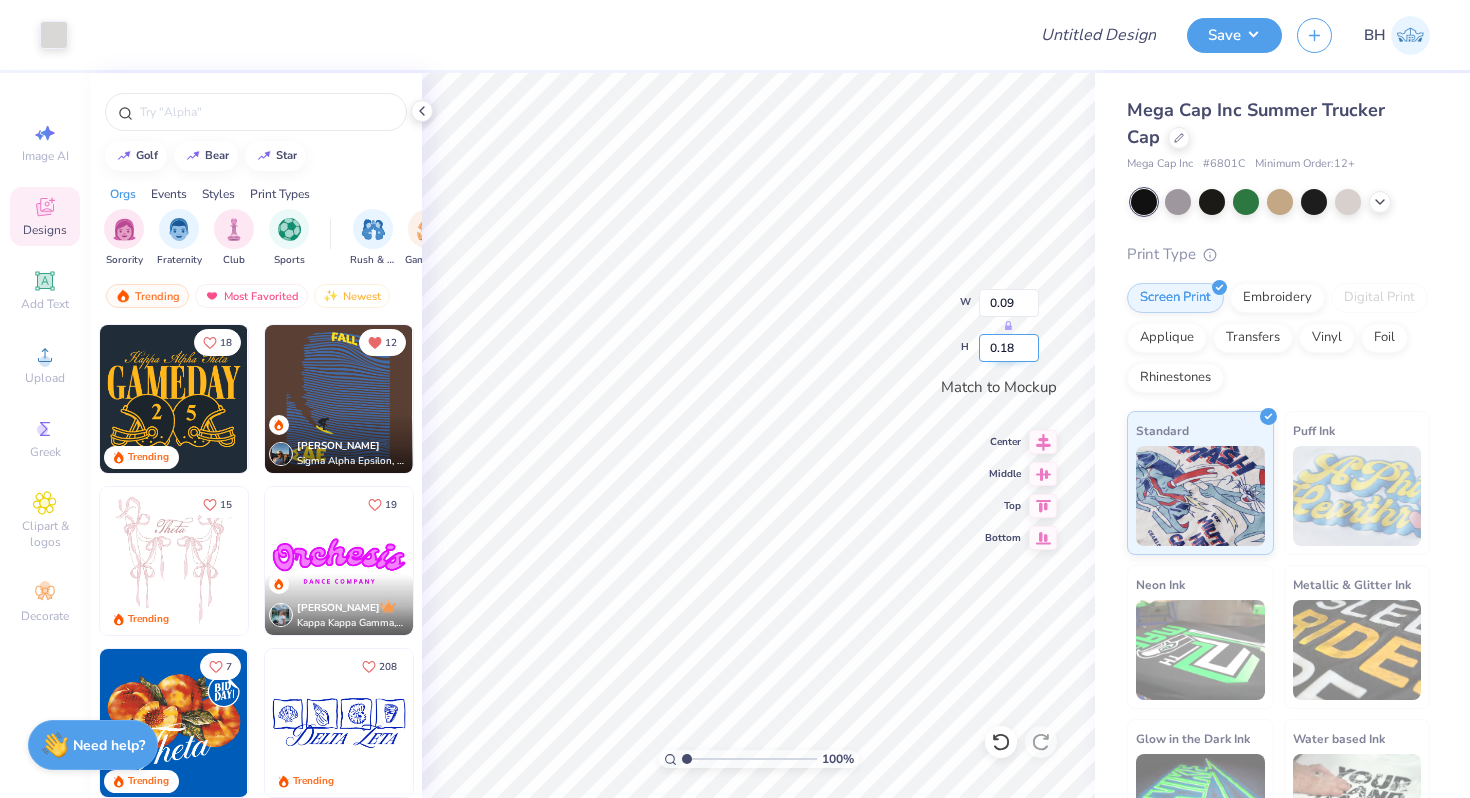 click on "0.18" at bounding box center [1009, 348] 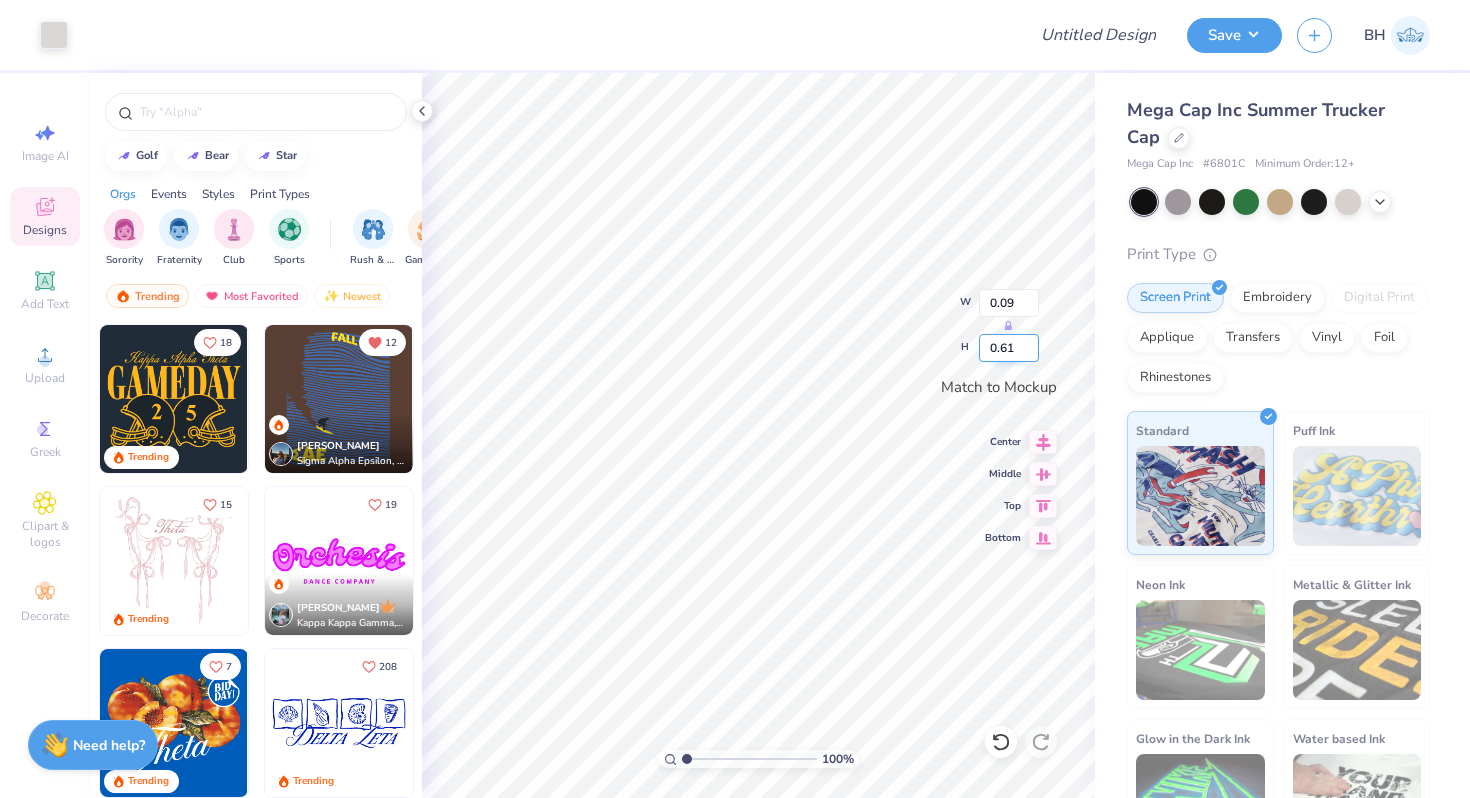 type on "0.61" 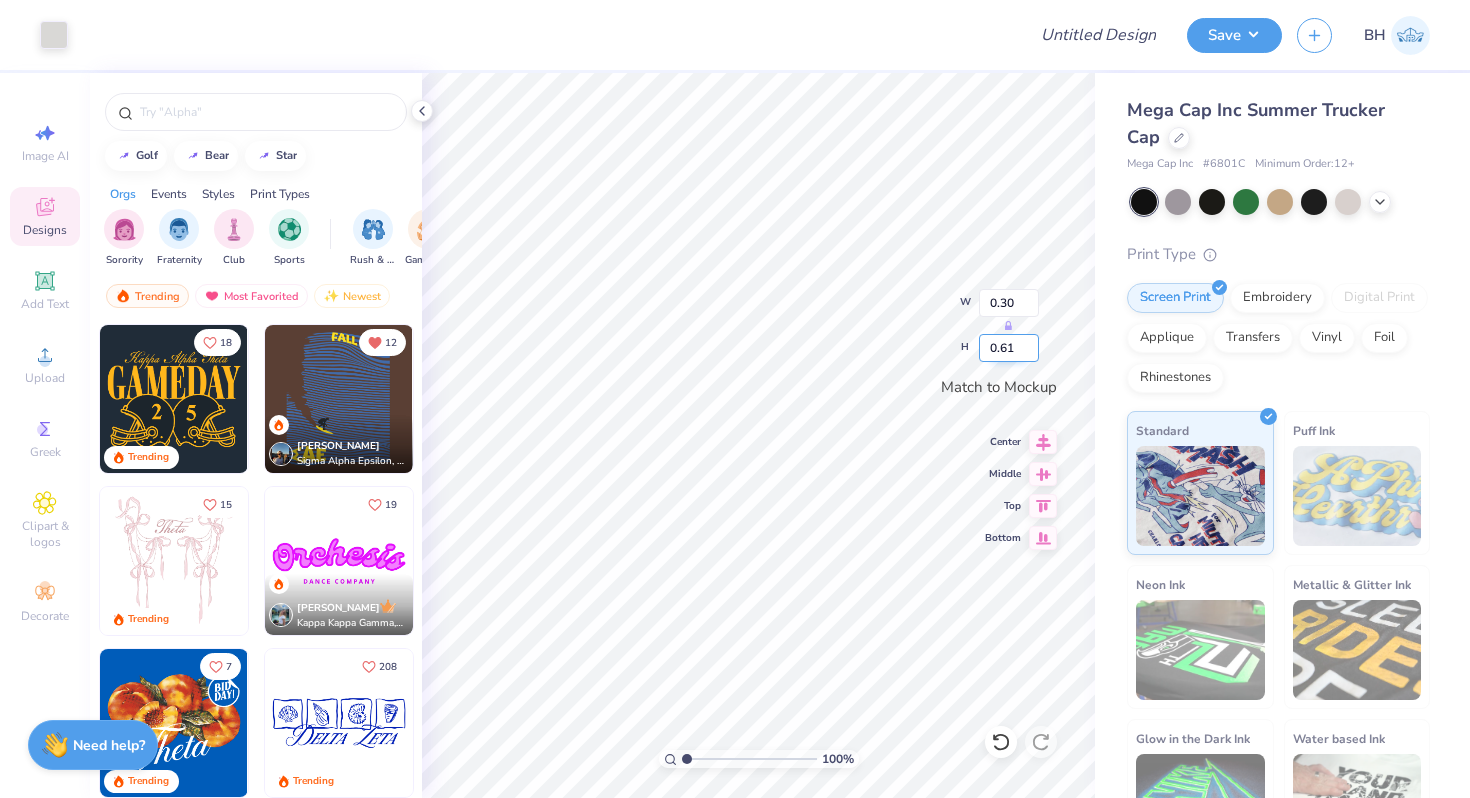 type on "0.17" 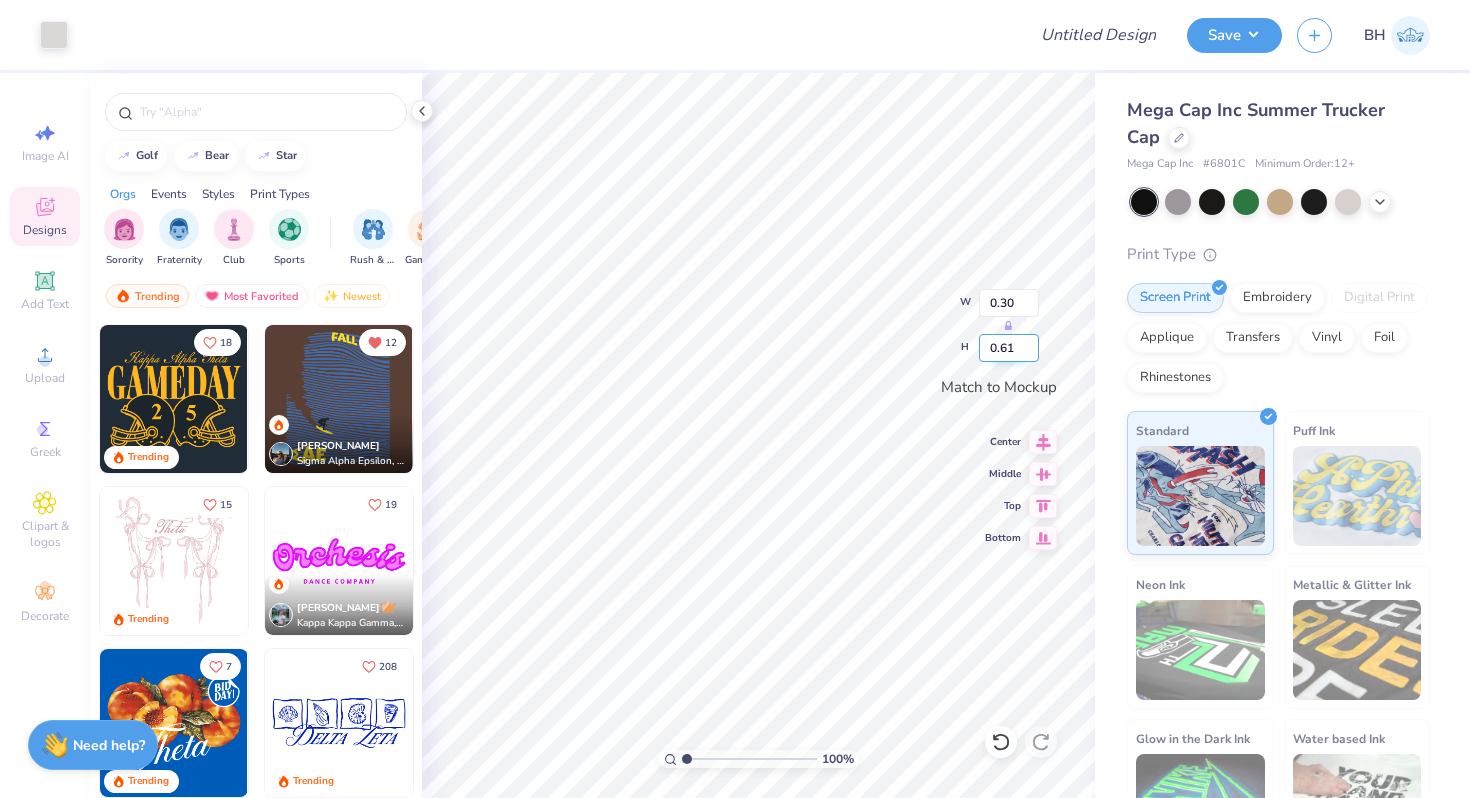 type on "0.63" 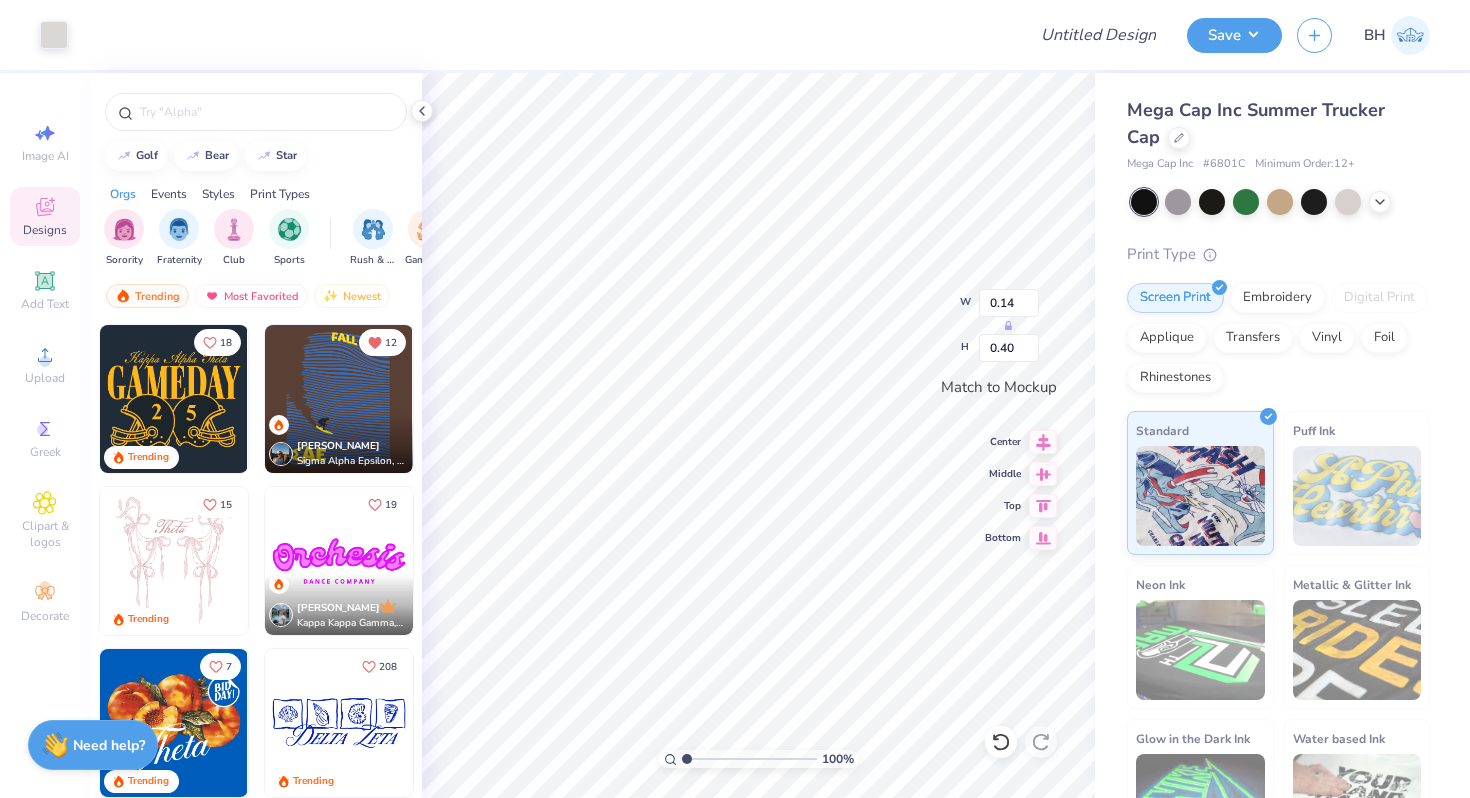type on "0.16" 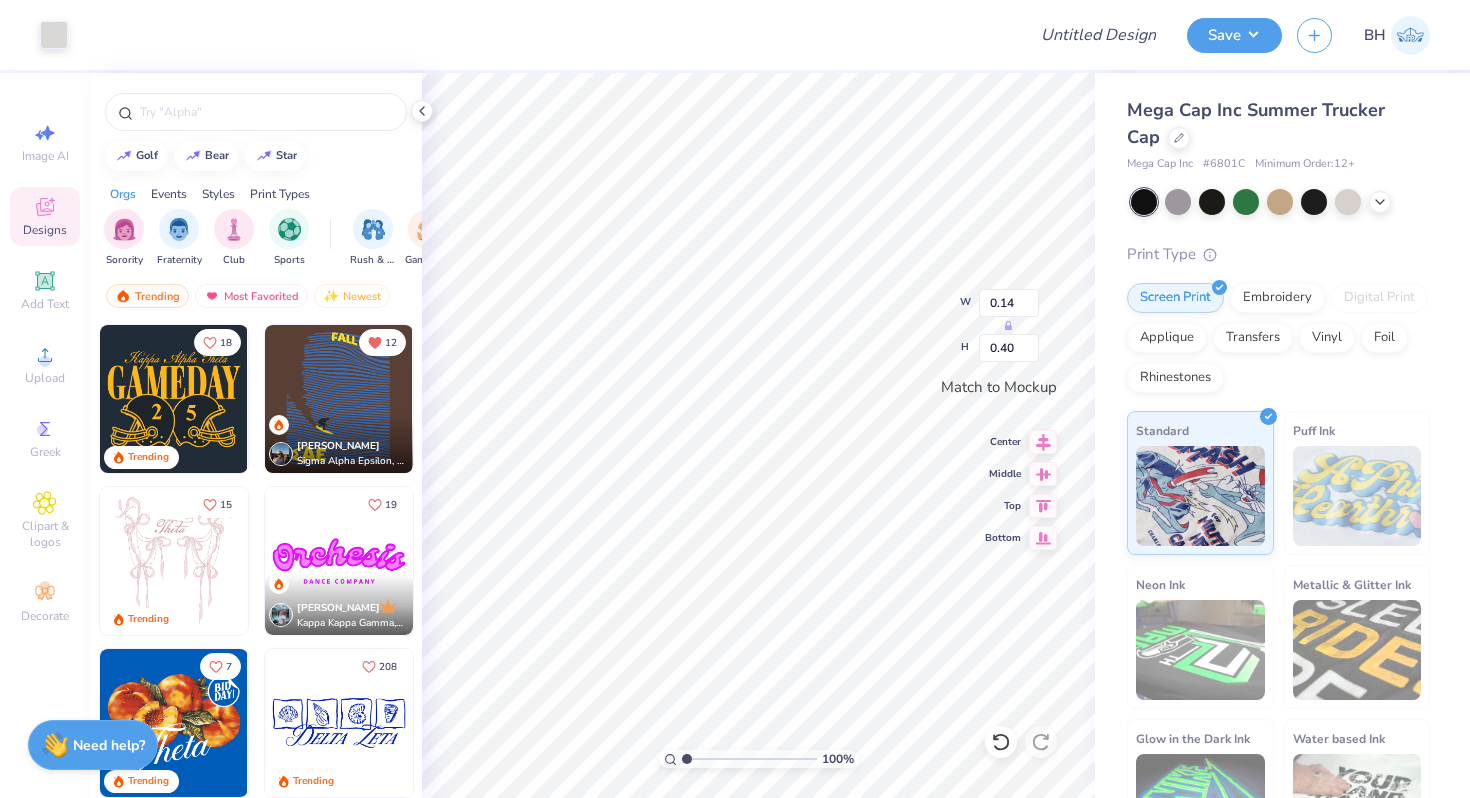 type on "0.16" 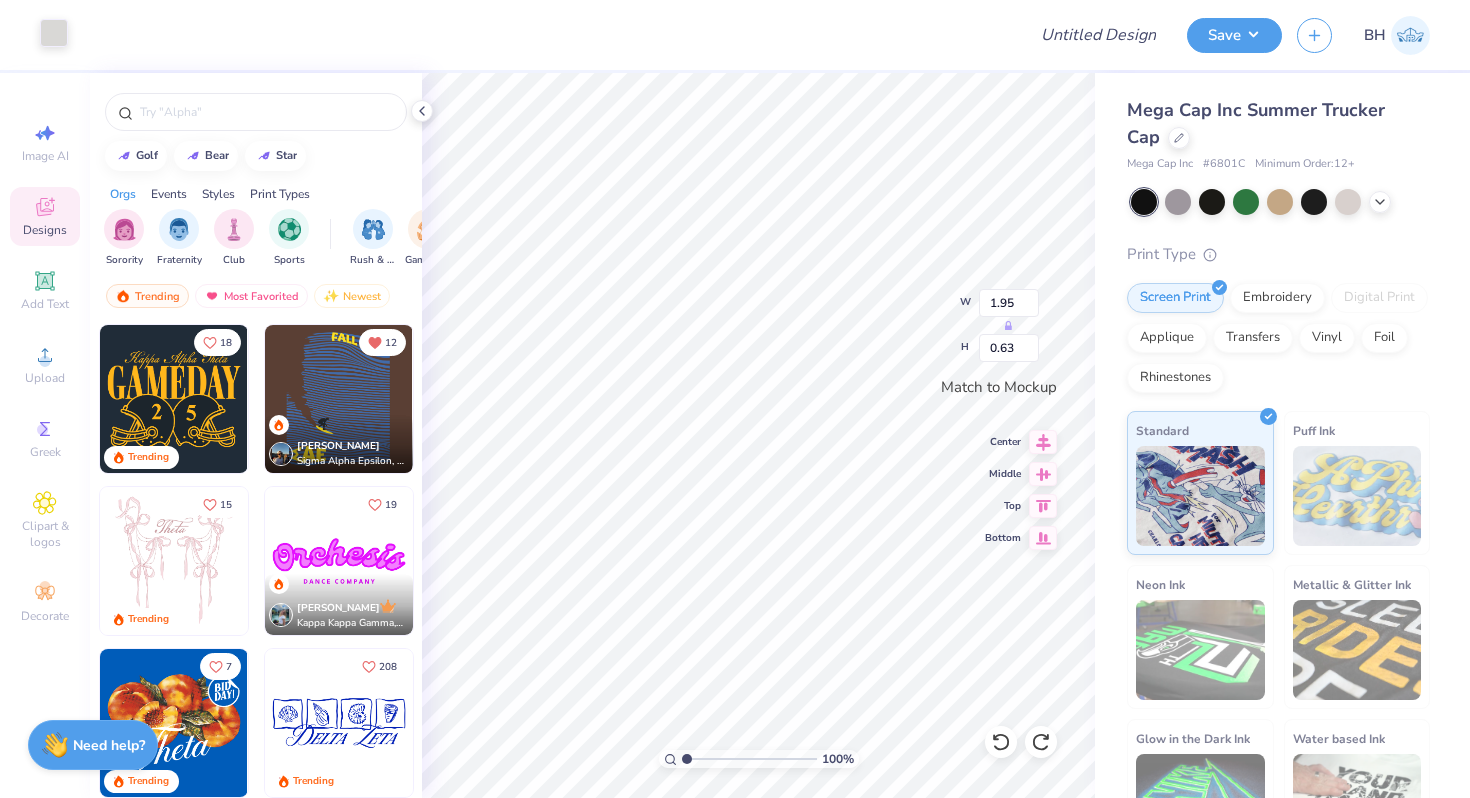 click at bounding box center [54, 33] 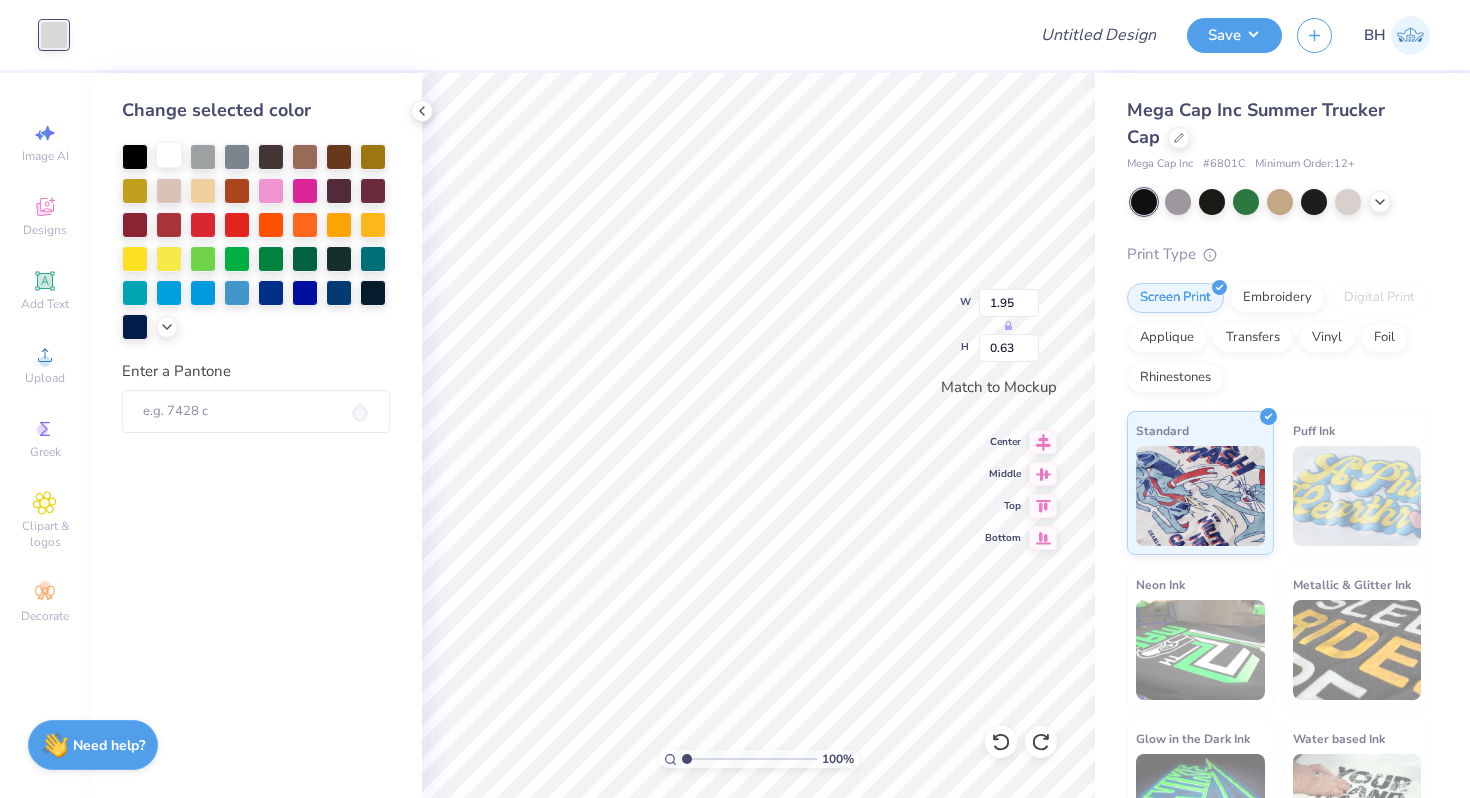 click at bounding box center (169, 155) 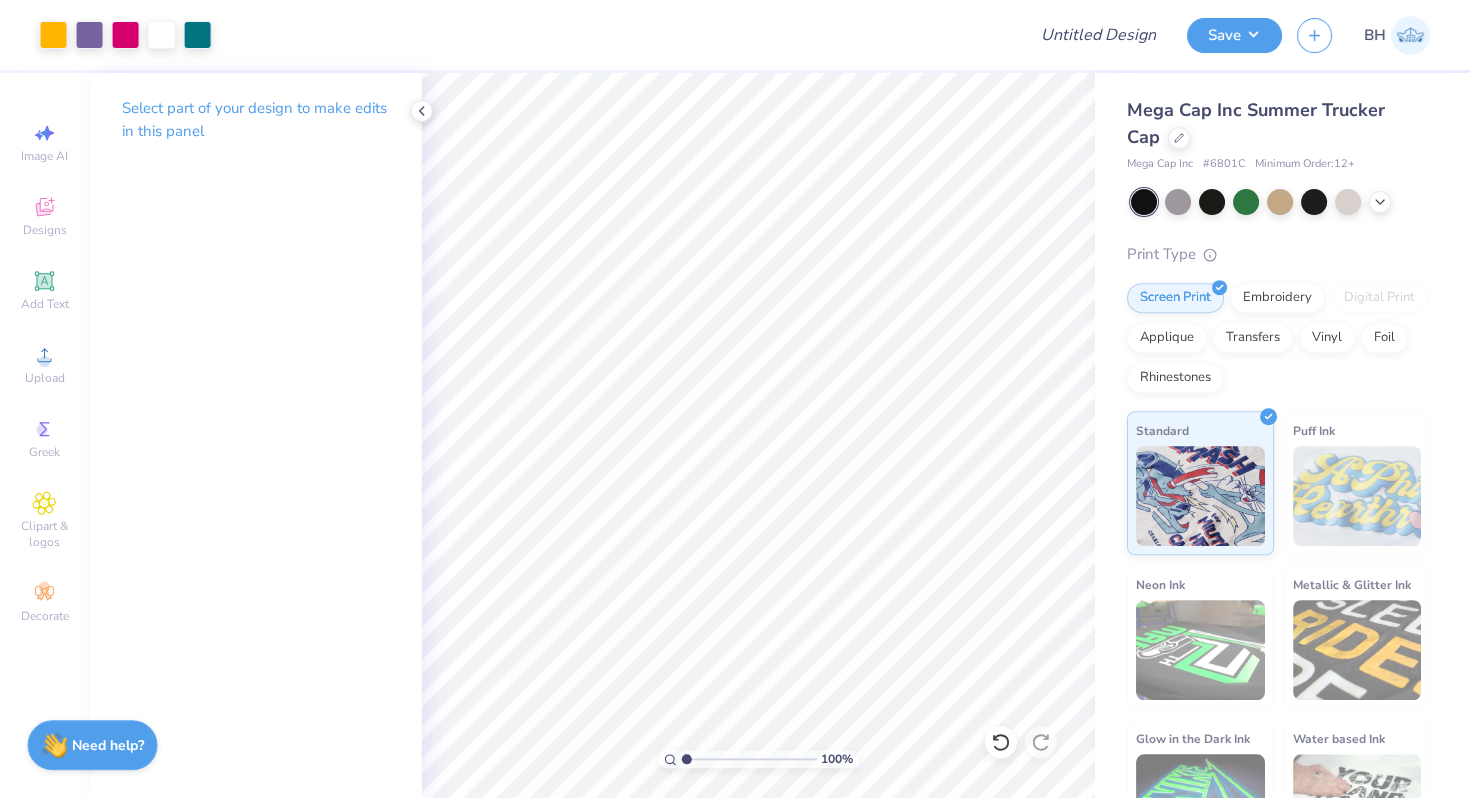scroll, scrollTop: 0, scrollLeft: 0, axis: both 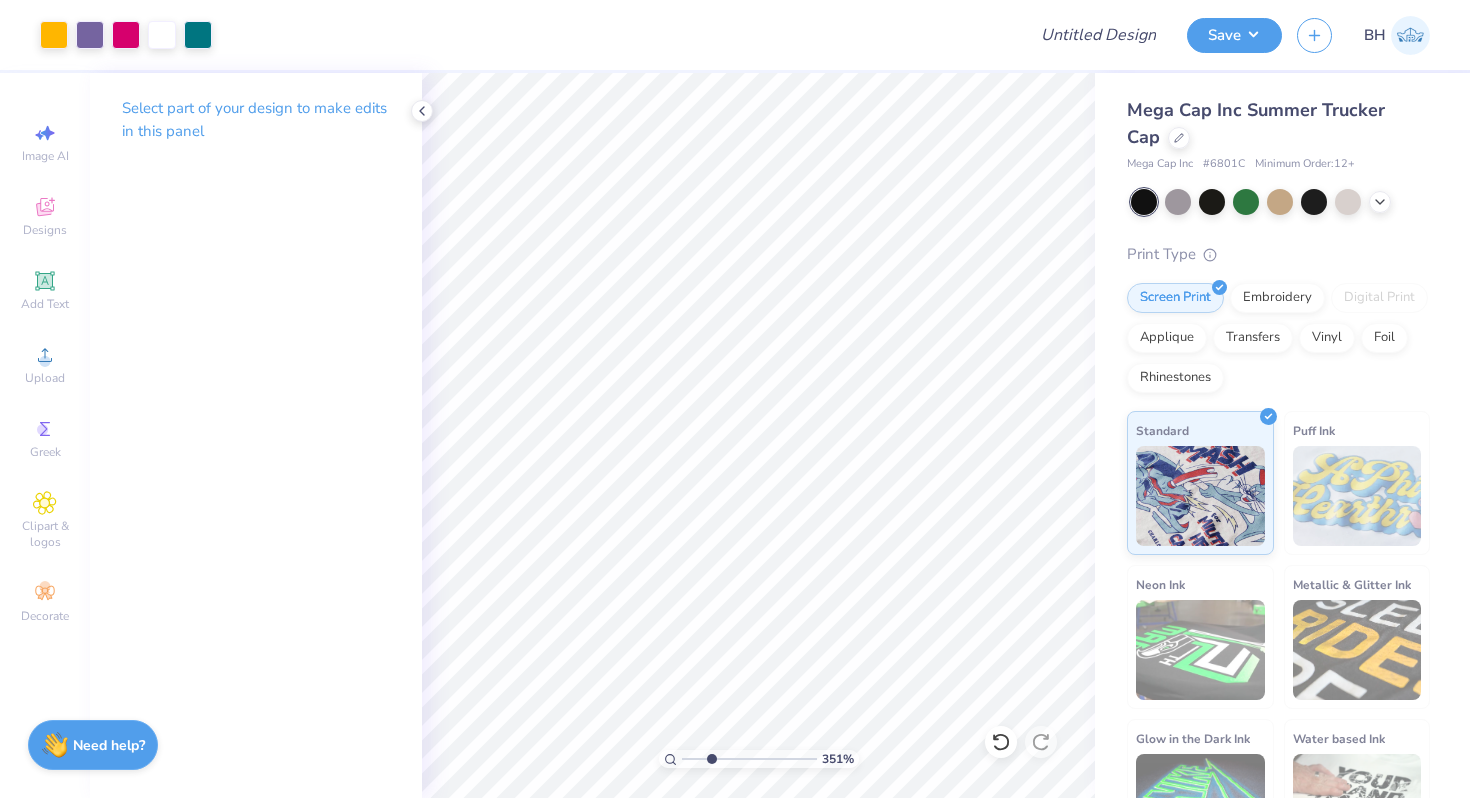 drag, startPoint x: 688, startPoint y: 759, endPoint x: 711, endPoint y: 755, distance: 23.345236 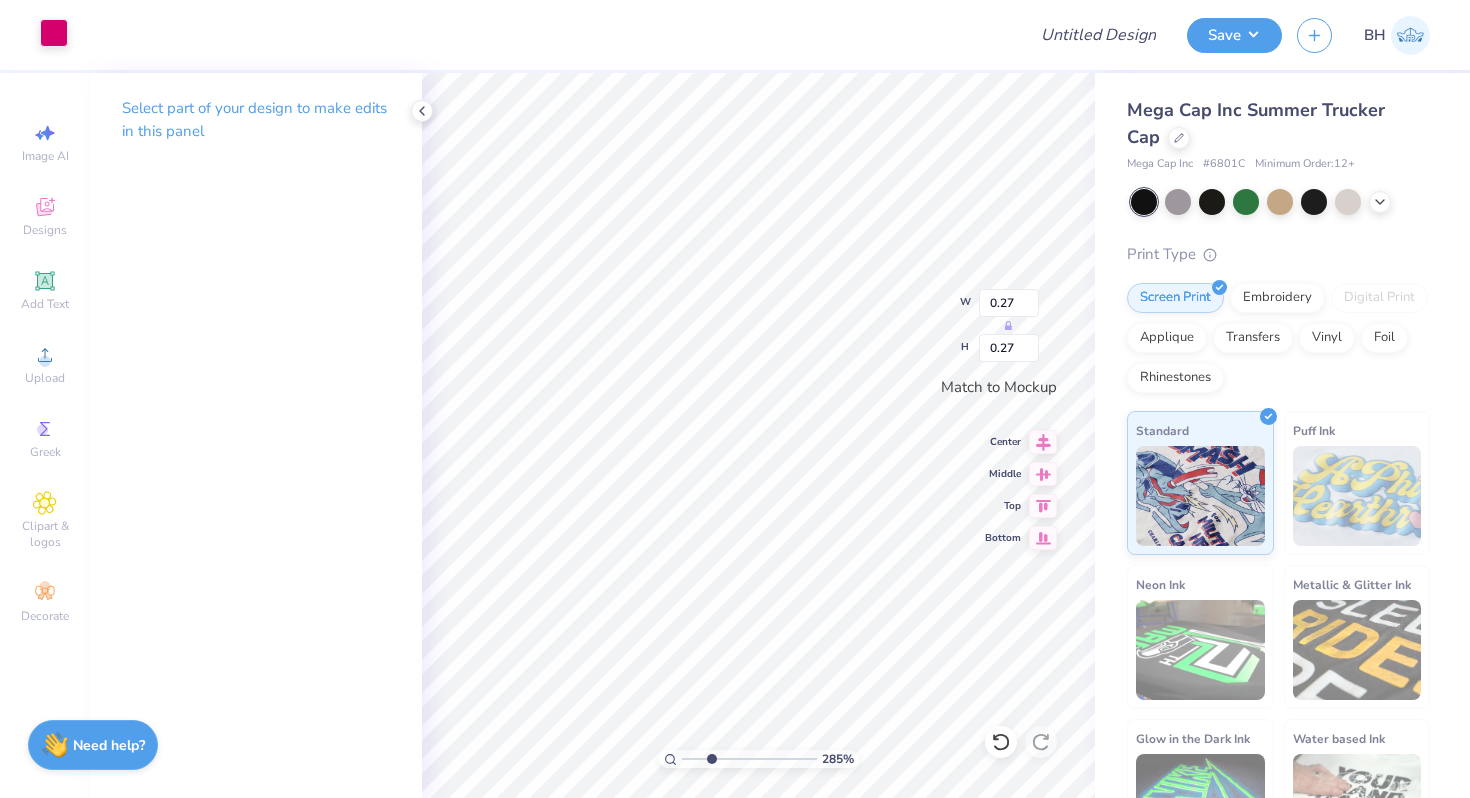 click at bounding box center [54, 33] 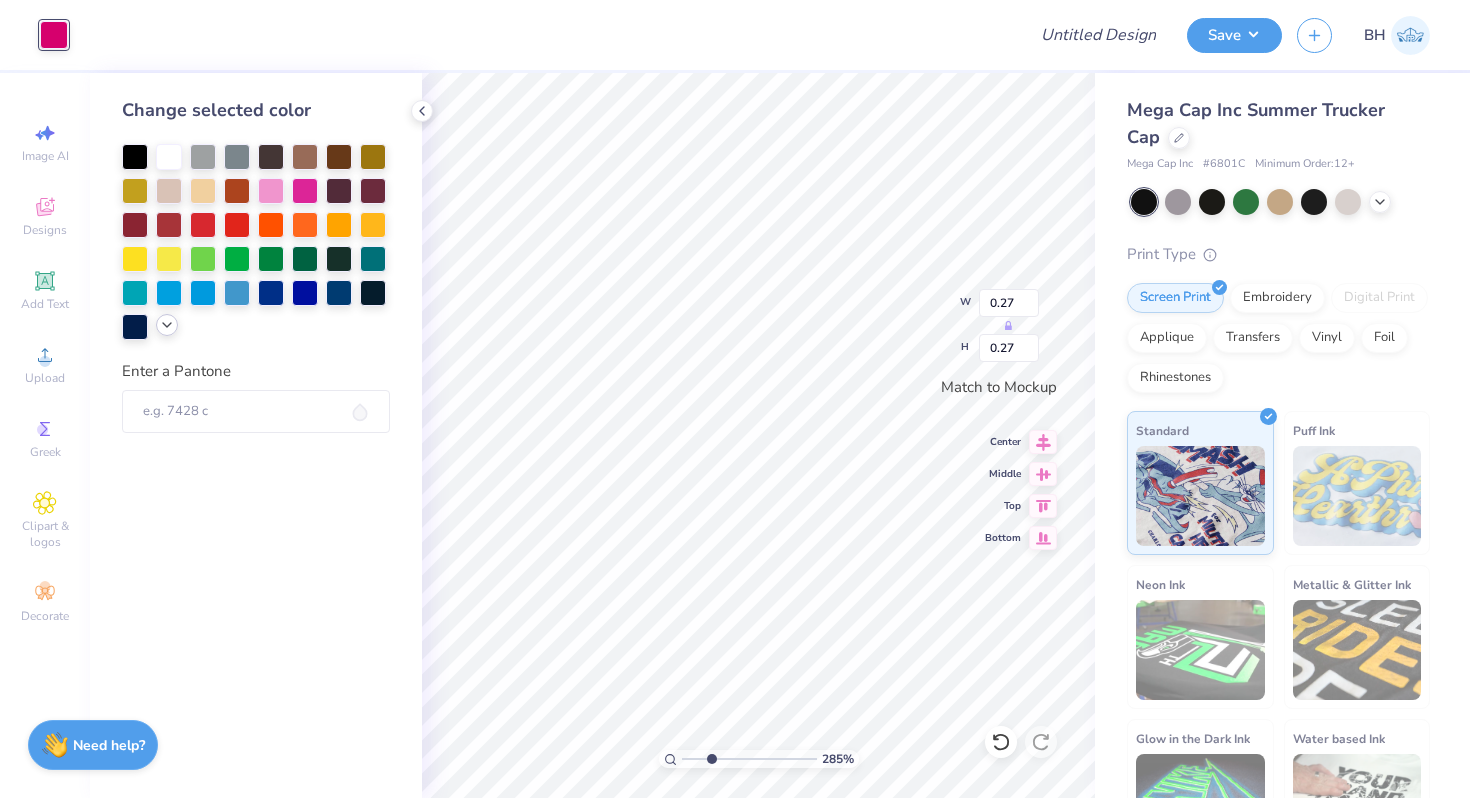 click at bounding box center [167, 325] 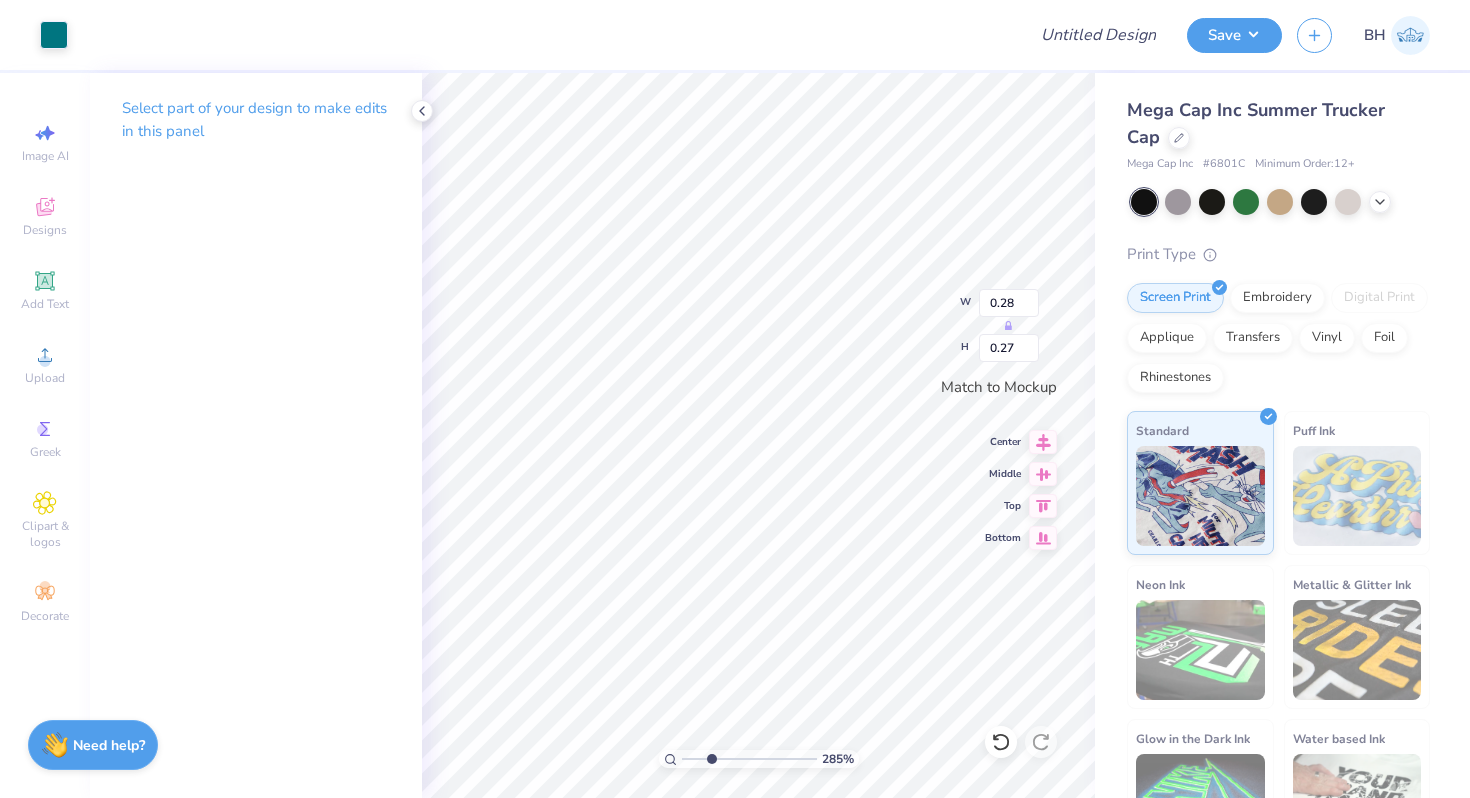 type on "0.47" 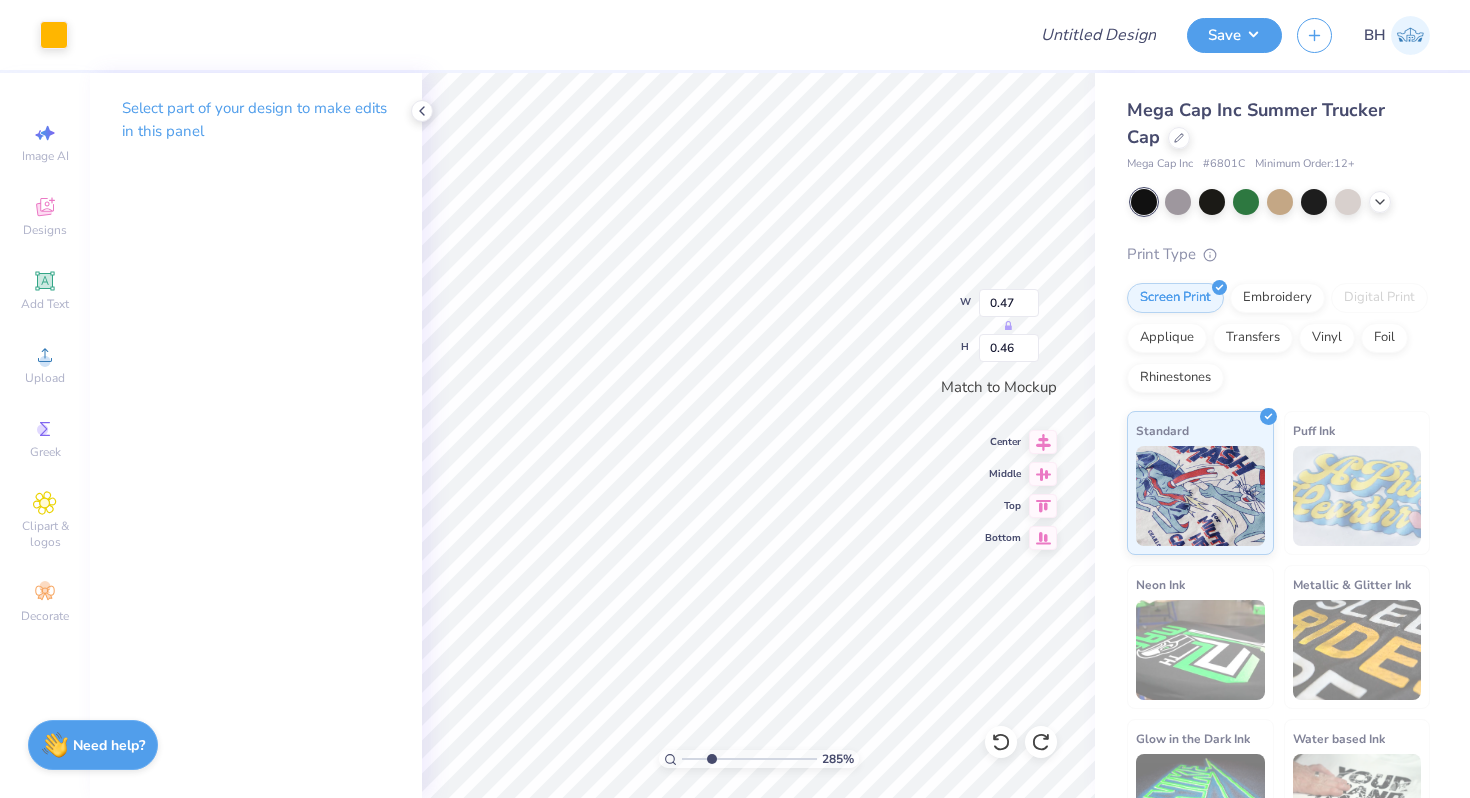 type on "0.27" 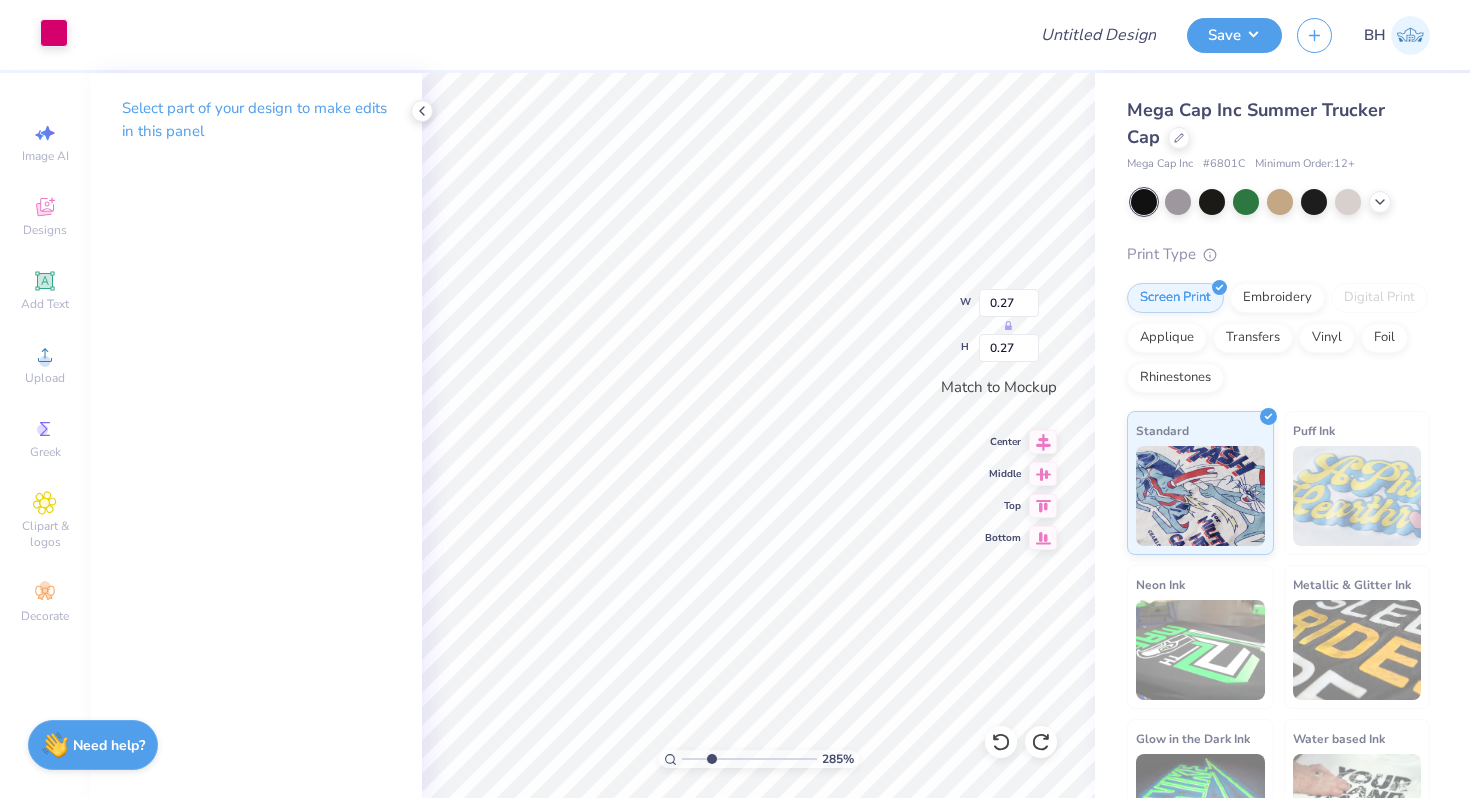 click at bounding box center (54, 33) 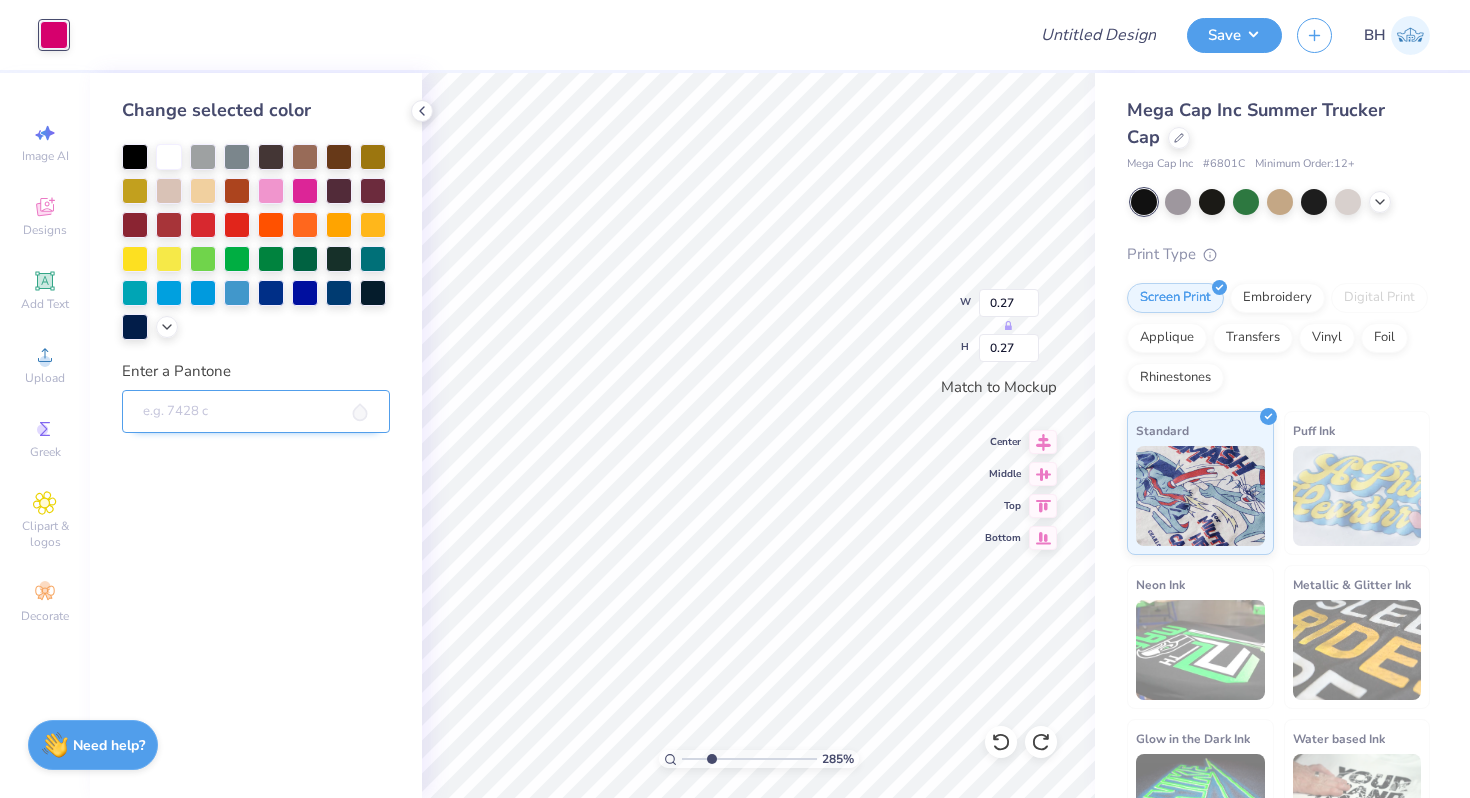 click on "Enter a Pantone" at bounding box center [256, 412] 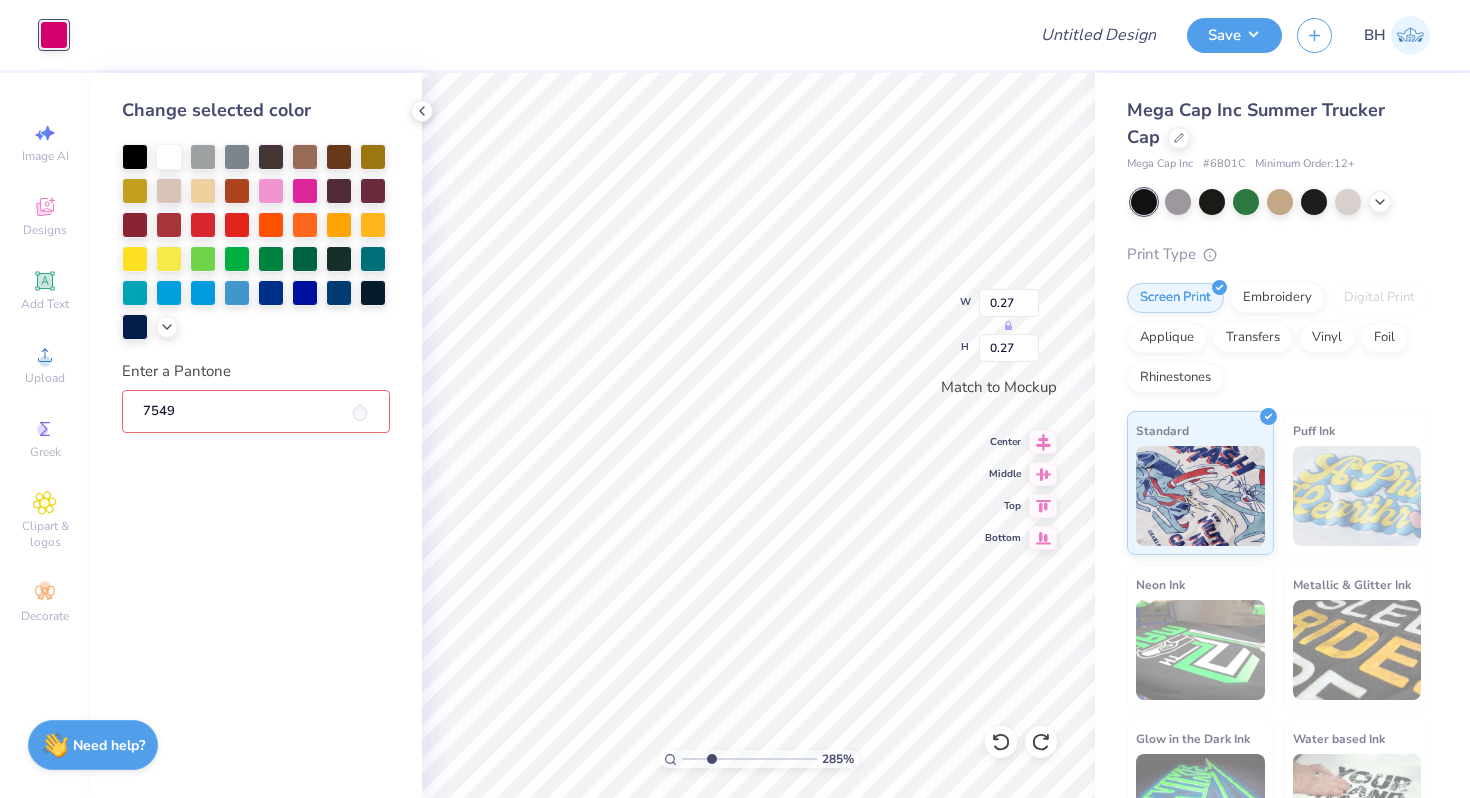 type on "7549" 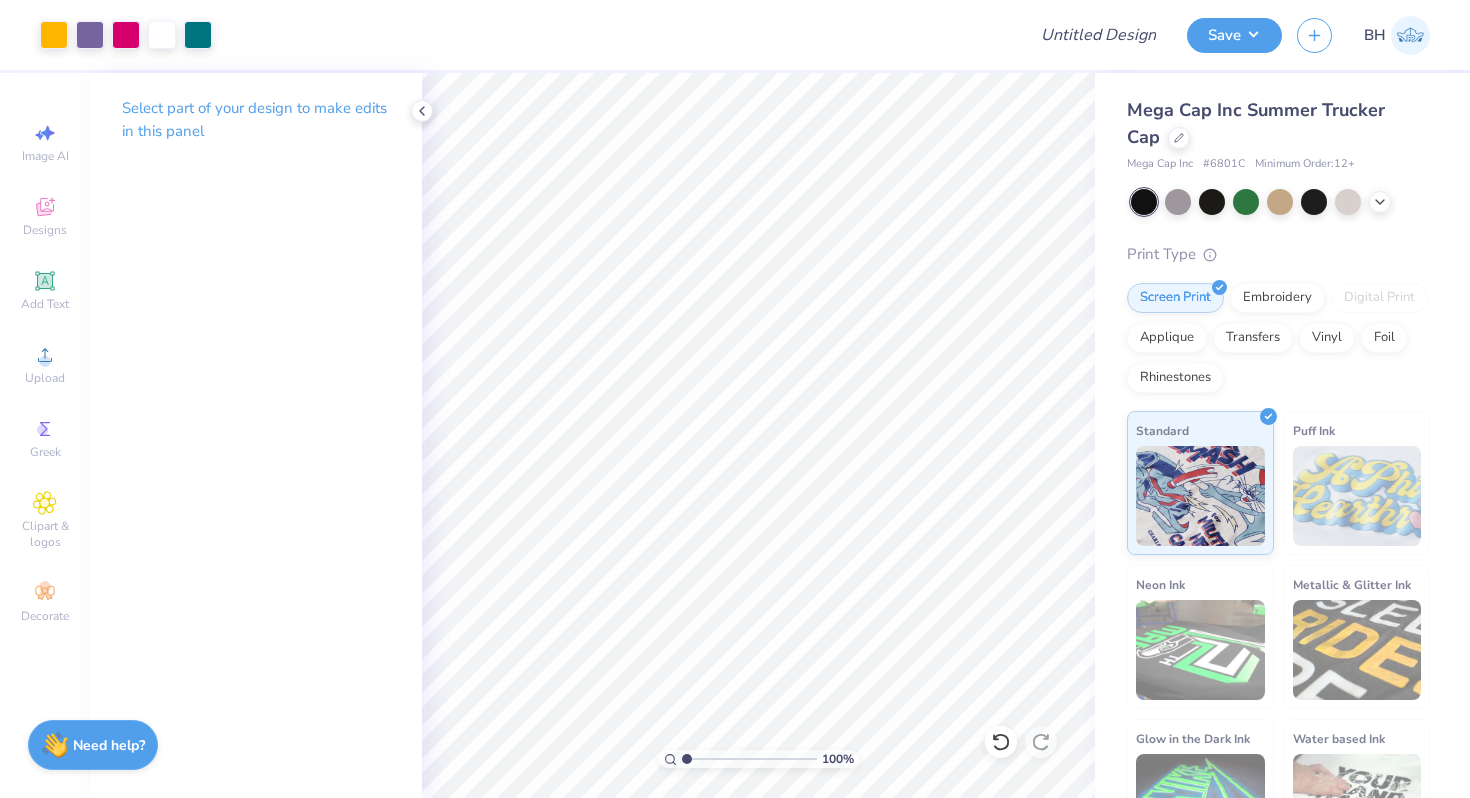 drag, startPoint x: 709, startPoint y: 757, endPoint x: 684, endPoint y: 757, distance: 25 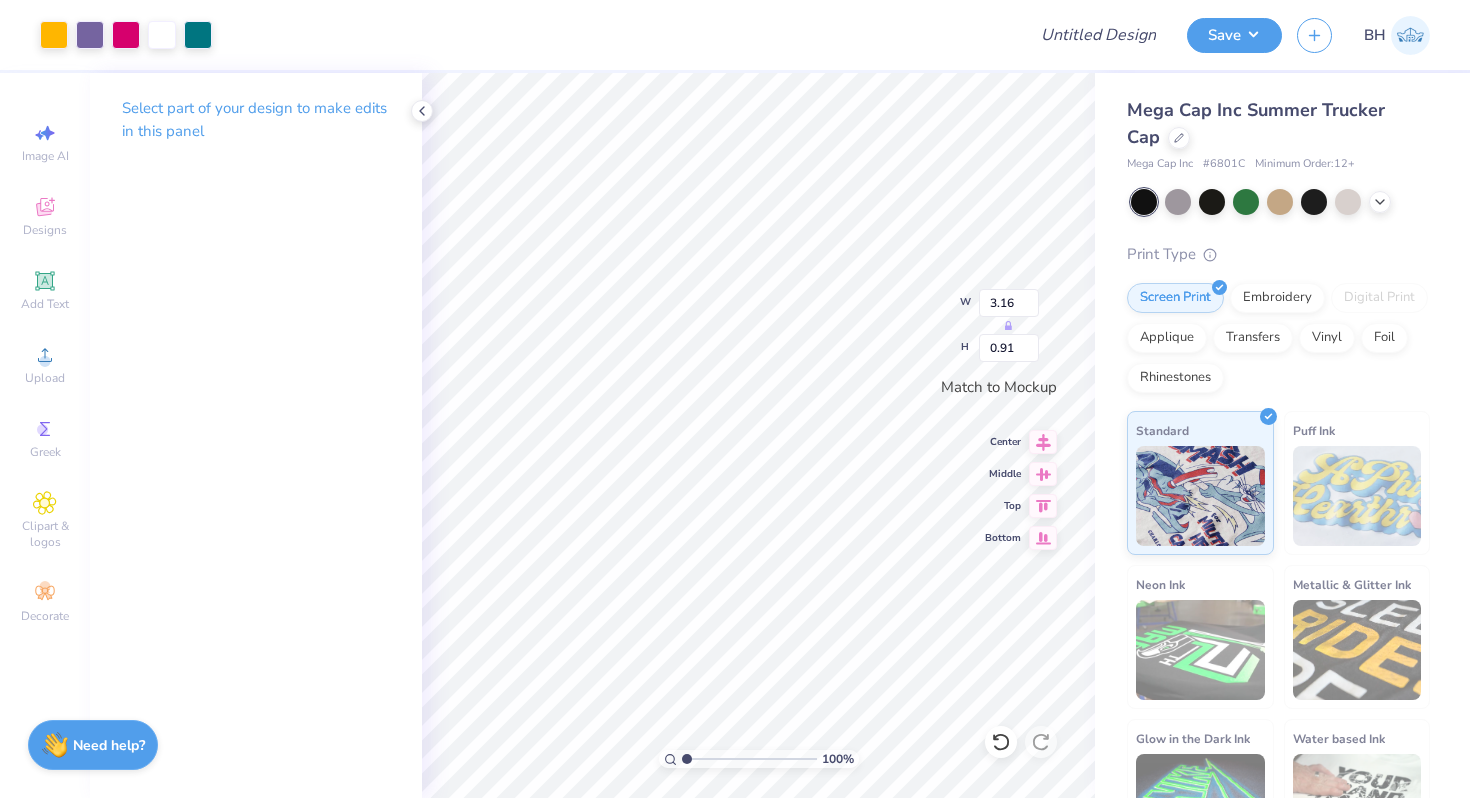 type on "3.91" 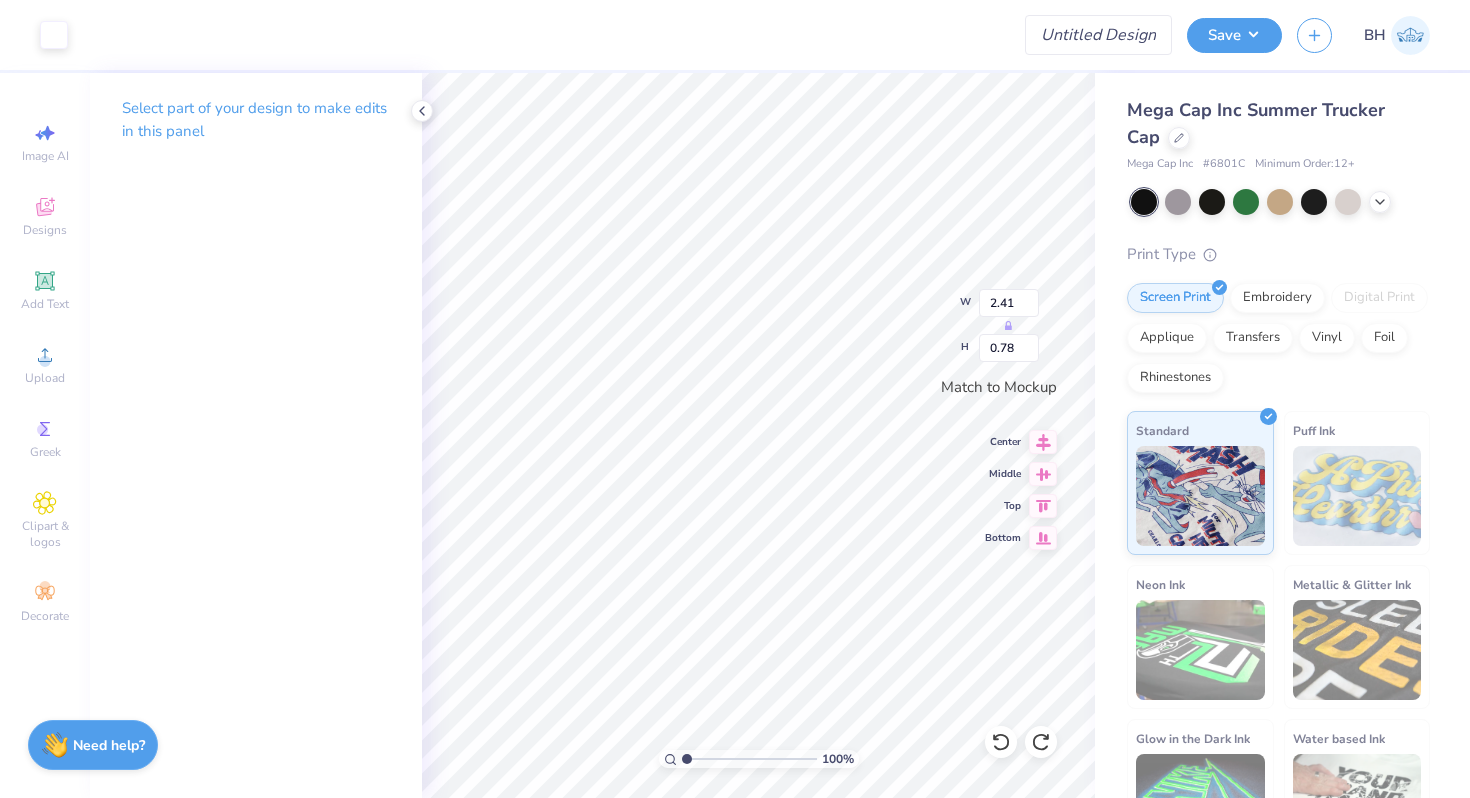 type on "1.85" 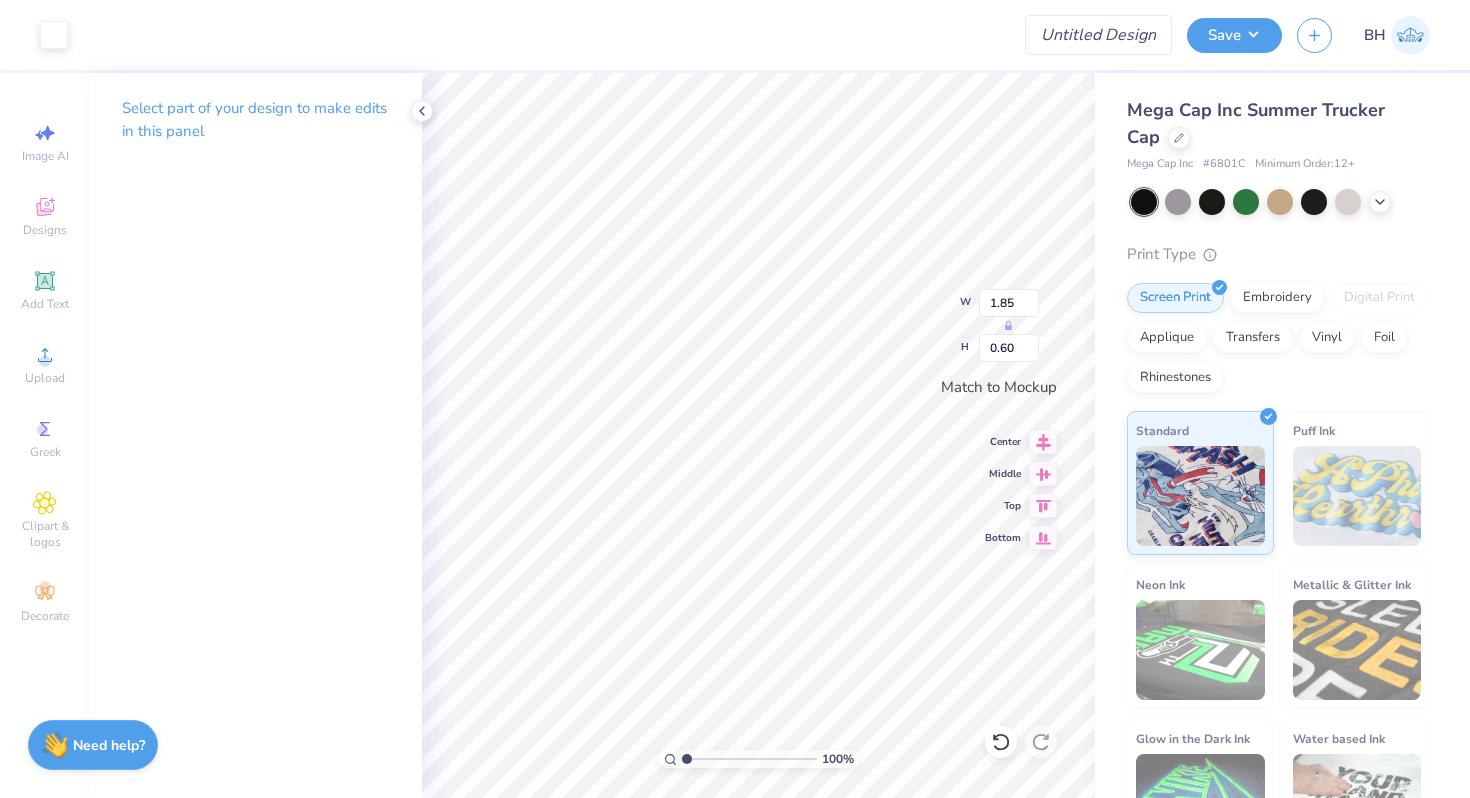 type on "1.53" 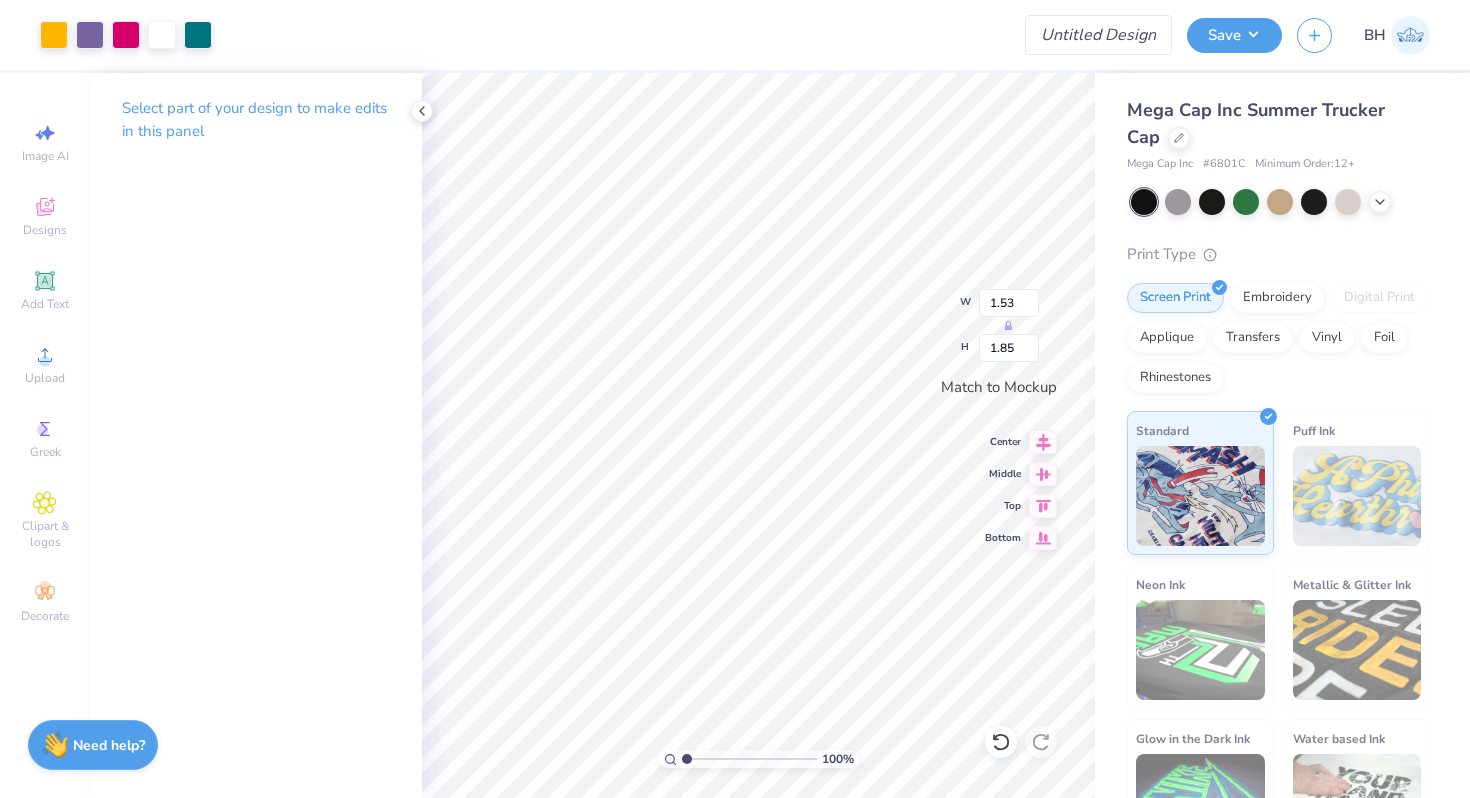 type on "1.51" 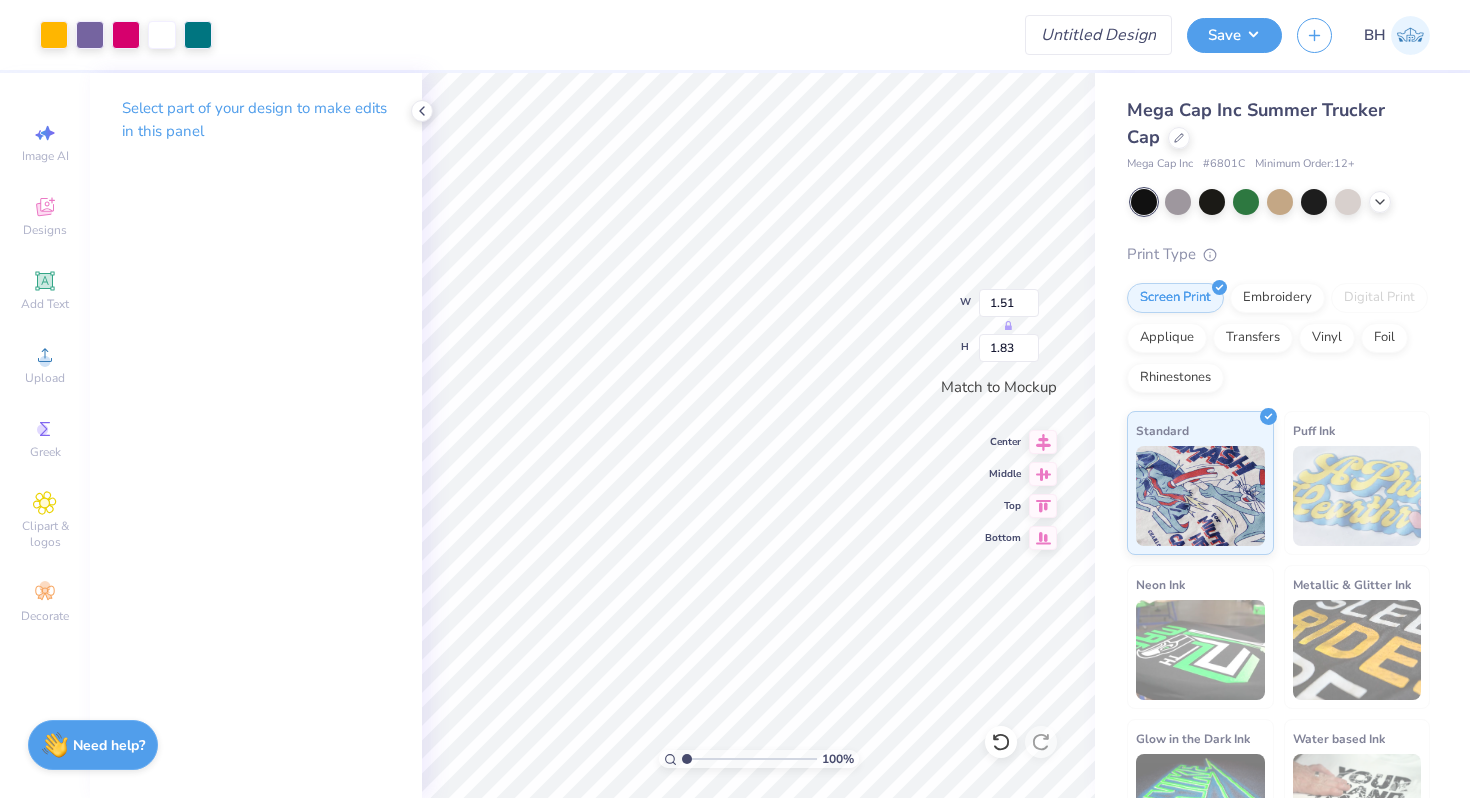 type on "1.50" 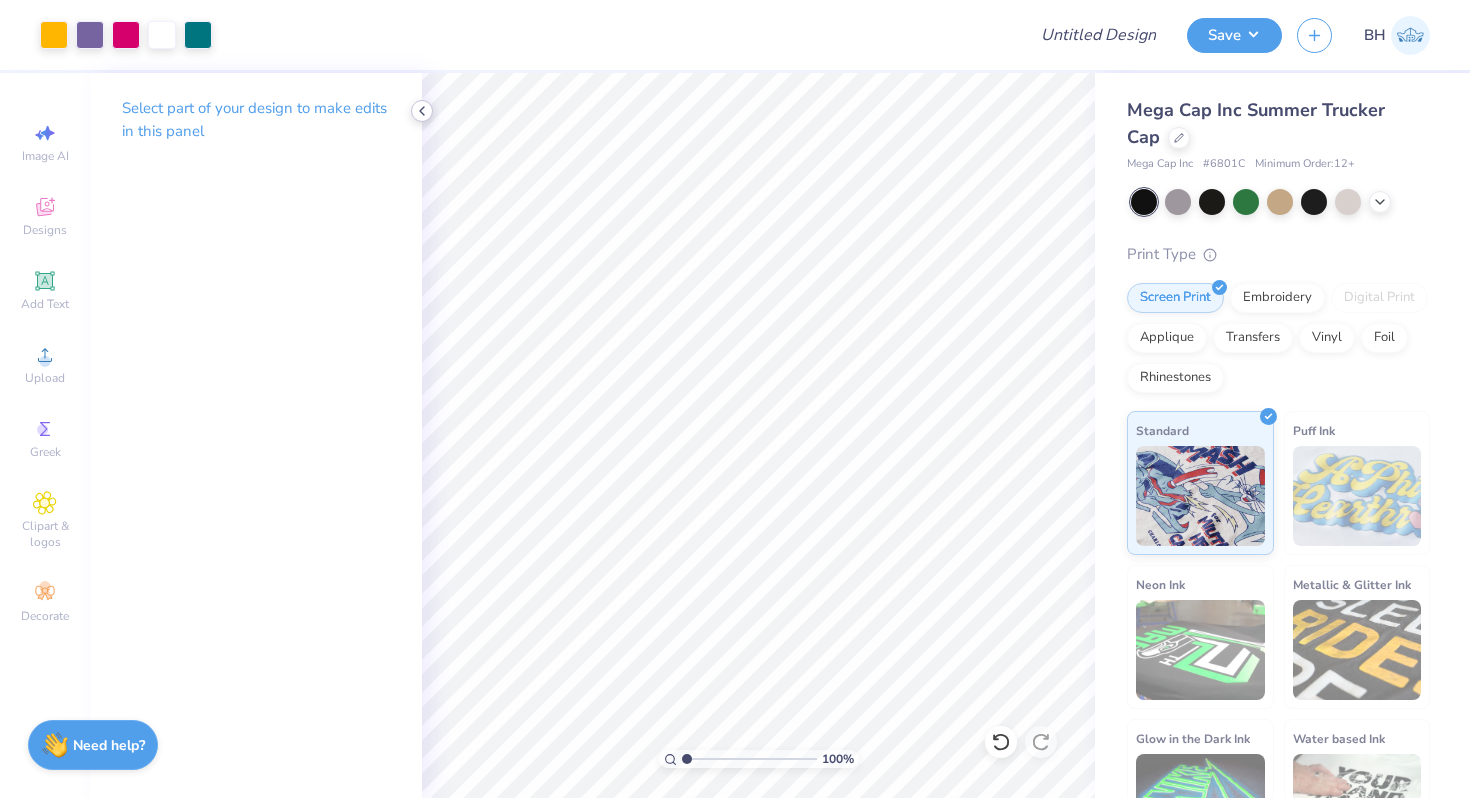 click 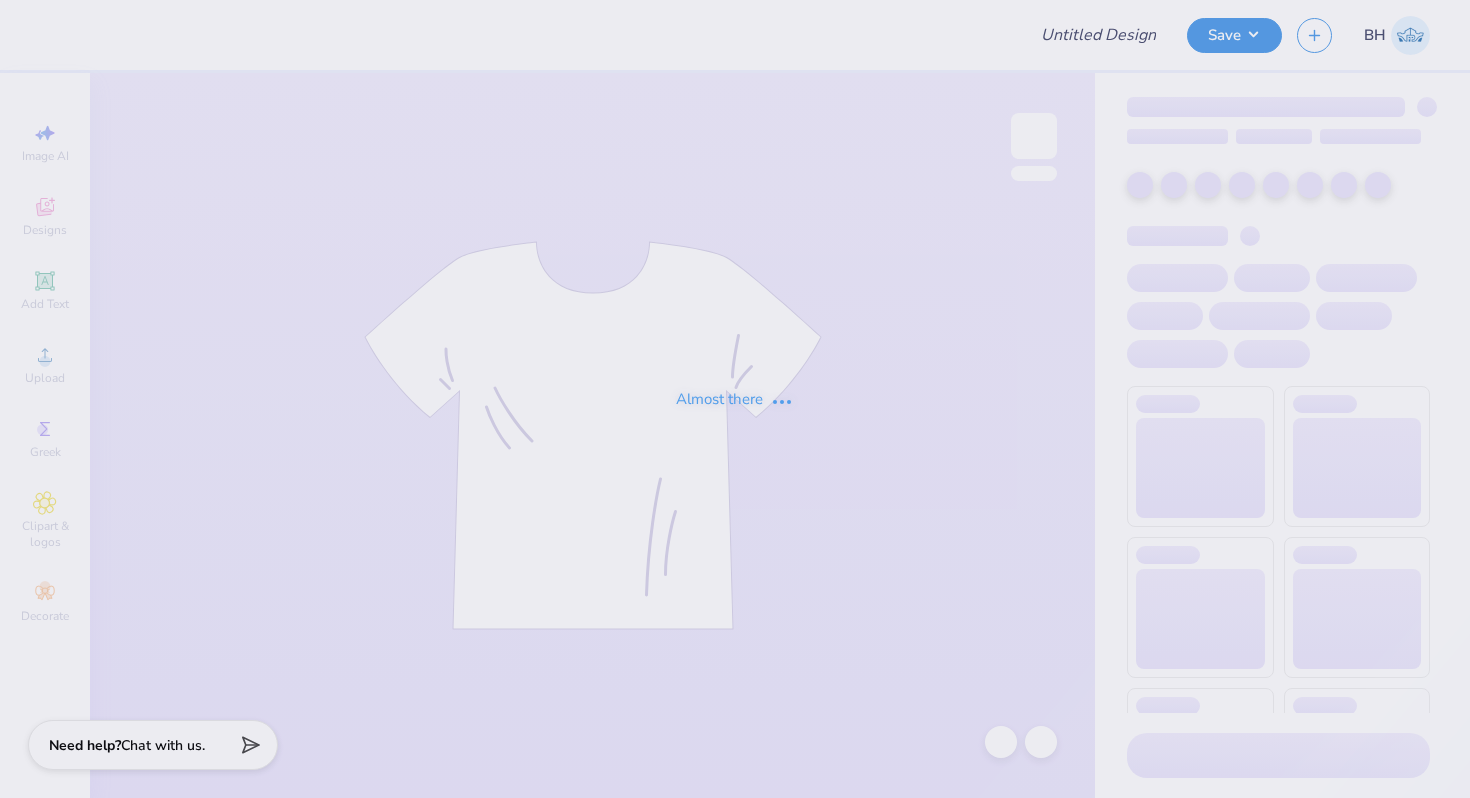 scroll, scrollTop: 0, scrollLeft: 0, axis: both 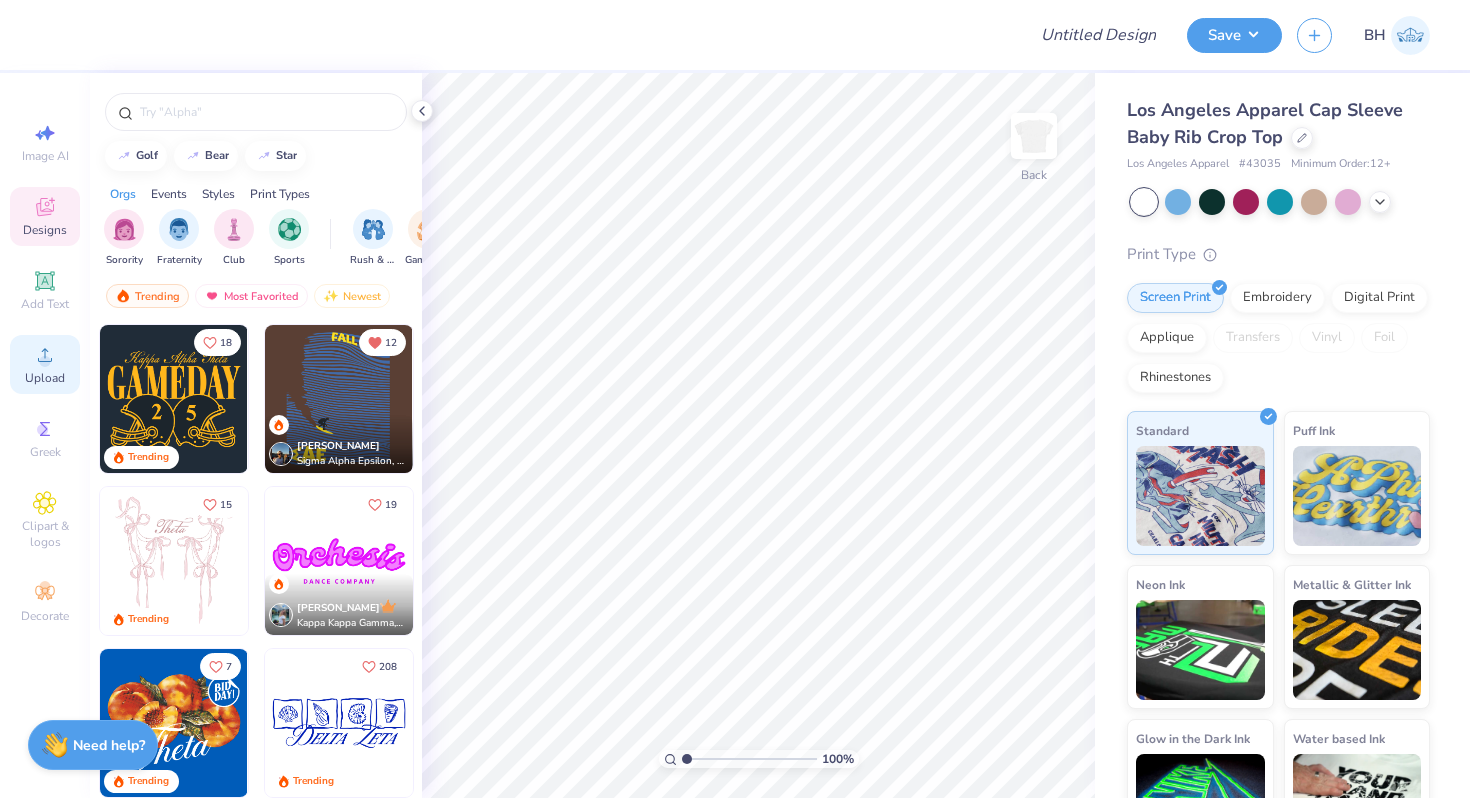 click 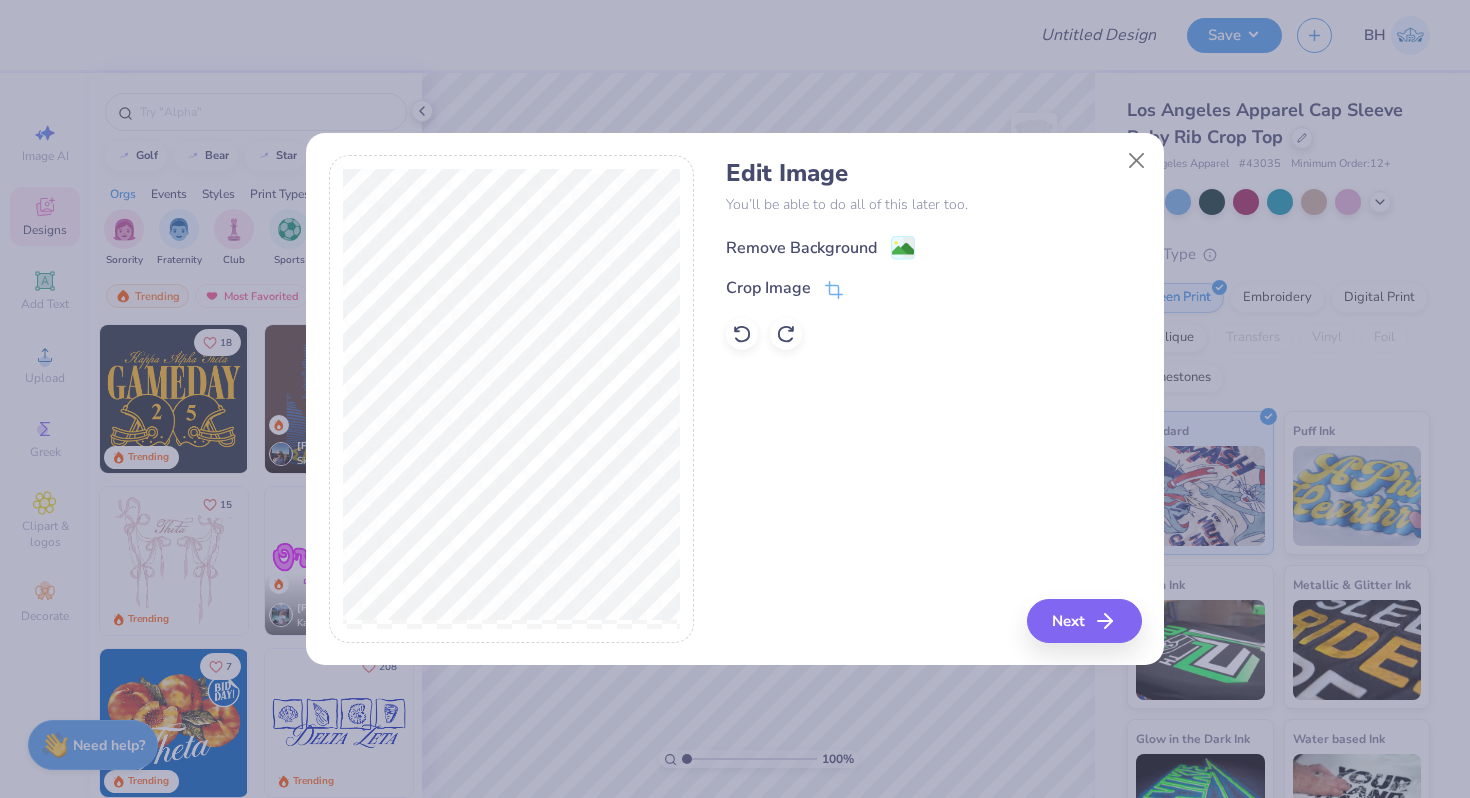 click on "Remove Background" at bounding box center (801, 248) 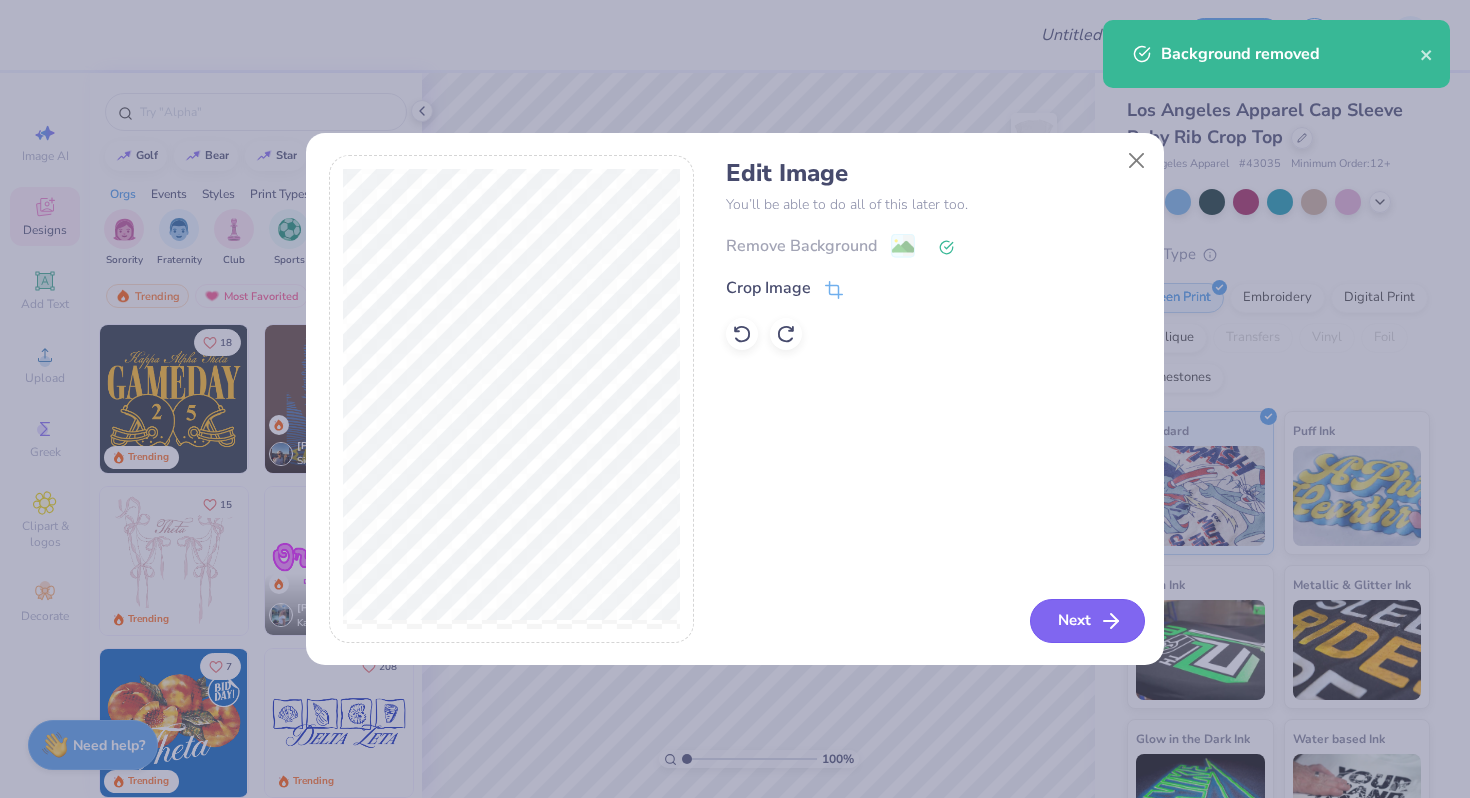 click on "Next" at bounding box center (1087, 621) 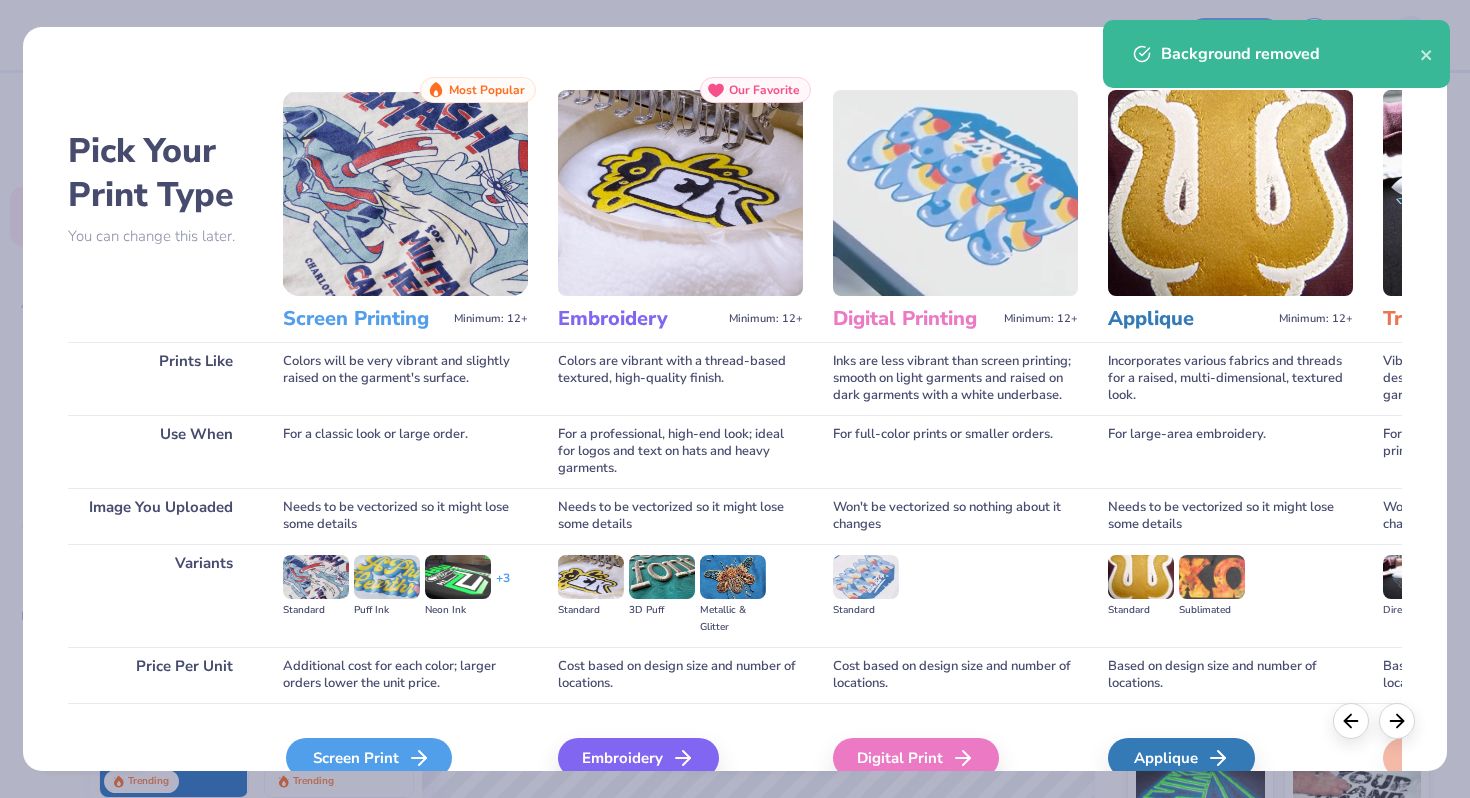 click on "Screen Print" at bounding box center [369, 758] 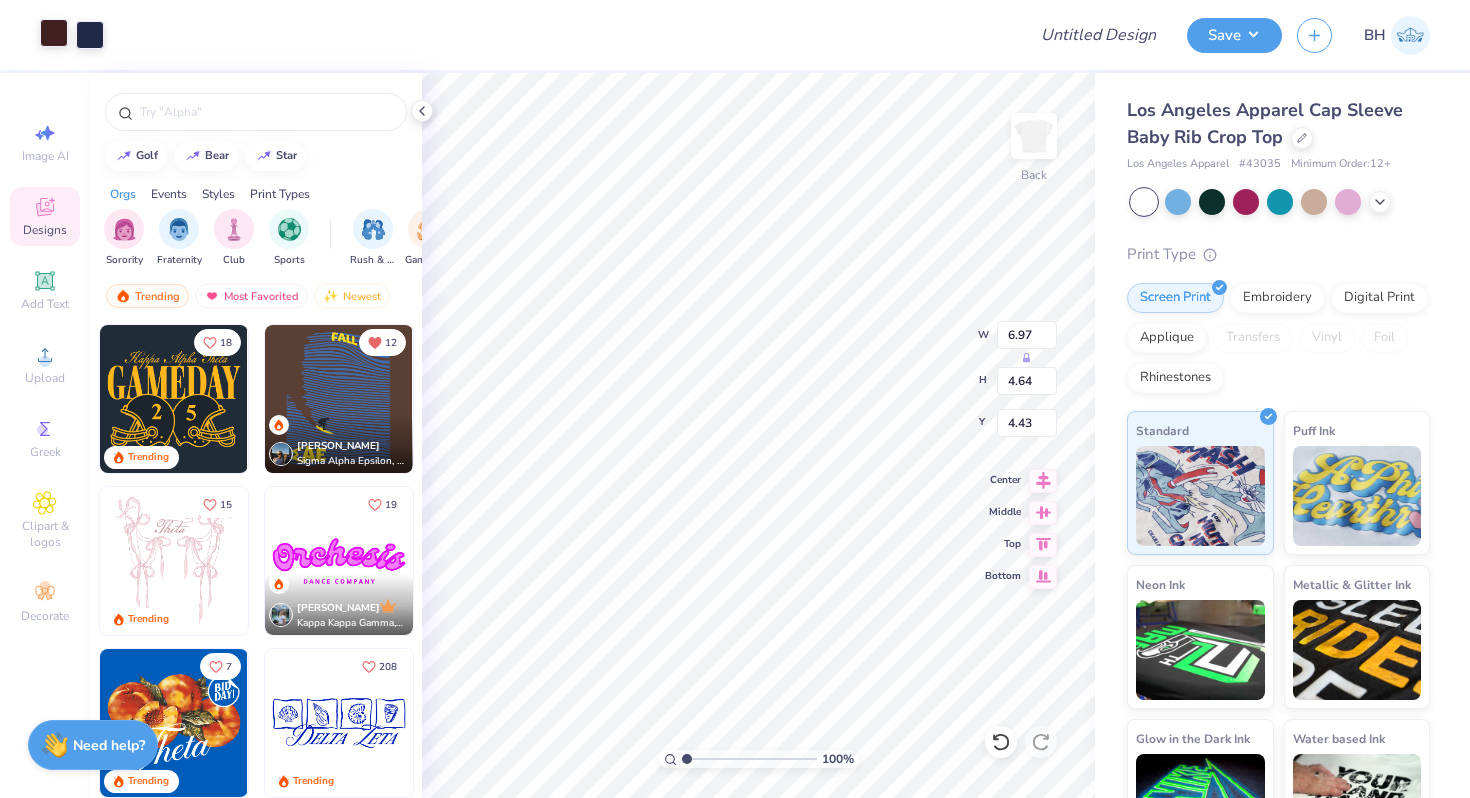 click at bounding box center [54, 33] 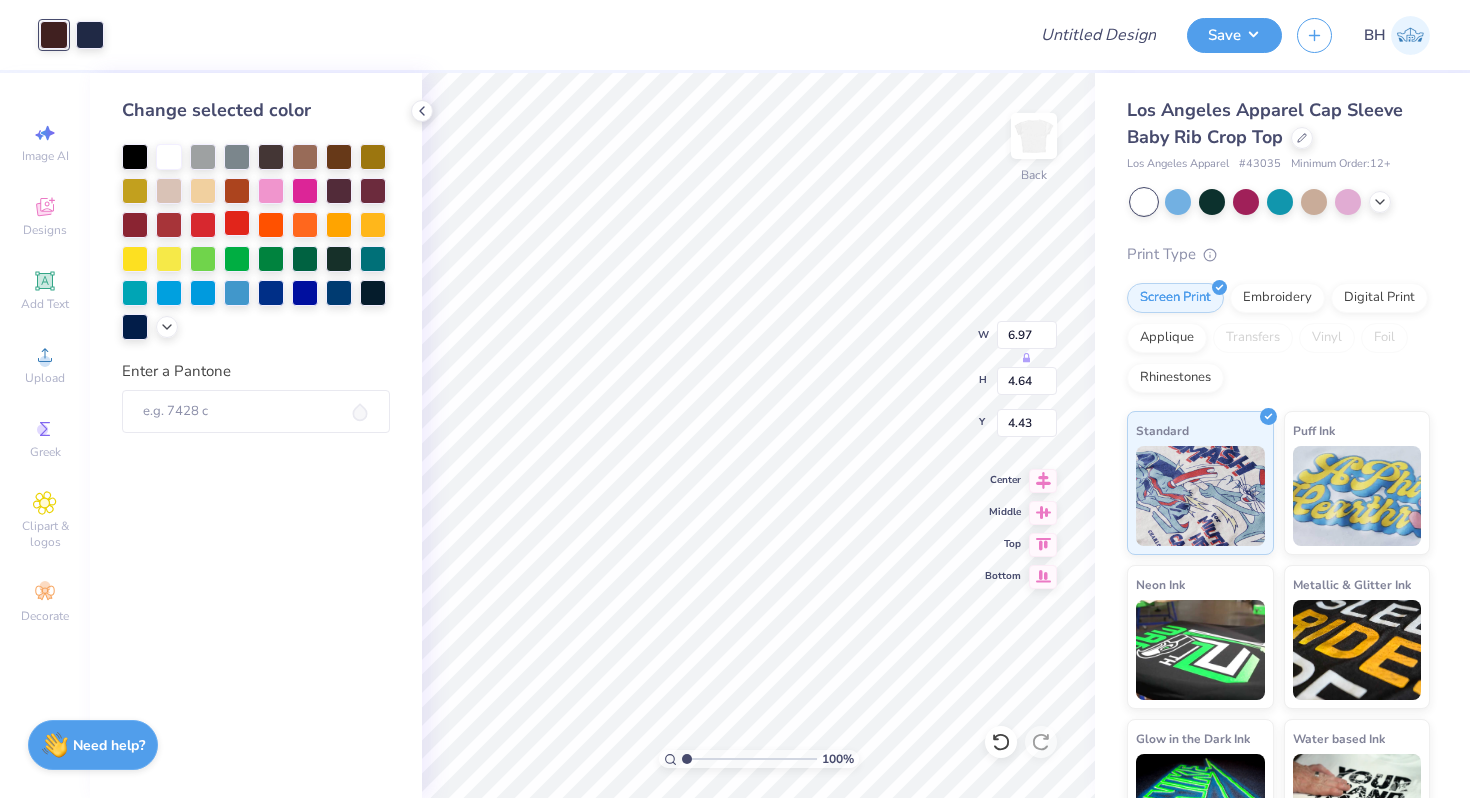 click at bounding box center [237, 223] 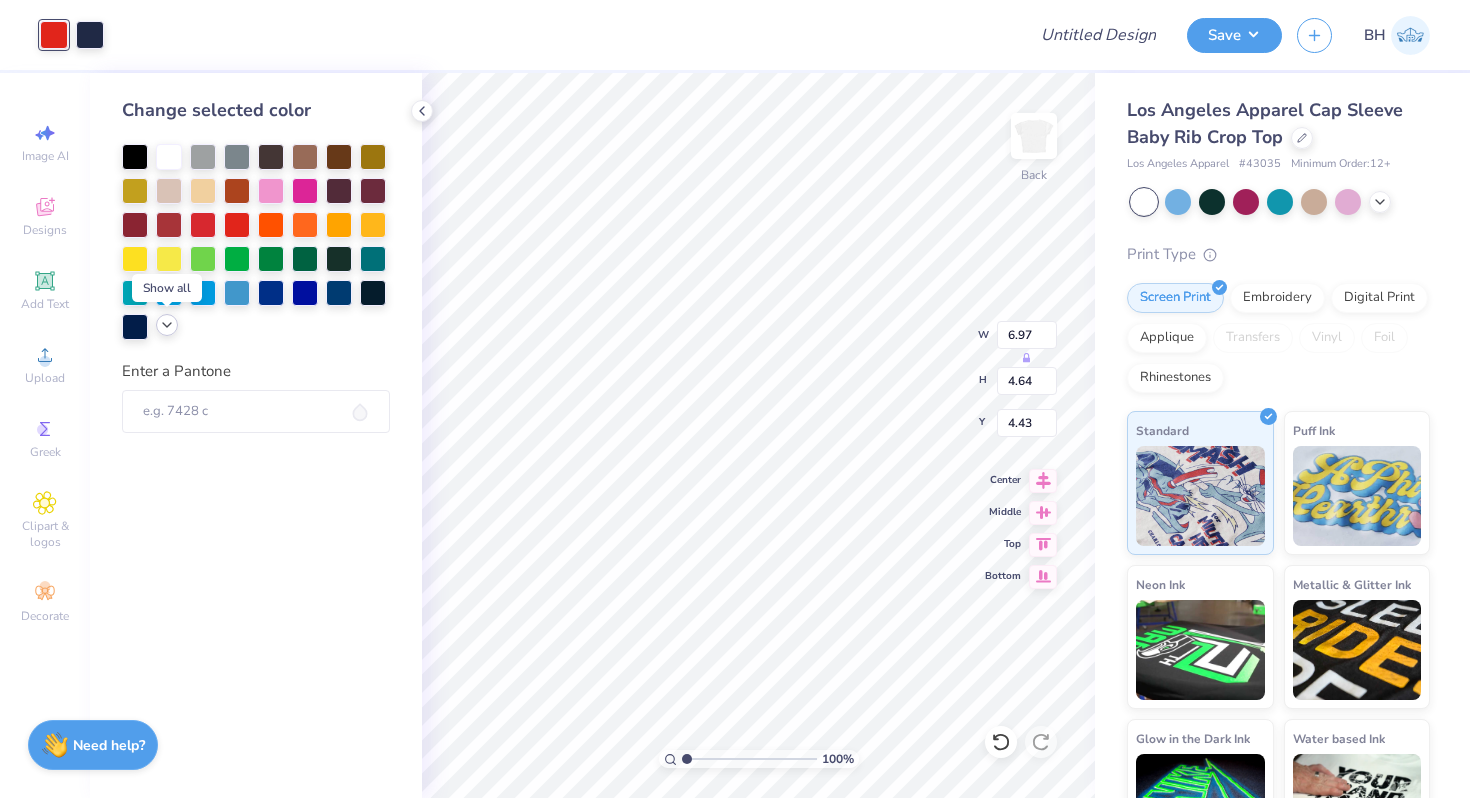 click at bounding box center [167, 325] 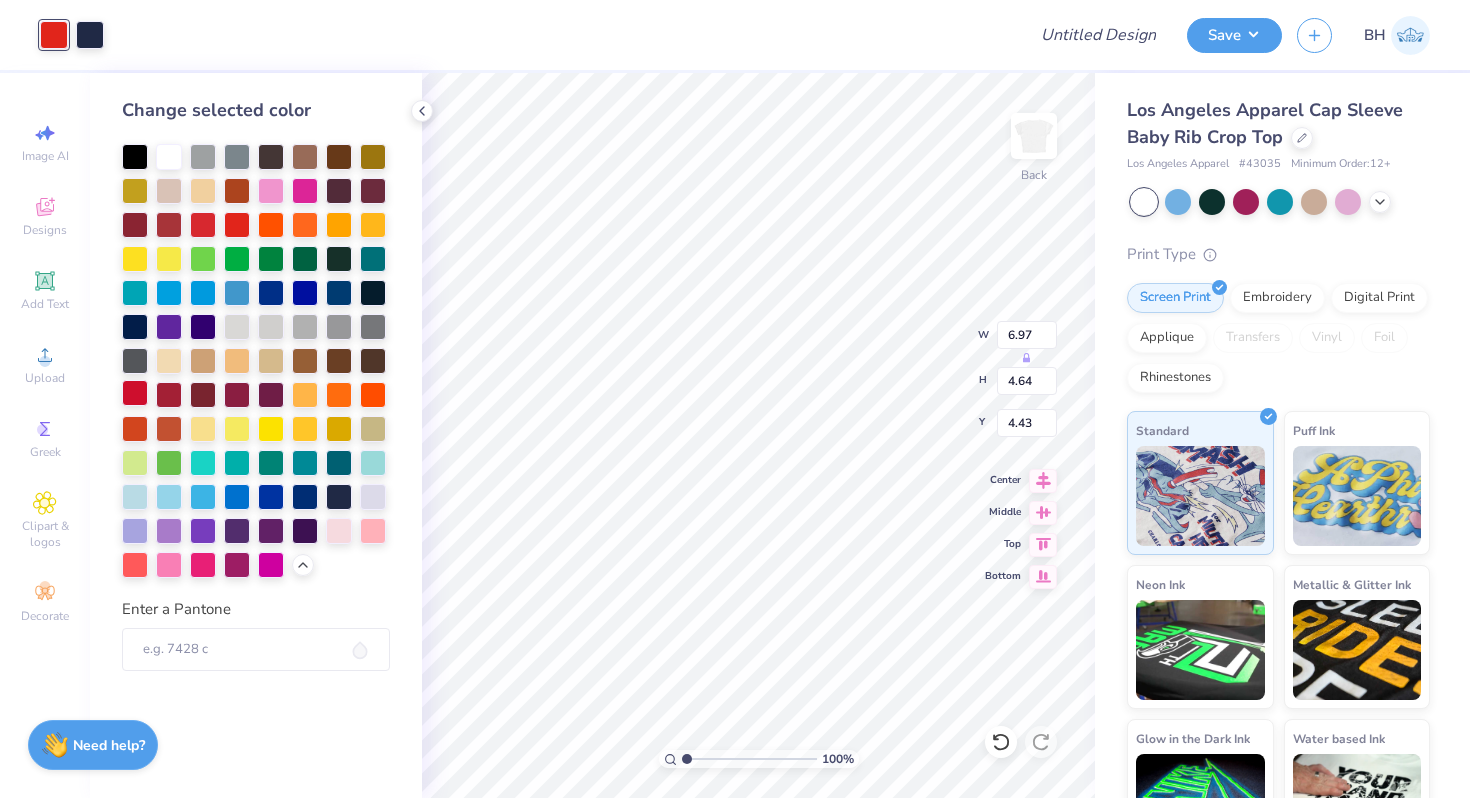 click at bounding box center [135, 393] 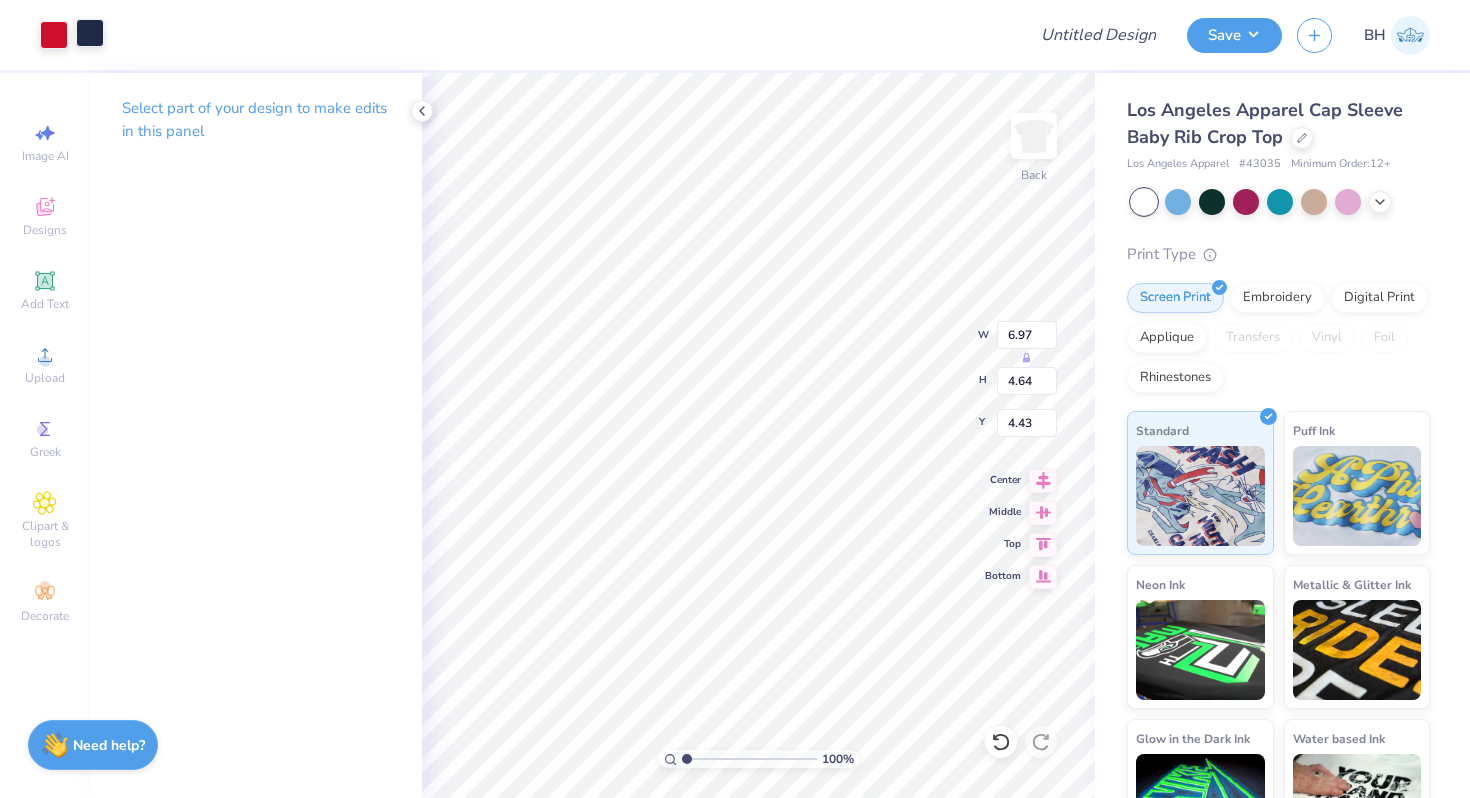 click at bounding box center (90, 33) 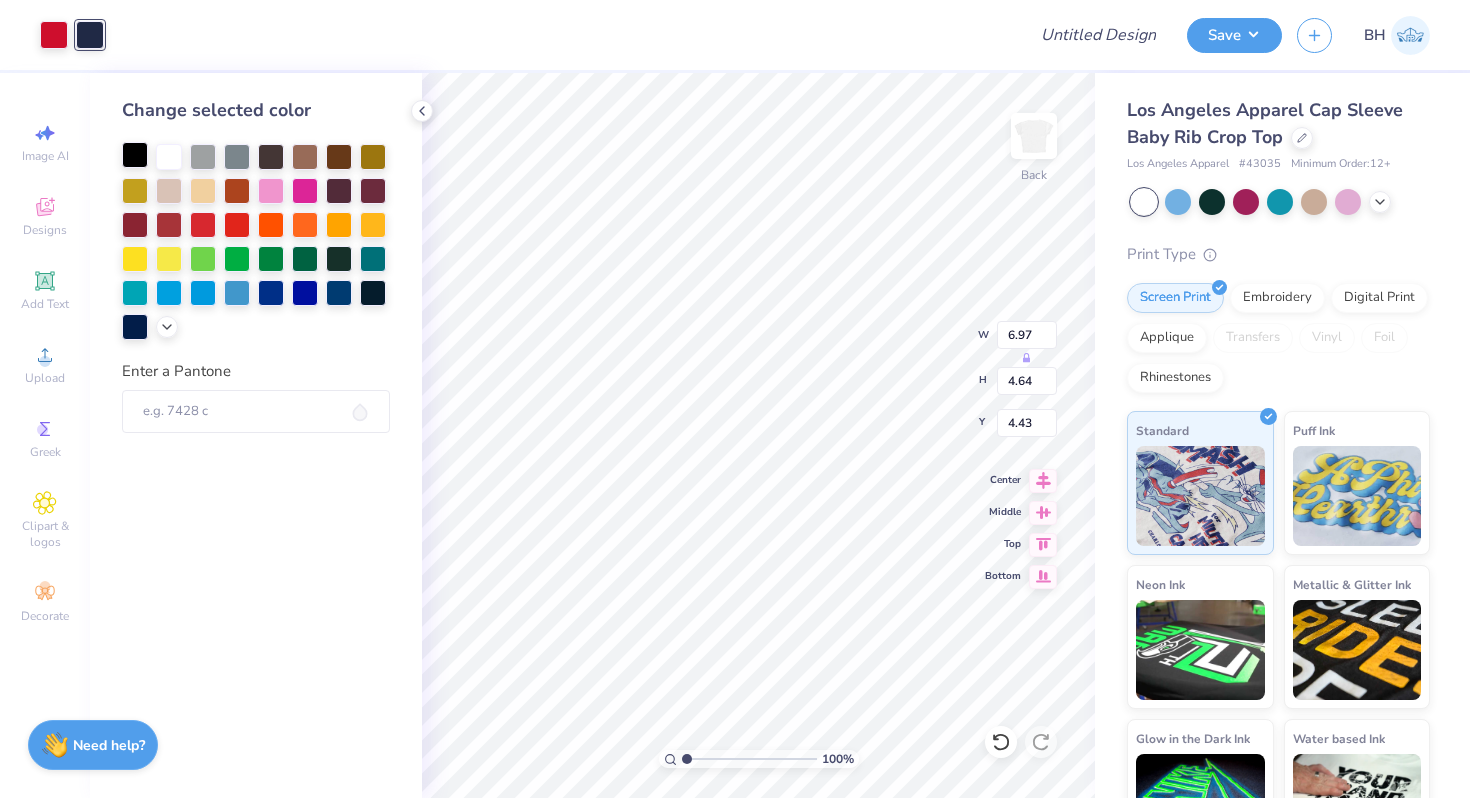click at bounding box center (135, 155) 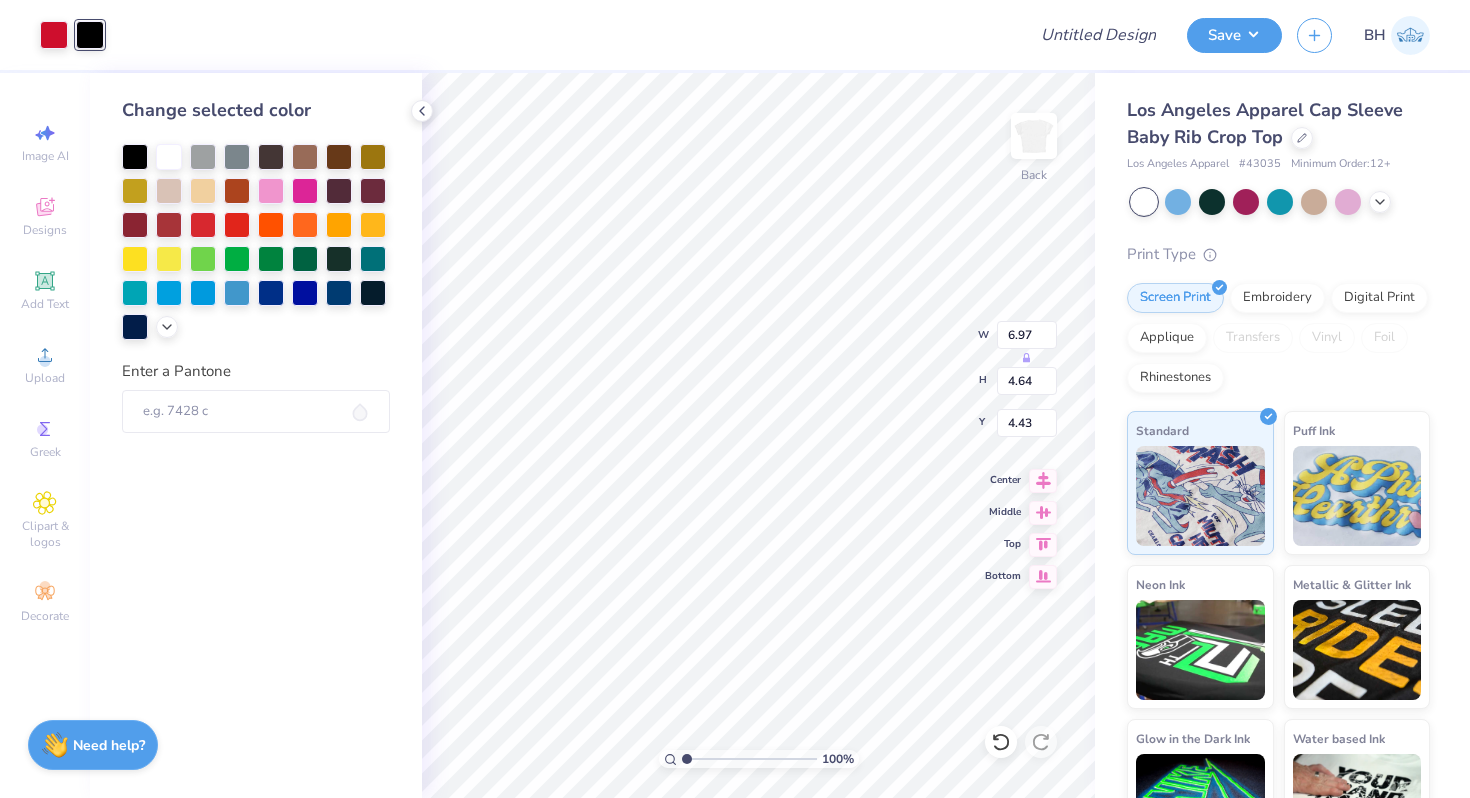 click on "Change selected color Enter a Pantone" at bounding box center (256, 435) 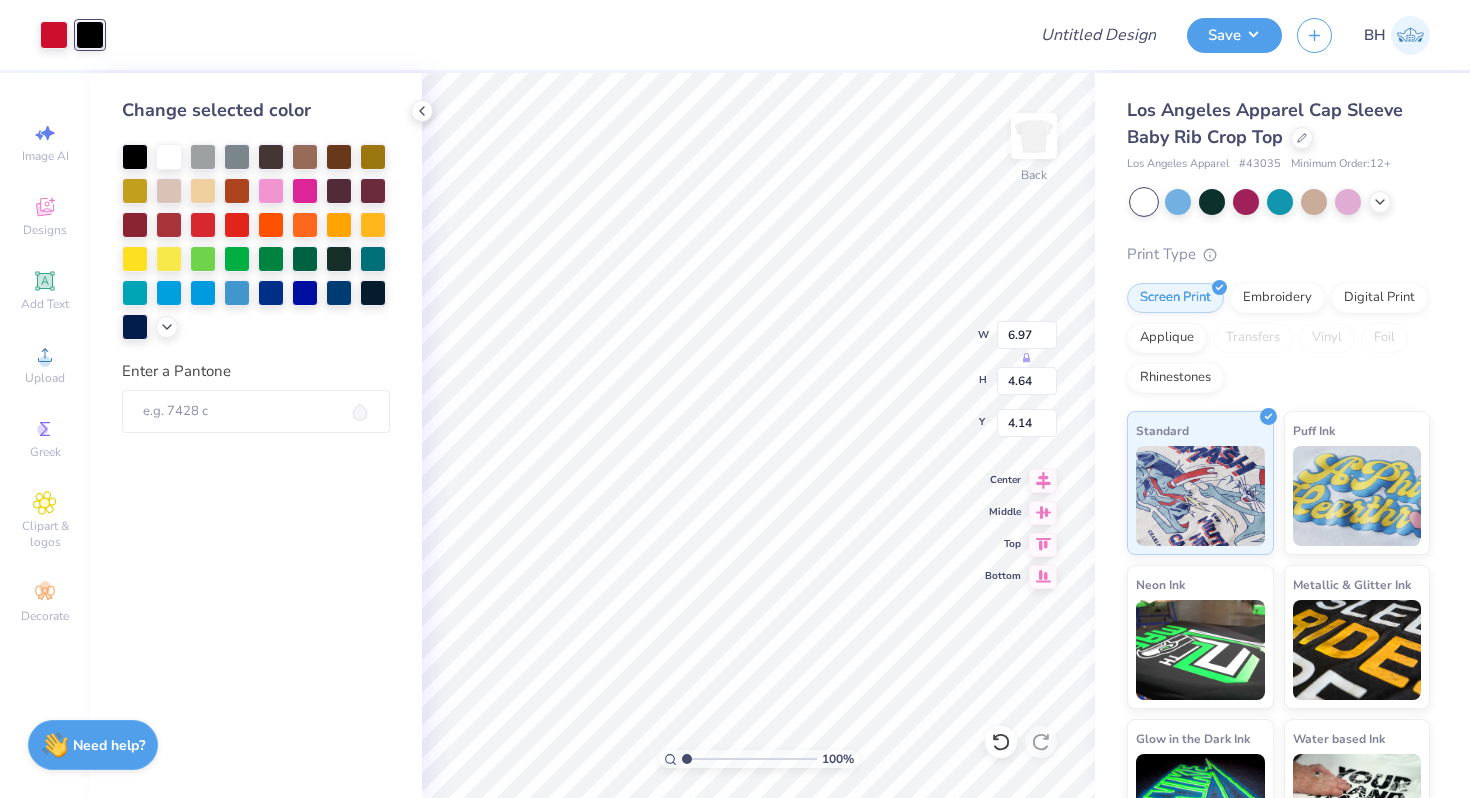 type on "2.11" 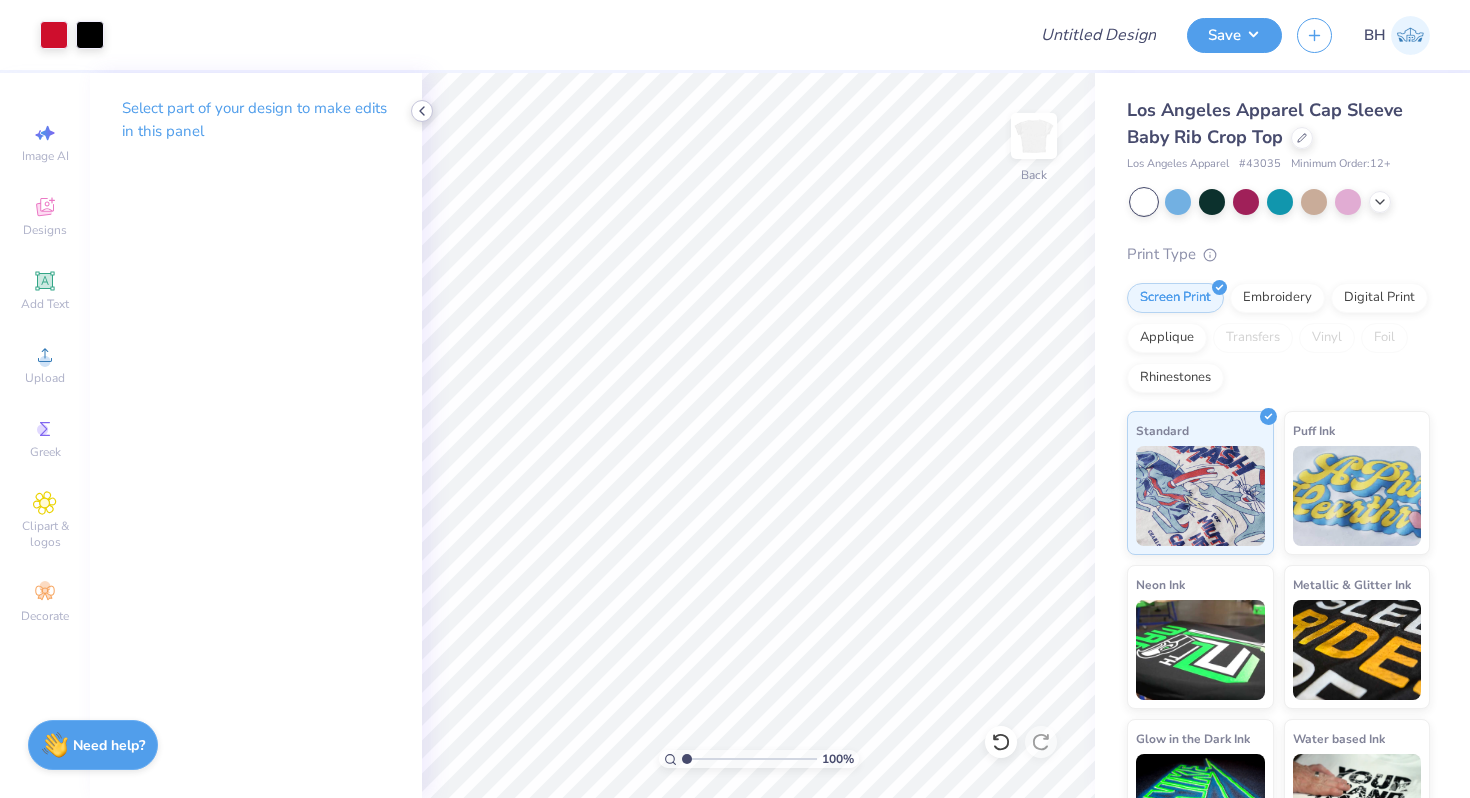 click at bounding box center [422, 111] 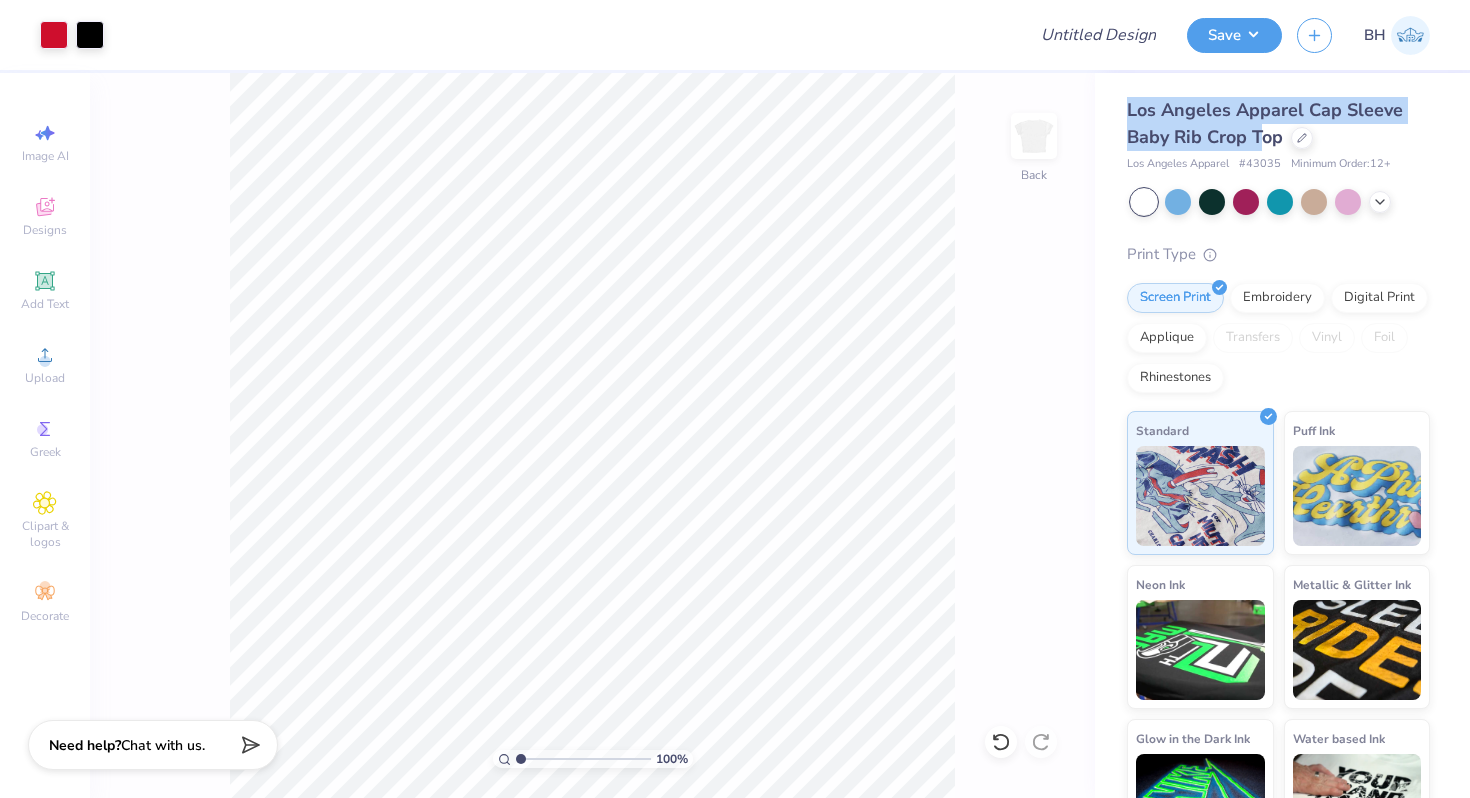 drag, startPoint x: 1124, startPoint y: 107, endPoint x: 1260, endPoint y: 129, distance: 137.76791 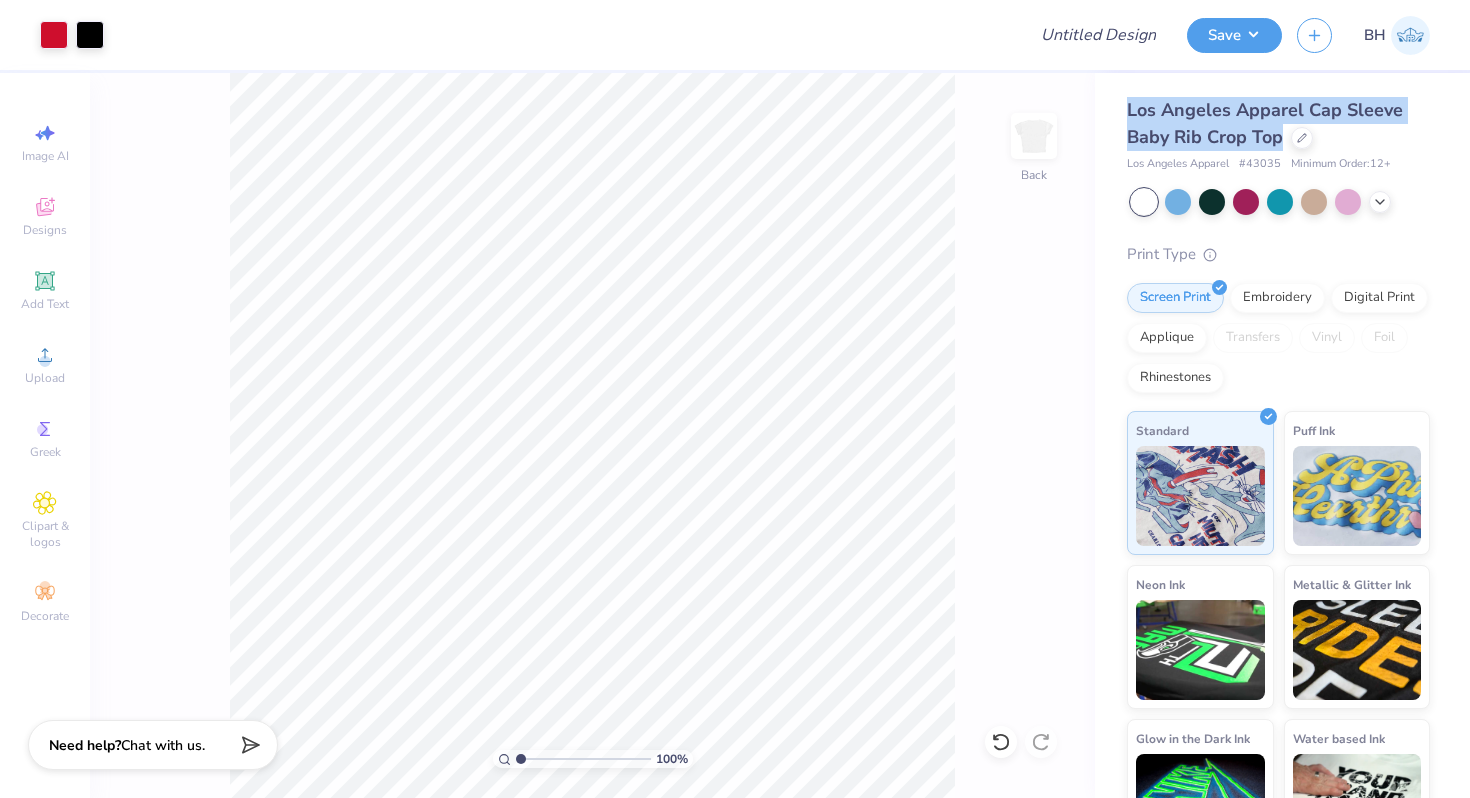 drag, startPoint x: 1283, startPoint y: 136, endPoint x: 1115, endPoint y: 113, distance: 169.5671 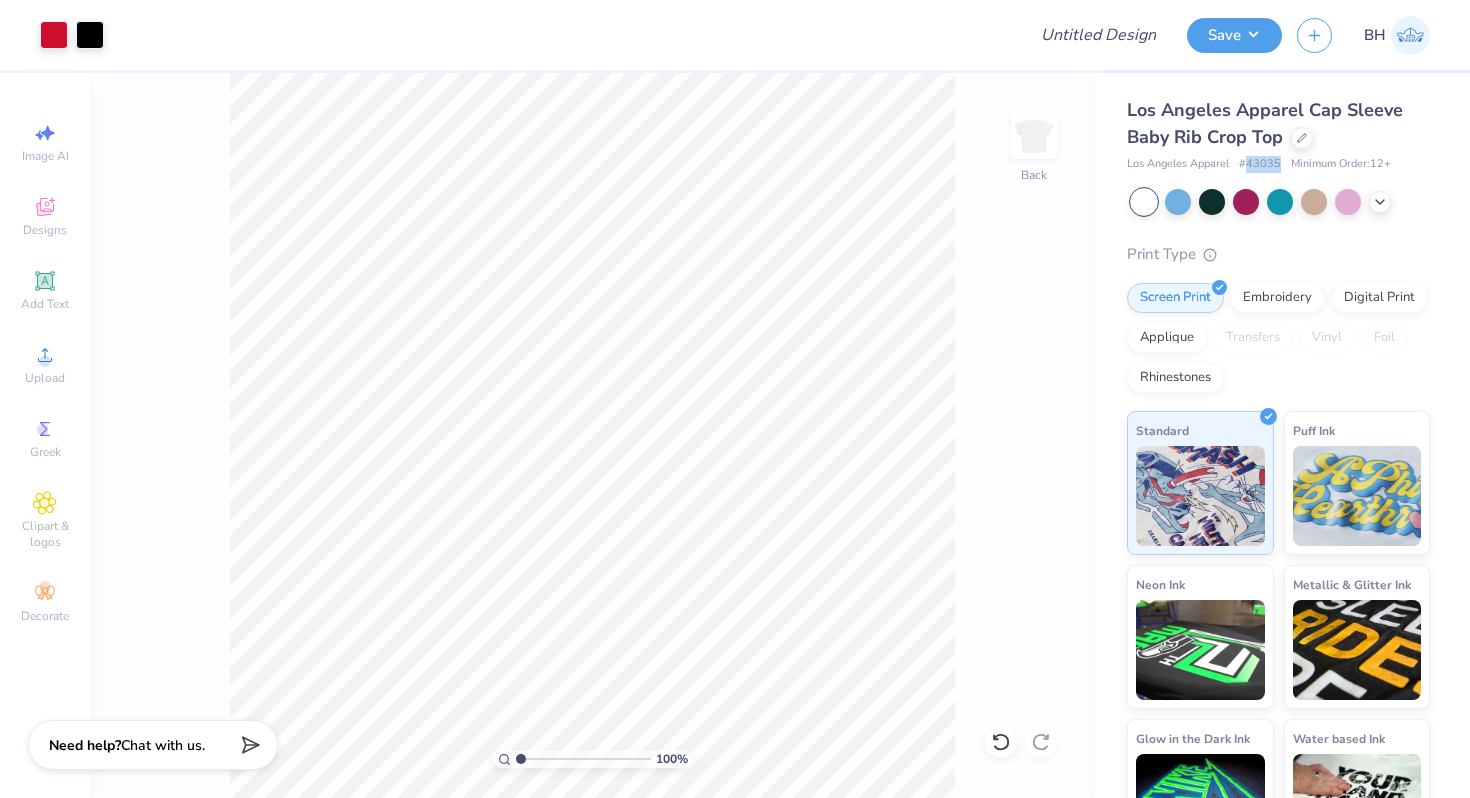 drag, startPoint x: 1276, startPoint y: 164, endPoint x: 1248, endPoint y: 164, distance: 28 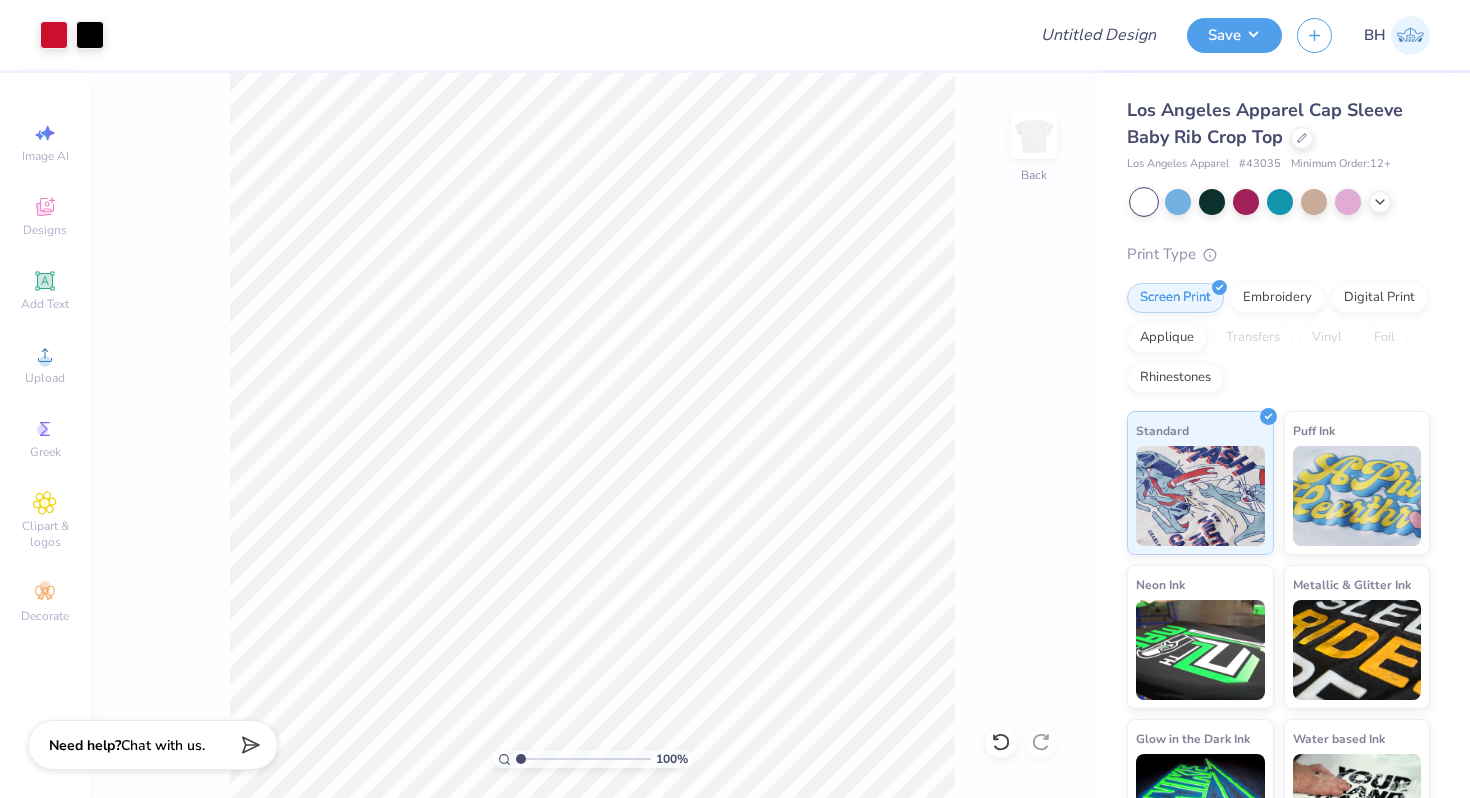 click on "100  % Back" at bounding box center (592, 435) 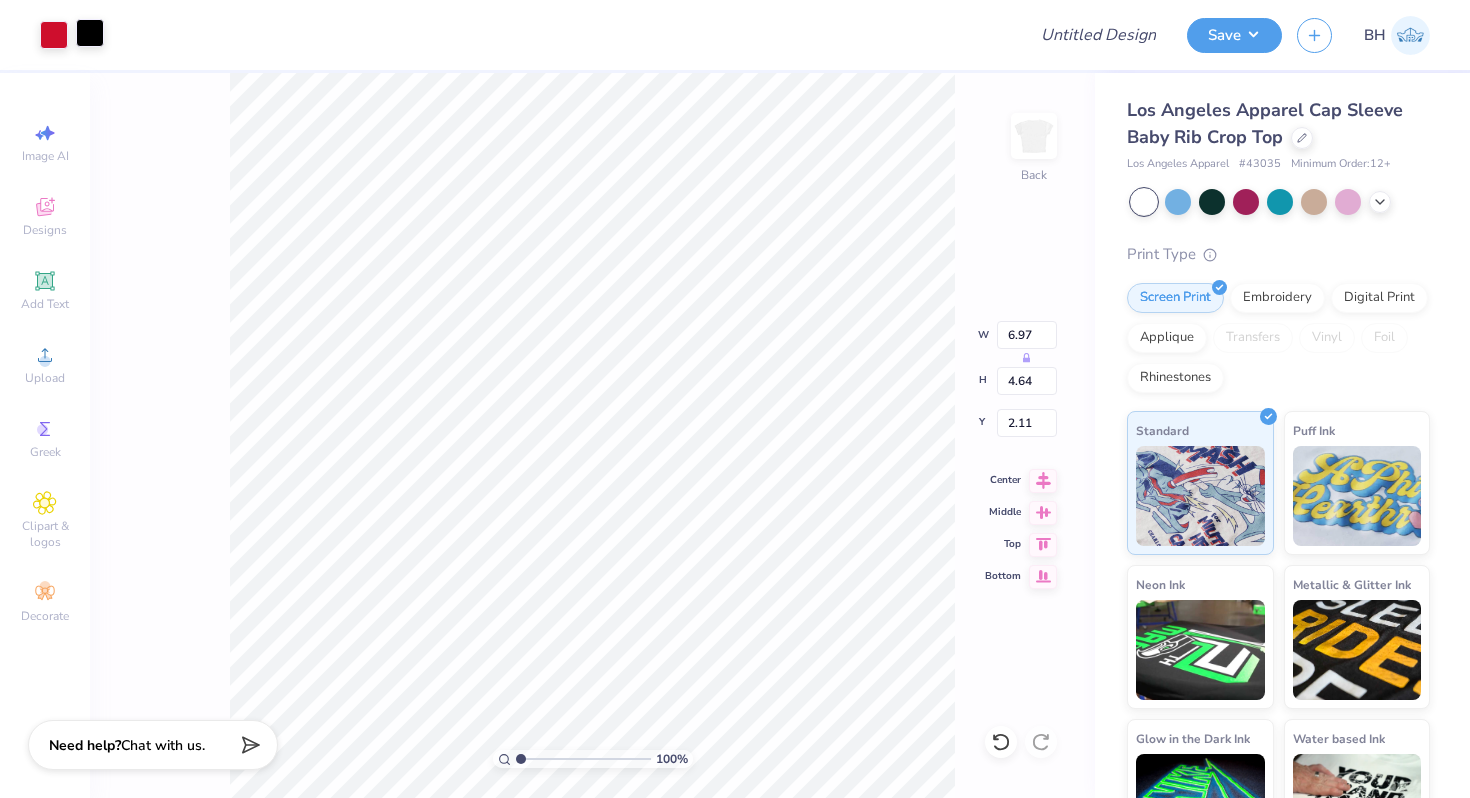 click at bounding box center (90, 33) 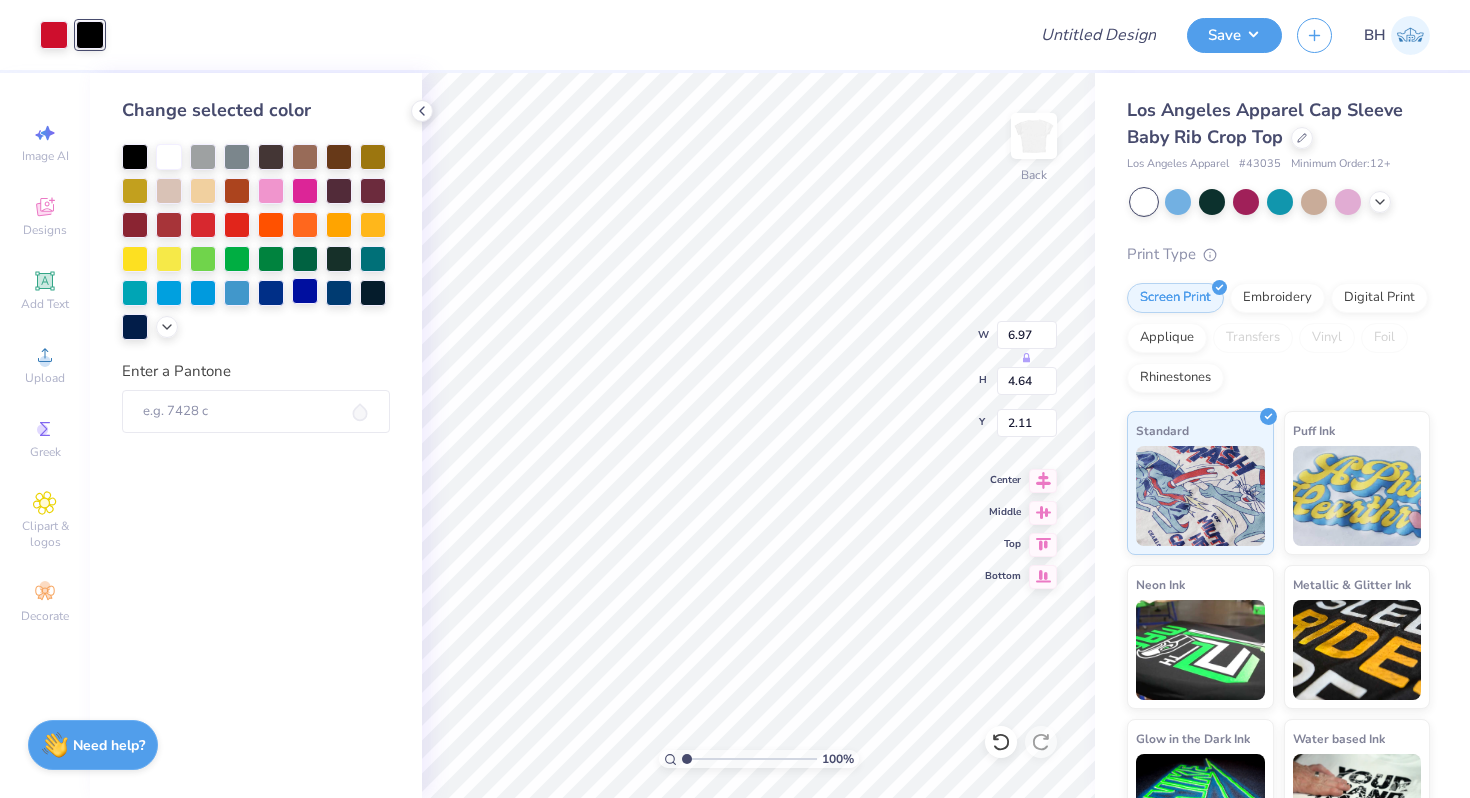click at bounding box center [305, 291] 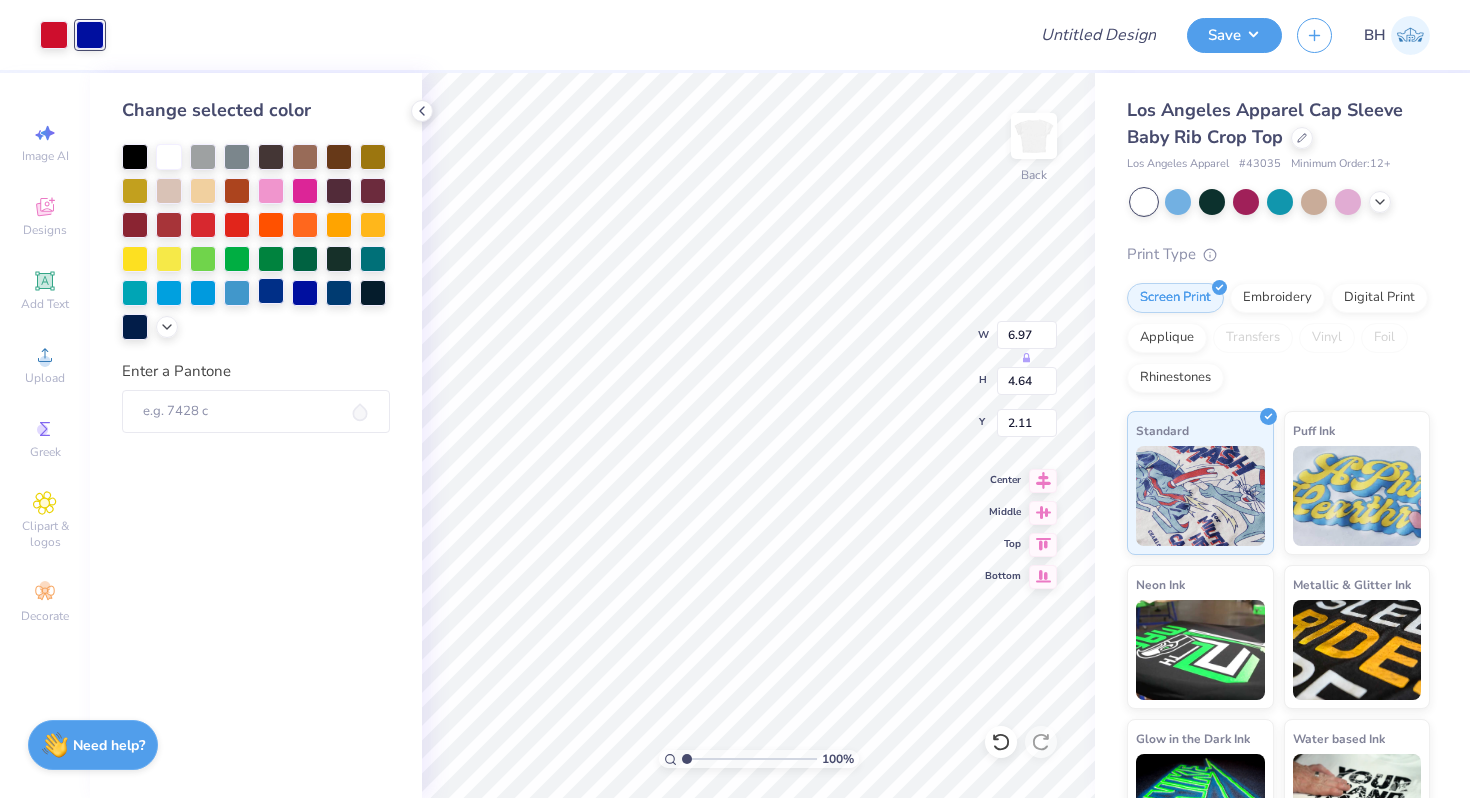 click at bounding box center [271, 291] 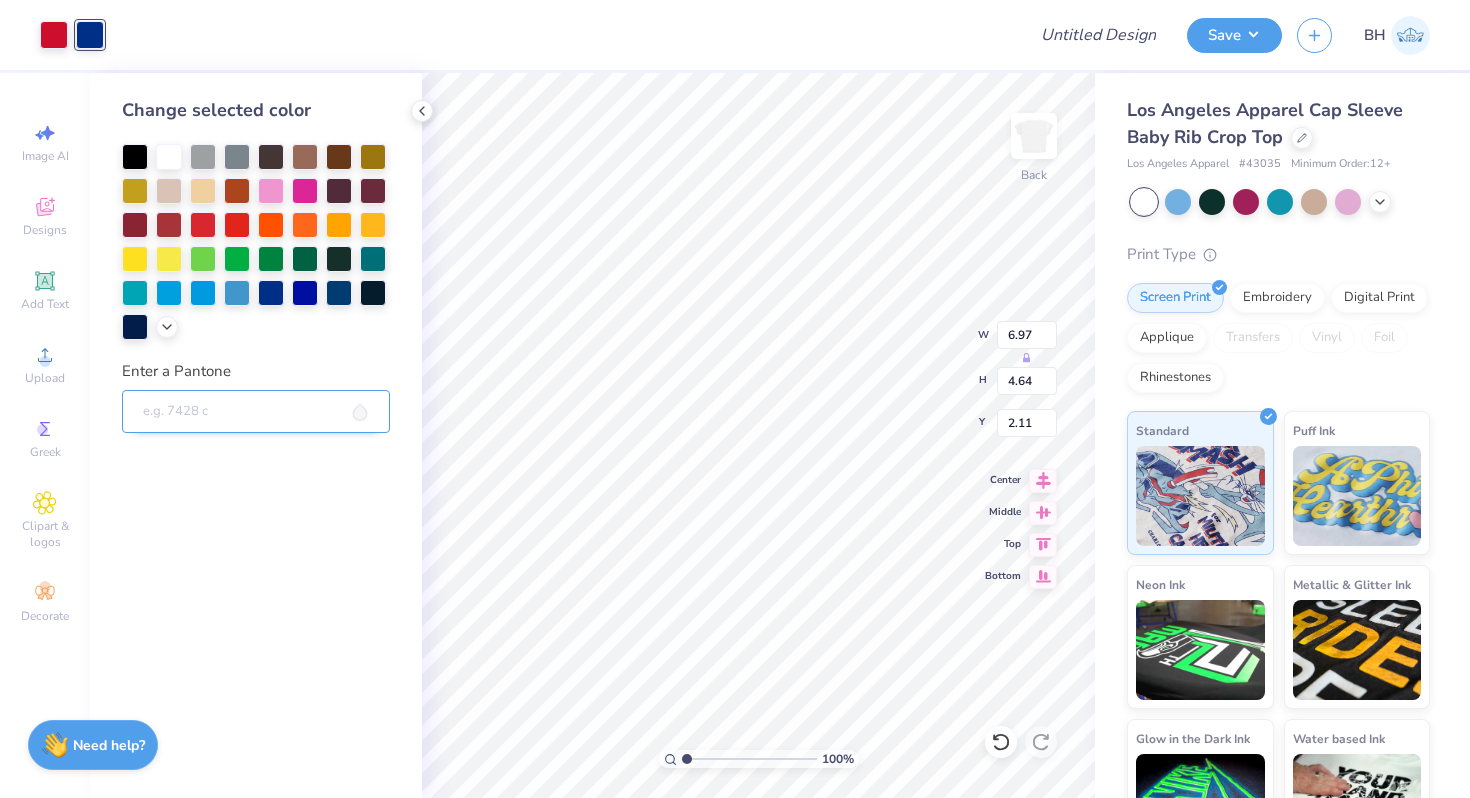 click on "Enter a Pantone" at bounding box center [256, 412] 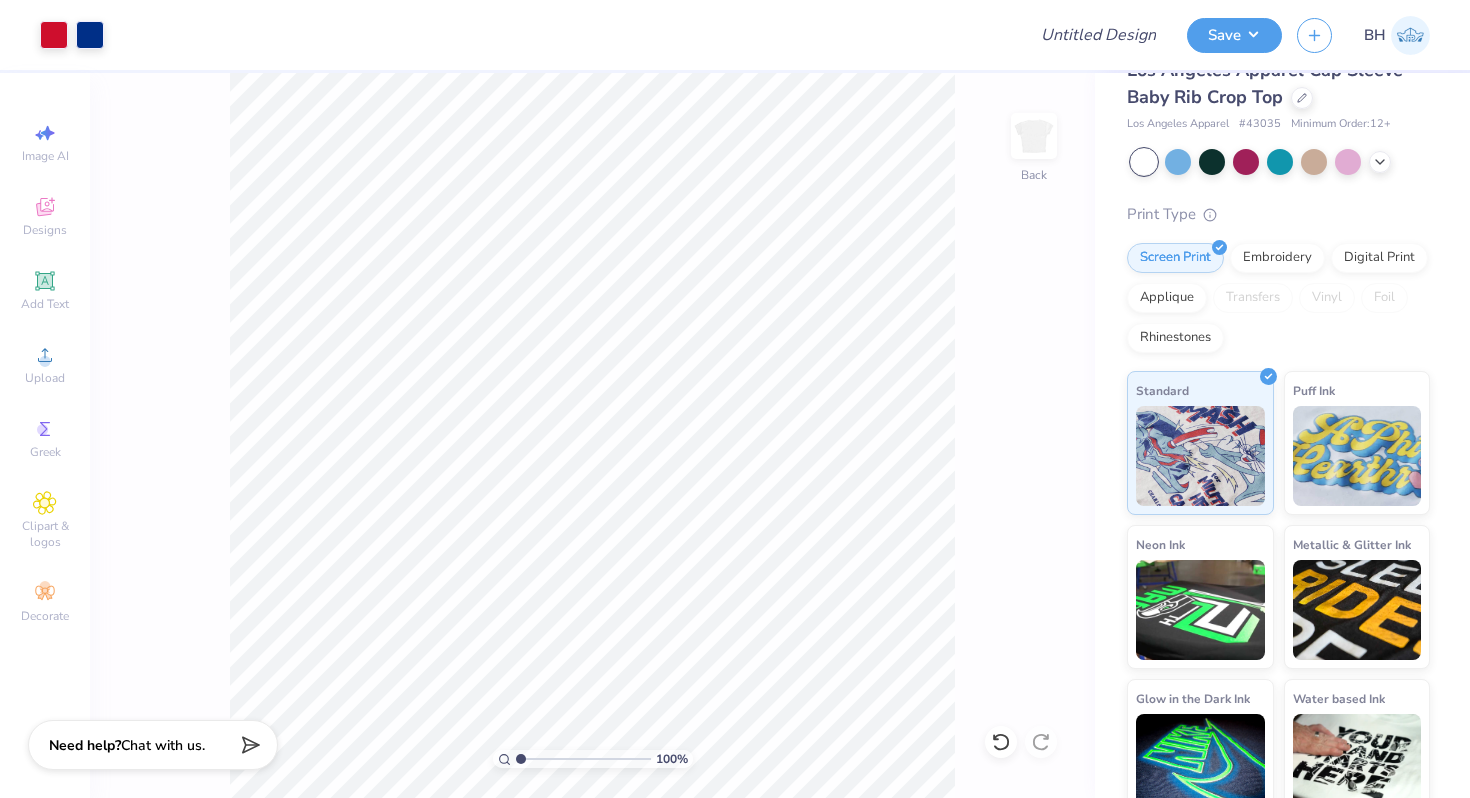 scroll, scrollTop: 0, scrollLeft: 0, axis: both 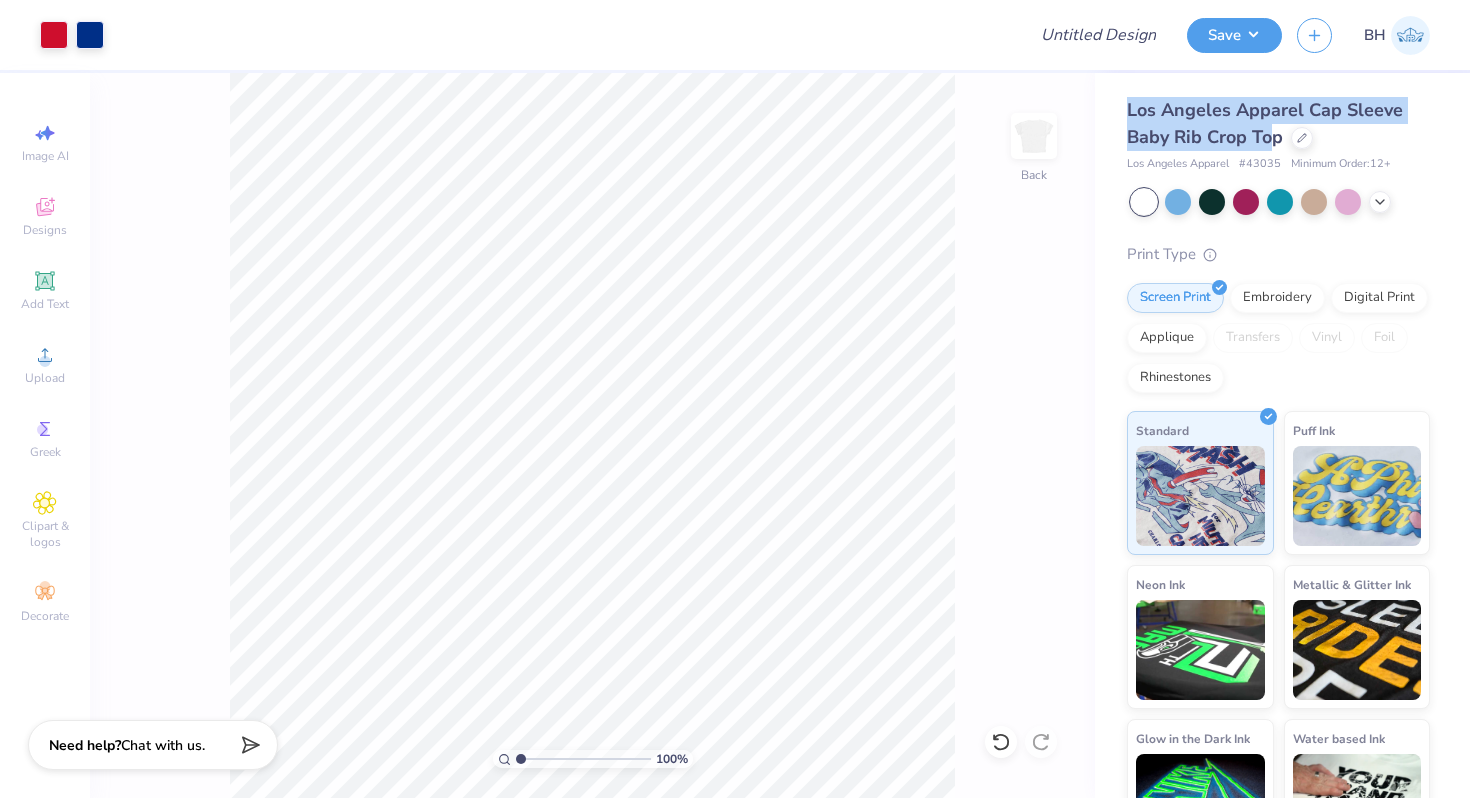 drag, startPoint x: 1125, startPoint y: 105, endPoint x: 1269, endPoint y: 139, distance: 147.95946 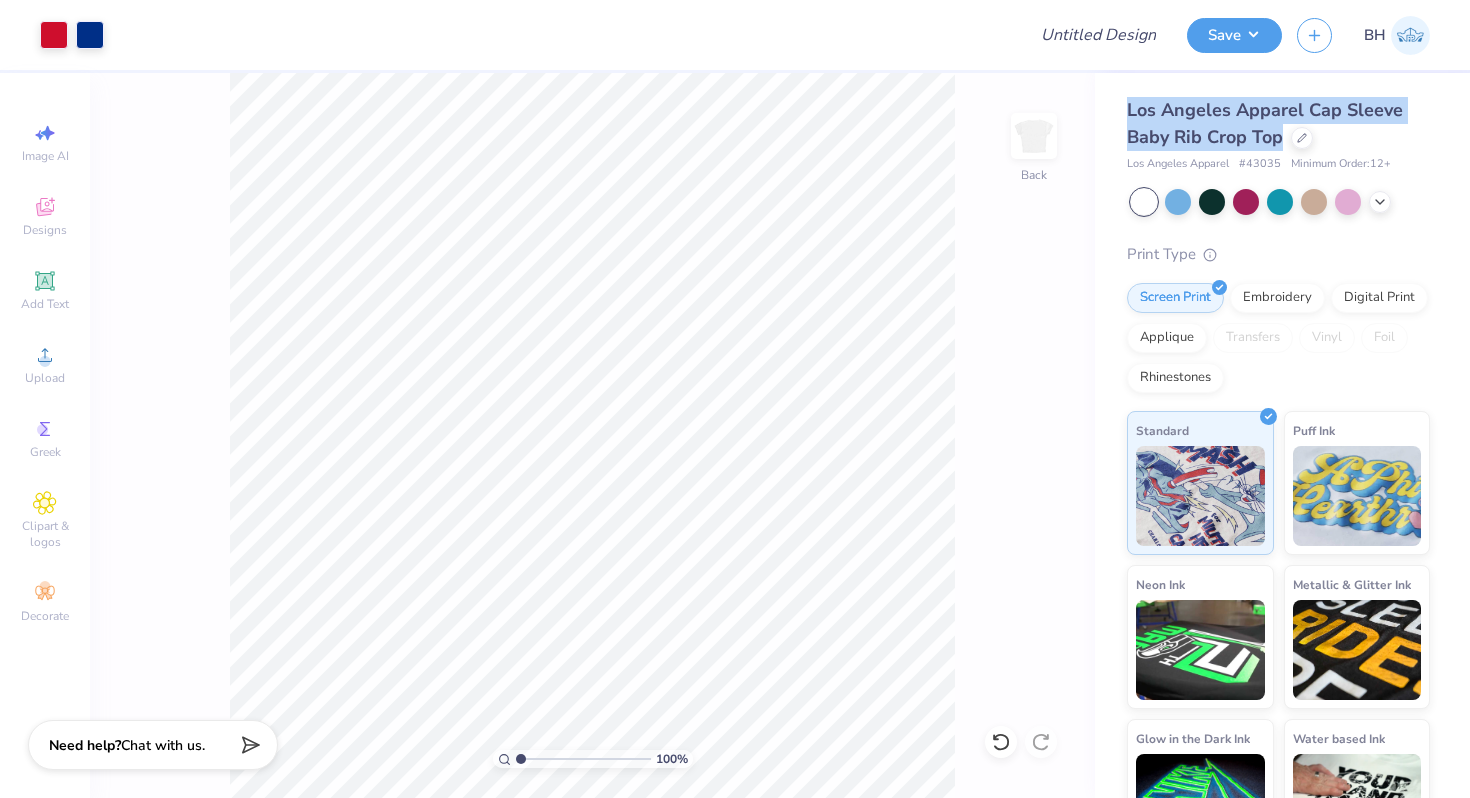 drag, startPoint x: 1254, startPoint y: 139, endPoint x: 1113, endPoint y: 117, distance: 142.706 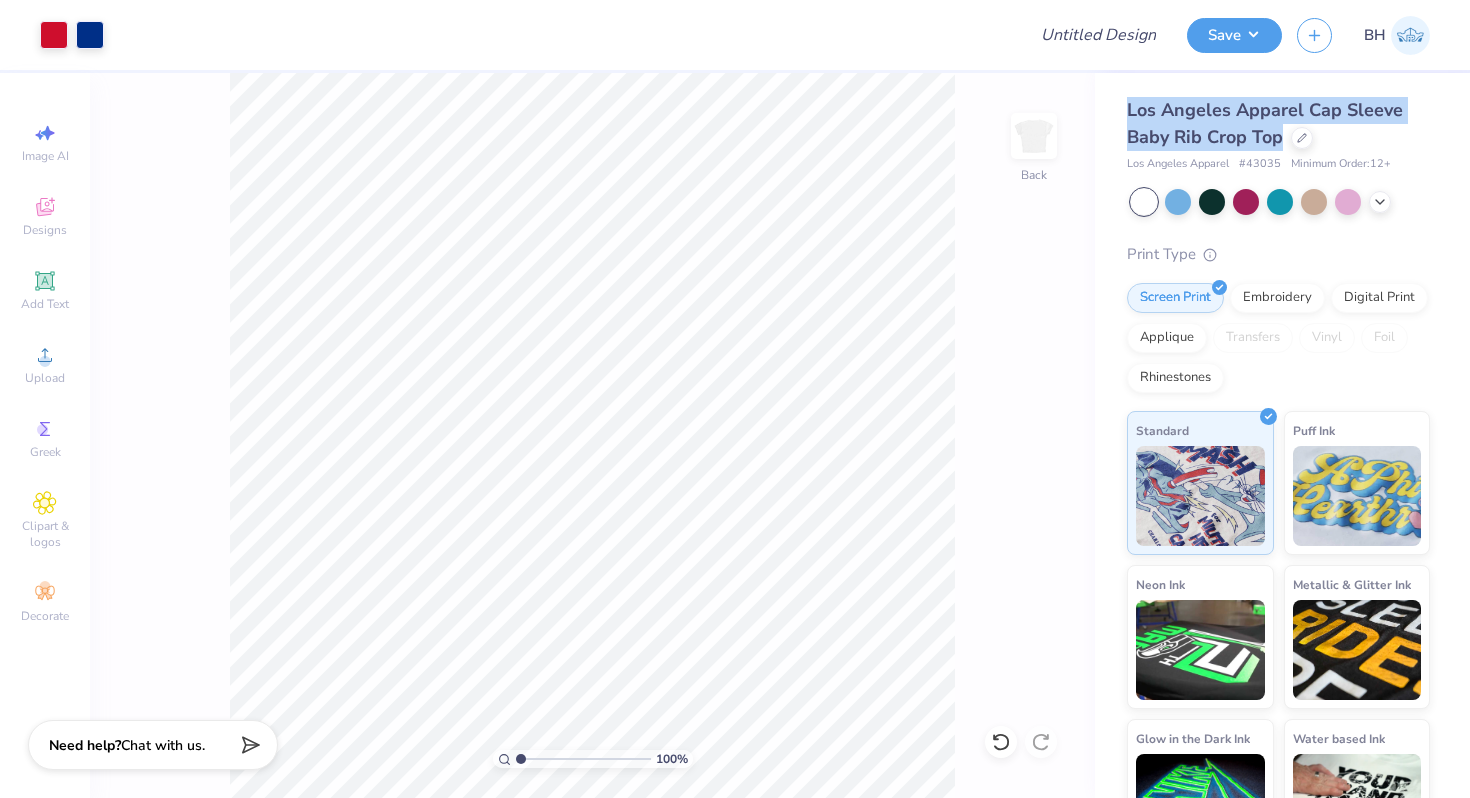click on "Los Angeles Apparel Cap Sleeve Baby Rib Crop Top" at bounding box center [1265, 123] 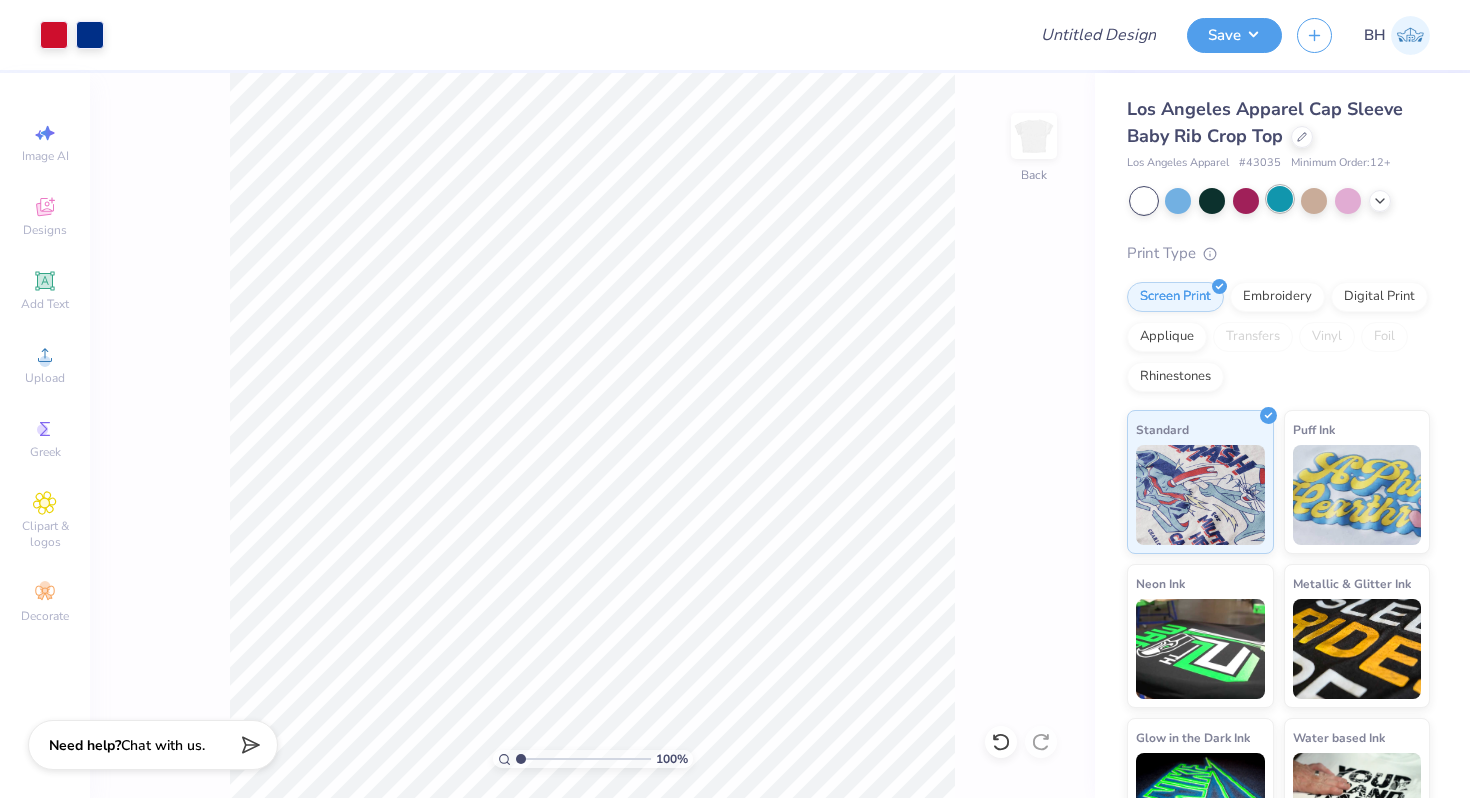 scroll, scrollTop: 0, scrollLeft: 0, axis: both 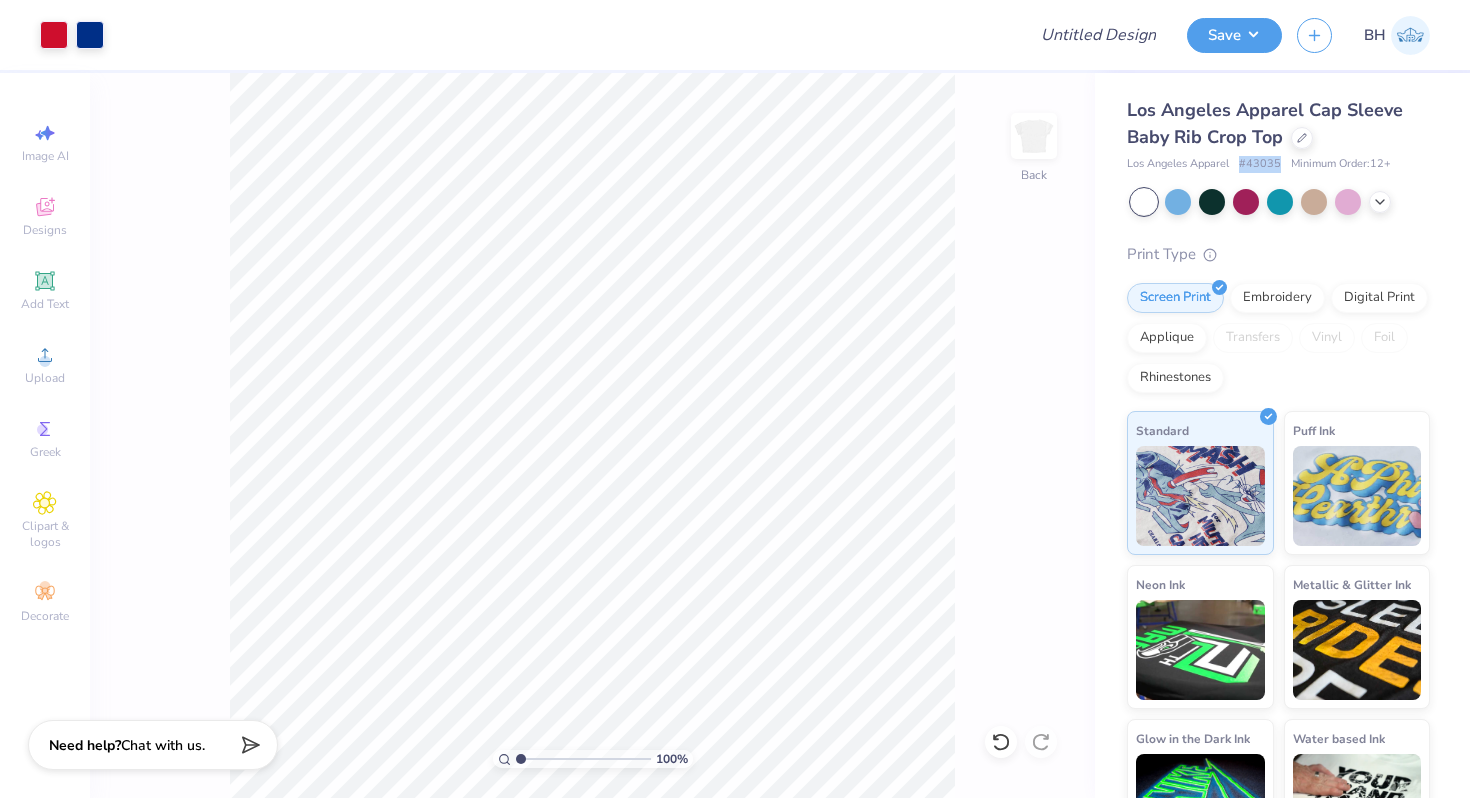 drag, startPoint x: 1280, startPoint y: 163, endPoint x: 1241, endPoint y: 166, distance: 39.115215 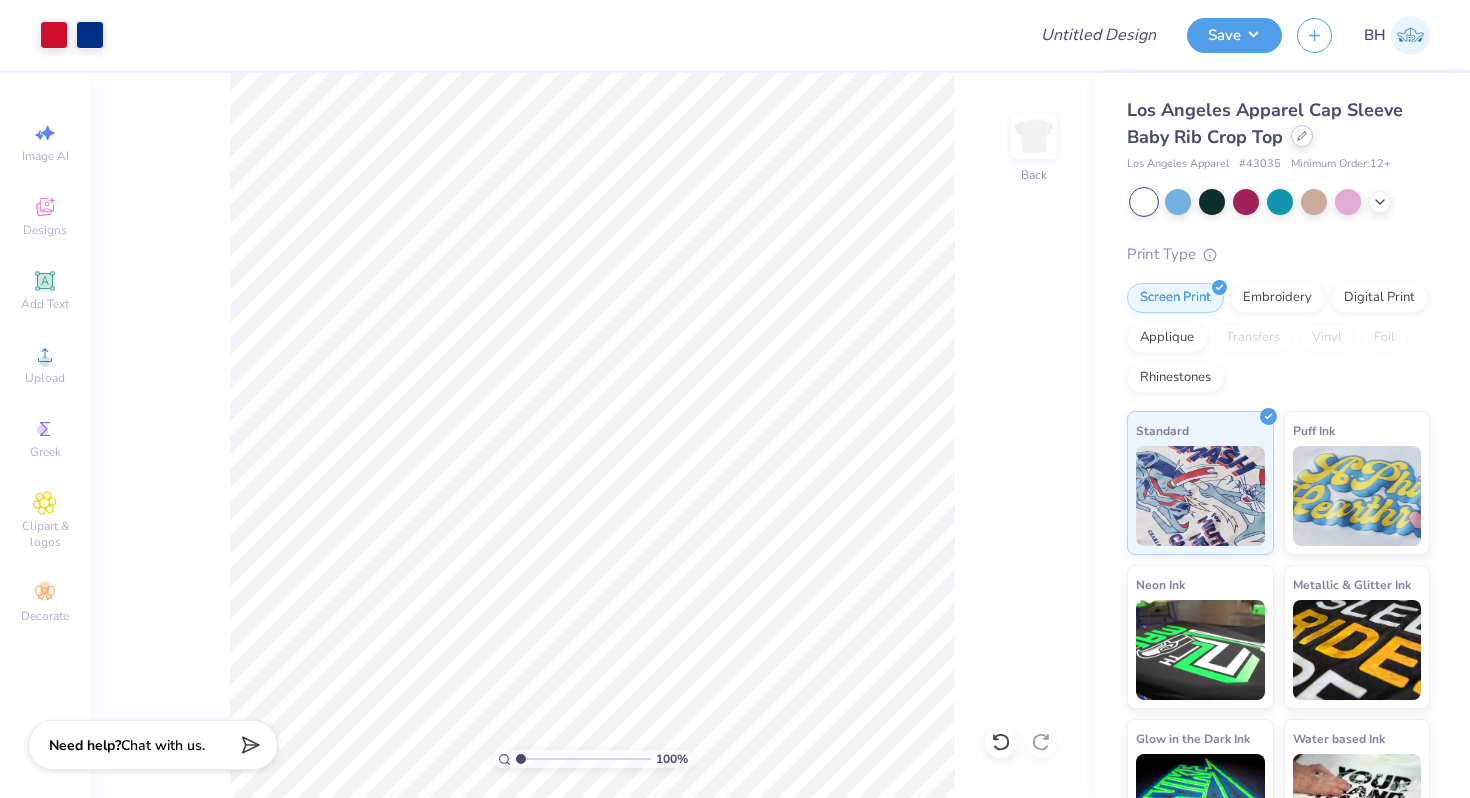 click 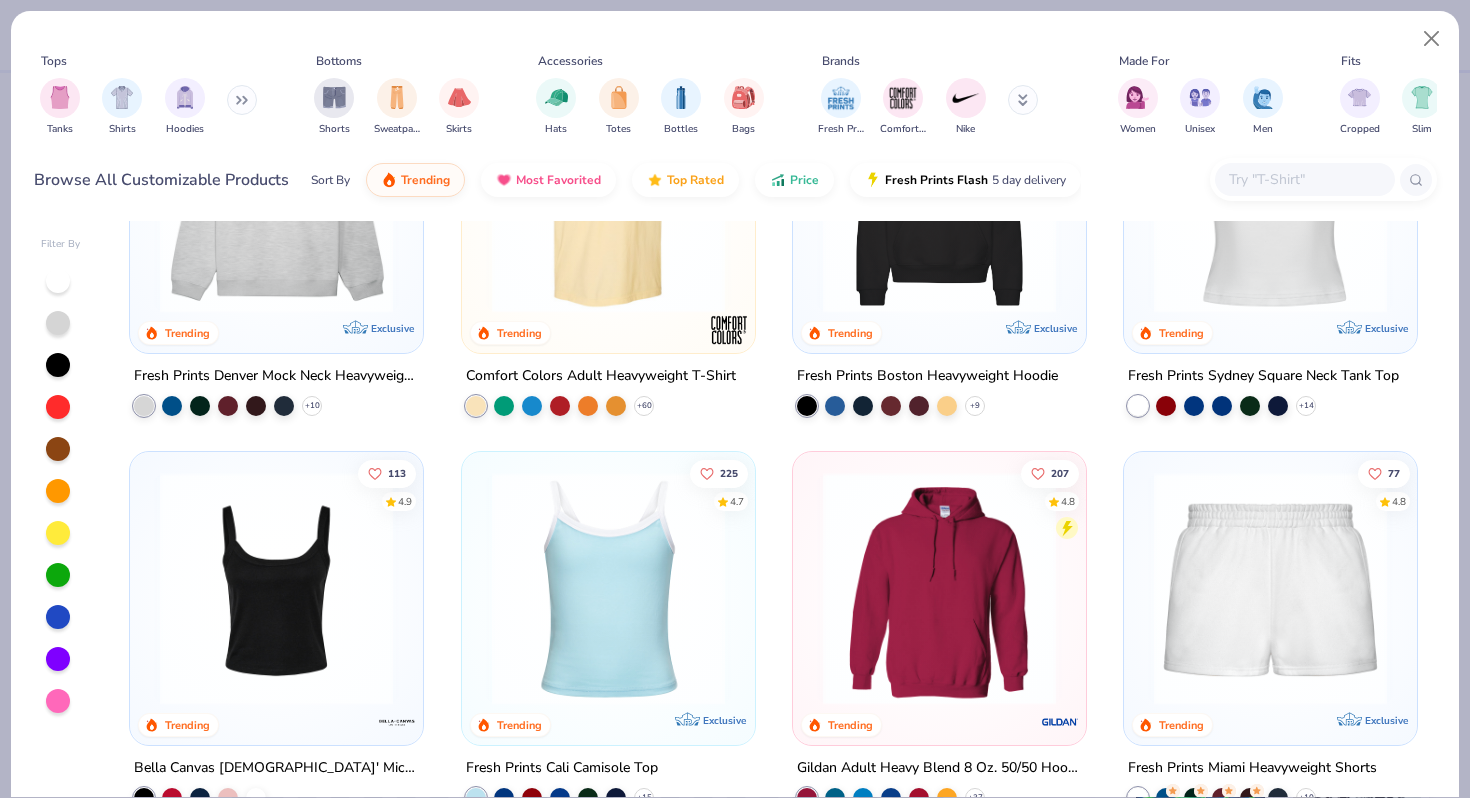 scroll, scrollTop: 427, scrollLeft: 0, axis: vertical 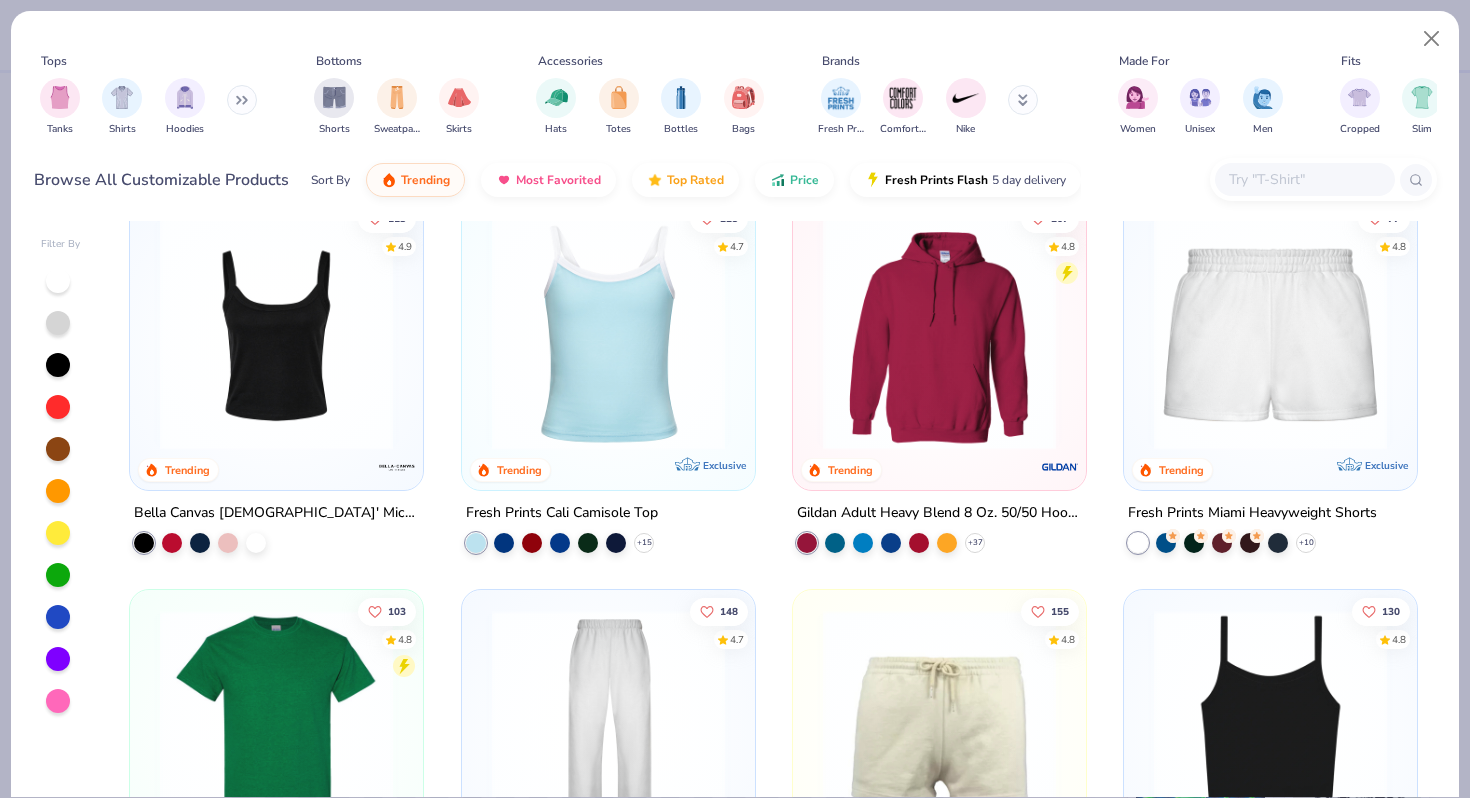 click at bounding box center (608, 333) 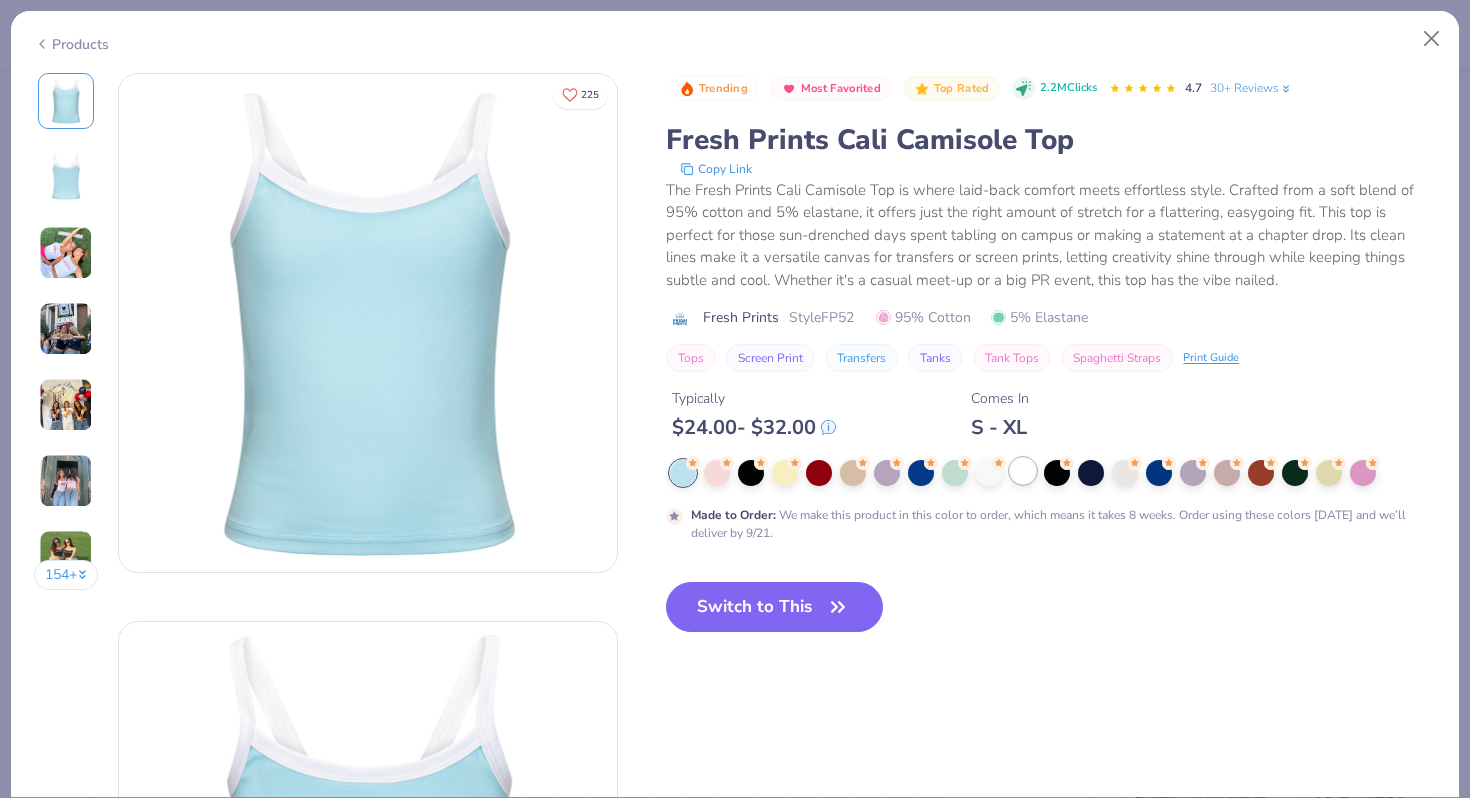 click at bounding box center (1023, 471) 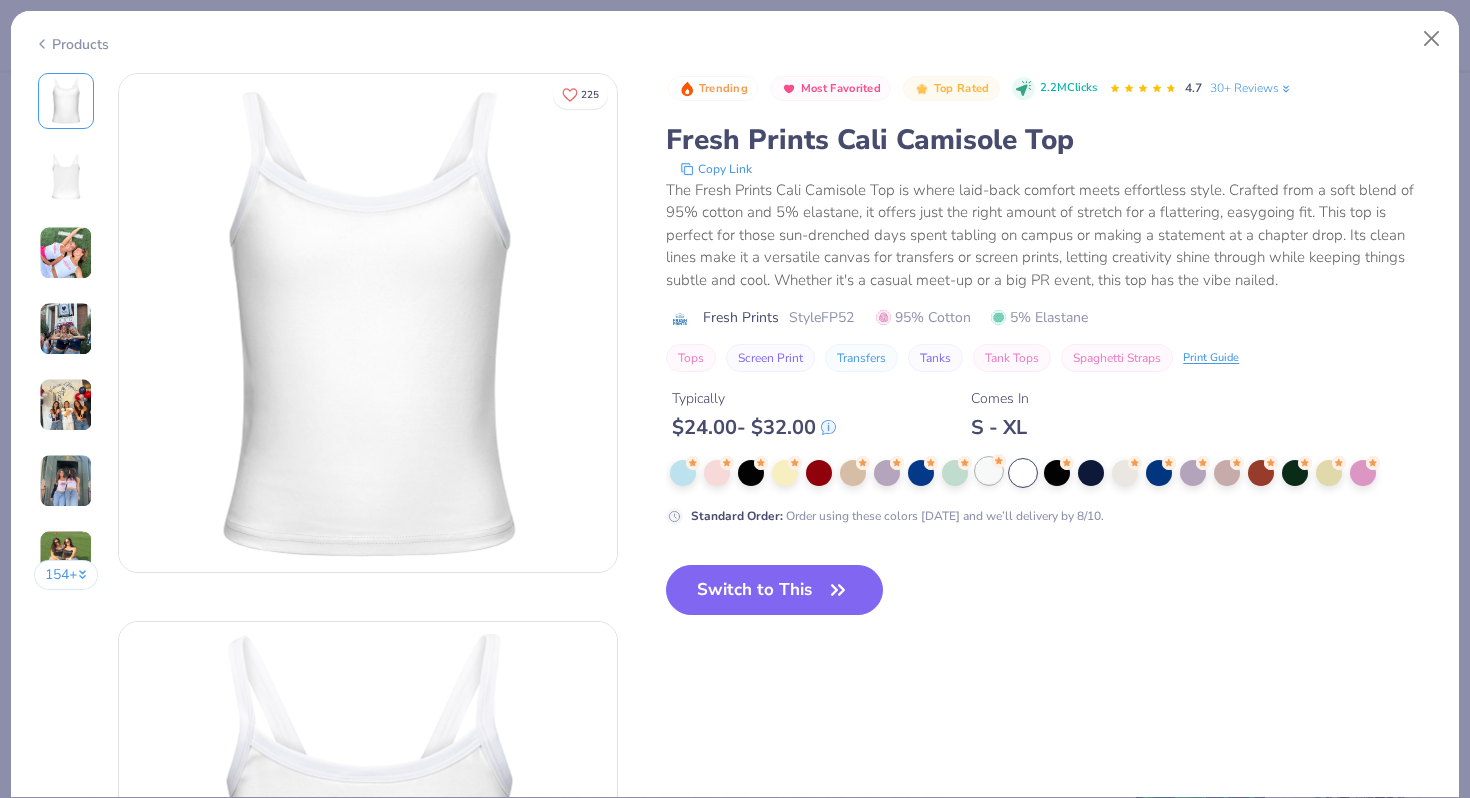 click at bounding box center (989, 471) 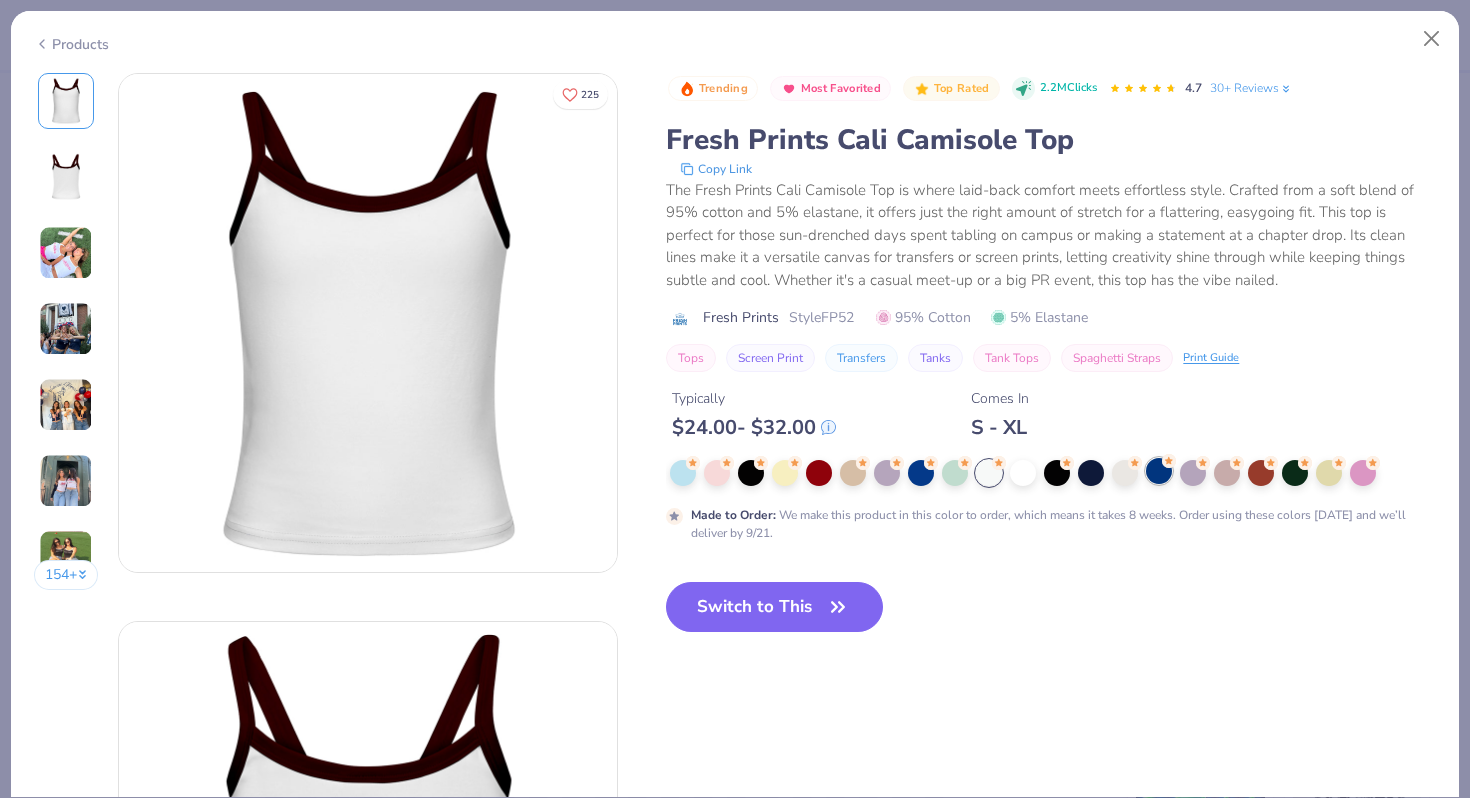 click at bounding box center [1159, 471] 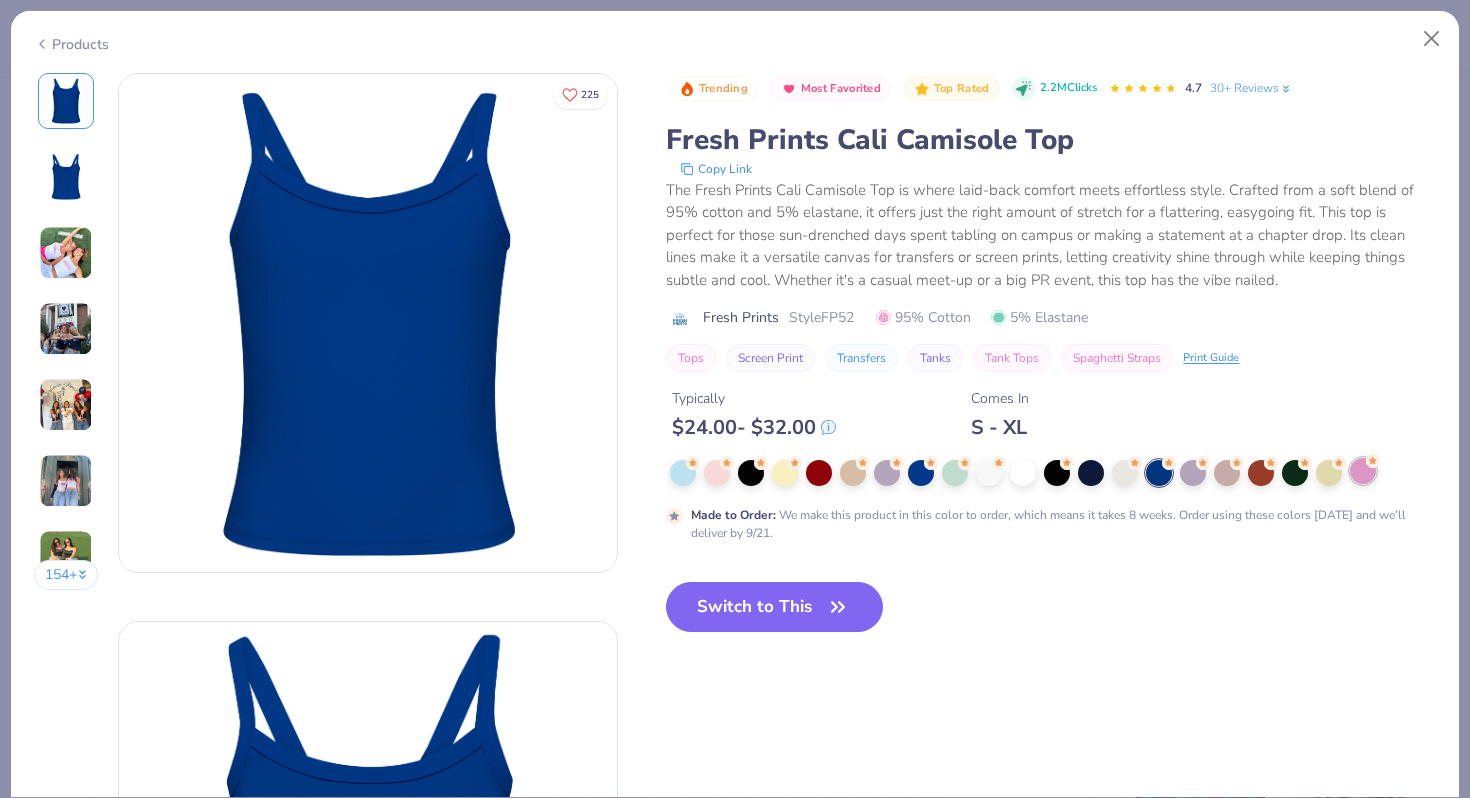 click at bounding box center (1363, 471) 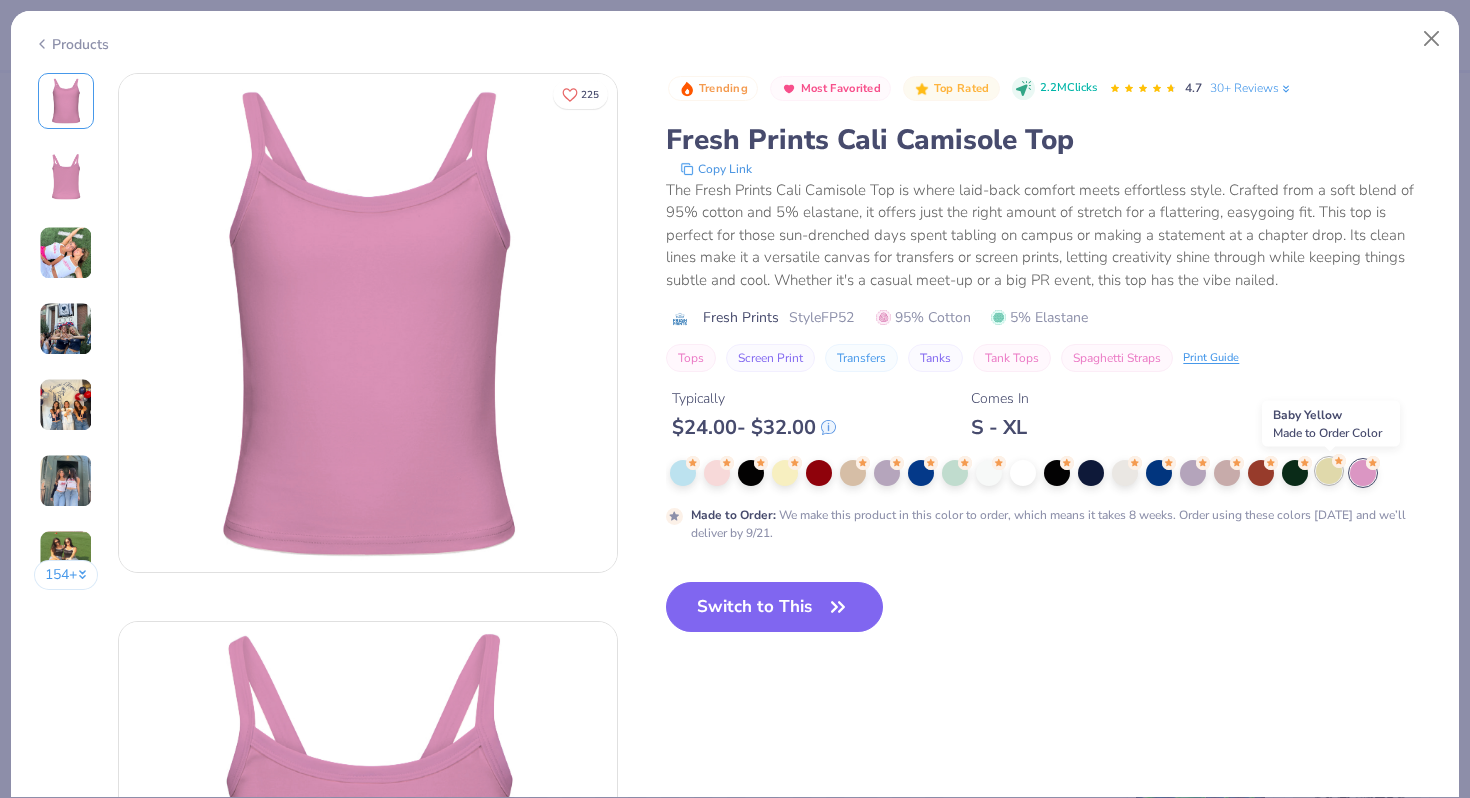 click at bounding box center (1329, 471) 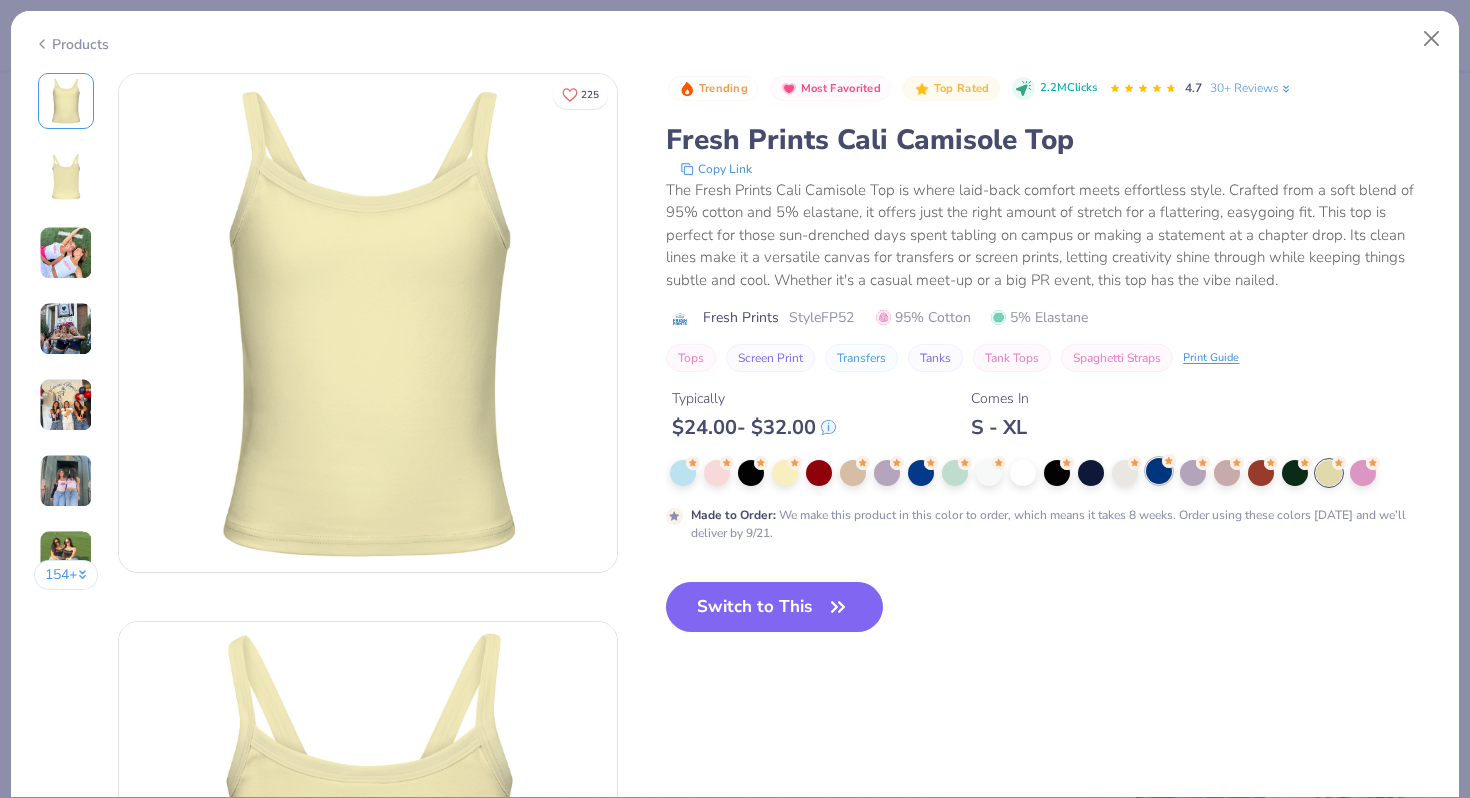 click at bounding box center (1159, 471) 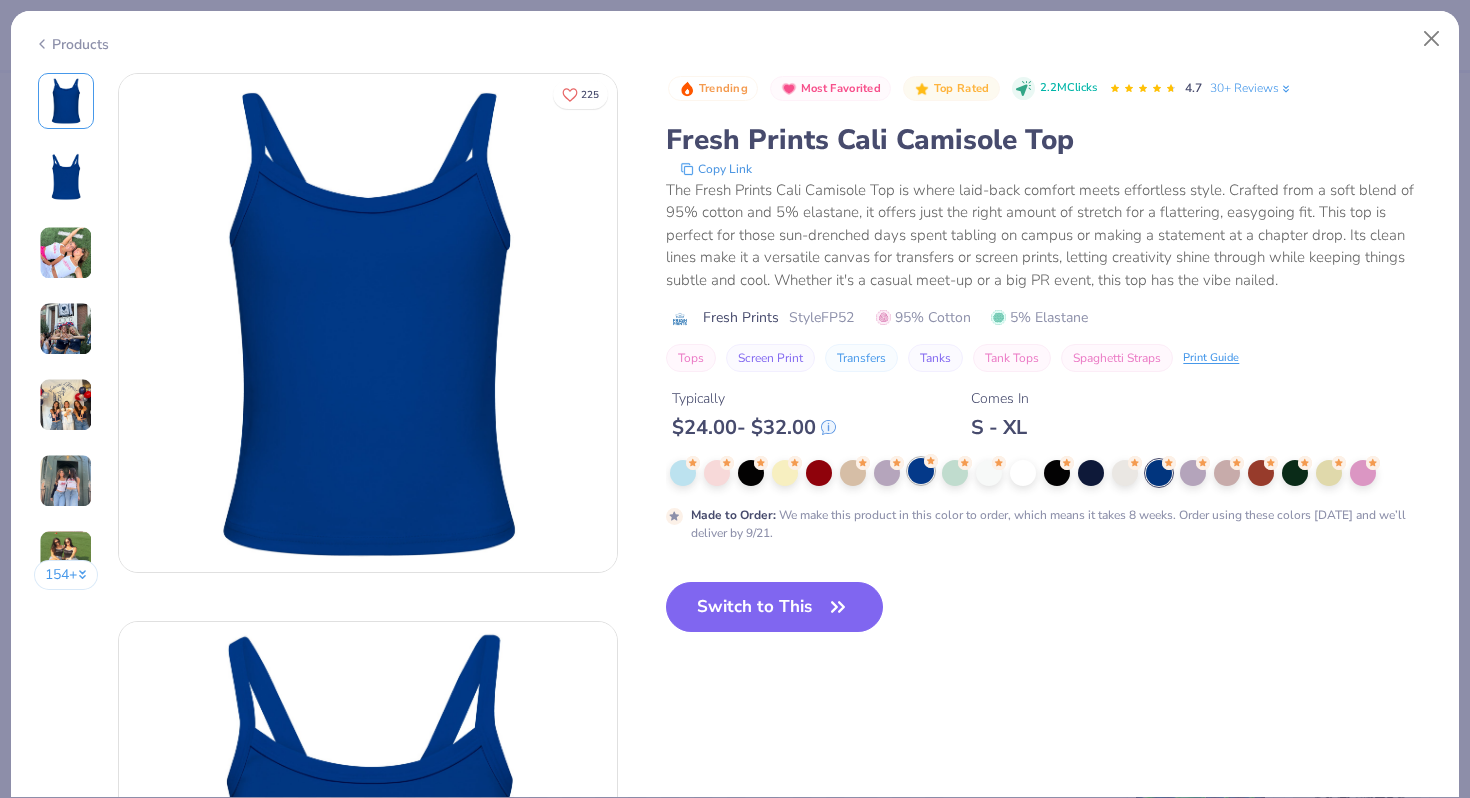 click at bounding box center (921, 471) 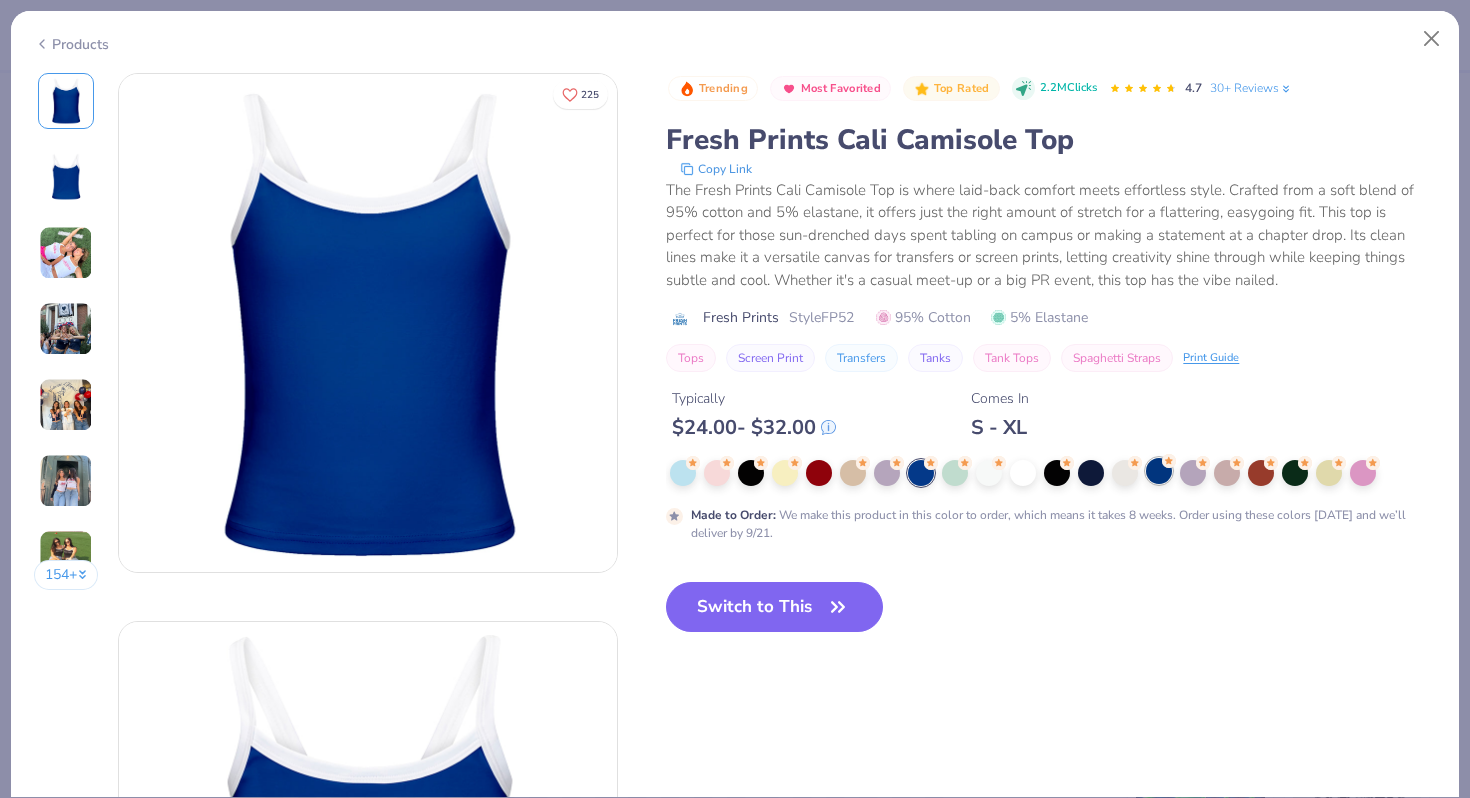 click at bounding box center [1159, 471] 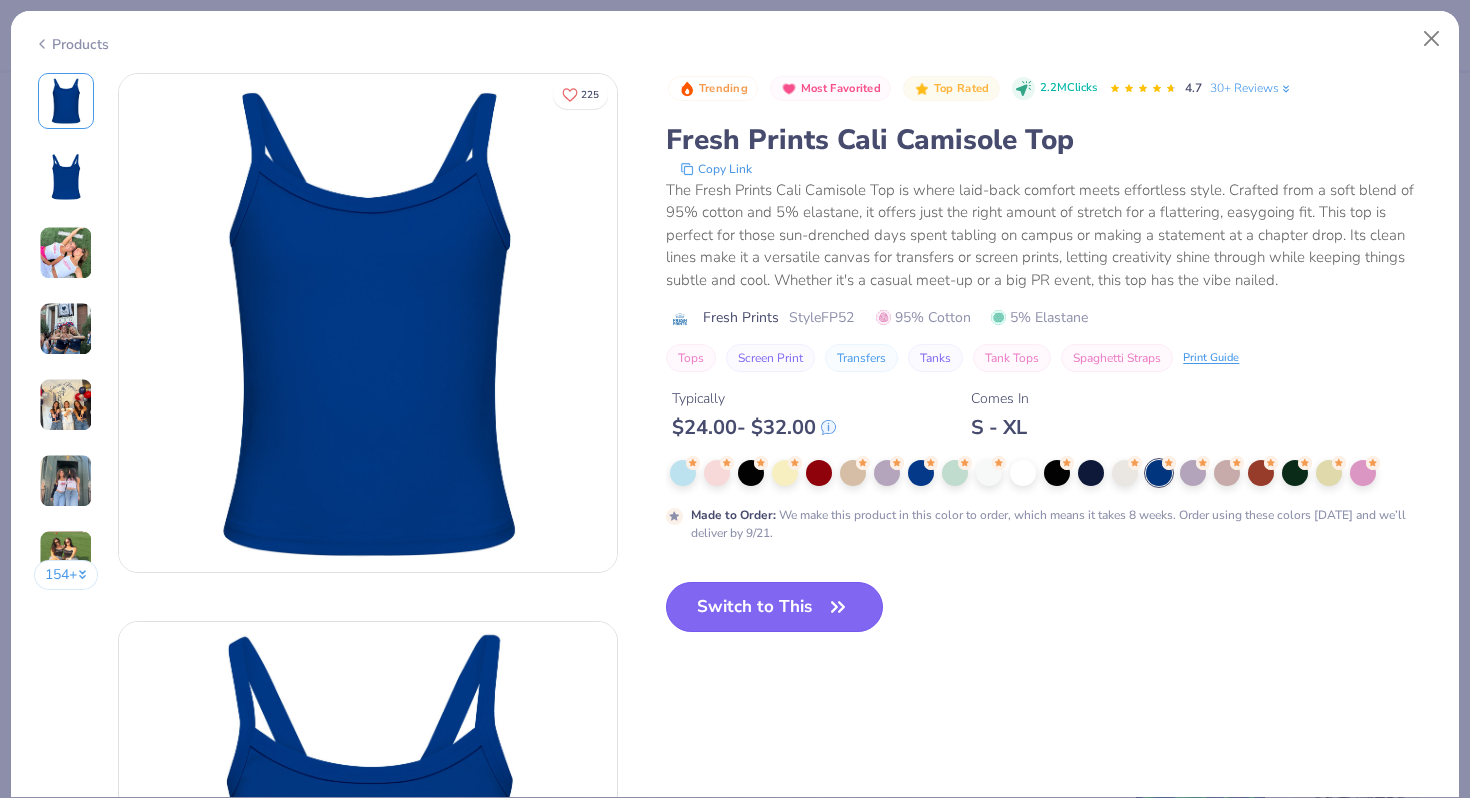 click on "Switch to This" at bounding box center [774, 607] 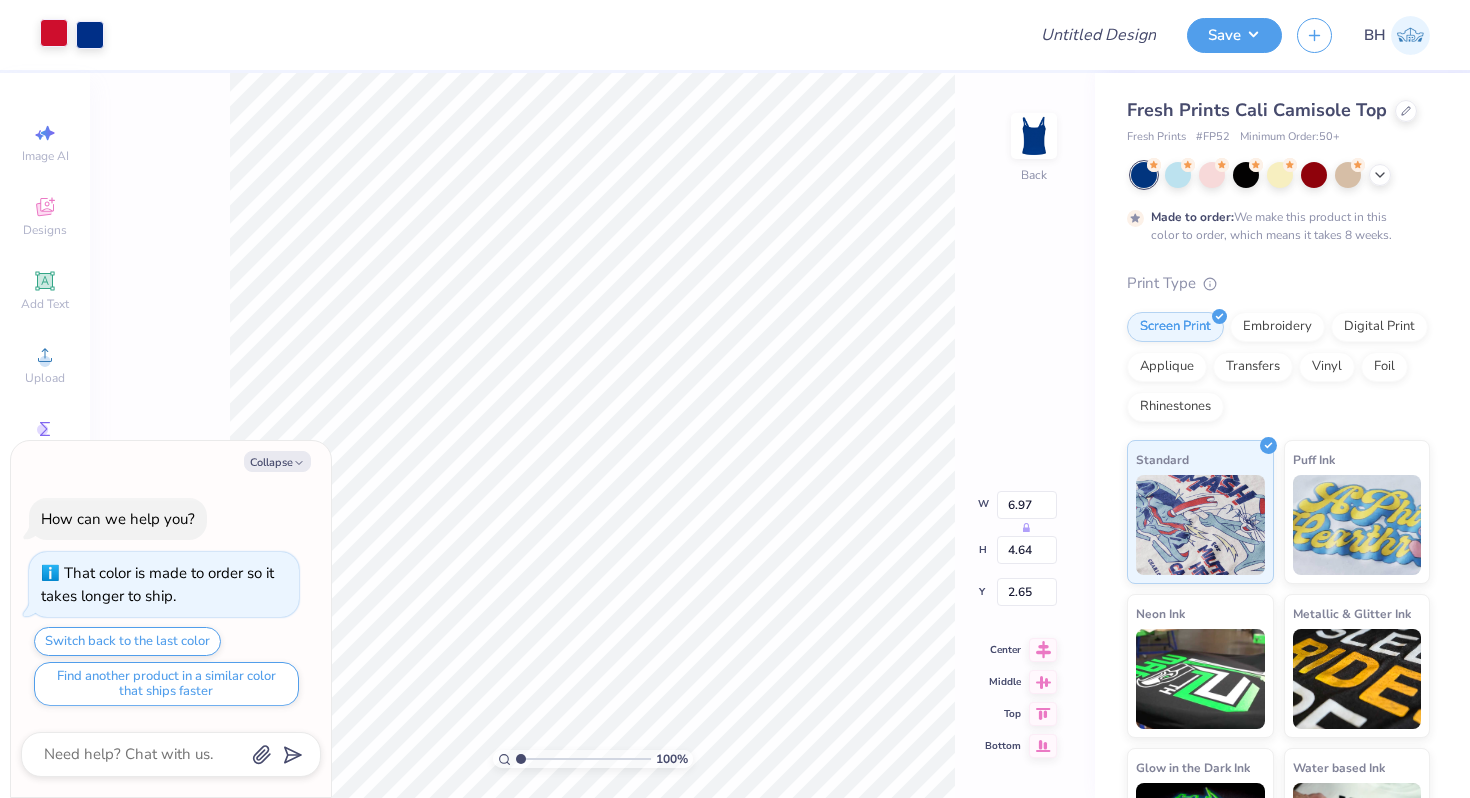click at bounding box center (54, 33) 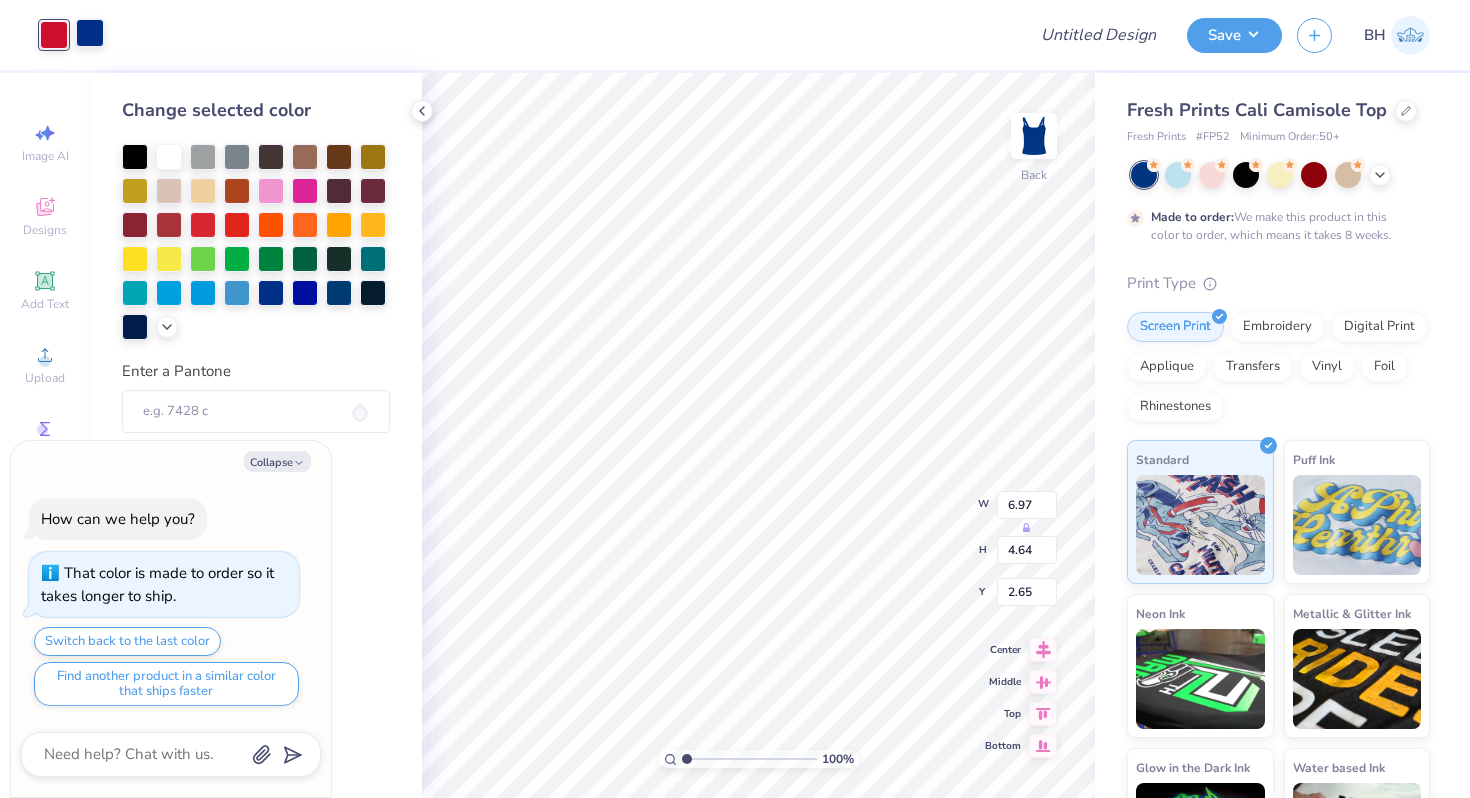 click at bounding box center [90, 33] 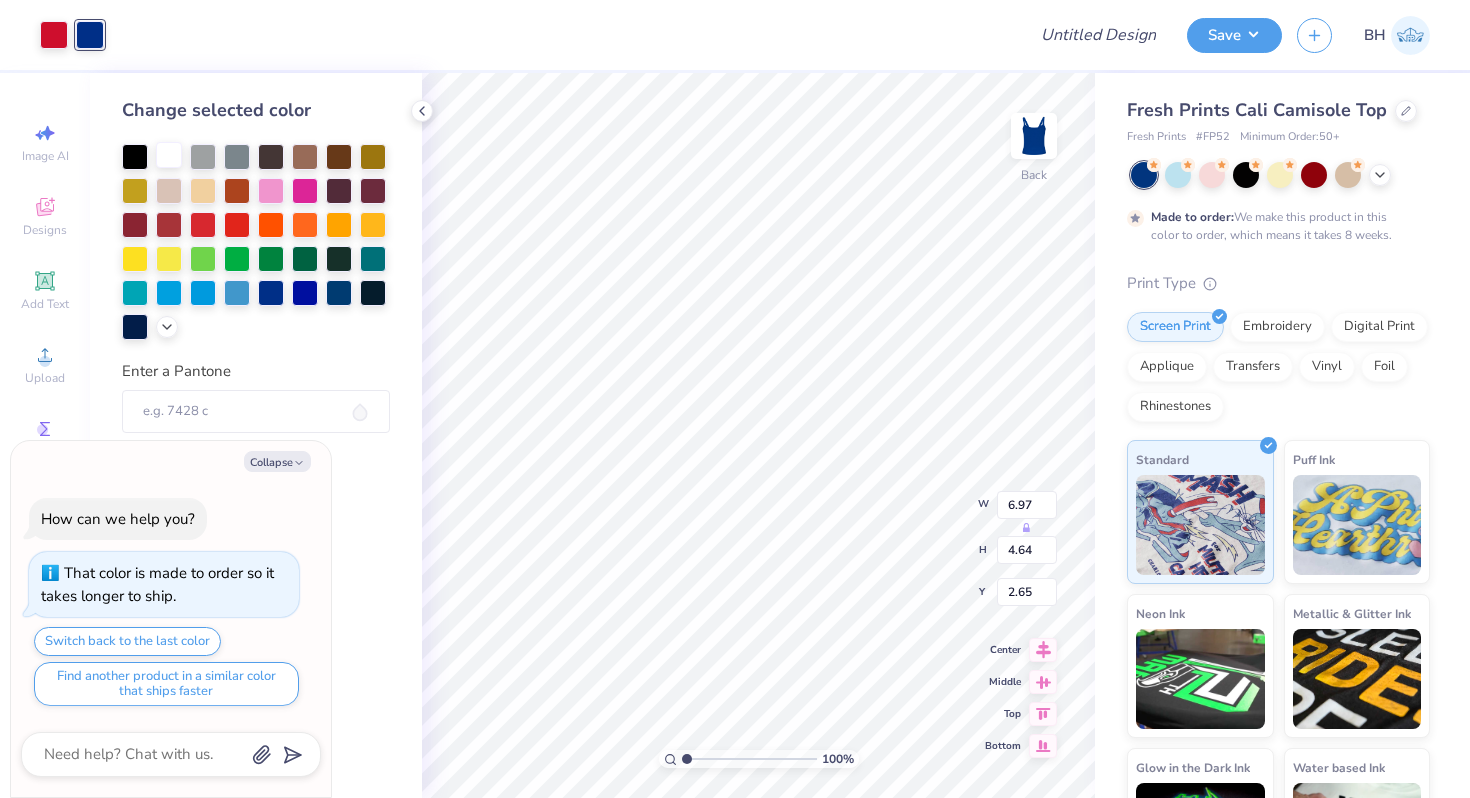 click at bounding box center (169, 155) 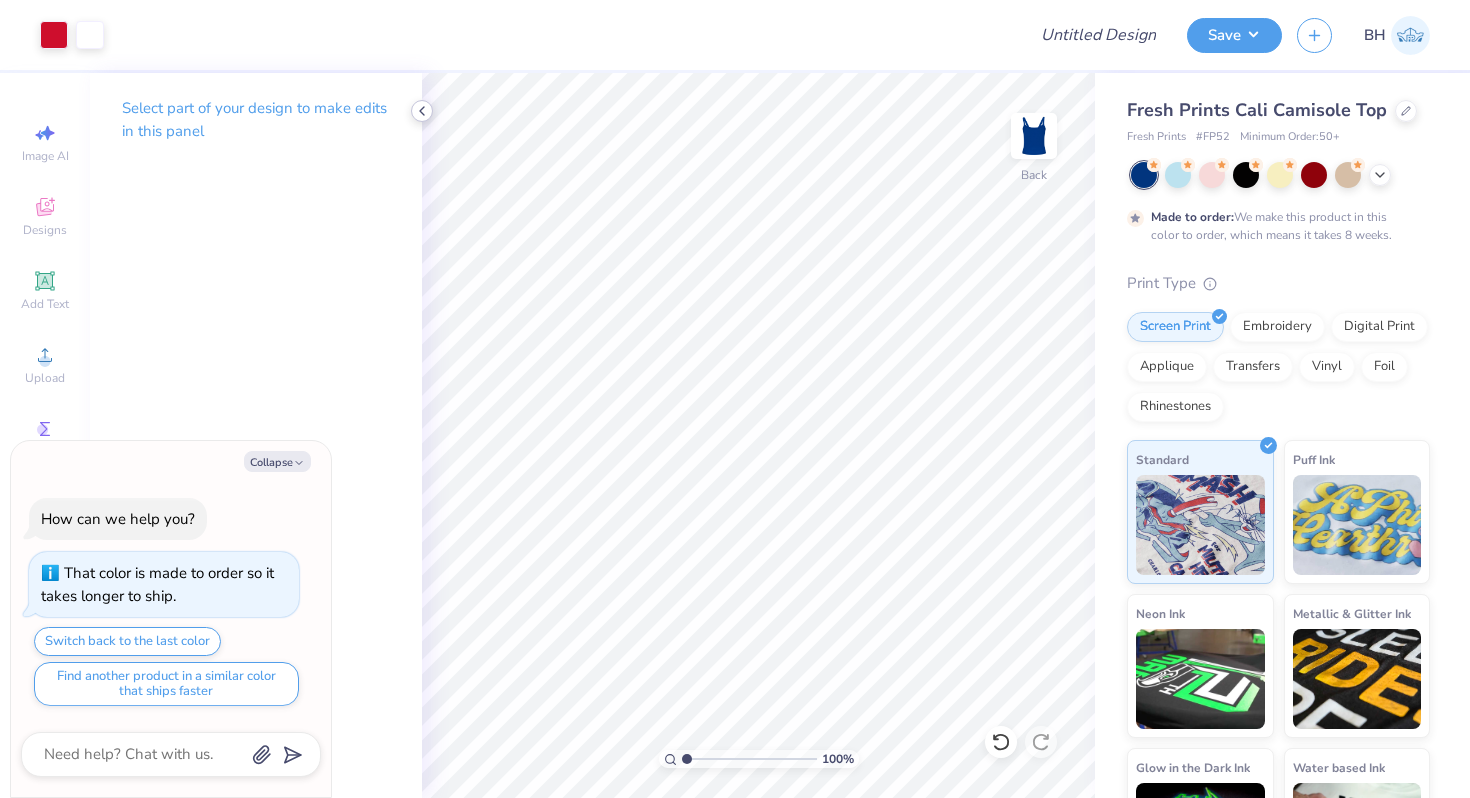 click 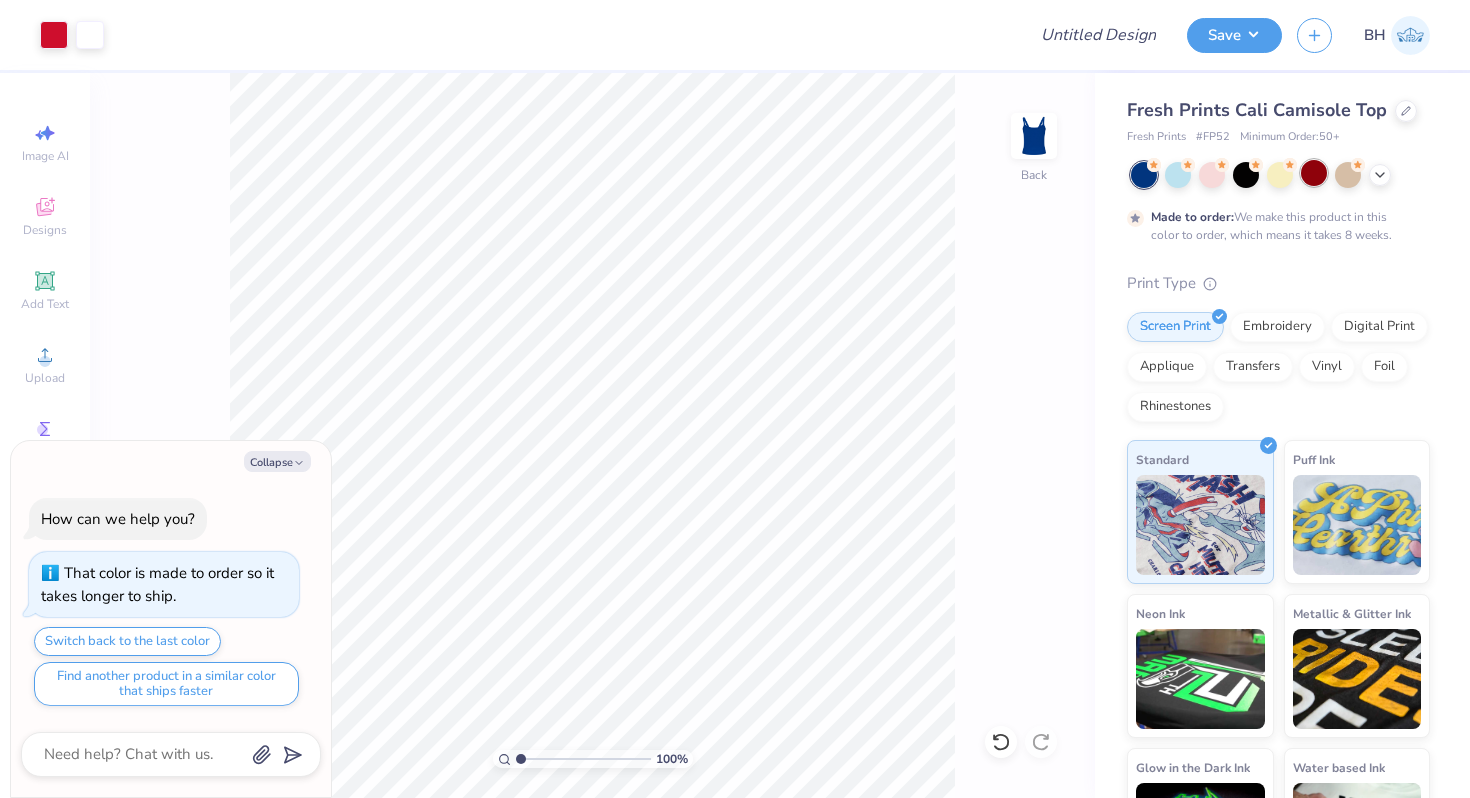 click at bounding box center (1314, 173) 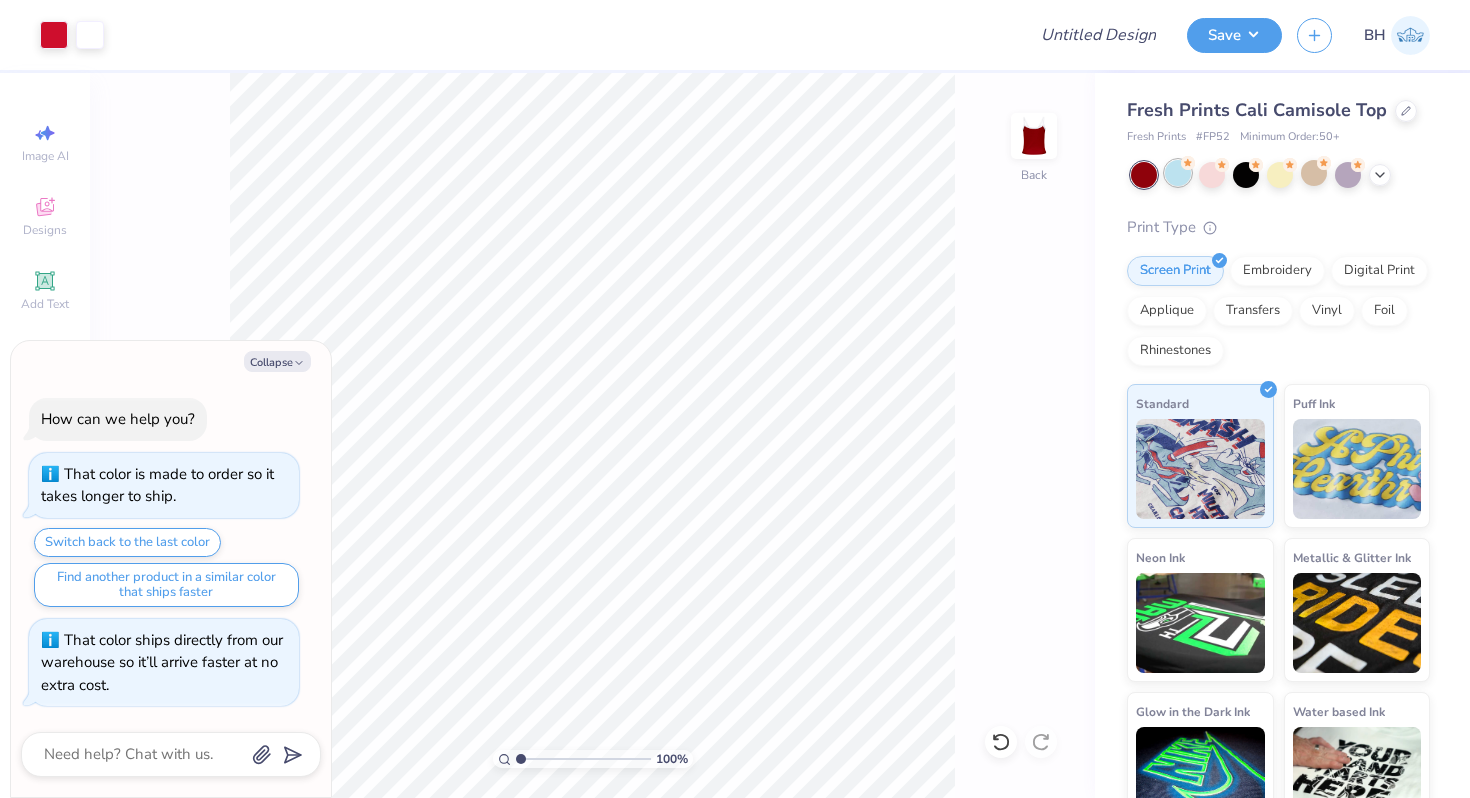 click at bounding box center [1178, 173] 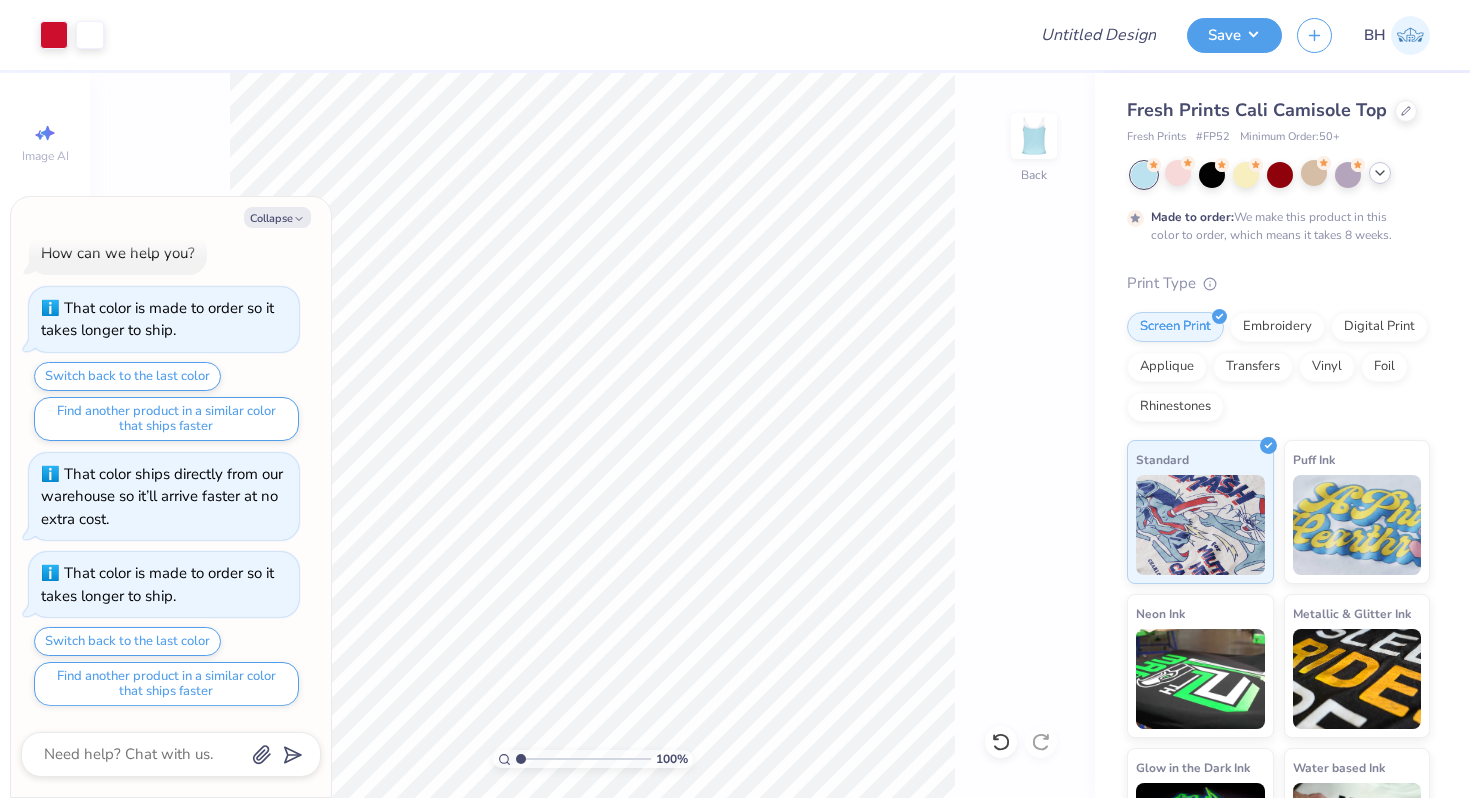 click at bounding box center [1380, 173] 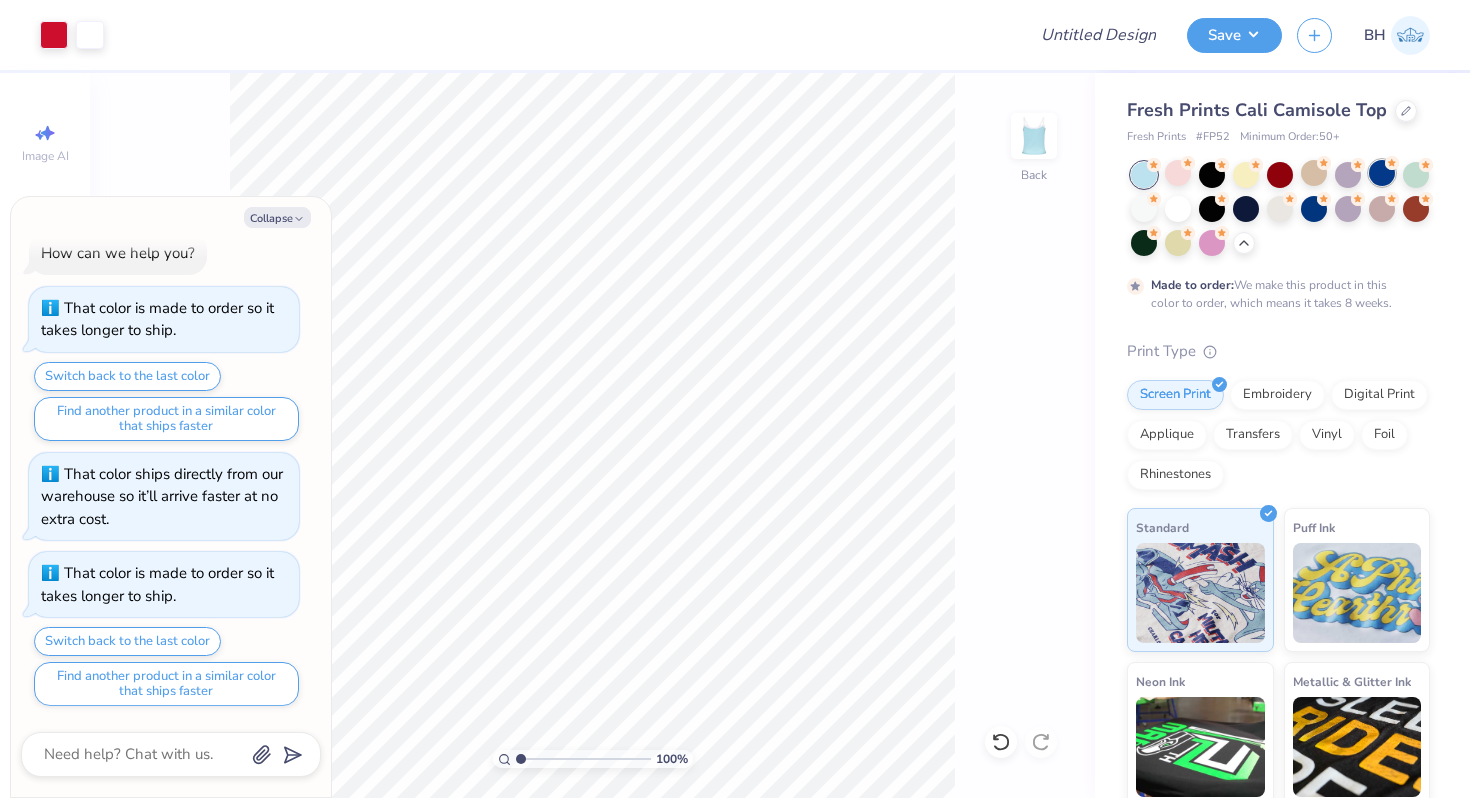 click at bounding box center [1382, 173] 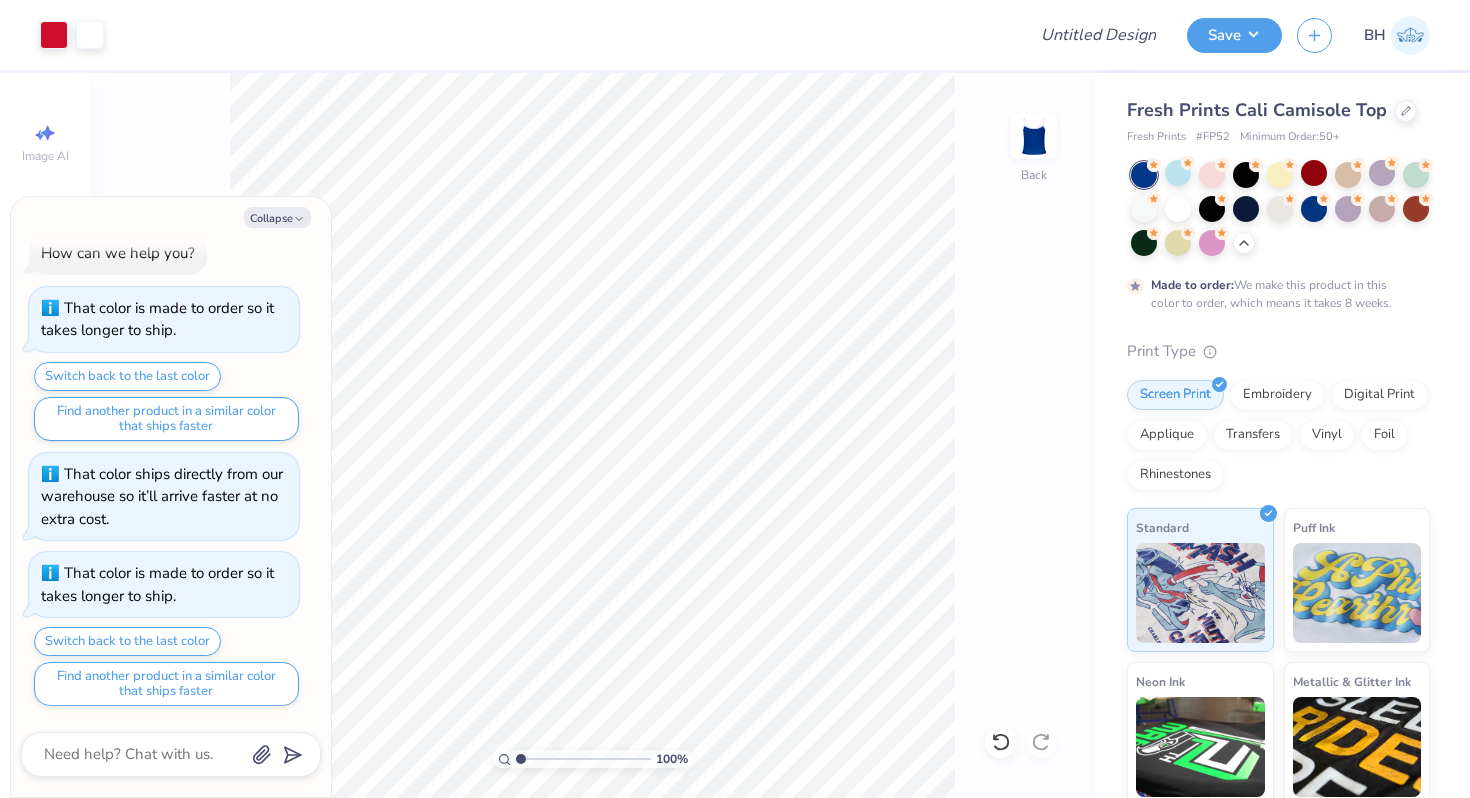 click at bounding box center [1280, 209] 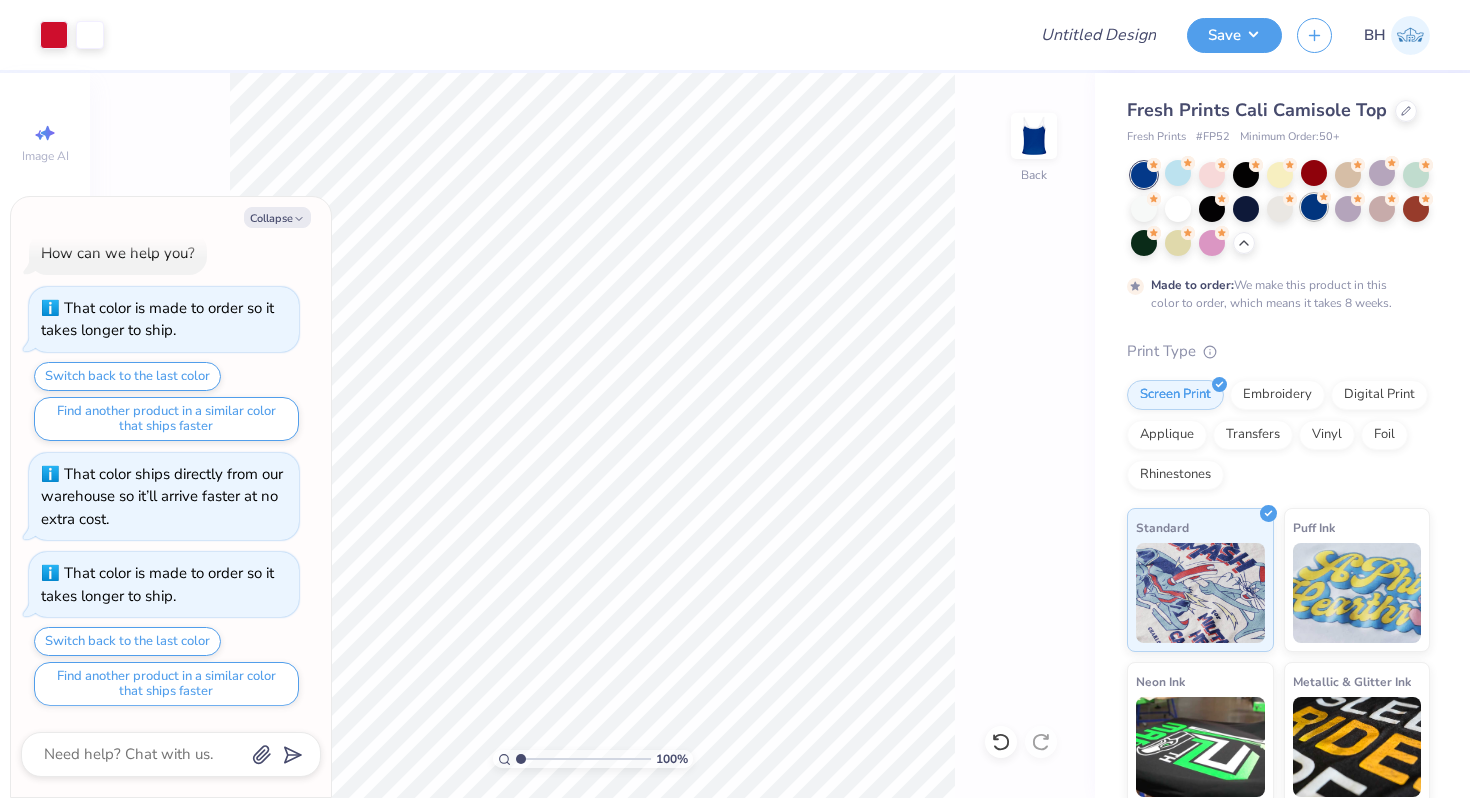 click at bounding box center [1314, 207] 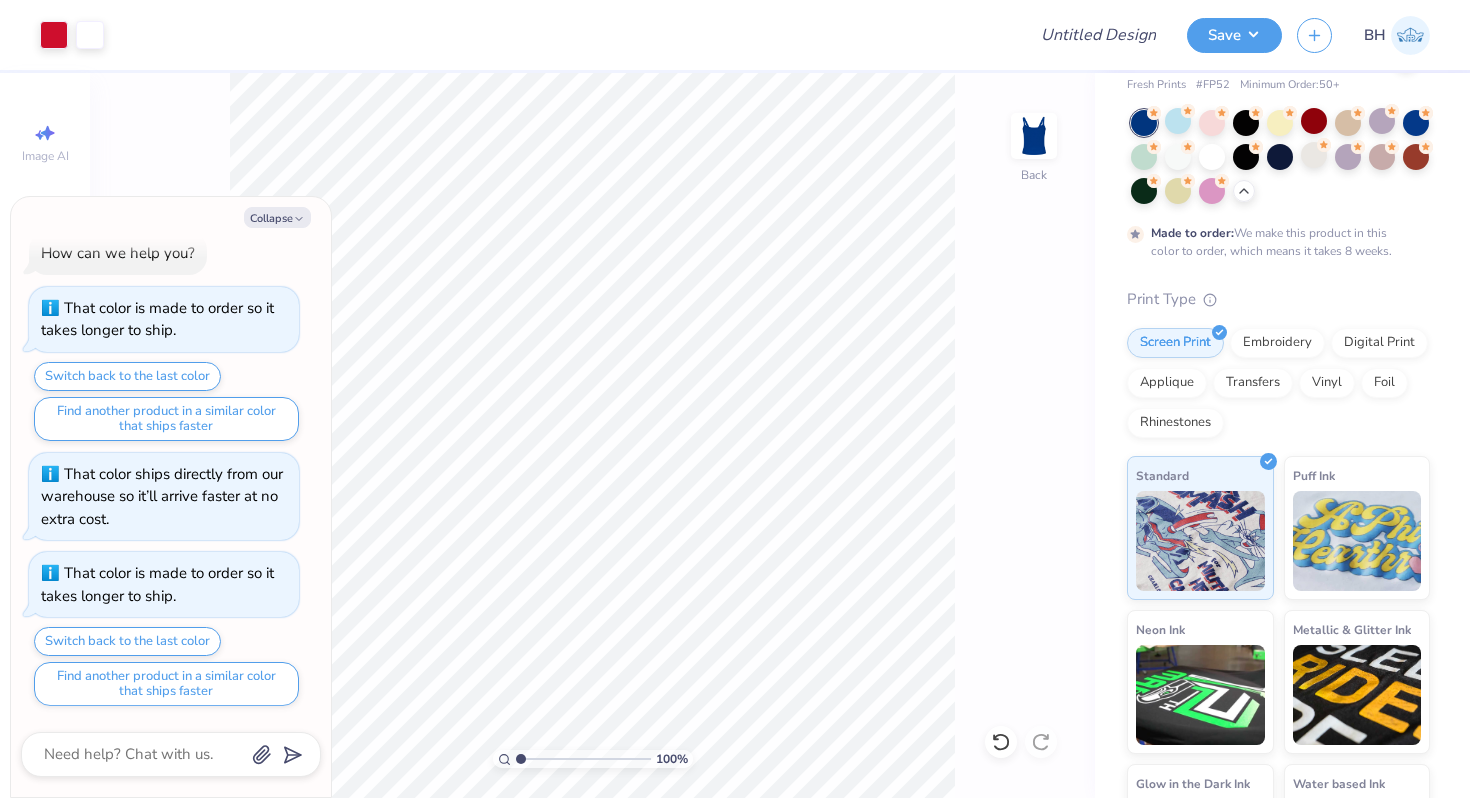 scroll, scrollTop: 0, scrollLeft: 0, axis: both 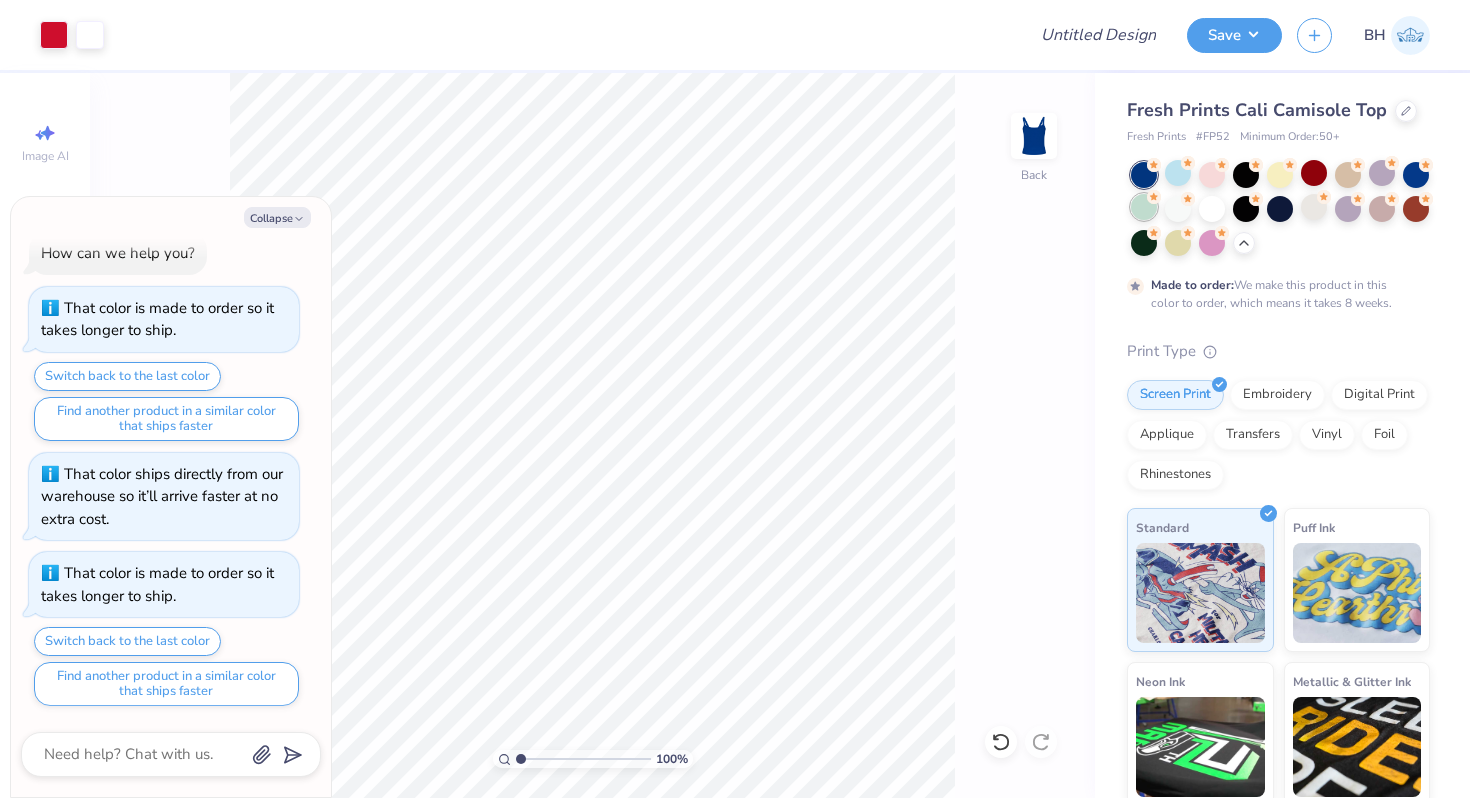 click 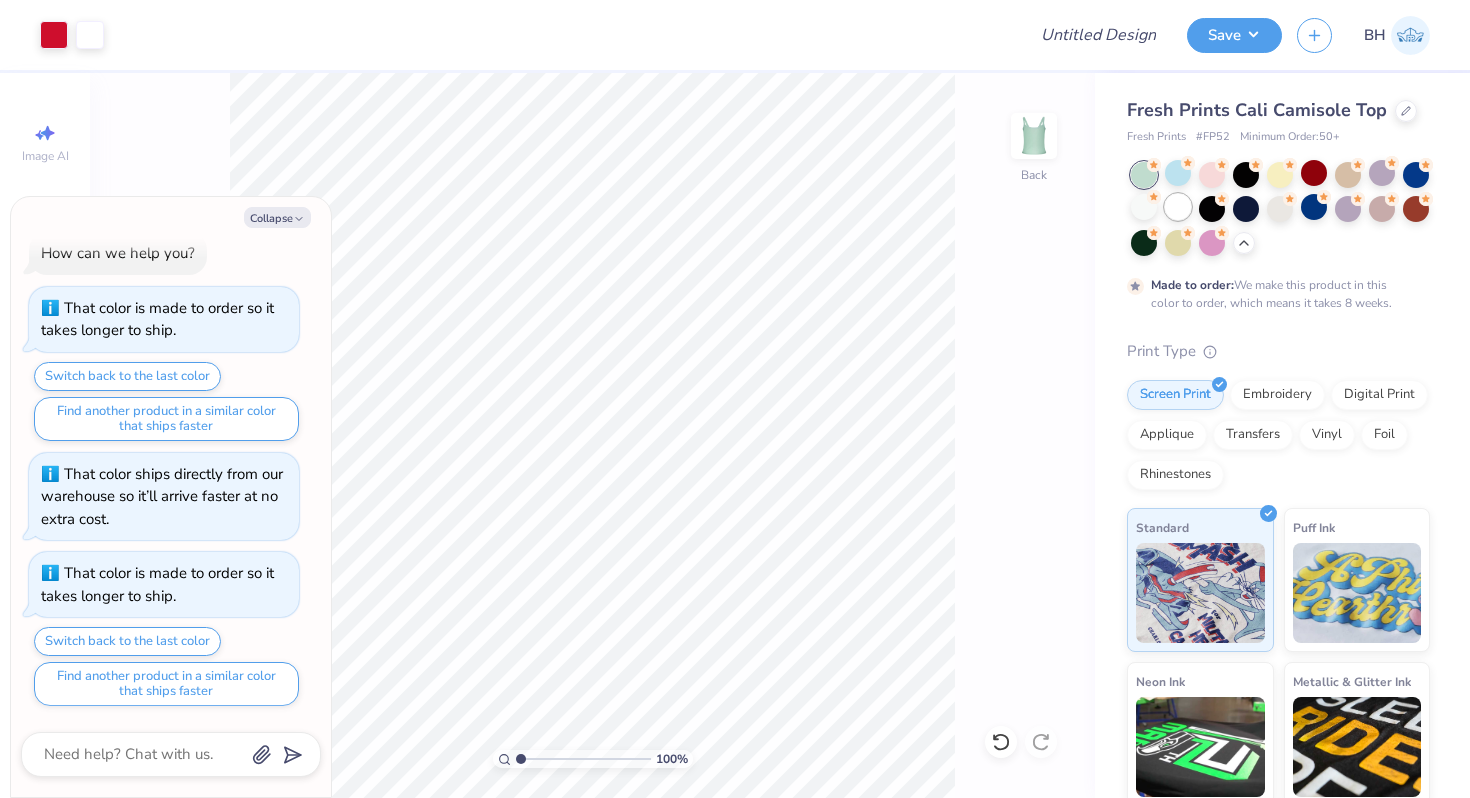 click at bounding box center (1178, 207) 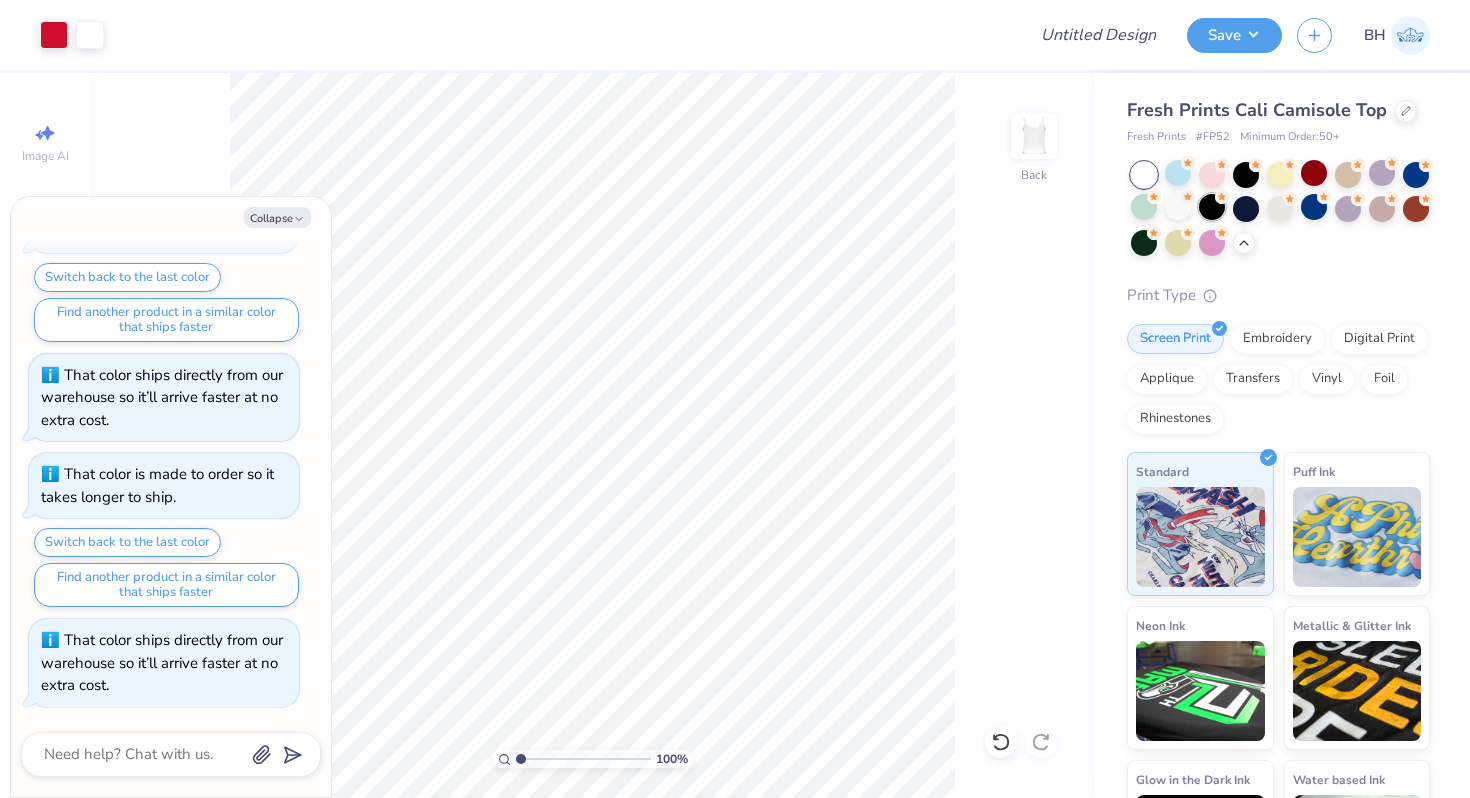 click at bounding box center (1212, 207) 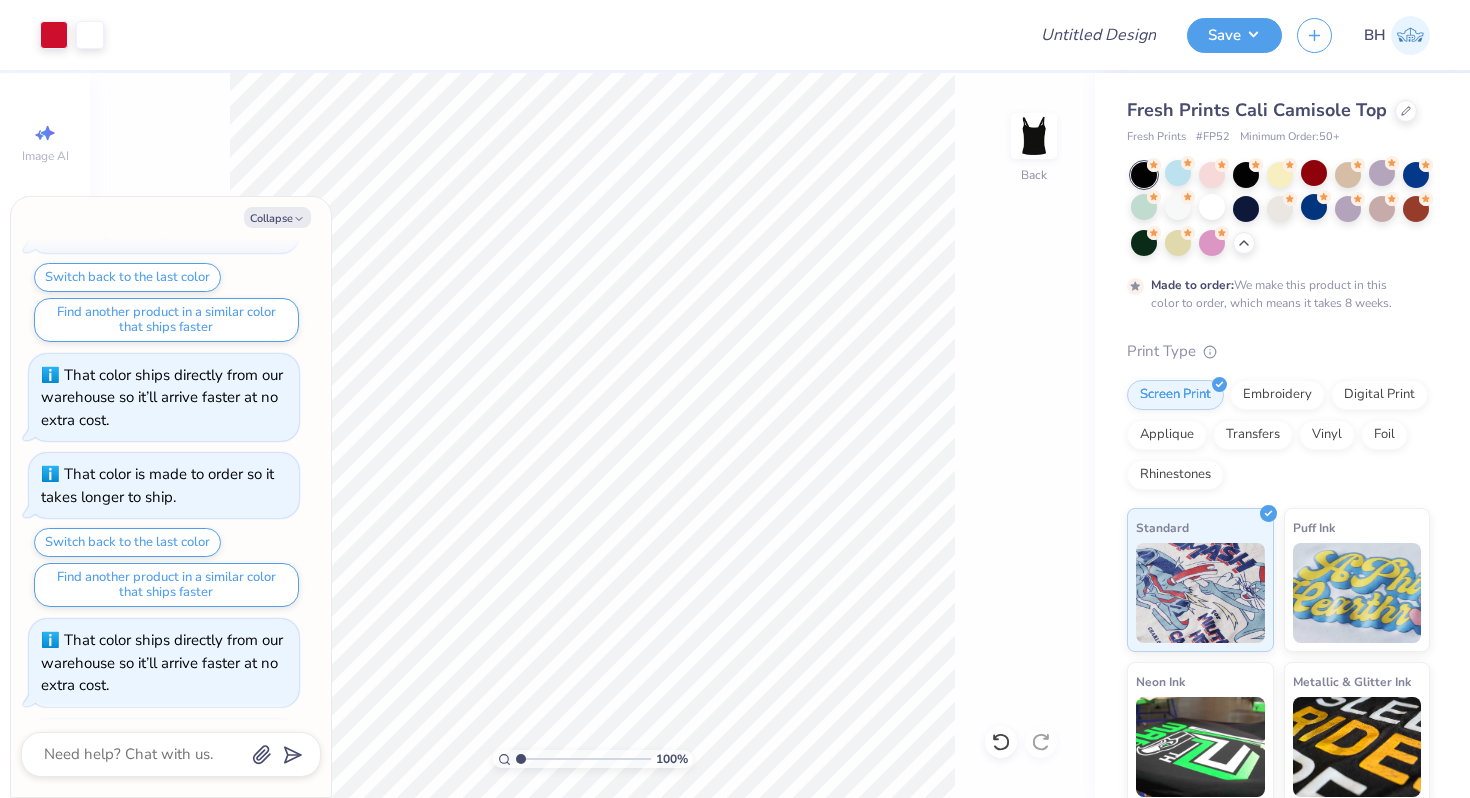 scroll, scrollTop: 287, scrollLeft: 0, axis: vertical 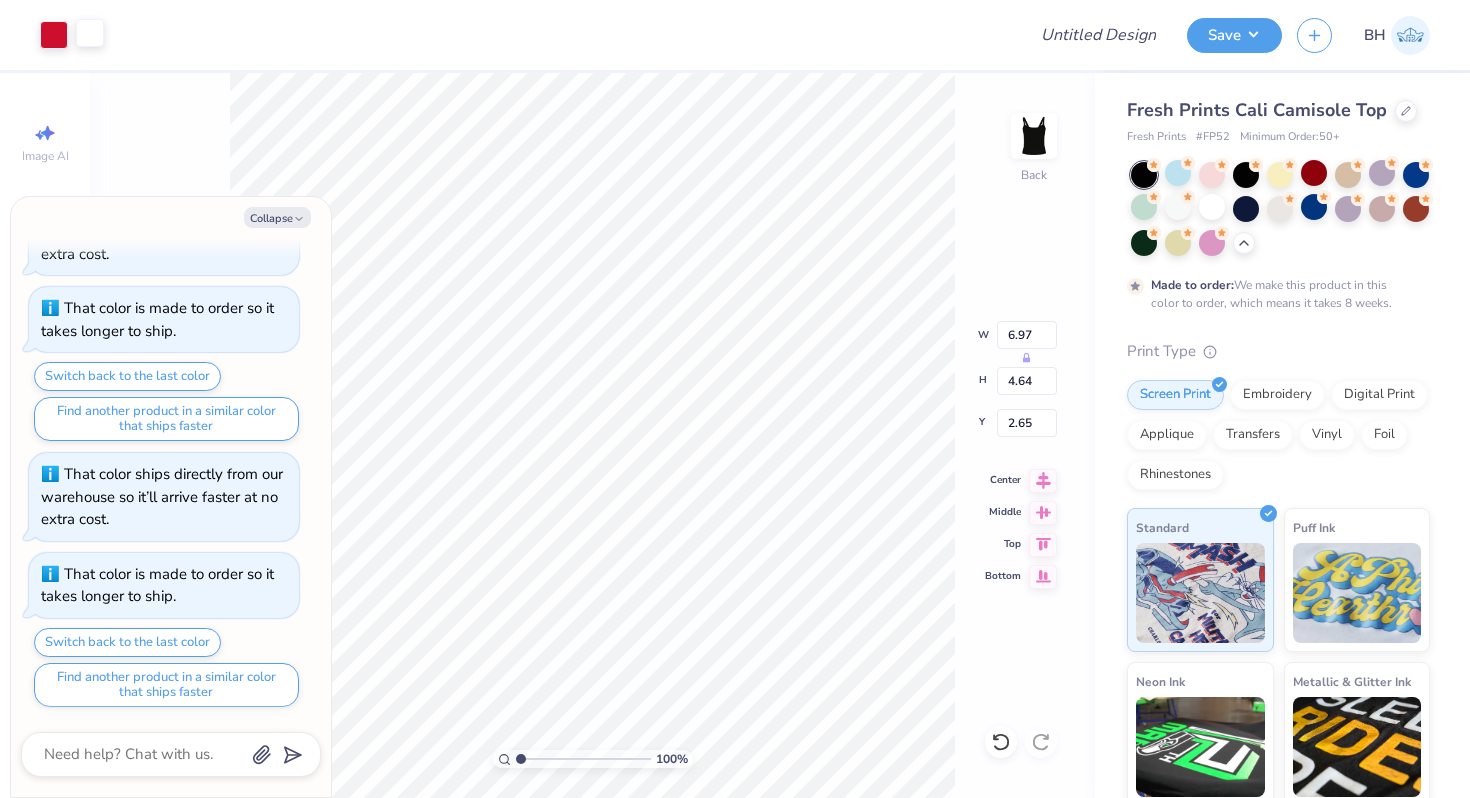 click at bounding box center [90, 33] 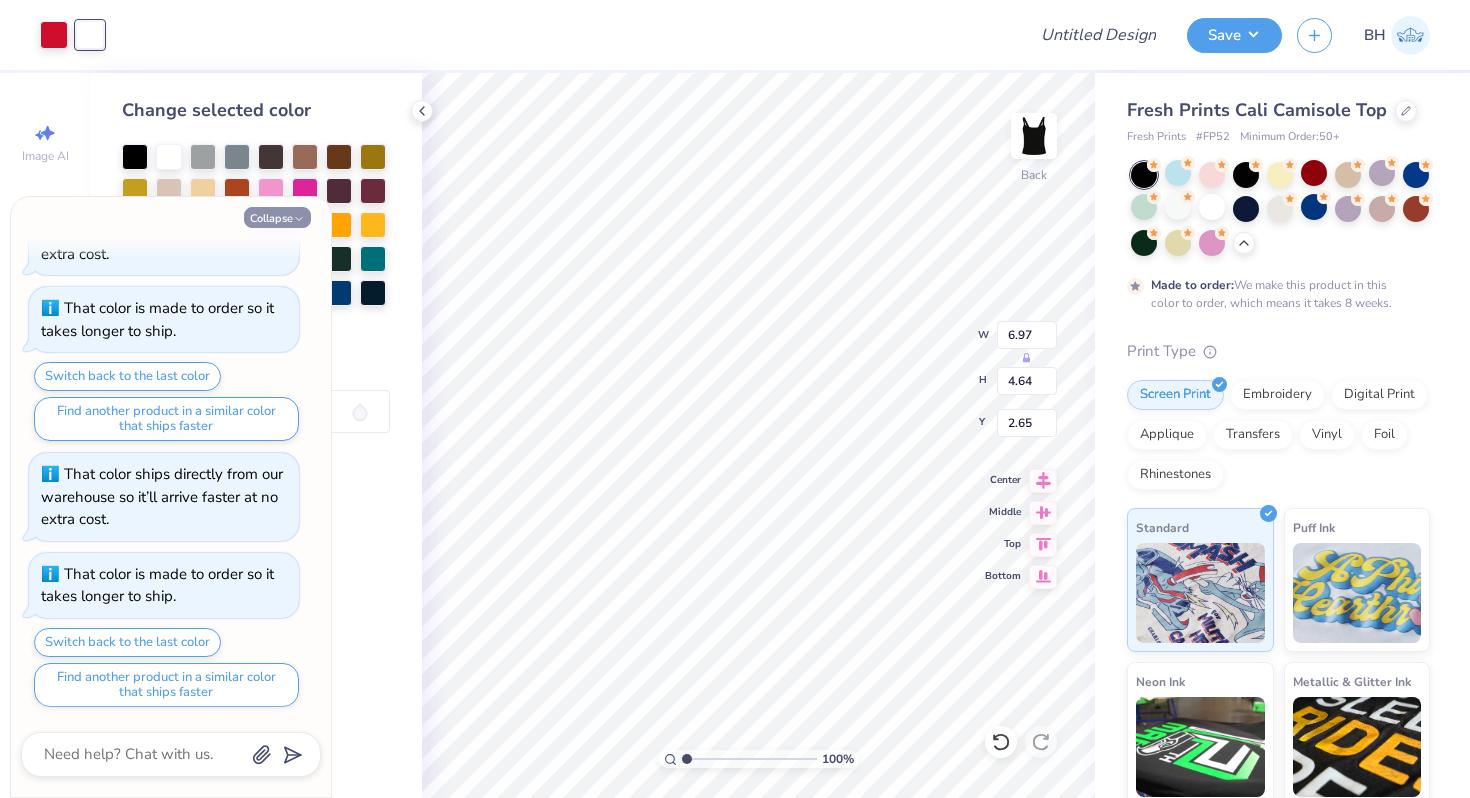 click 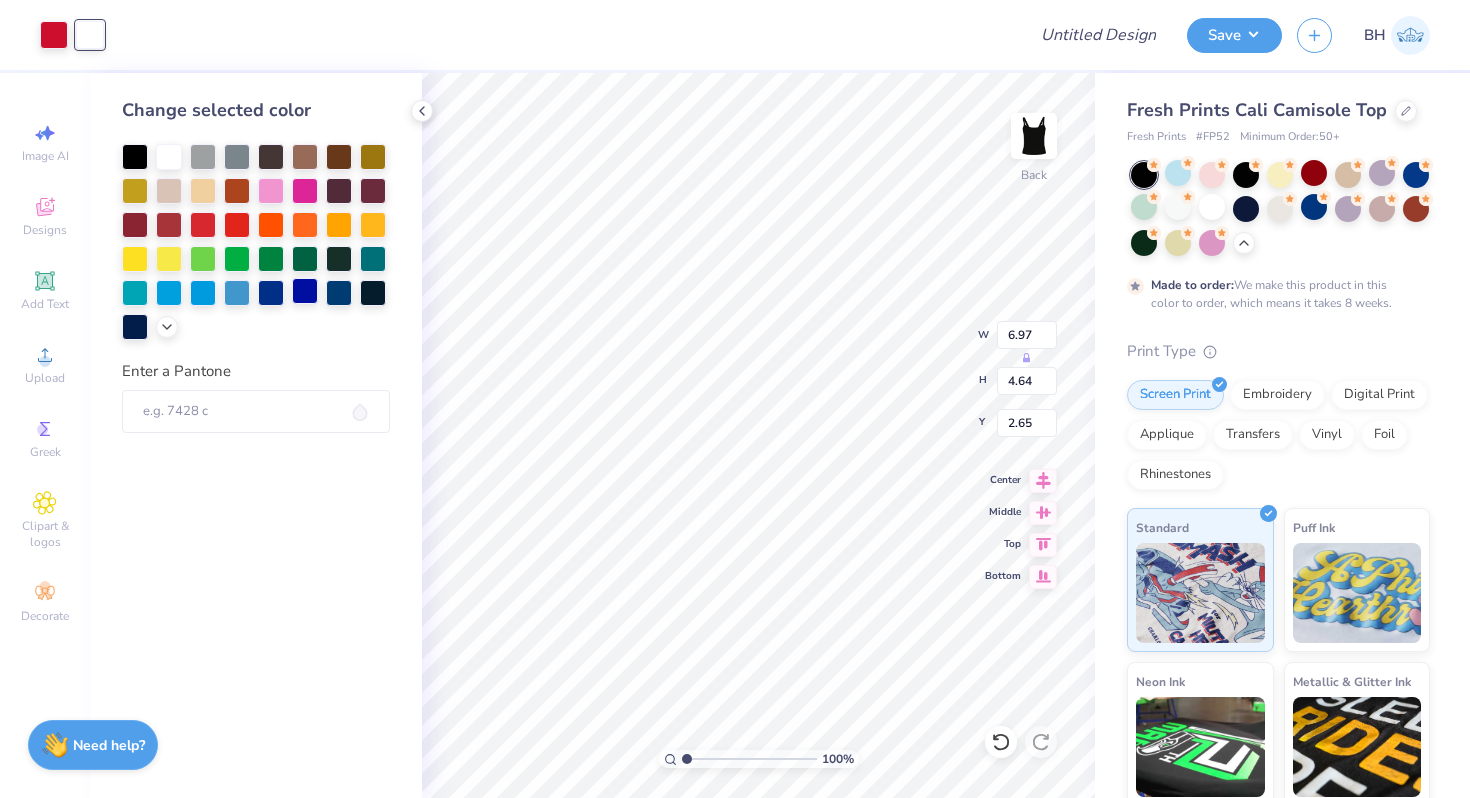 click at bounding box center [305, 291] 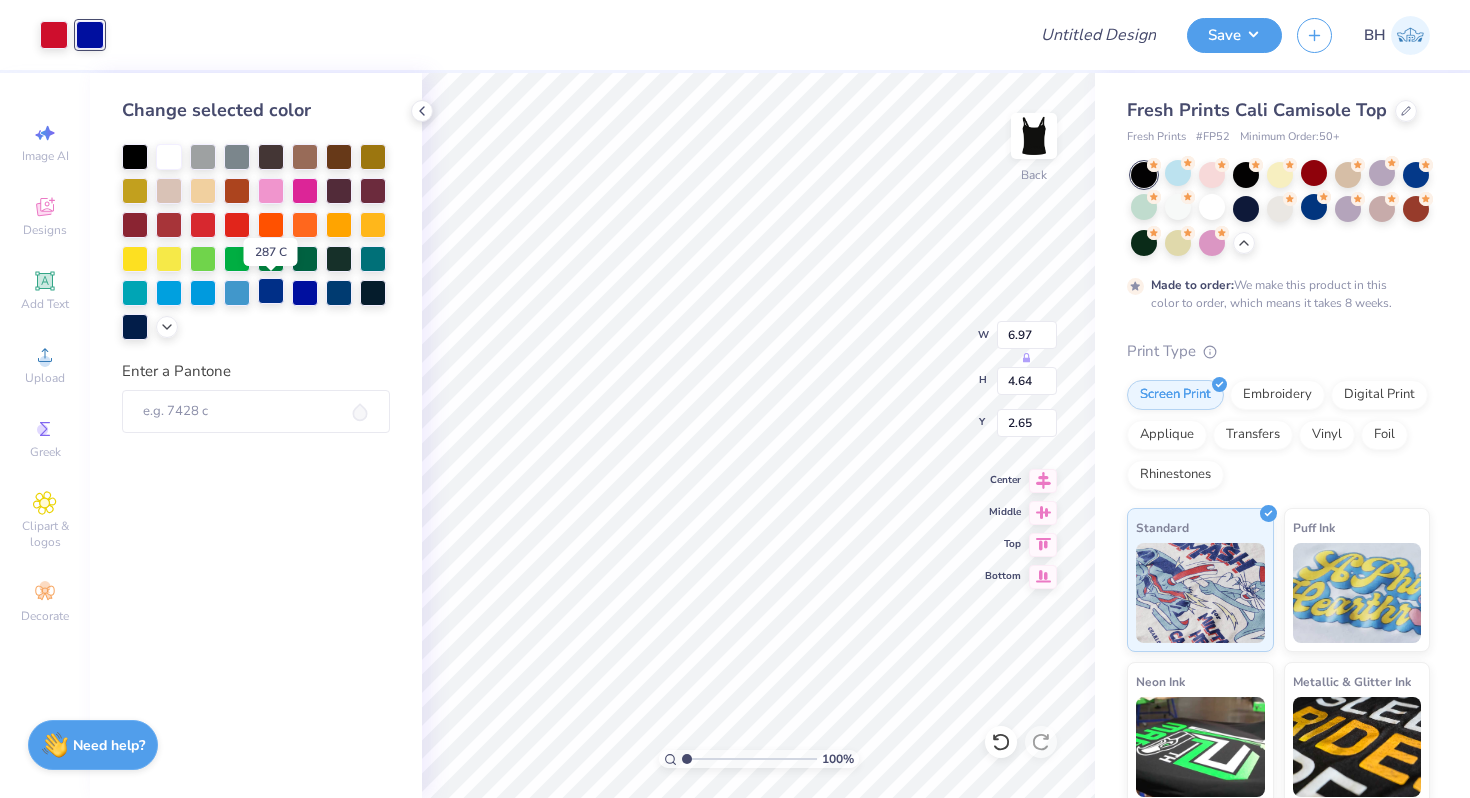 click at bounding box center (271, 291) 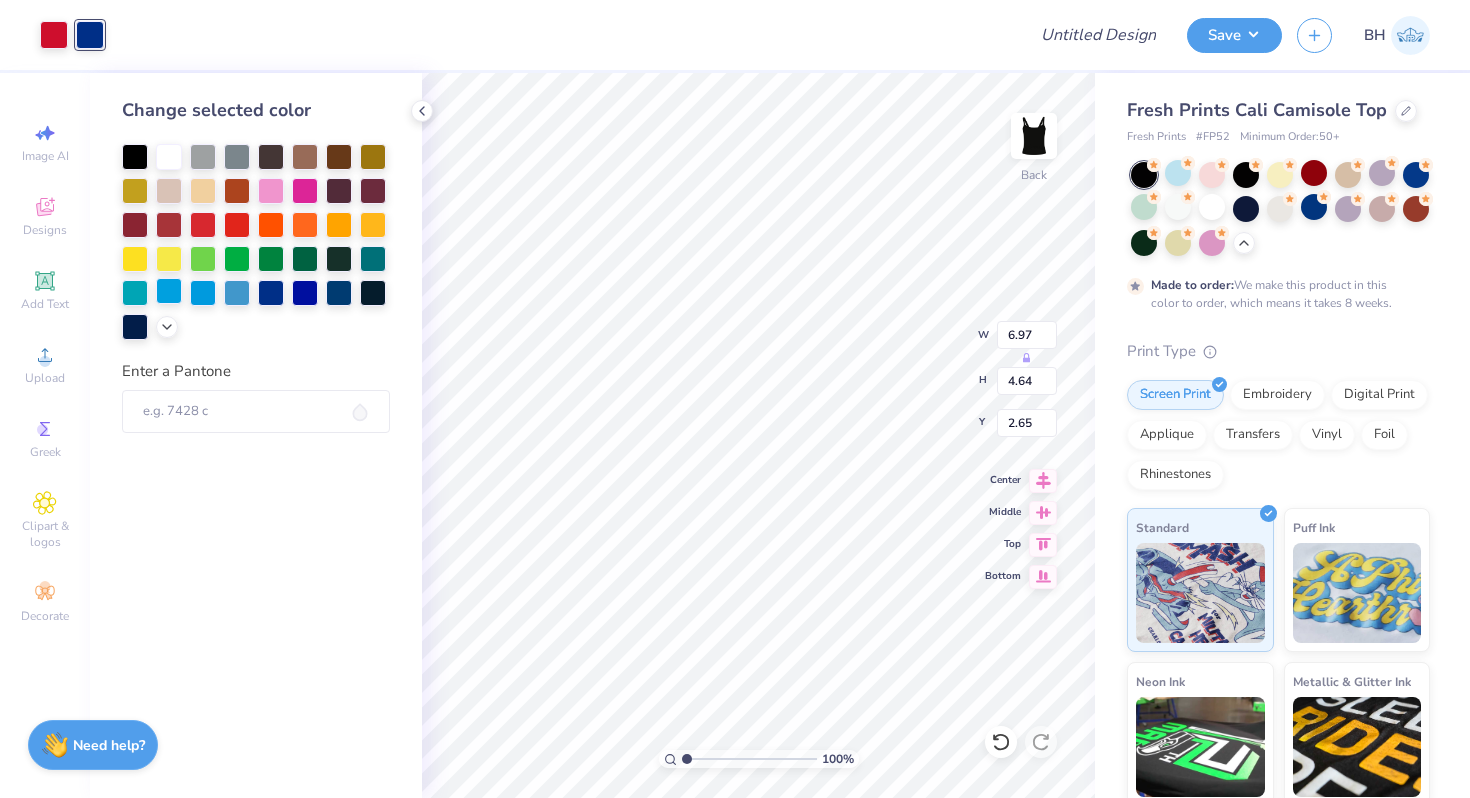 click at bounding box center [169, 291] 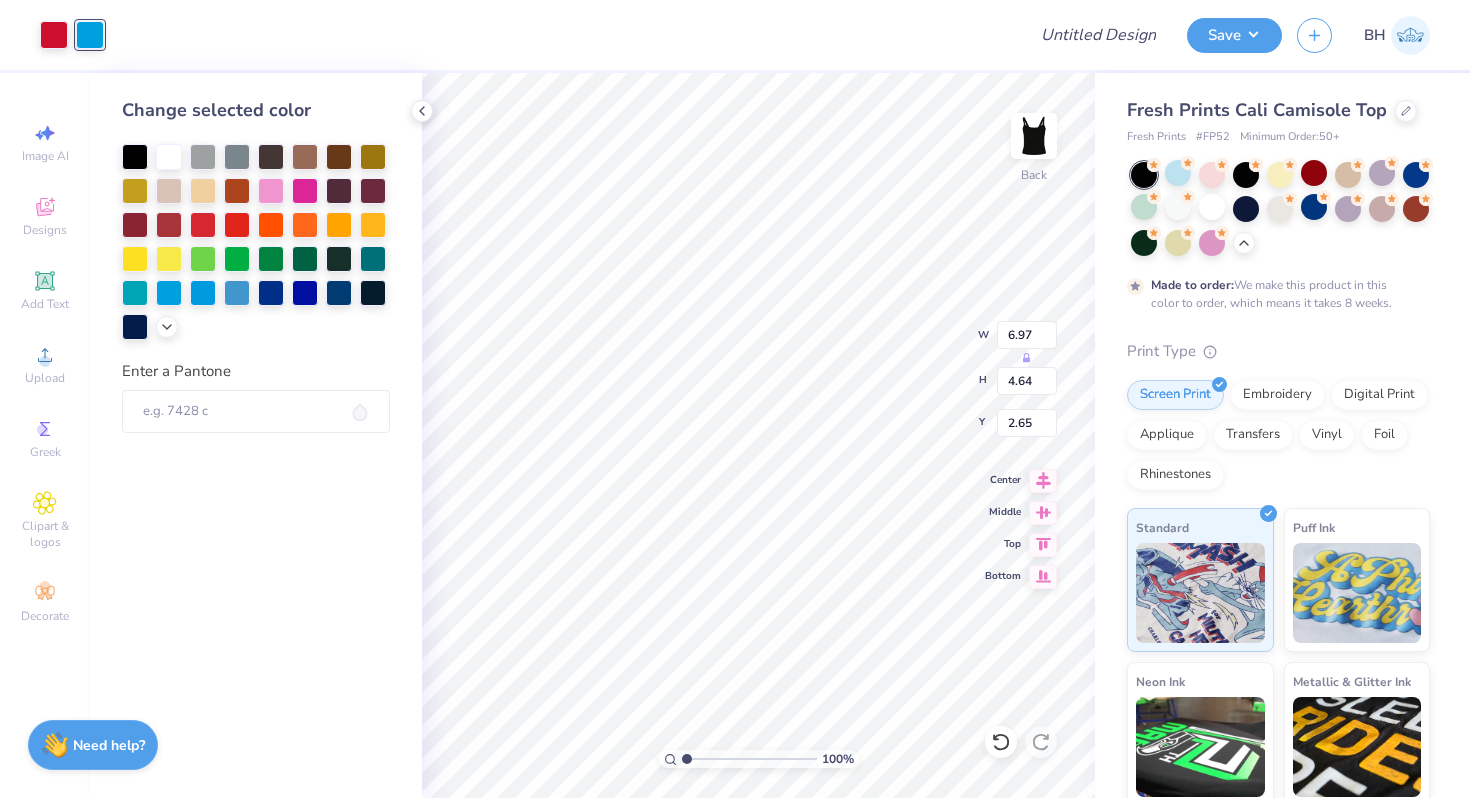click on "Enter a Pantone" at bounding box center [256, 396] 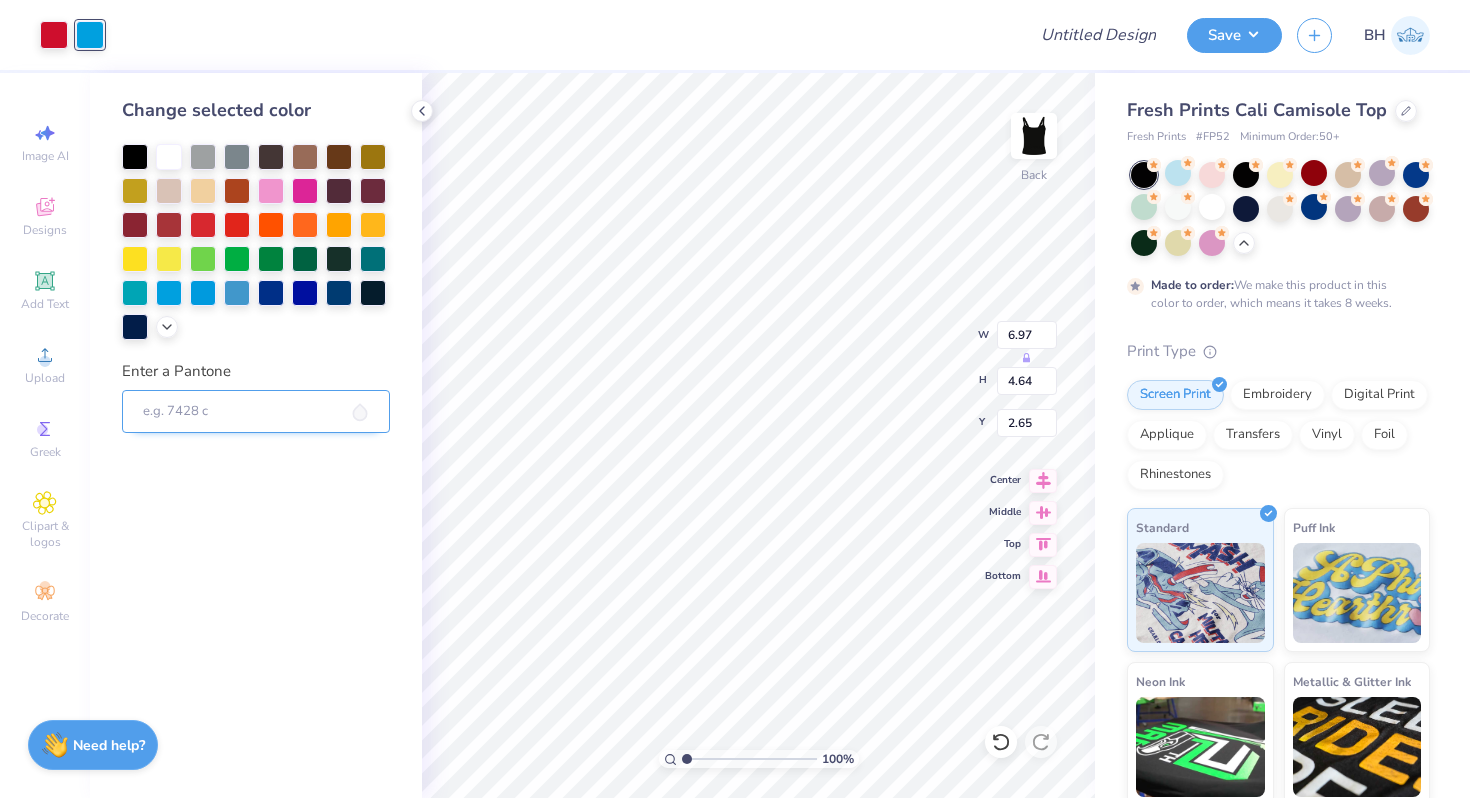 click on "Enter a Pantone" at bounding box center [256, 412] 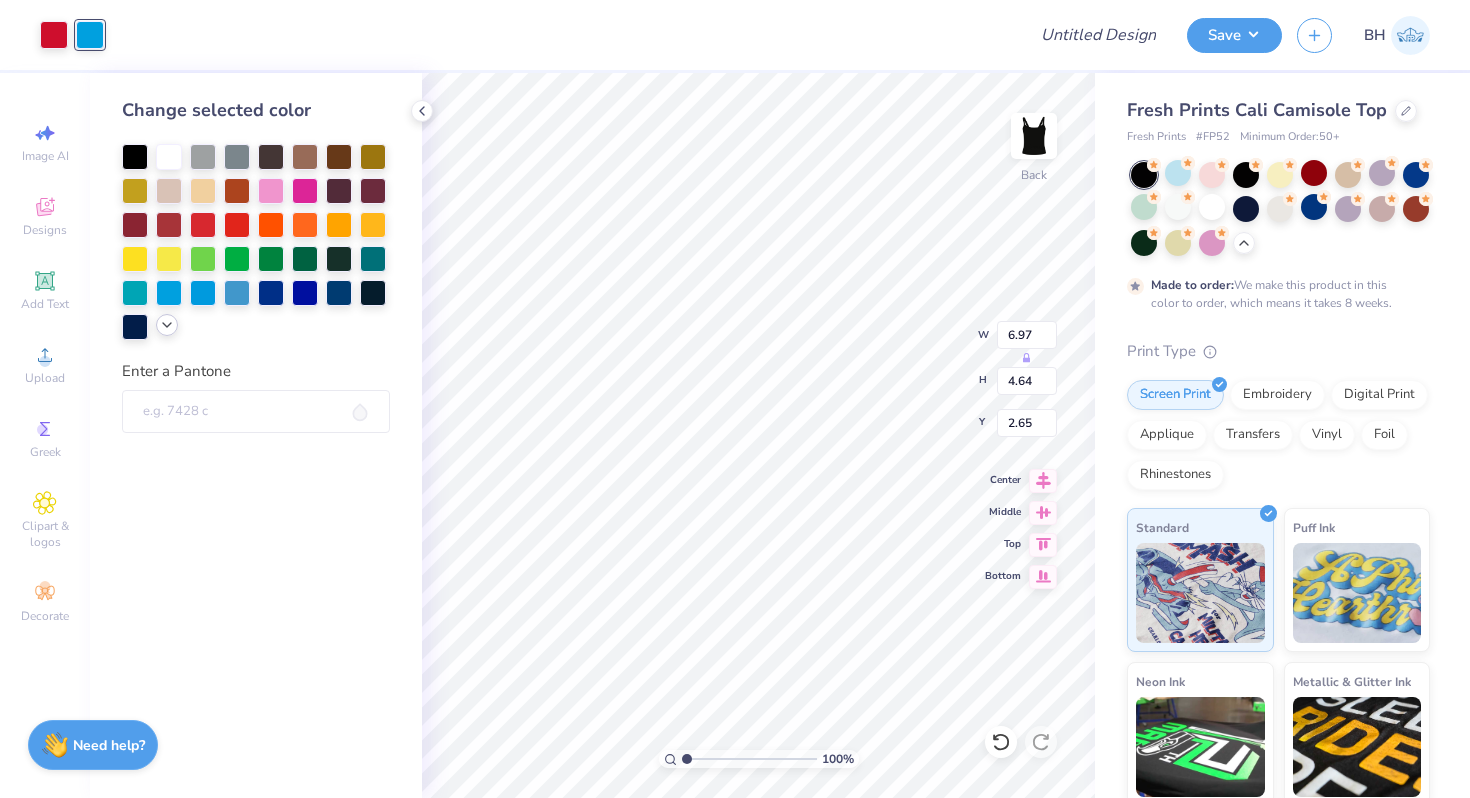 click at bounding box center (167, 325) 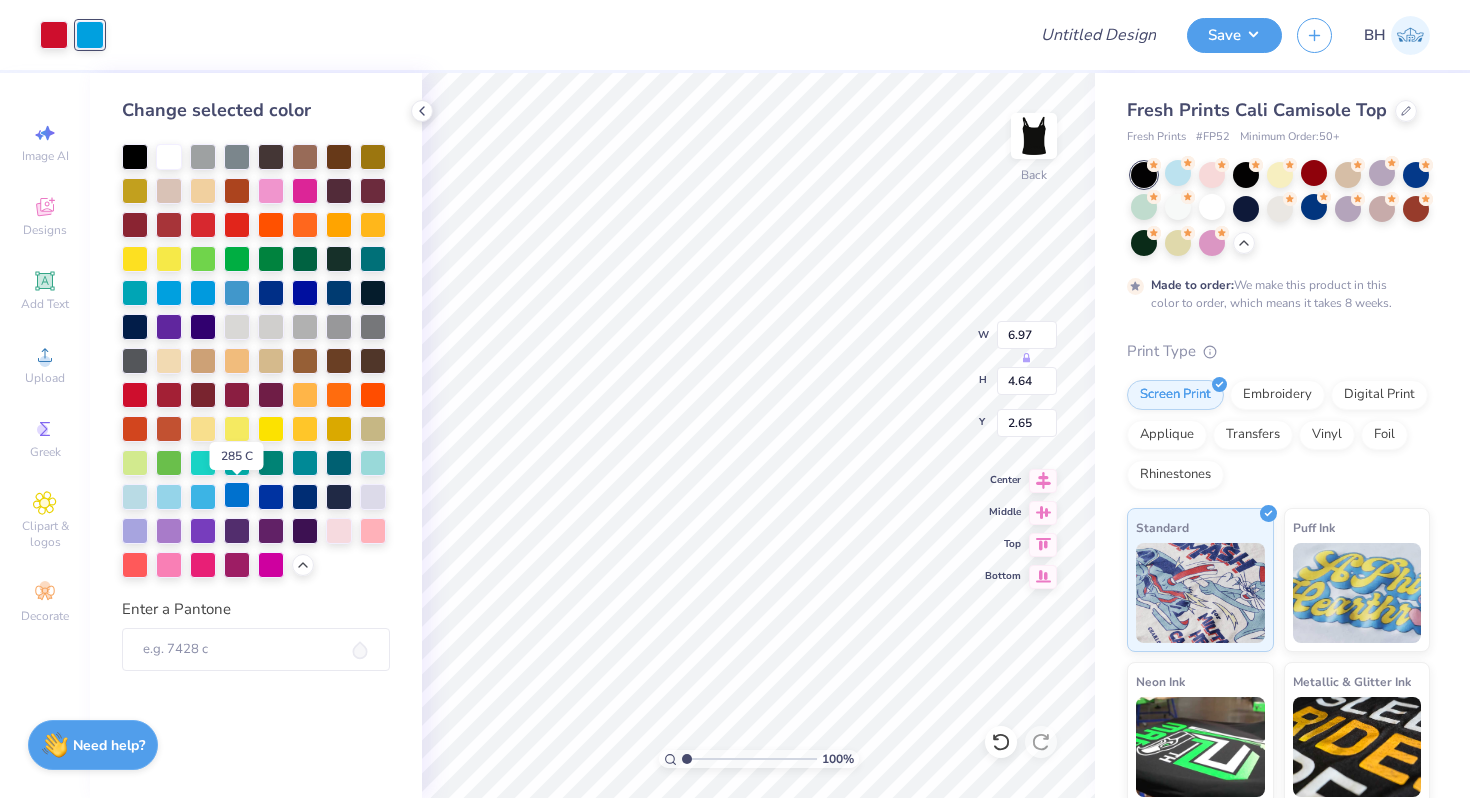 click at bounding box center [237, 495] 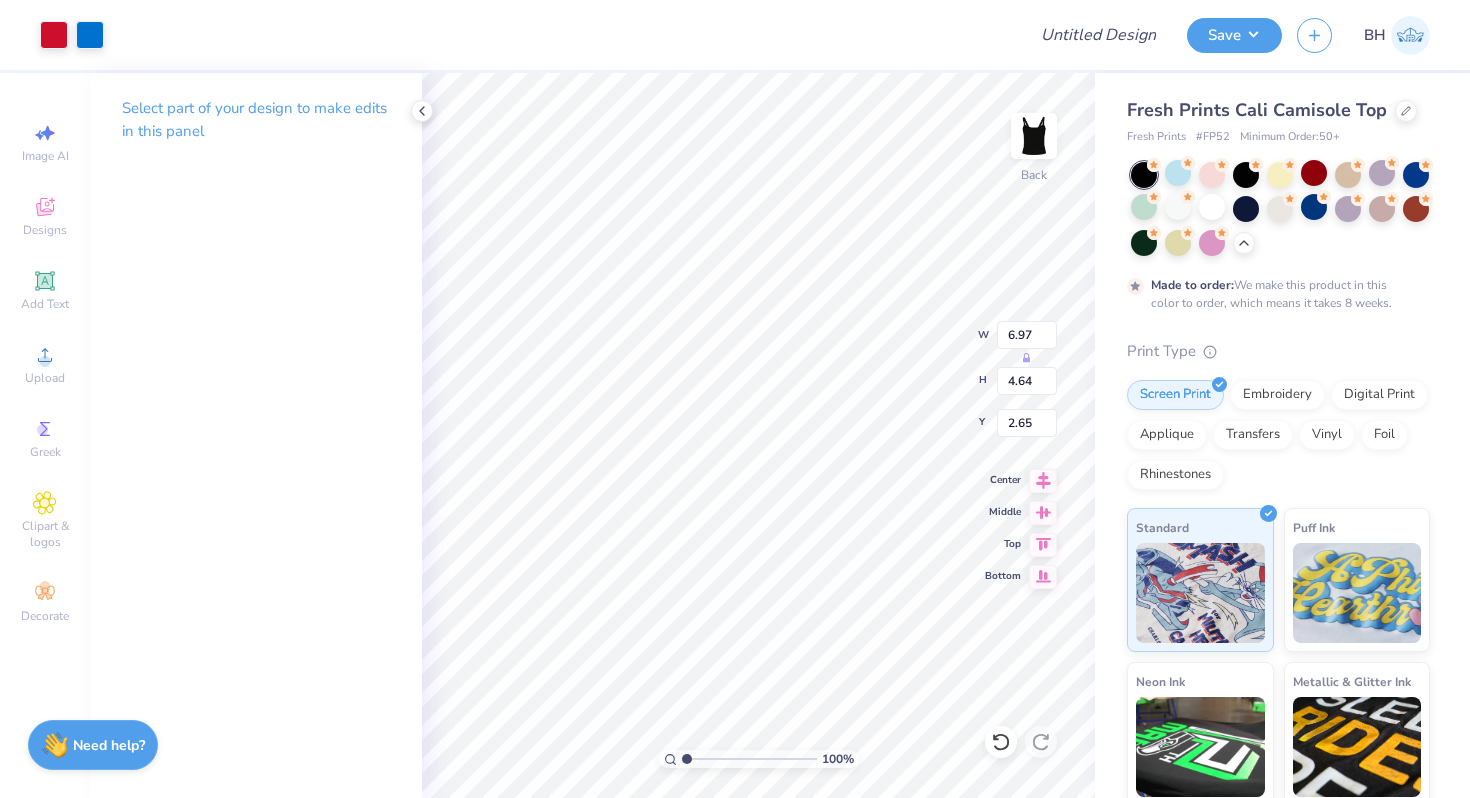 type on "2.68" 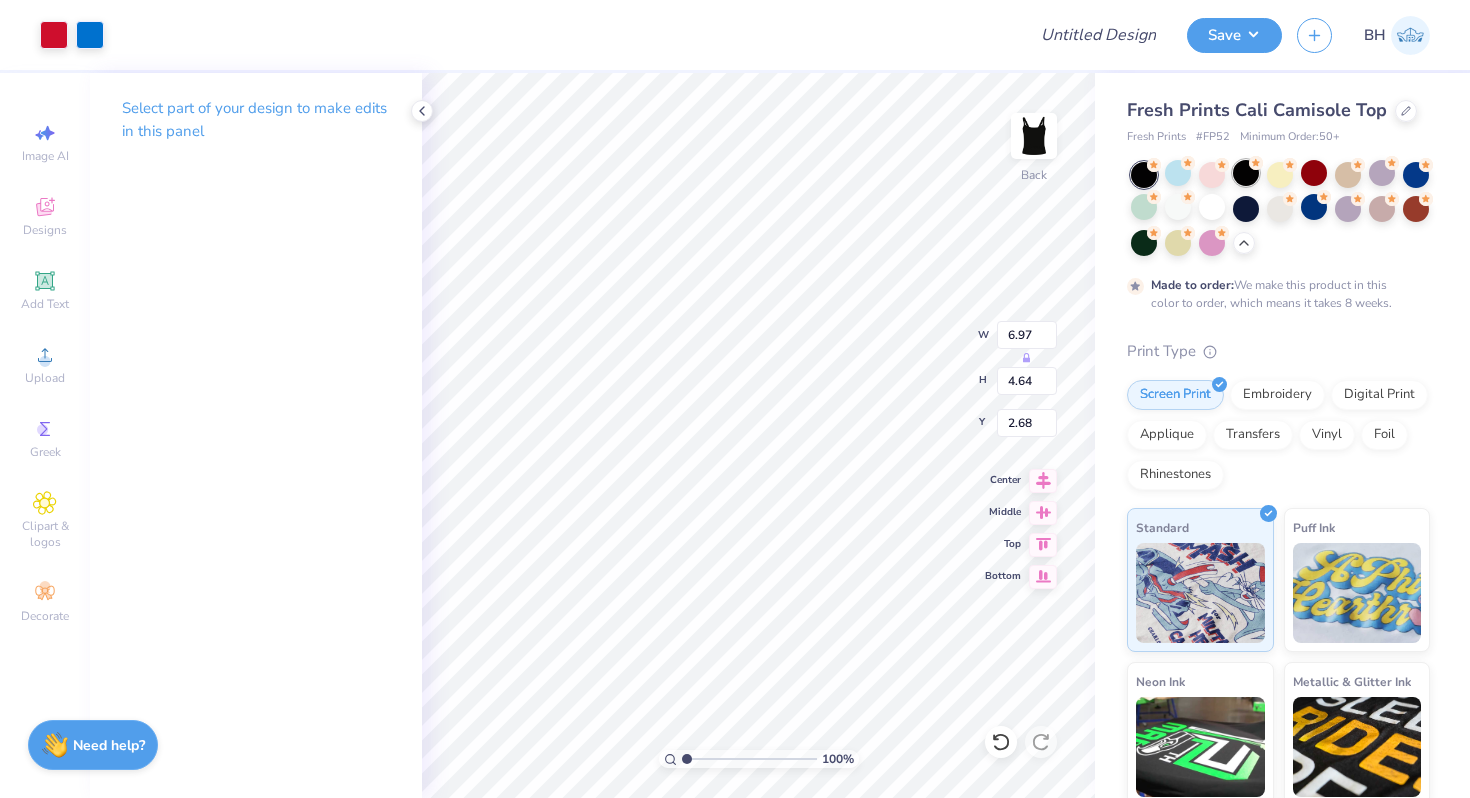 click at bounding box center (1246, 173) 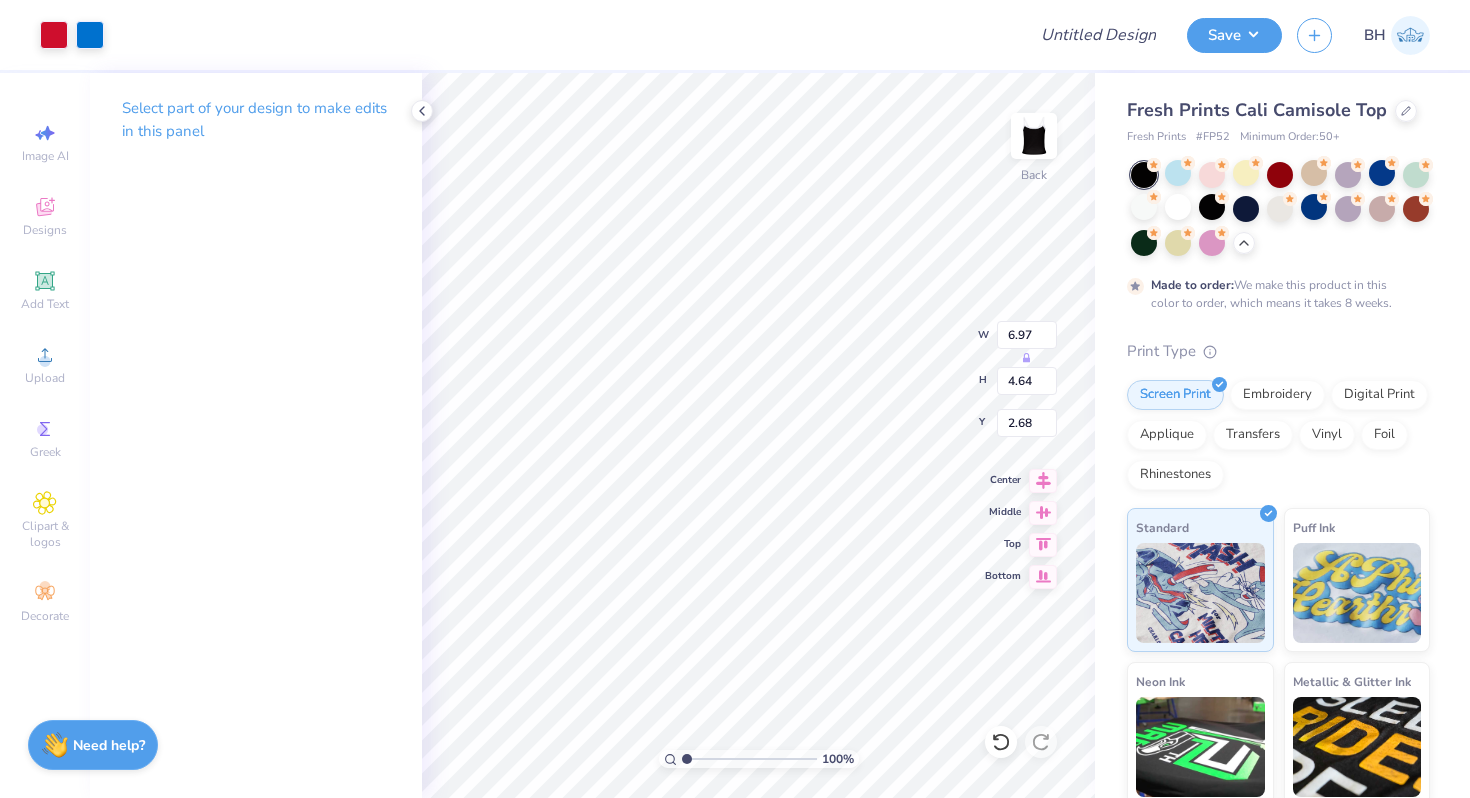 click at bounding box center (1144, 175) 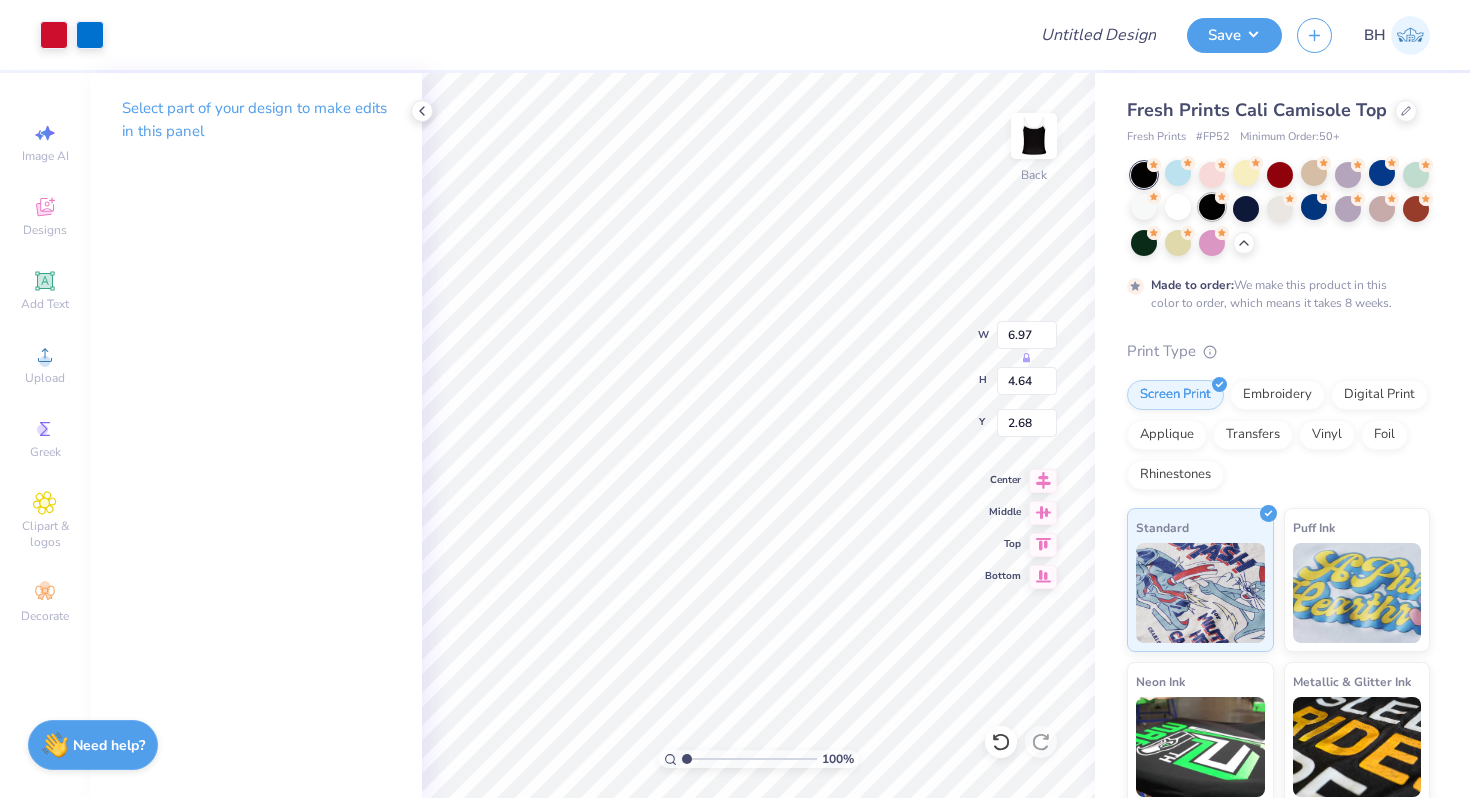 click at bounding box center (1212, 207) 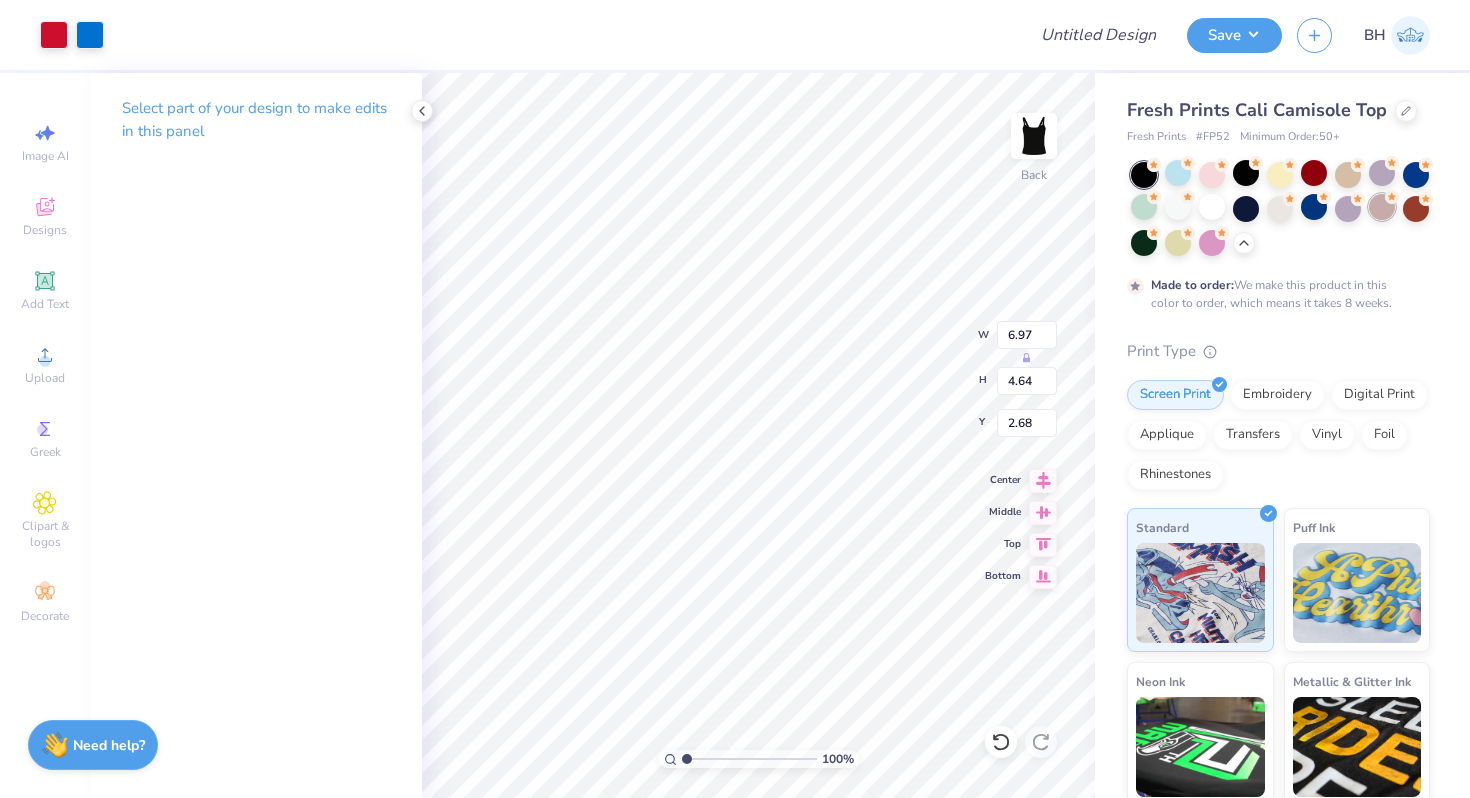 click at bounding box center [1382, 207] 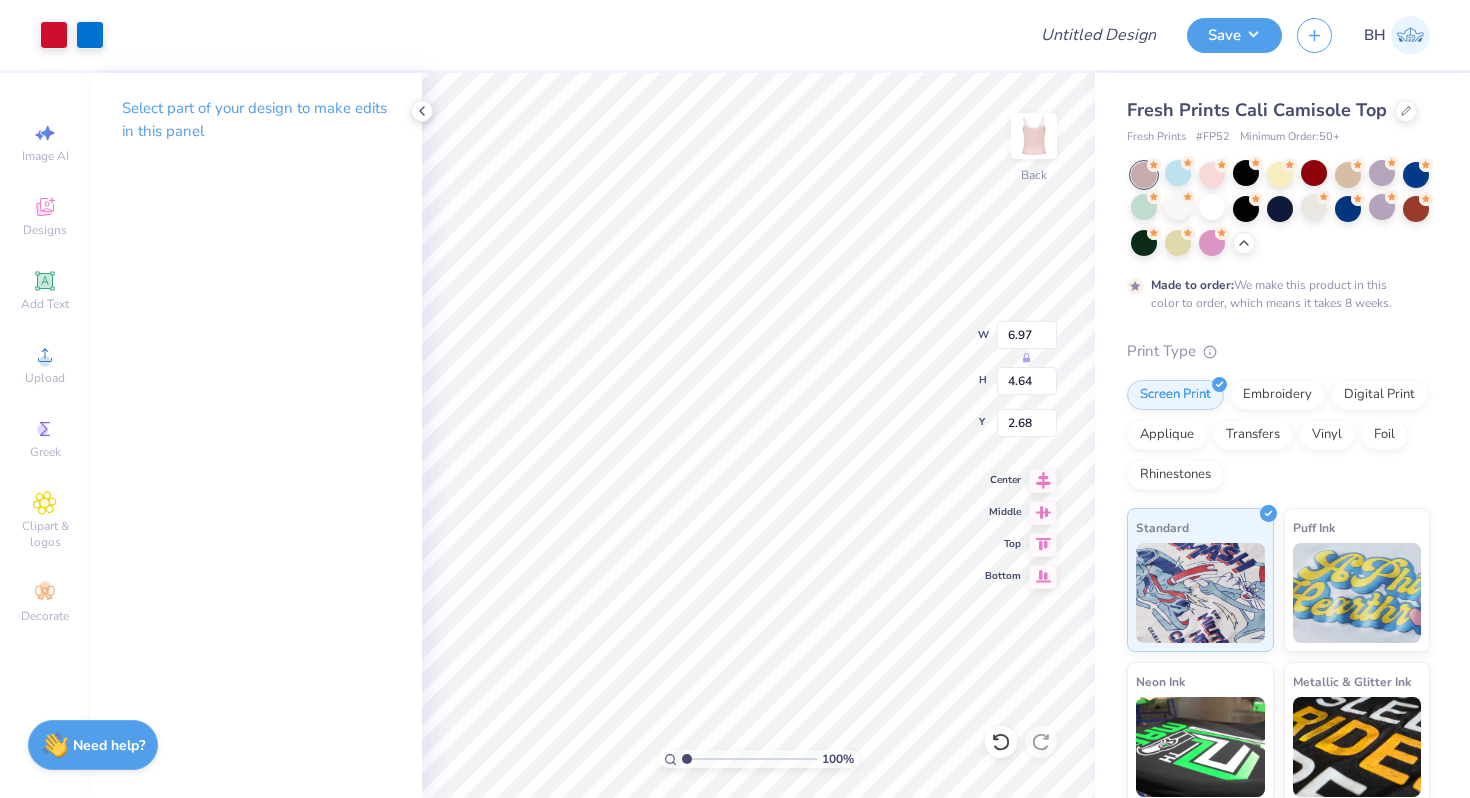 click at bounding box center (1382, 173) 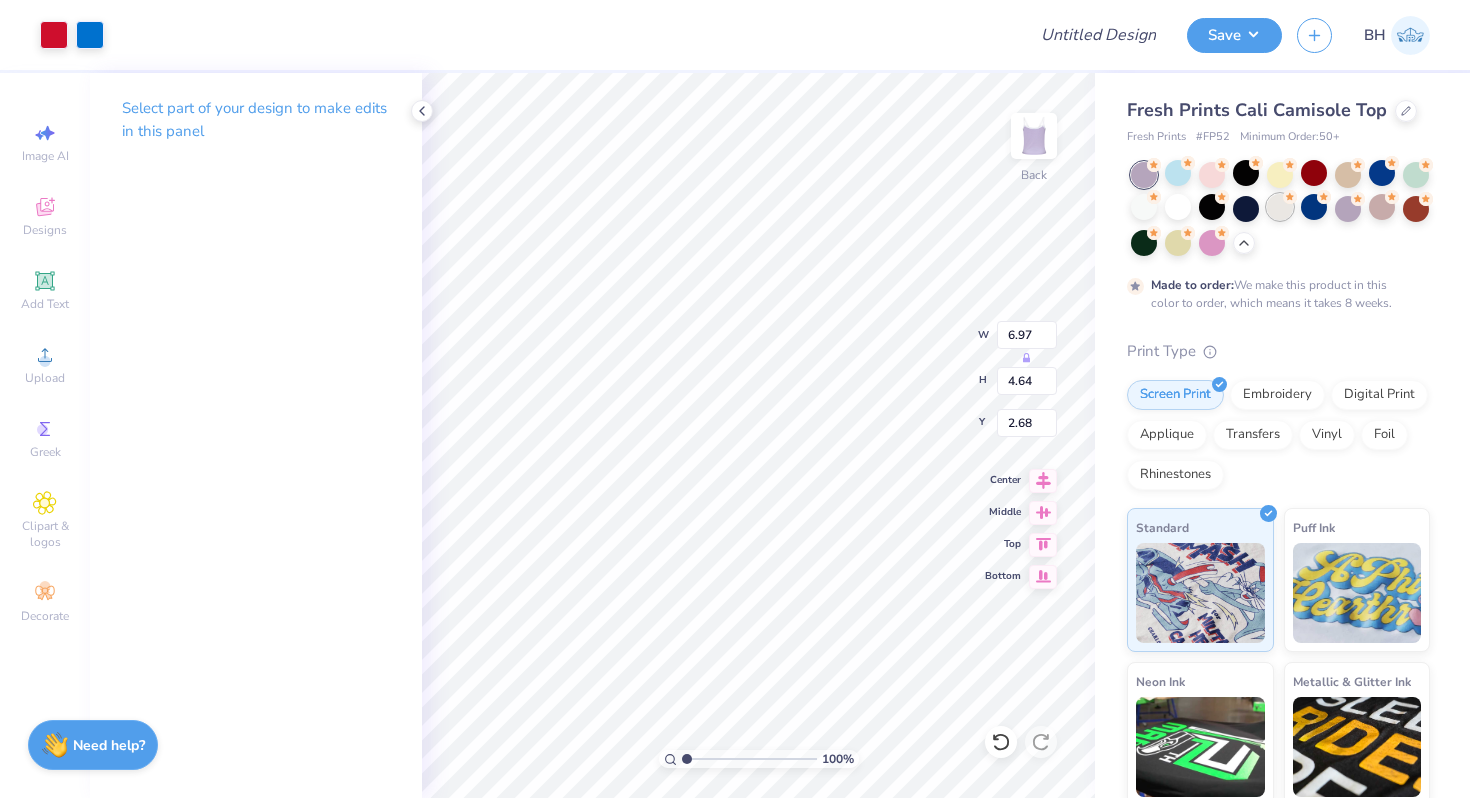 click at bounding box center (1280, 207) 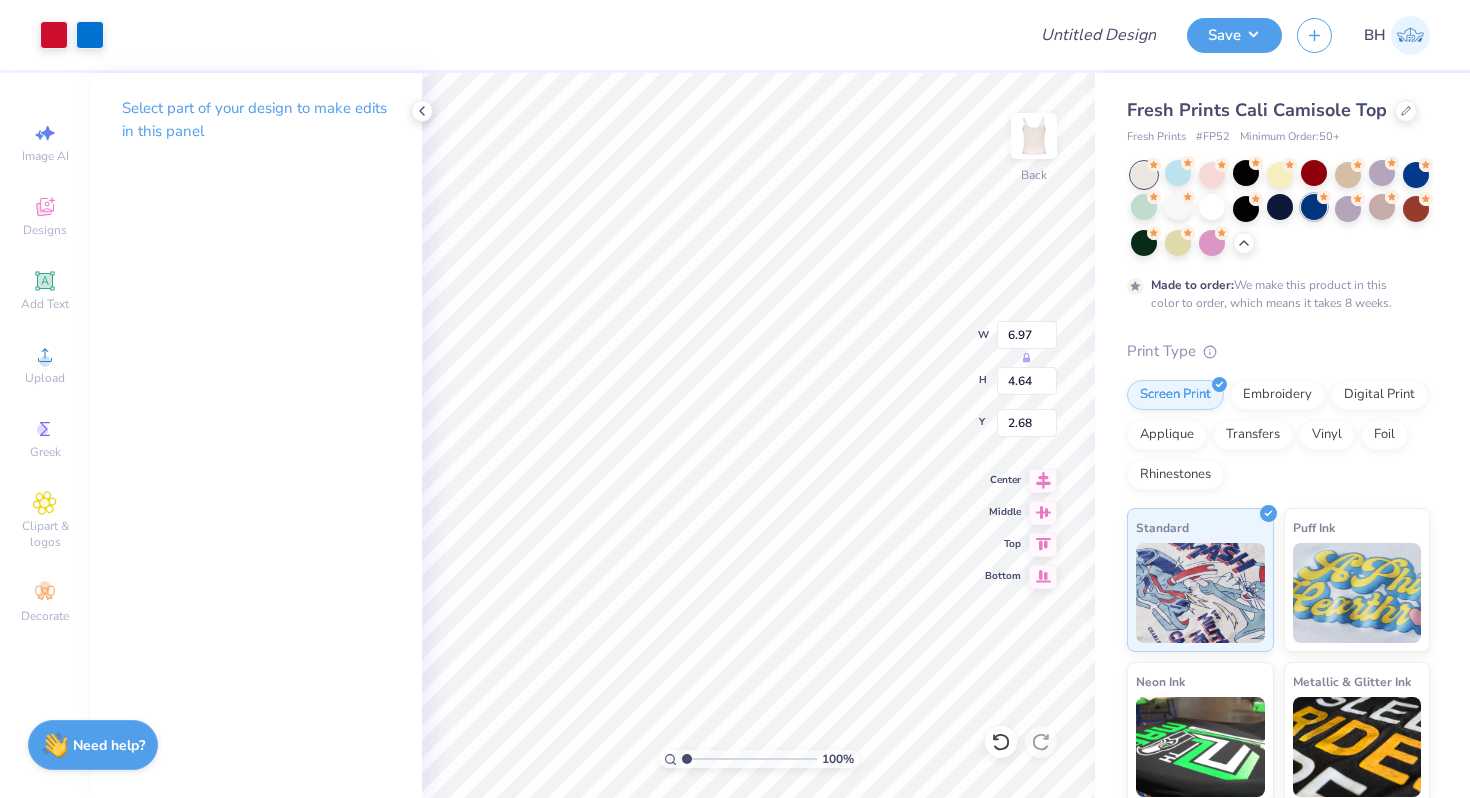 click at bounding box center (1314, 207) 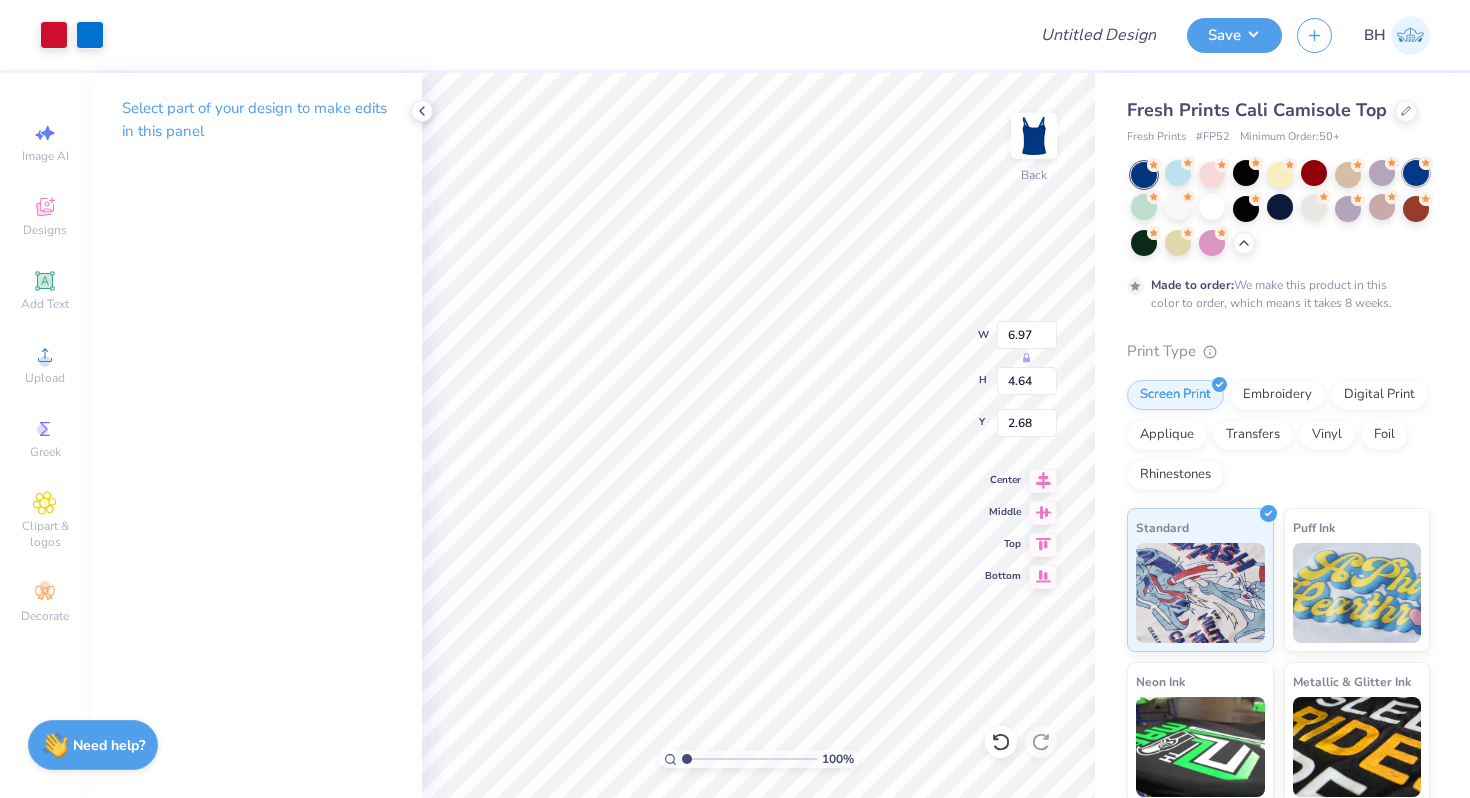 click at bounding box center [1416, 173] 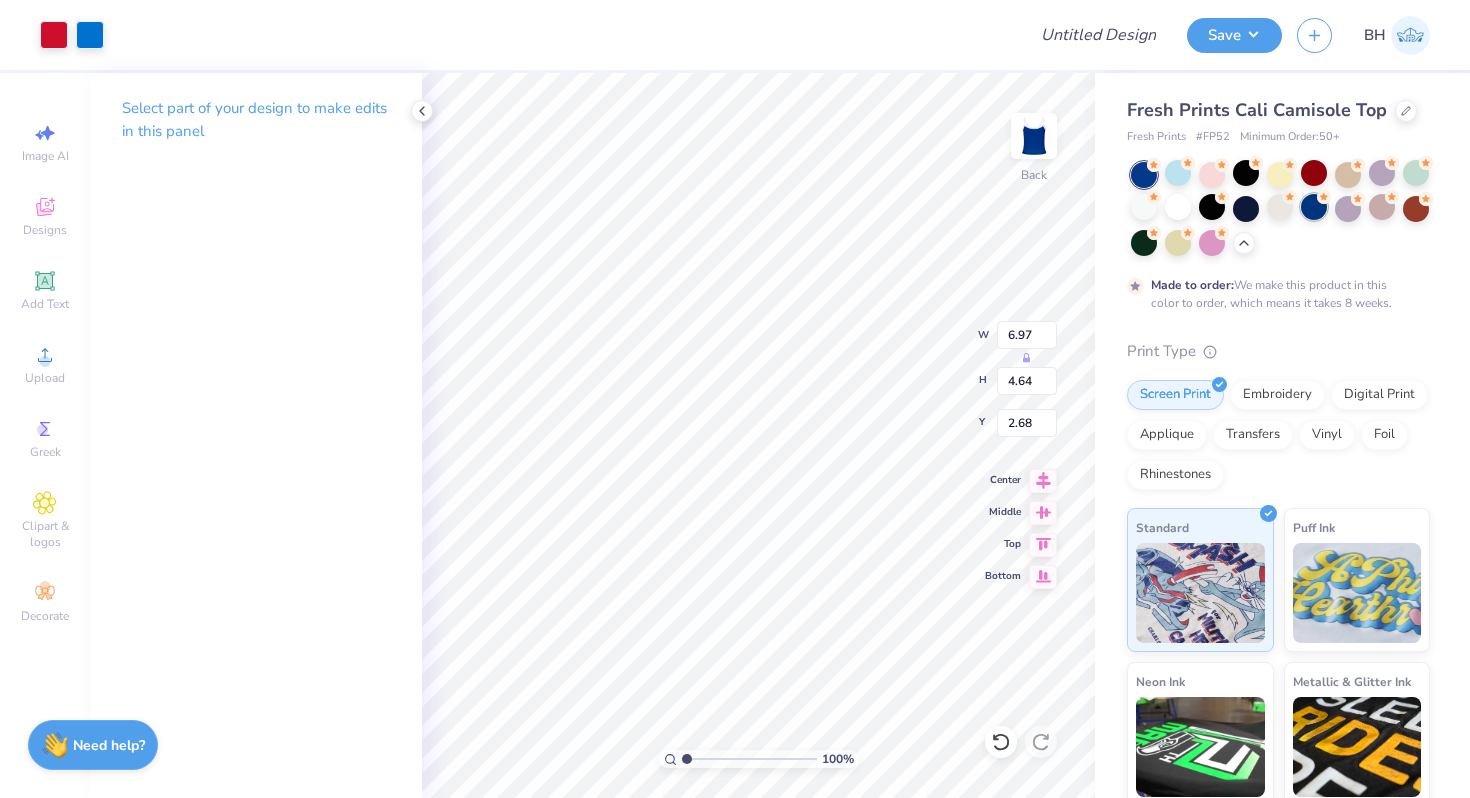 click at bounding box center [1314, 207] 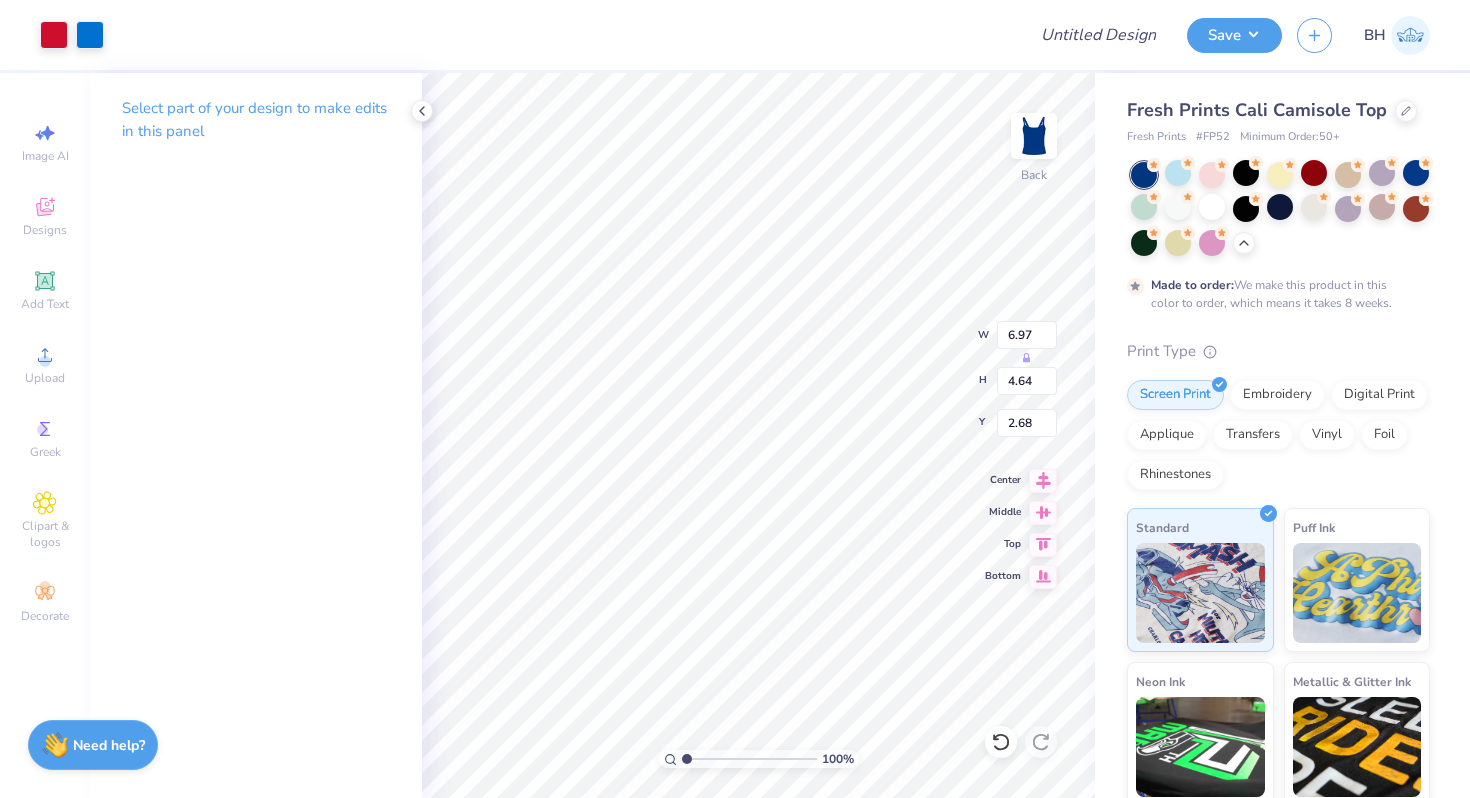 click on "Made to order:  We make this product in this color to order, which means it takes 8 weeks." at bounding box center [1278, 237] 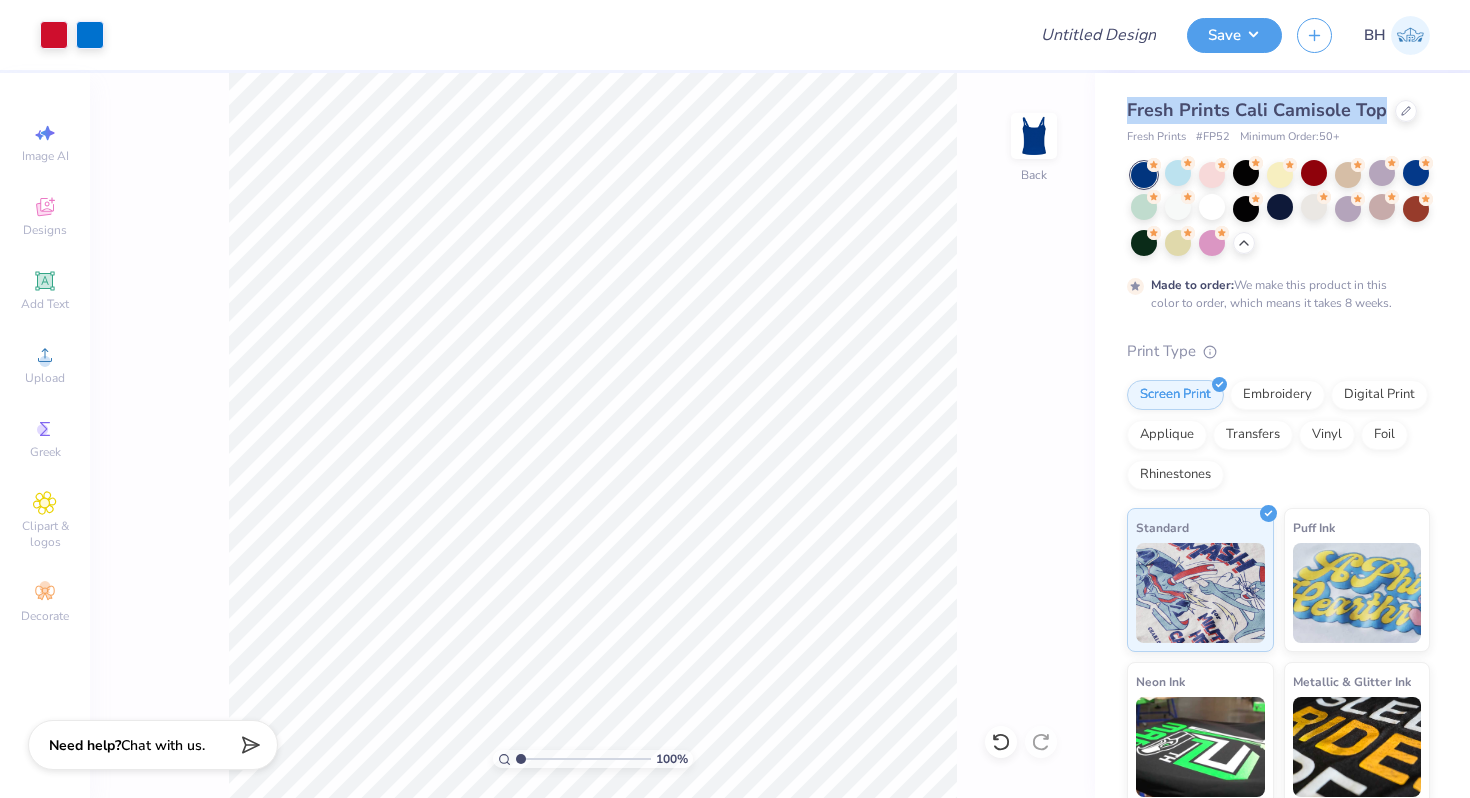 drag, startPoint x: 1118, startPoint y: 115, endPoint x: 1379, endPoint y: 102, distance: 261.32355 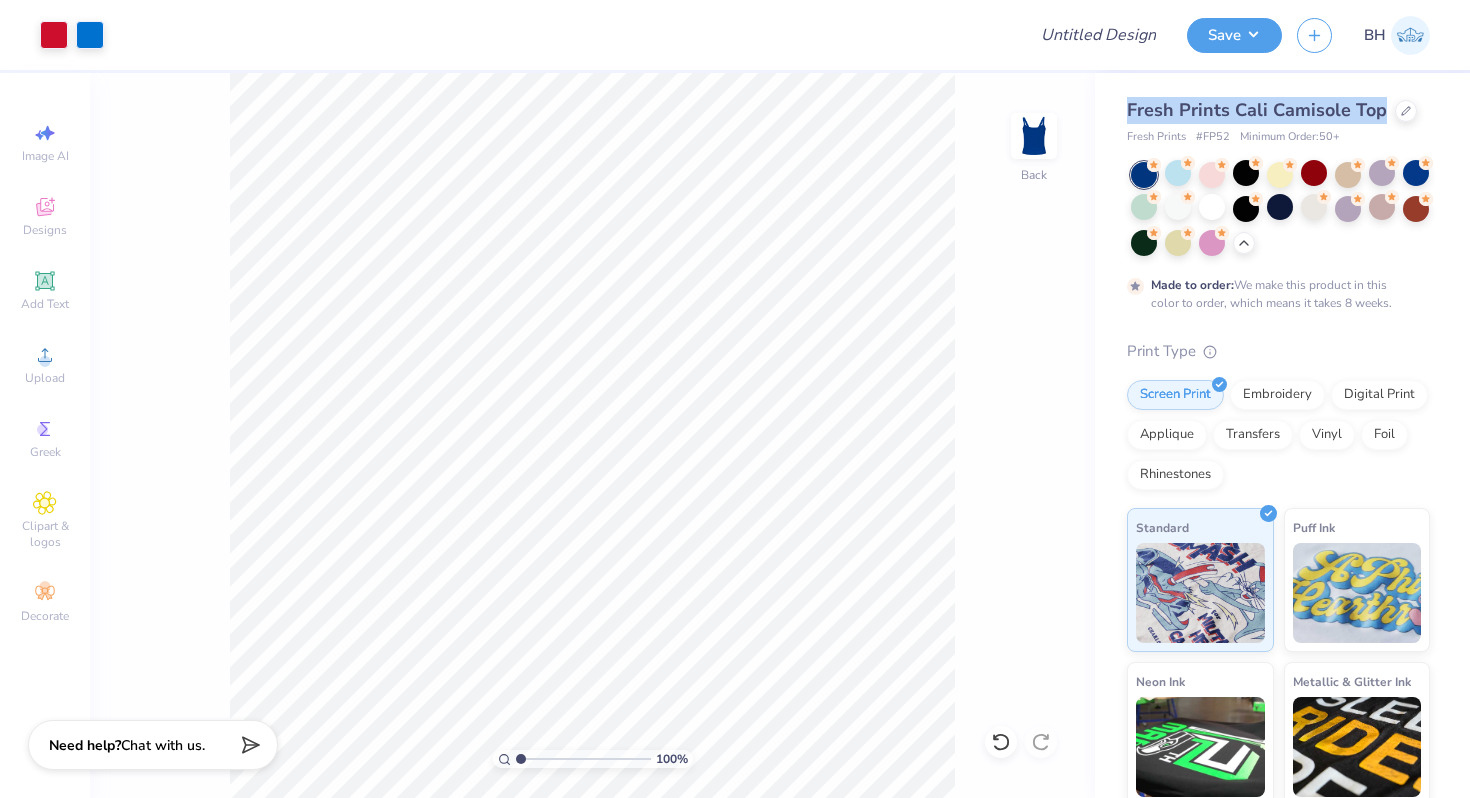 copy on "Fresh Prints Cali Camisole Top" 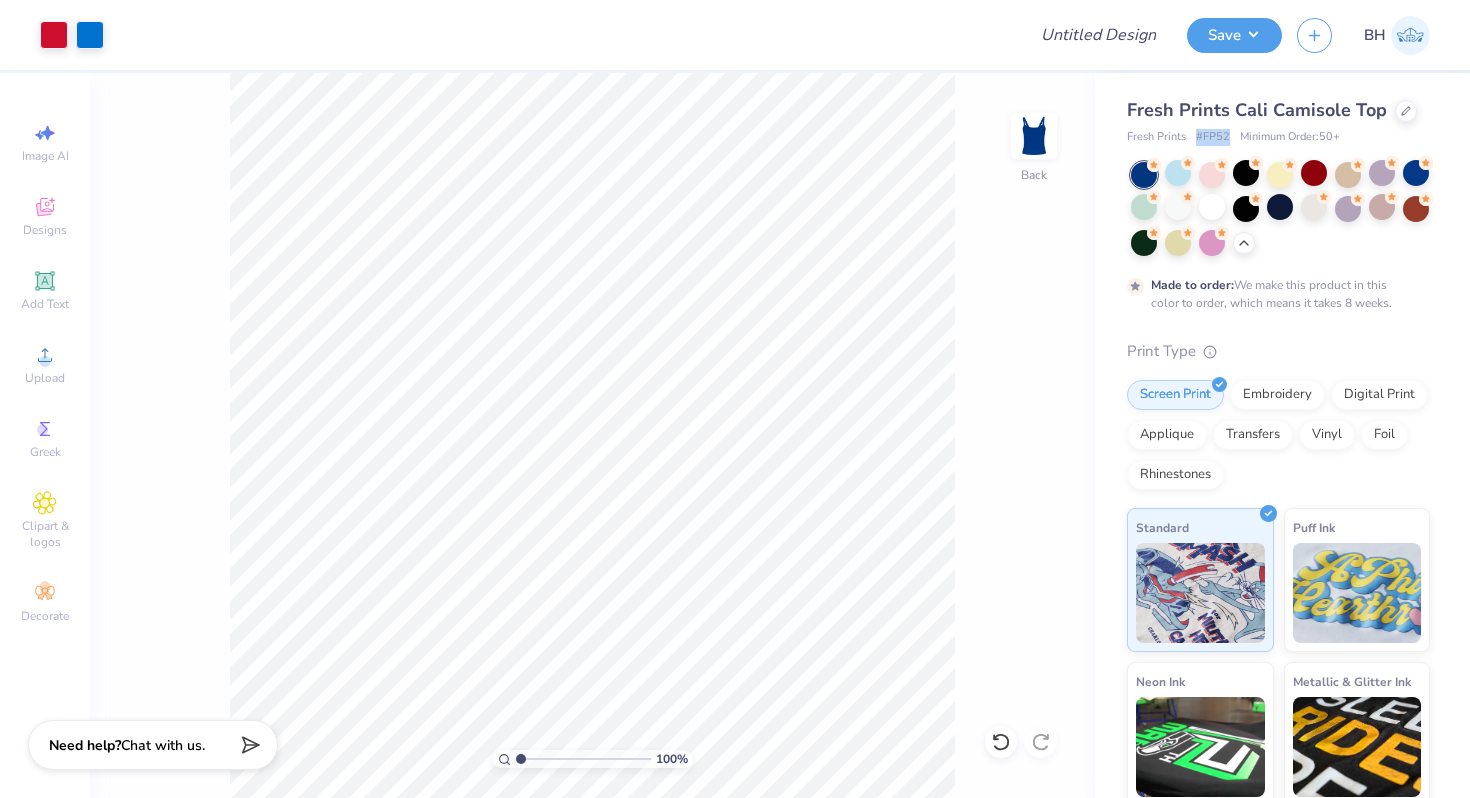 drag, startPoint x: 1195, startPoint y: 135, endPoint x: 1229, endPoint y: 131, distance: 34.234486 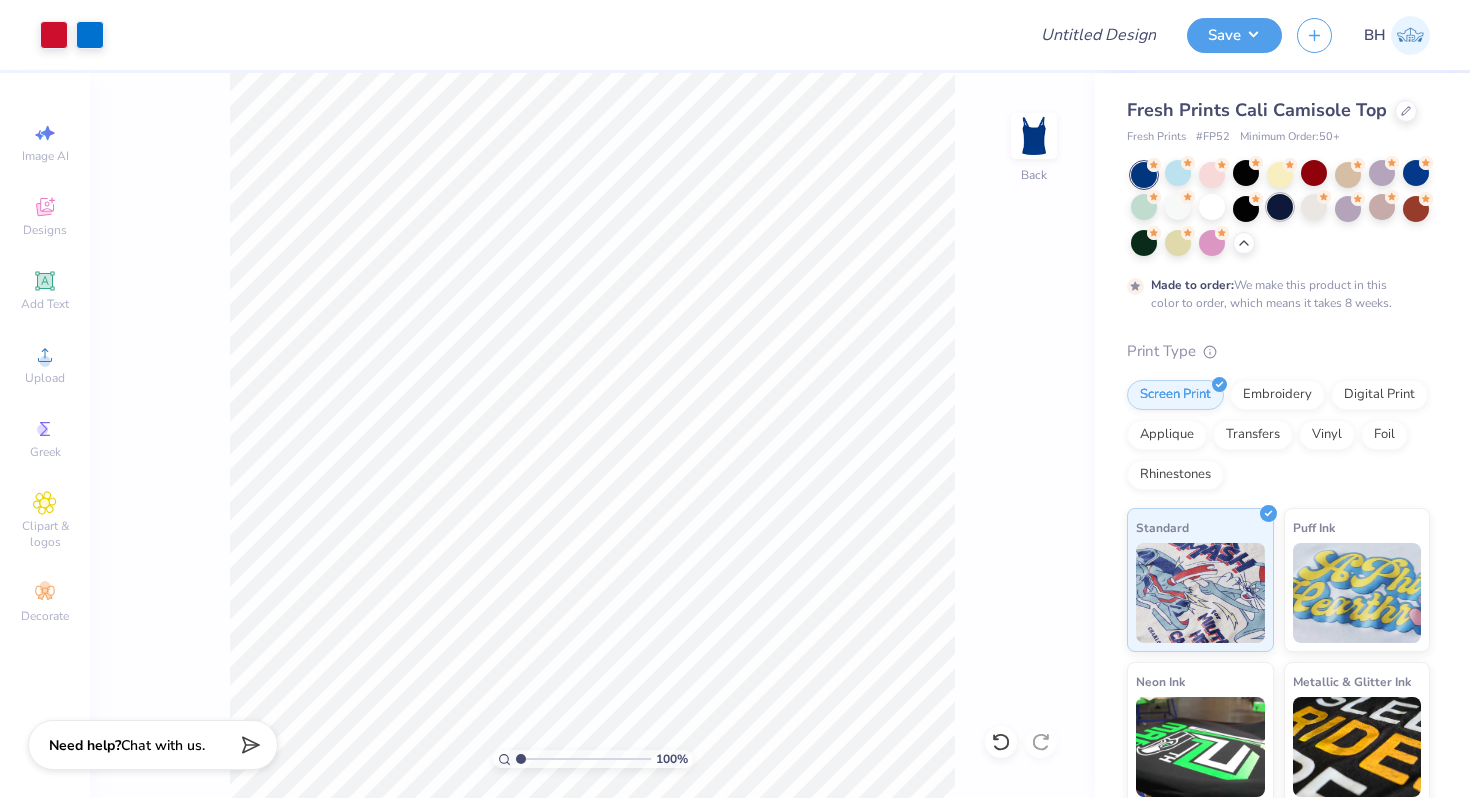 click at bounding box center [1280, 207] 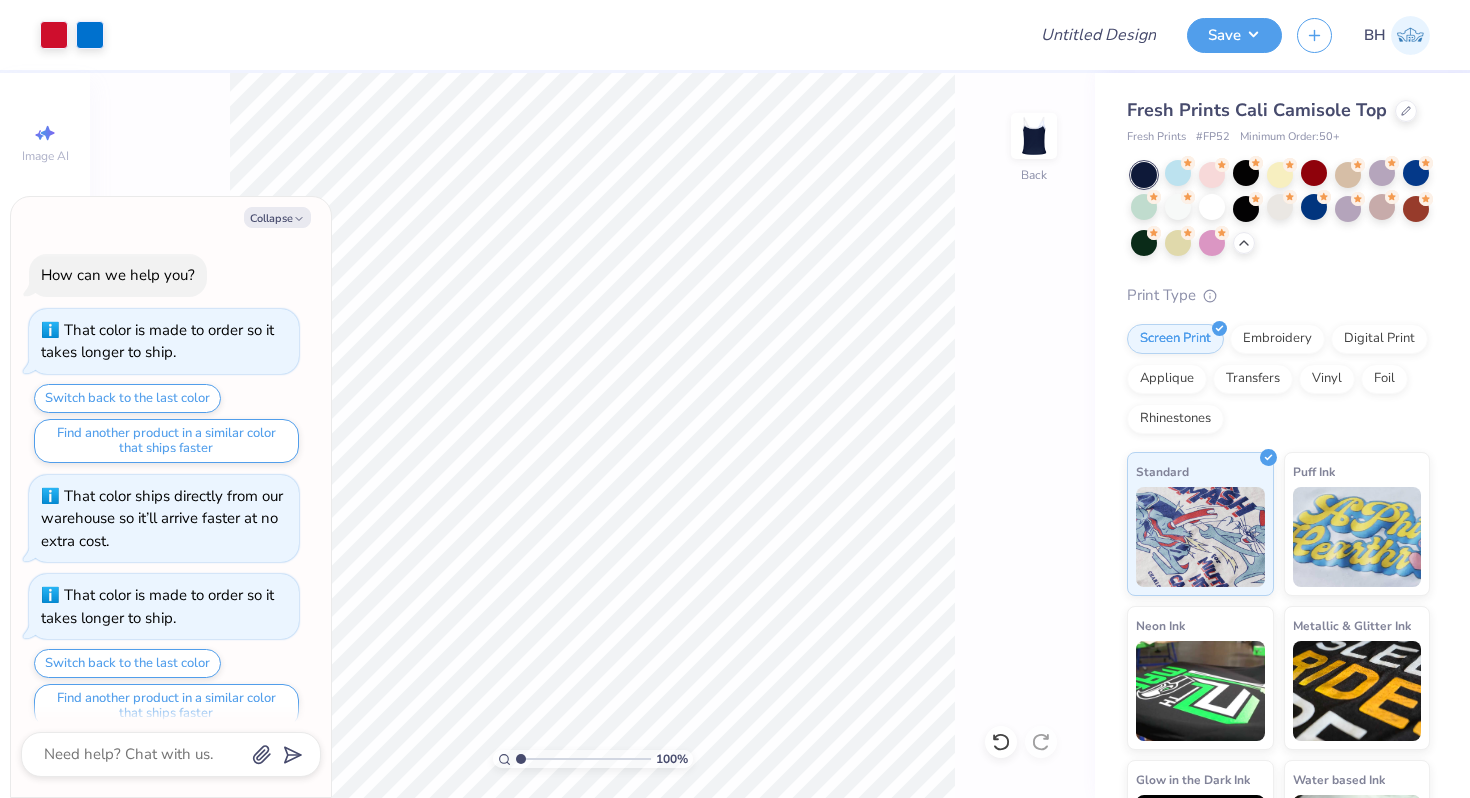 scroll, scrollTop: 387, scrollLeft: 0, axis: vertical 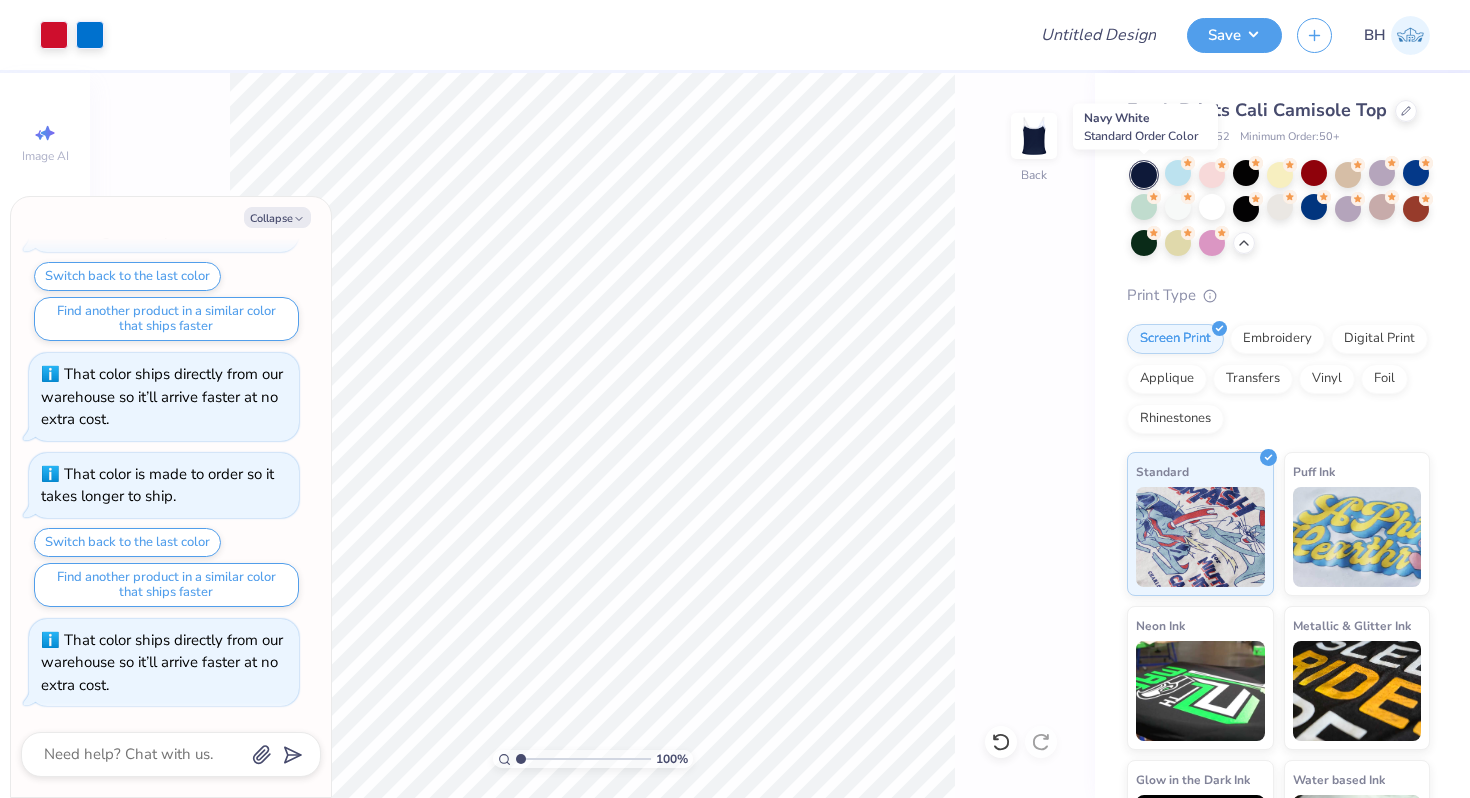 click at bounding box center (1144, 175) 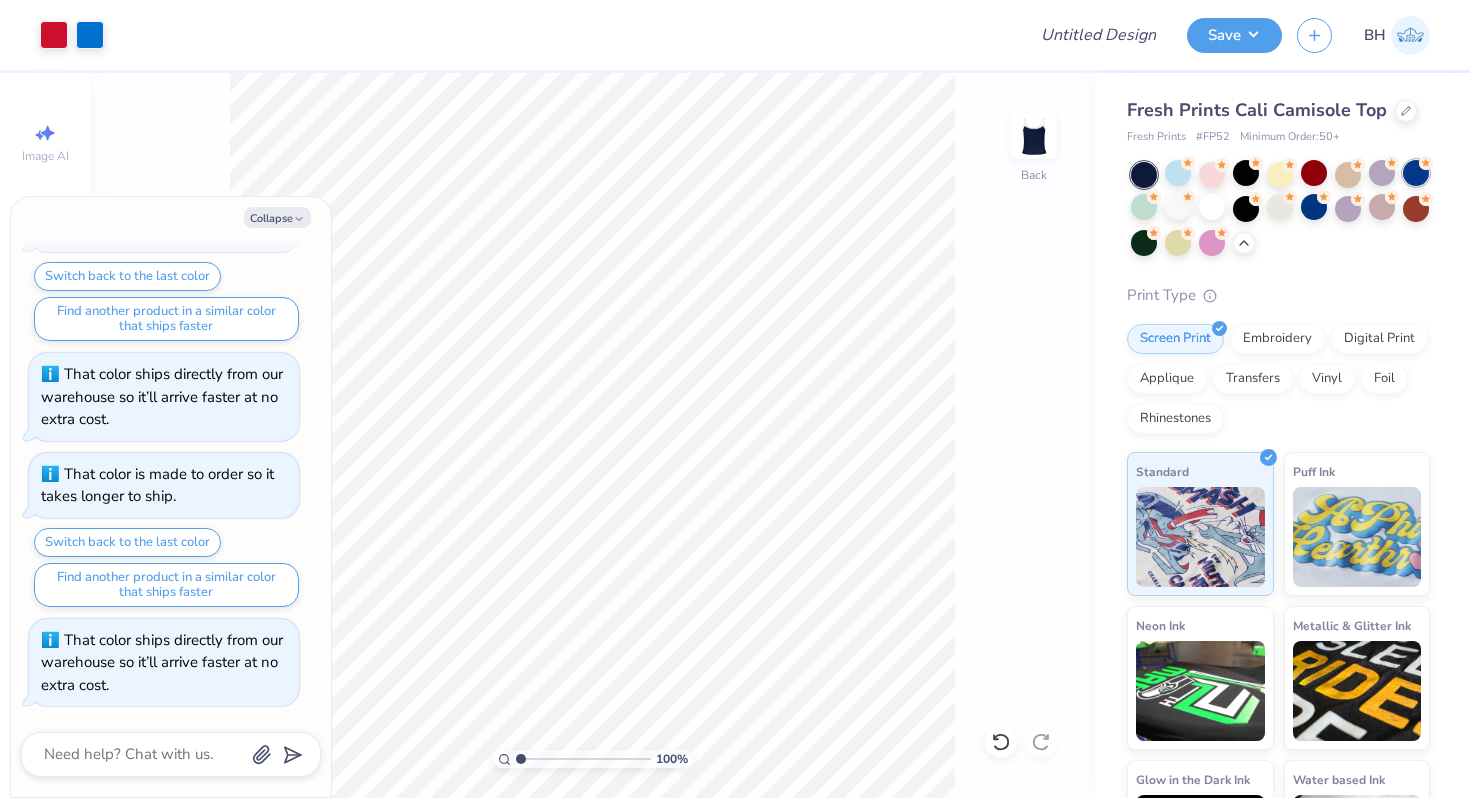 click at bounding box center [1416, 173] 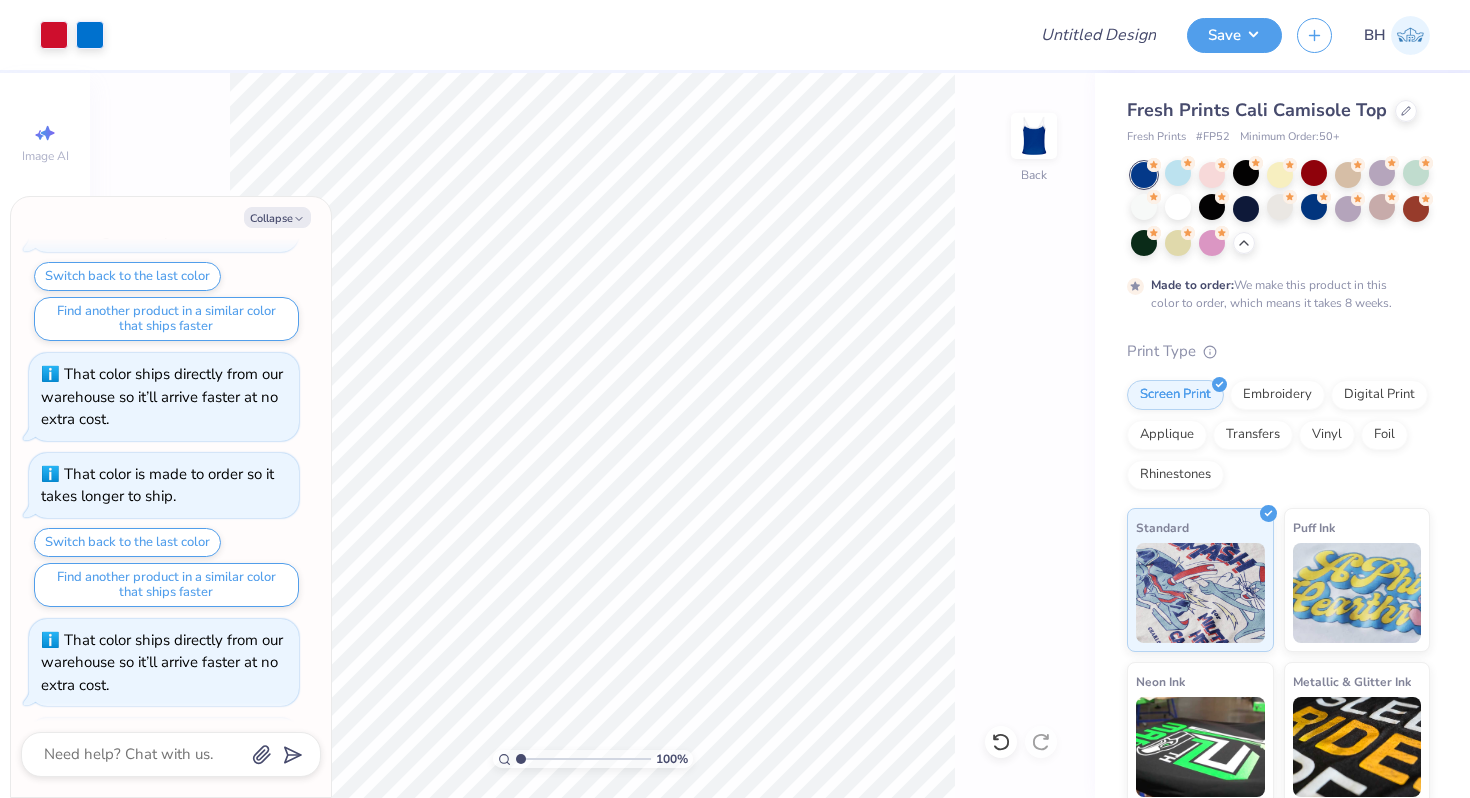 scroll, scrollTop: 553, scrollLeft: 0, axis: vertical 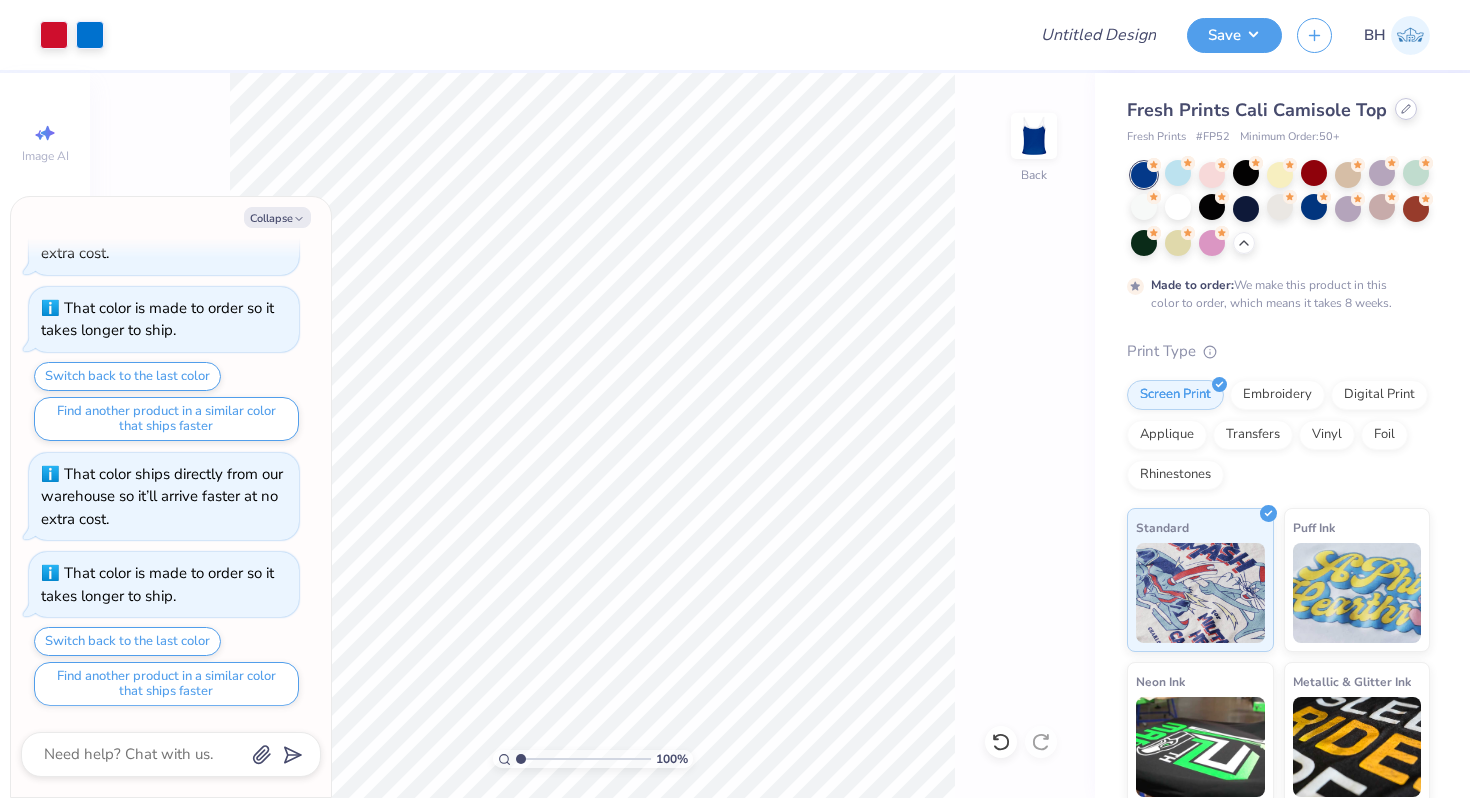 click 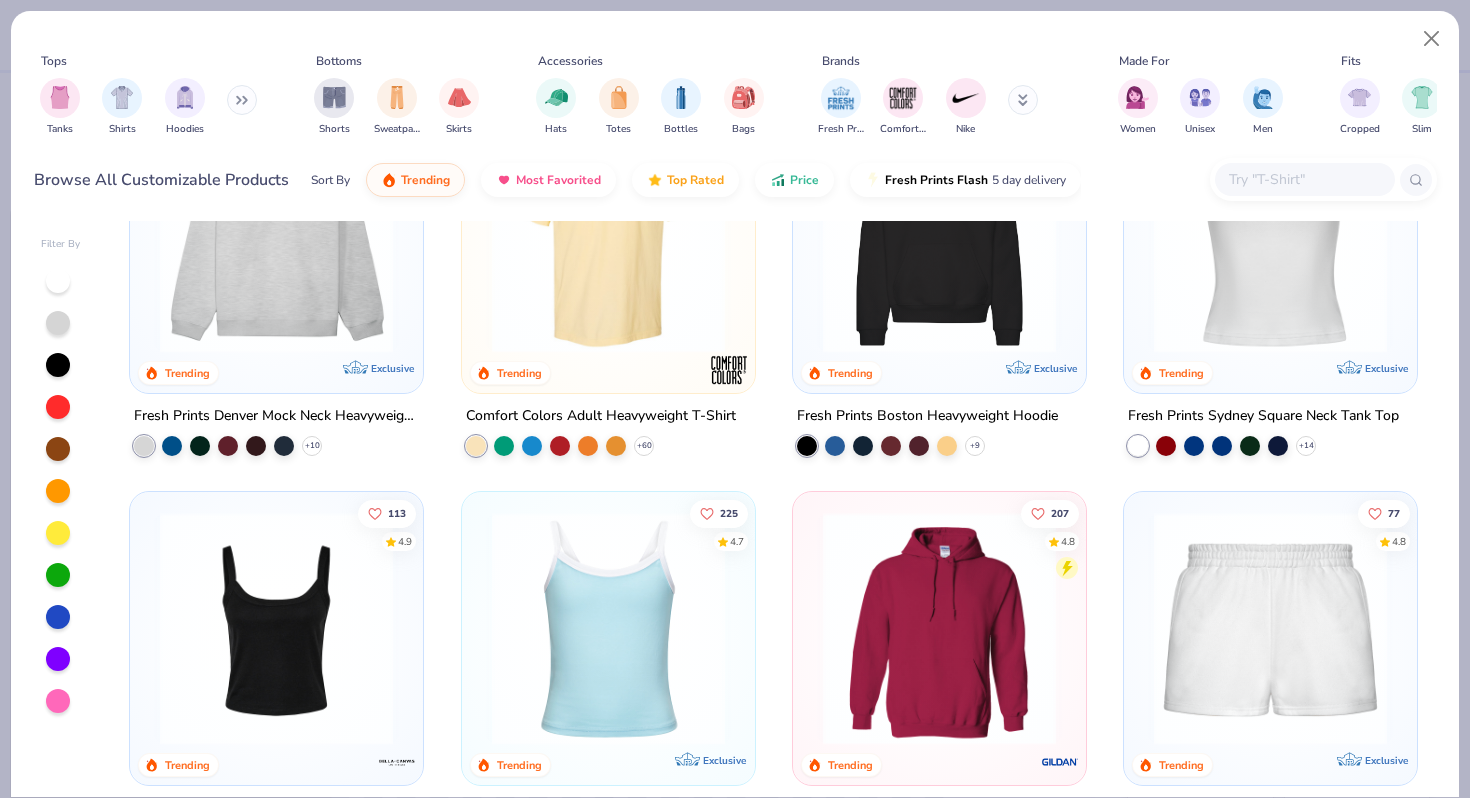 scroll, scrollTop: 0, scrollLeft: 0, axis: both 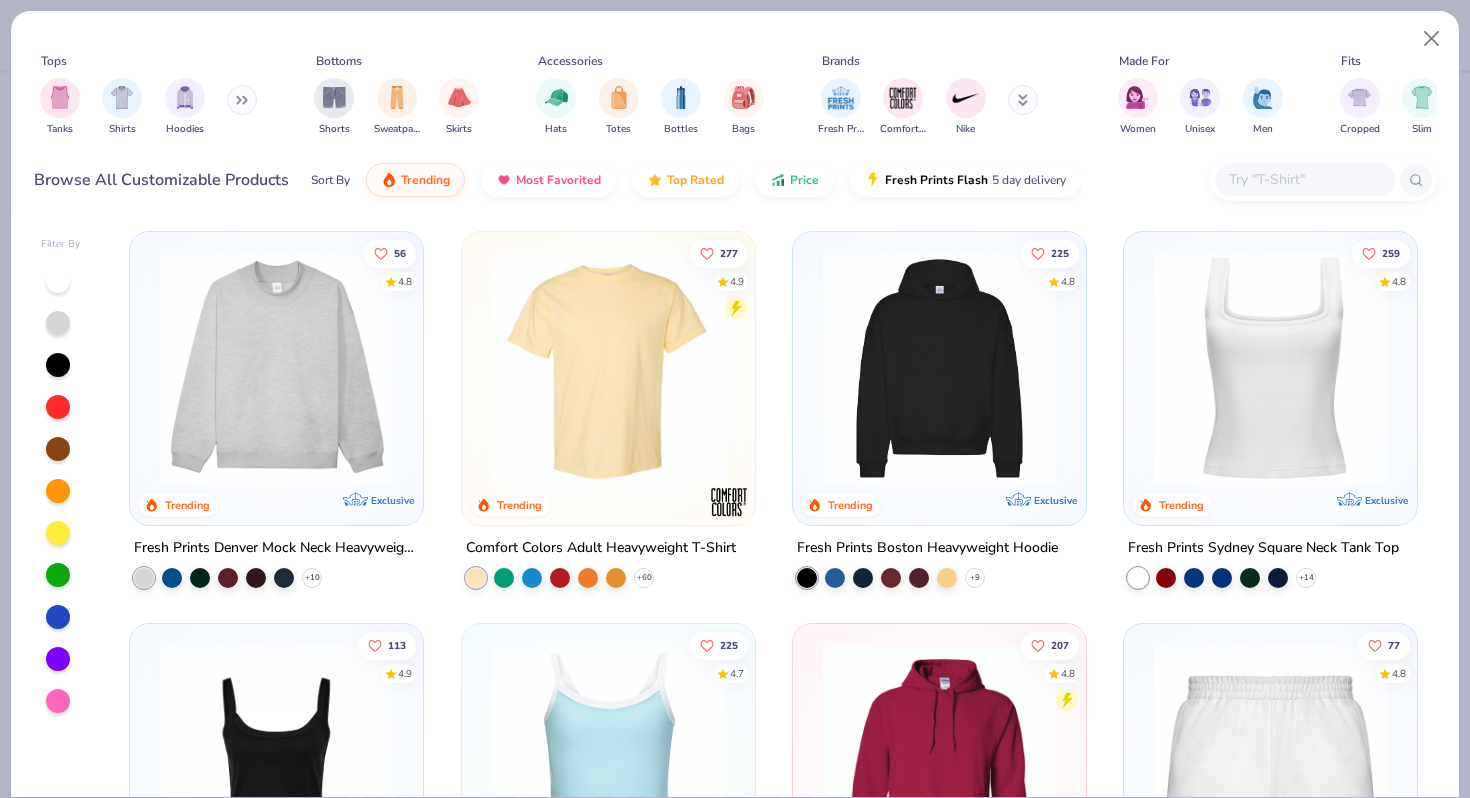 click at bounding box center (1270, 368) 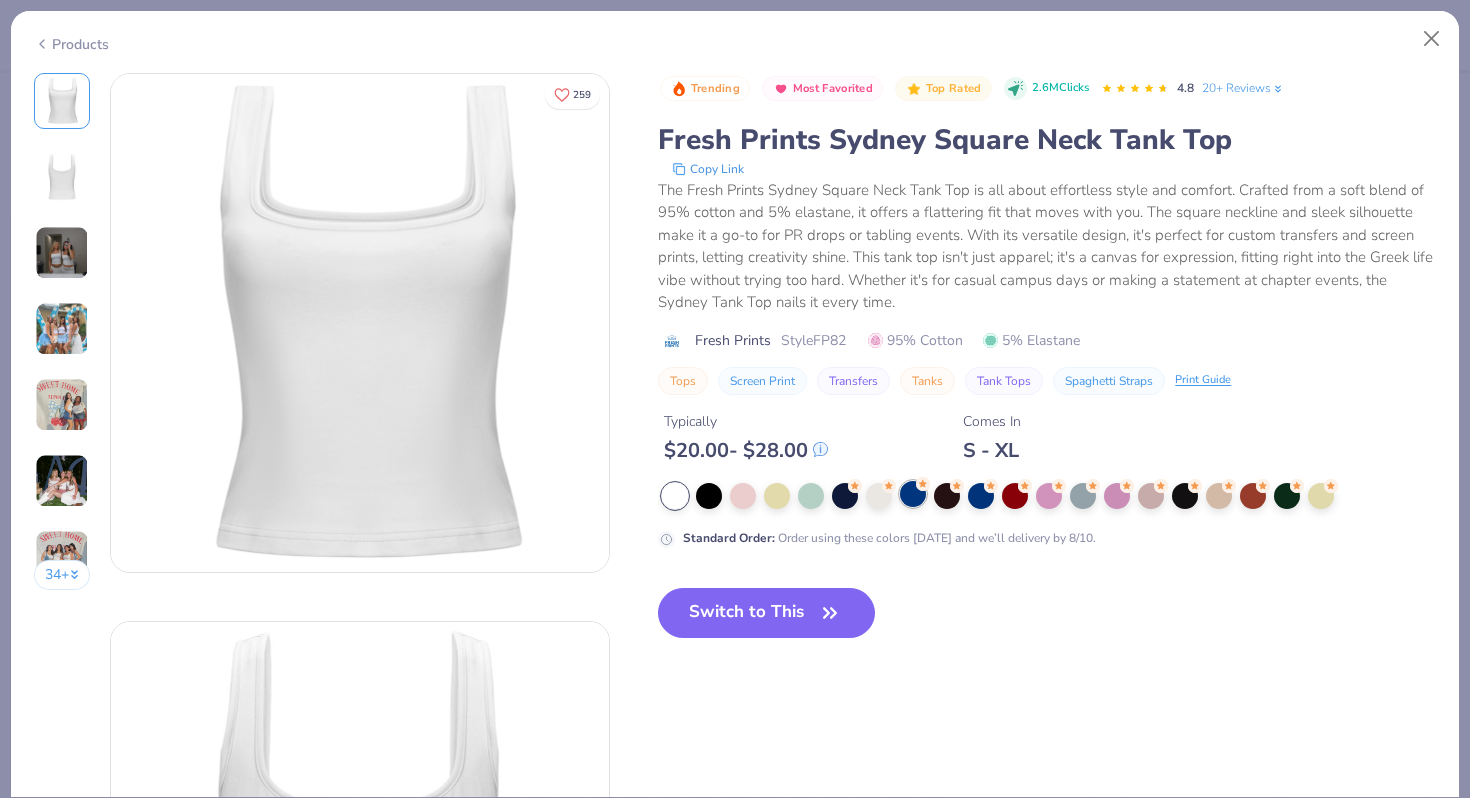 click 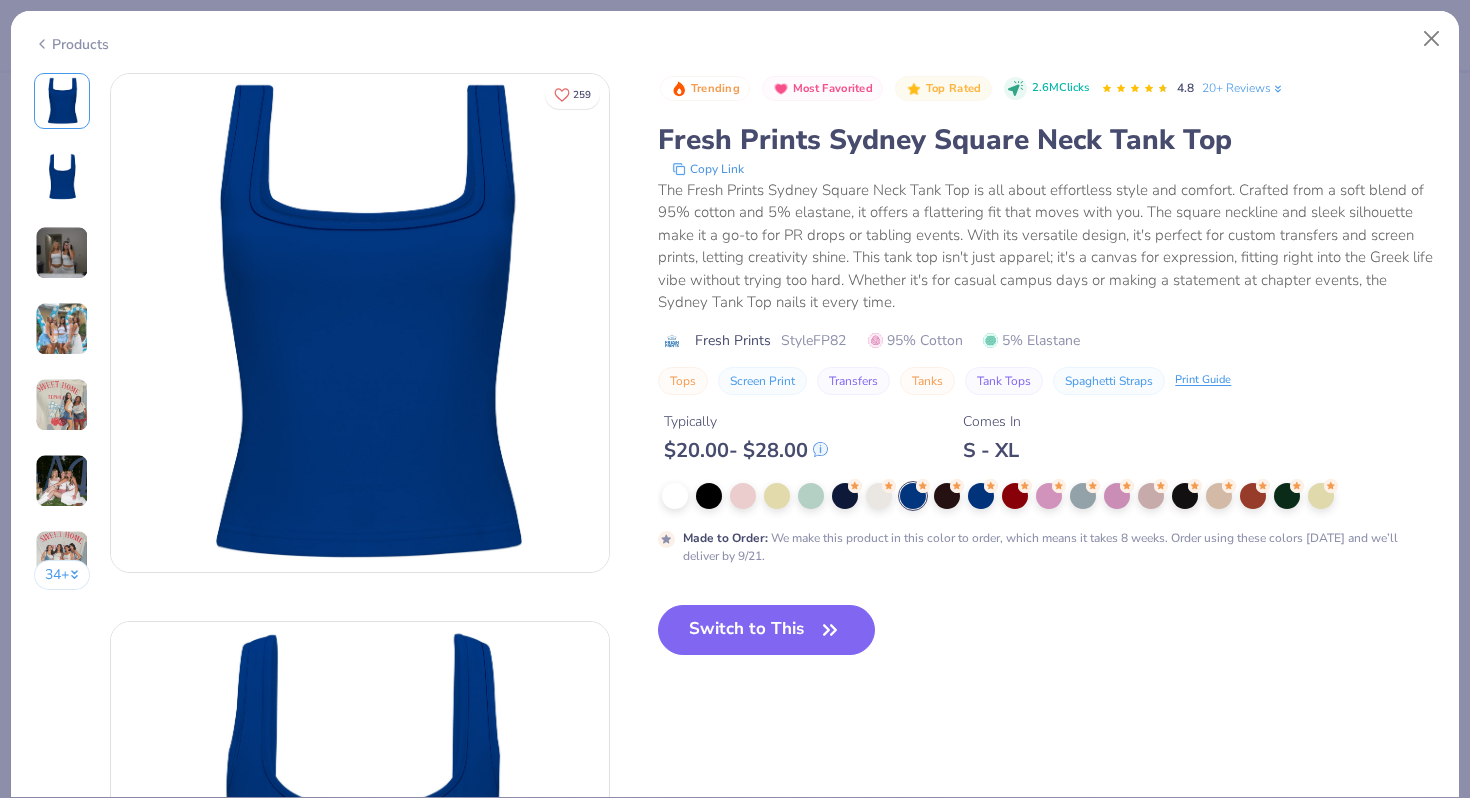 click at bounding box center (62, 253) 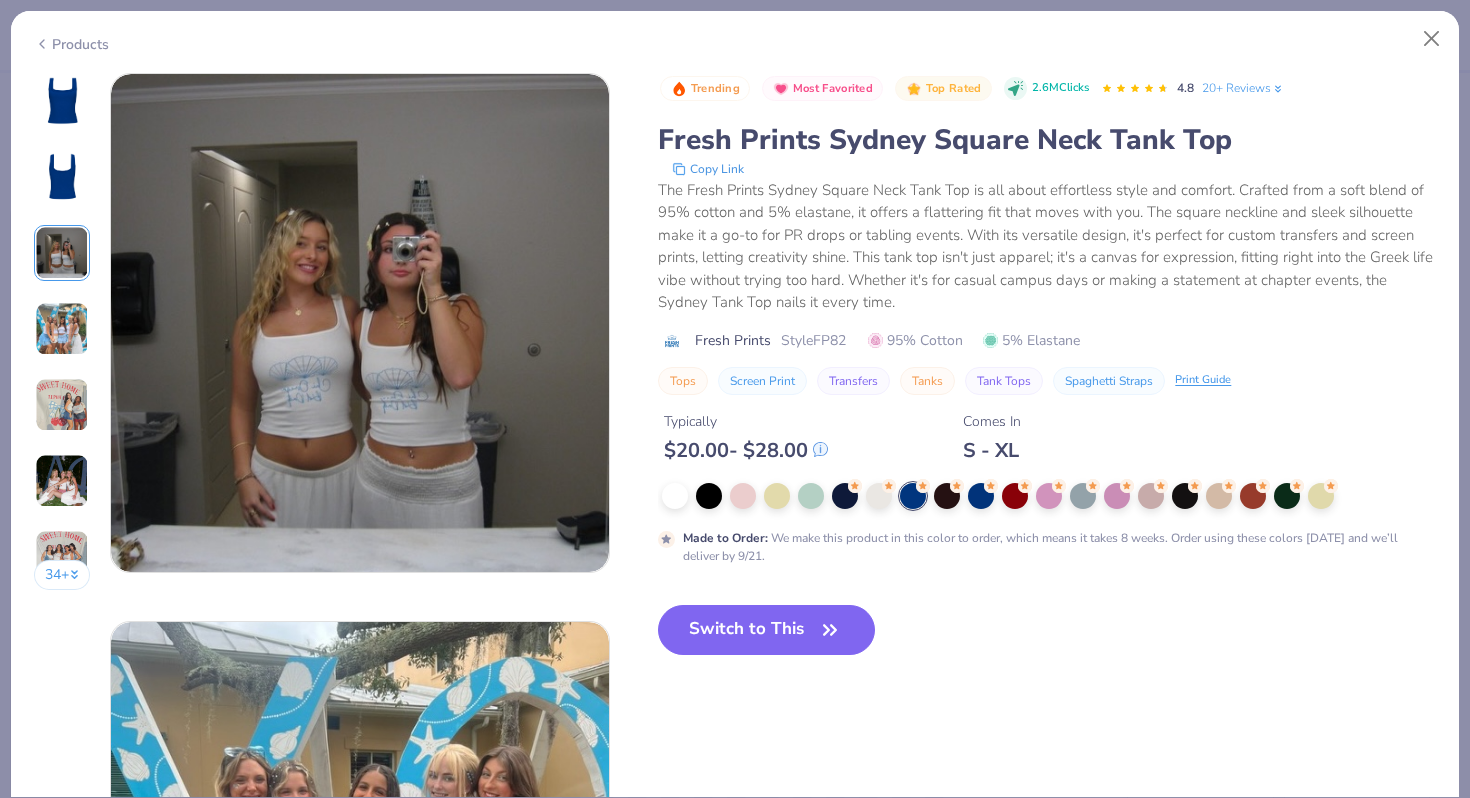 click at bounding box center (62, 101) 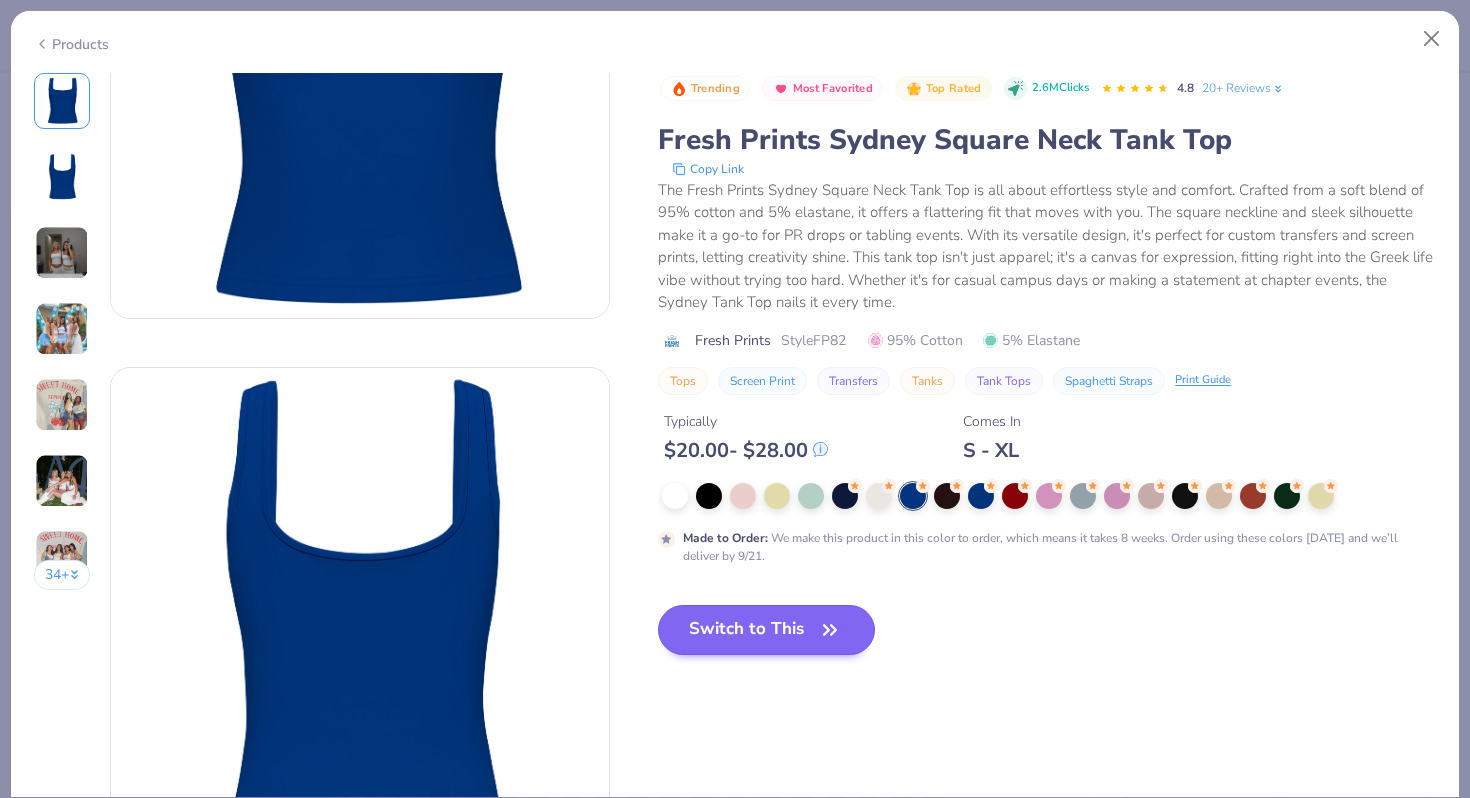 scroll, scrollTop: 62, scrollLeft: 0, axis: vertical 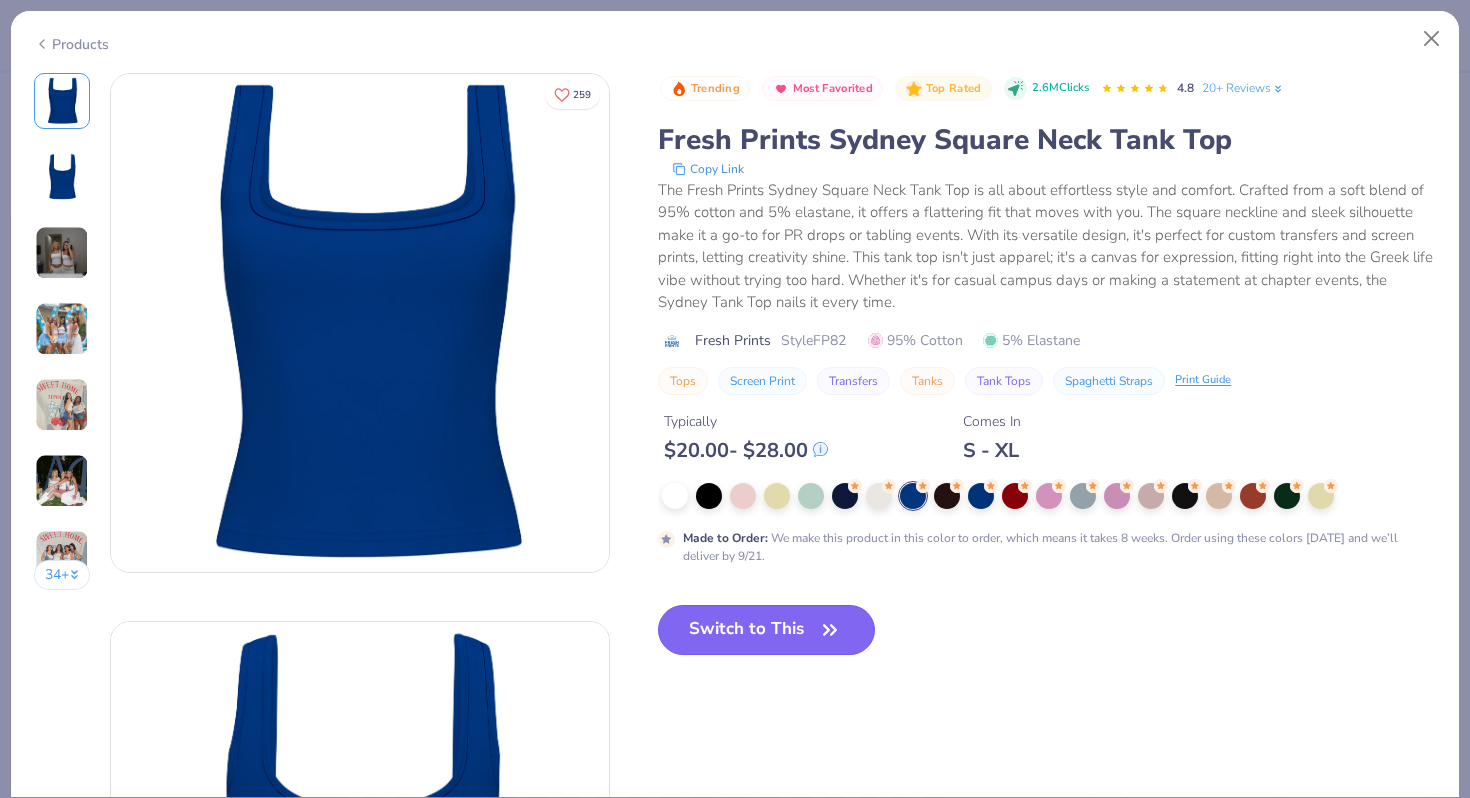 click on "Switch to This" at bounding box center (766, 630) 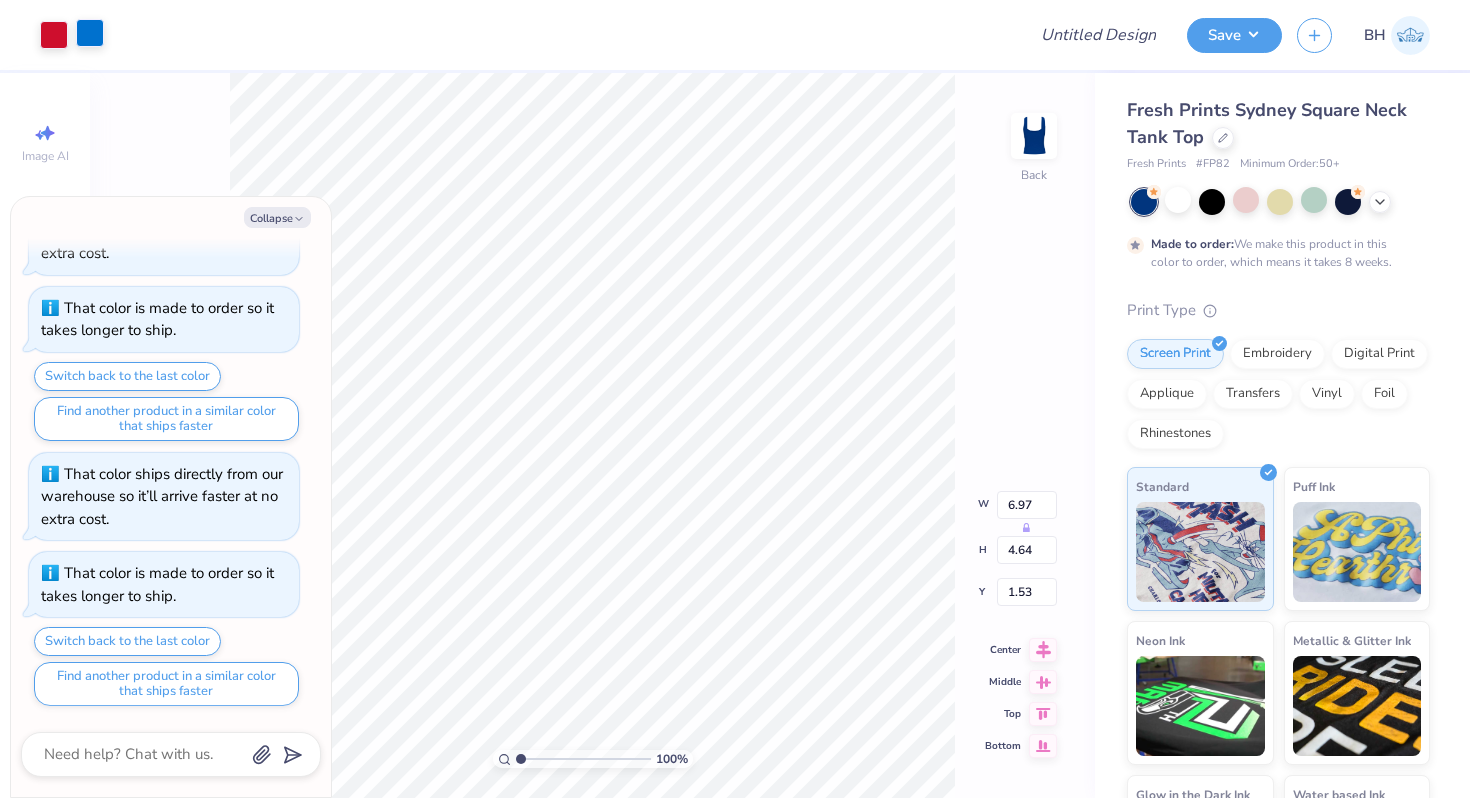 click at bounding box center [90, 33] 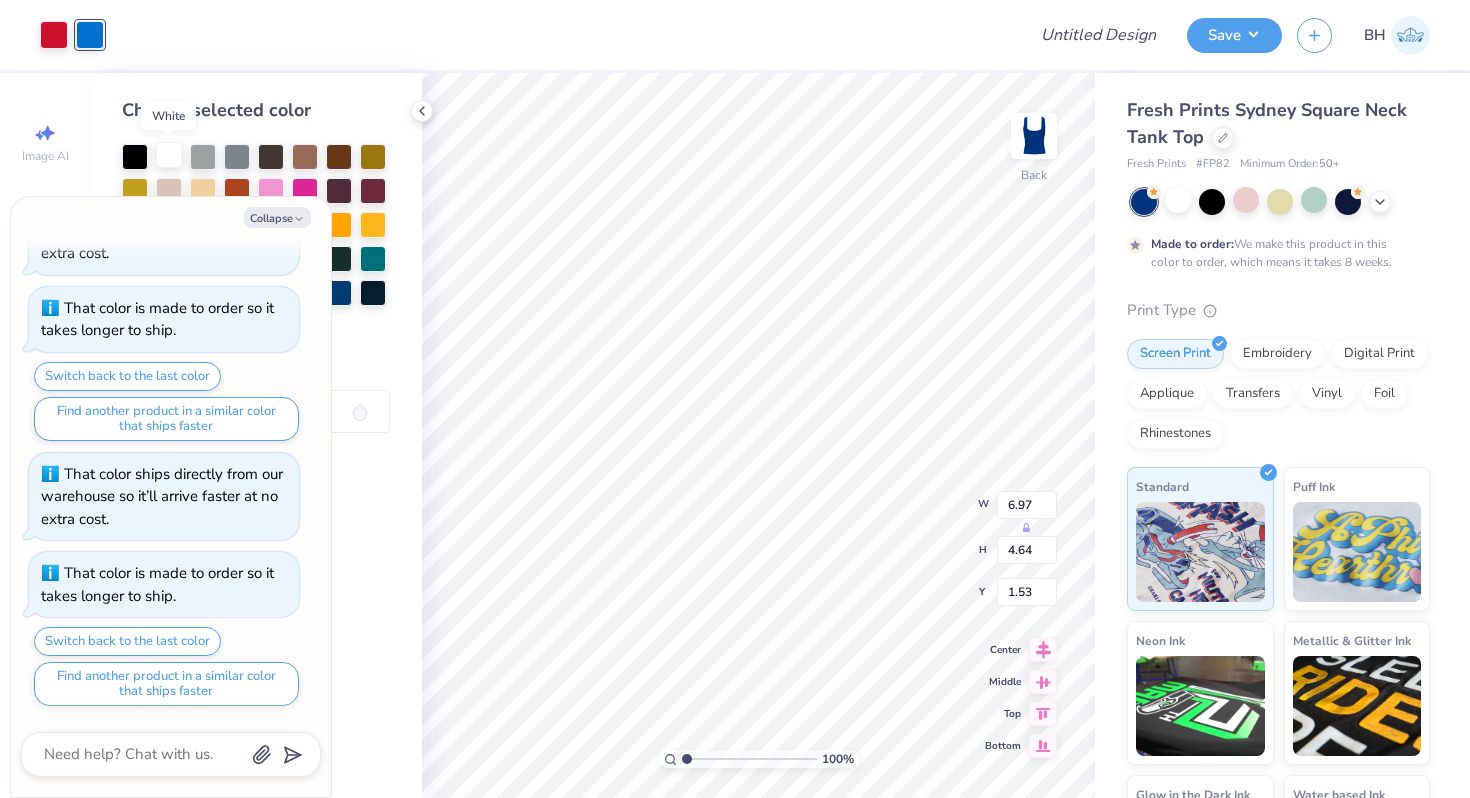 click at bounding box center (169, 155) 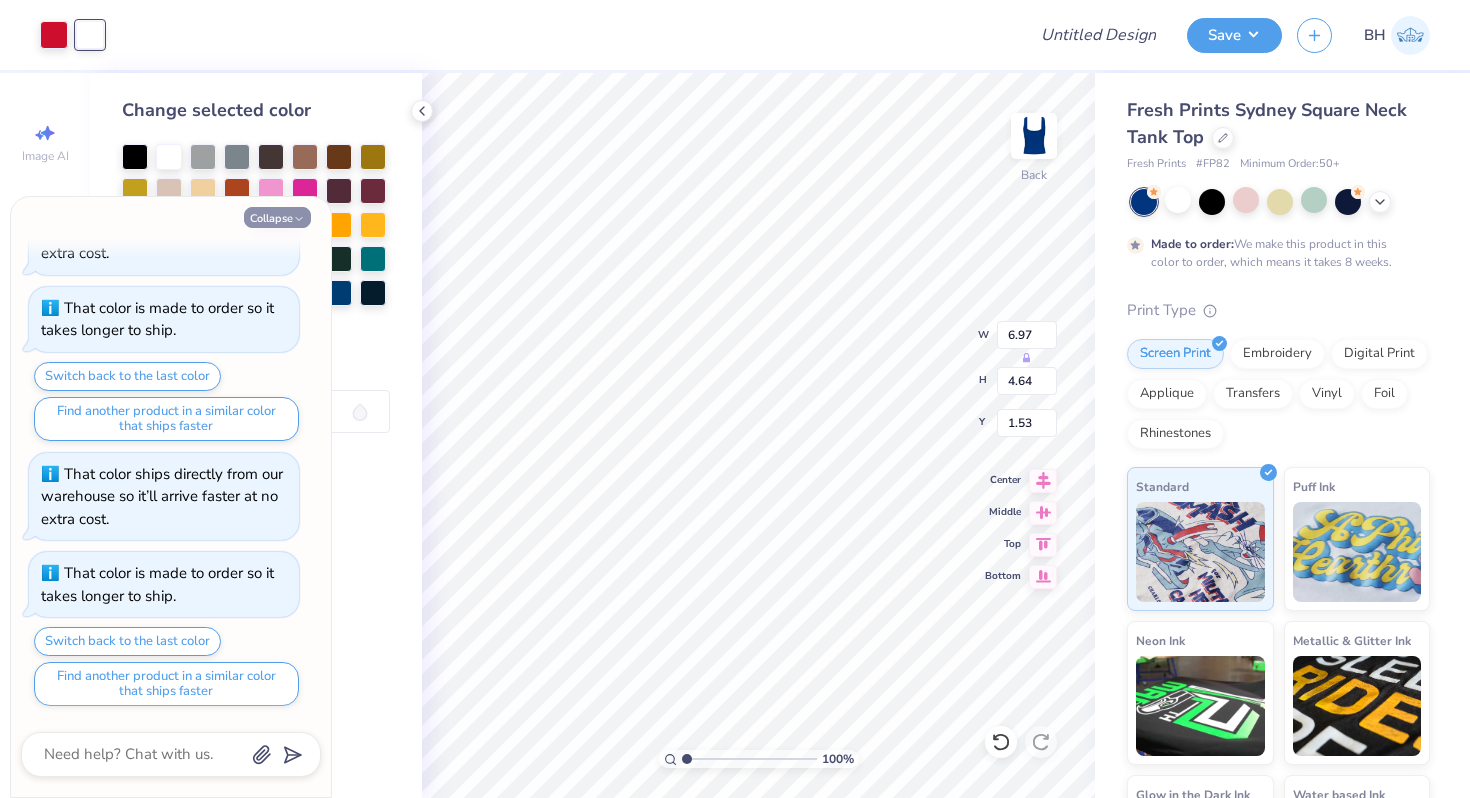 click 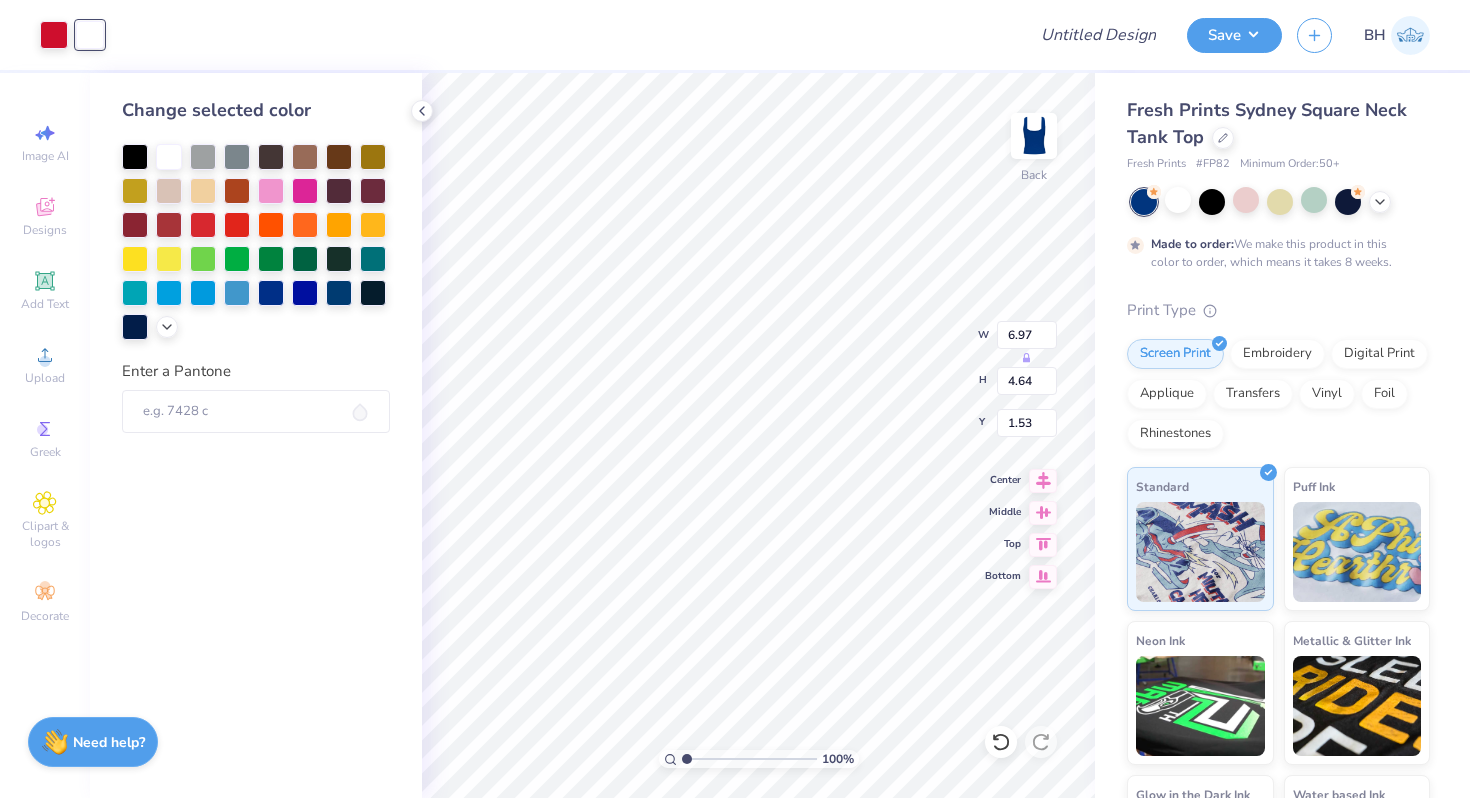click on "Need help?" at bounding box center [109, 742] 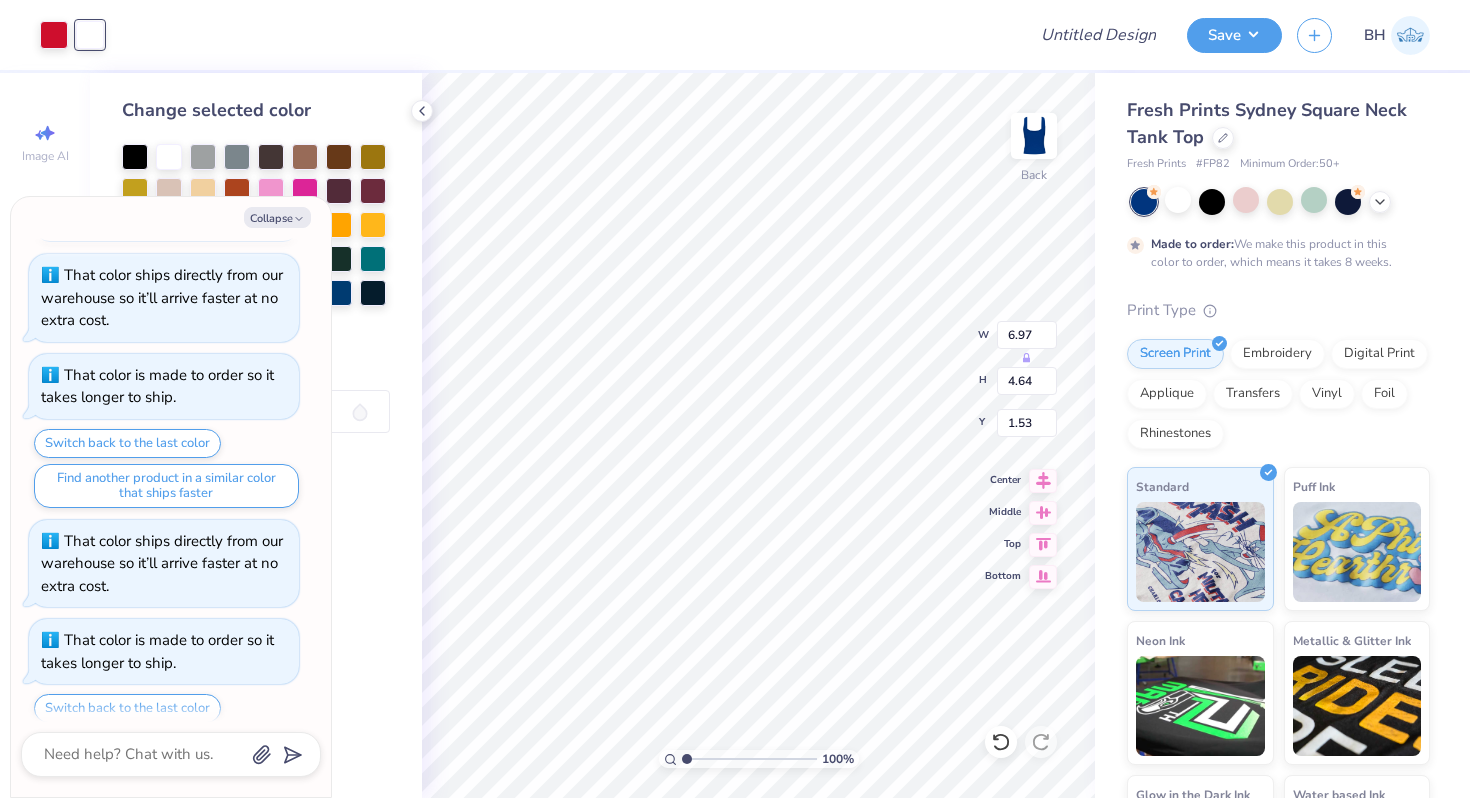scroll, scrollTop: 484, scrollLeft: 0, axis: vertical 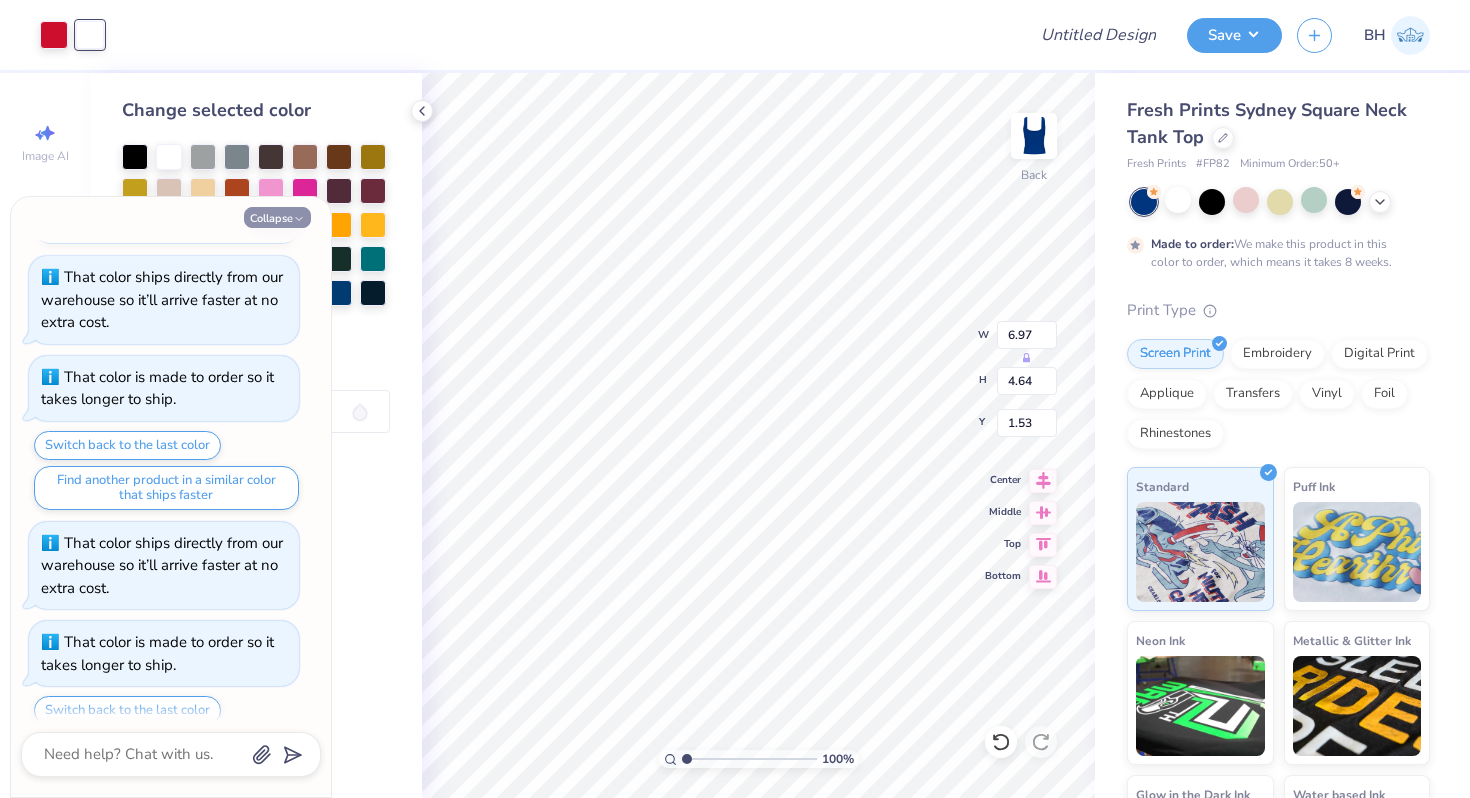click 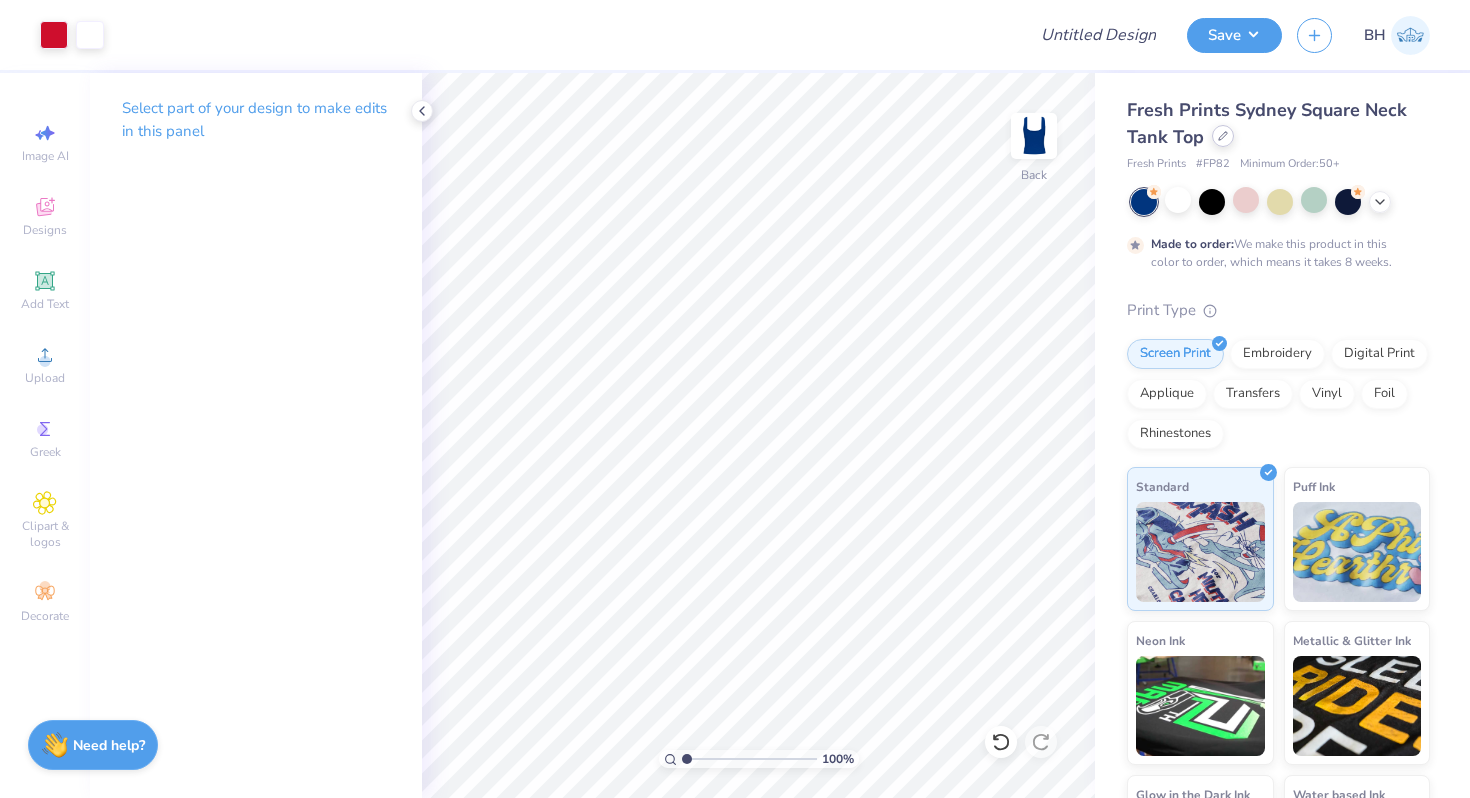 click at bounding box center [1223, 136] 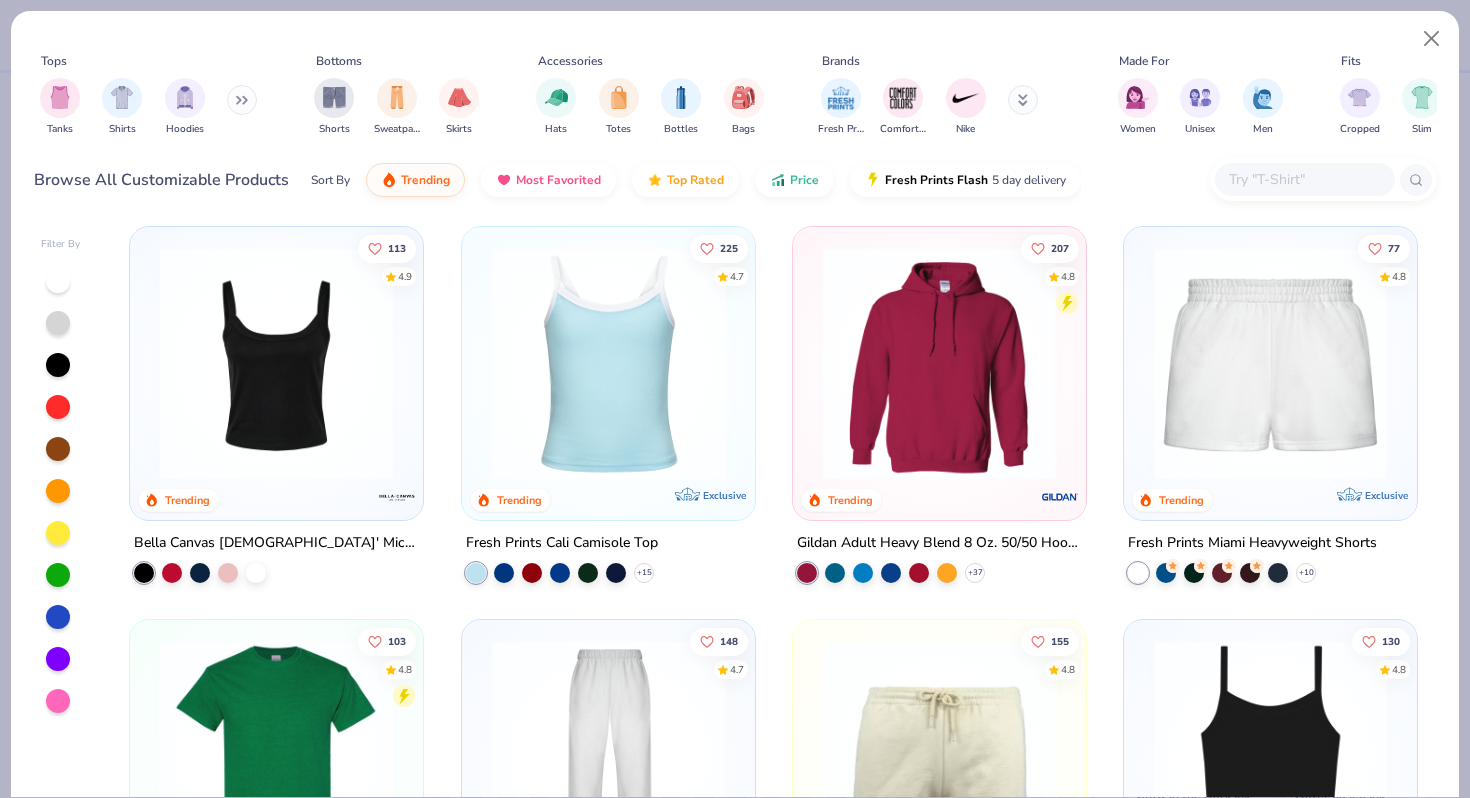 scroll, scrollTop: 409, scrollLeft: 0, axis: vertical 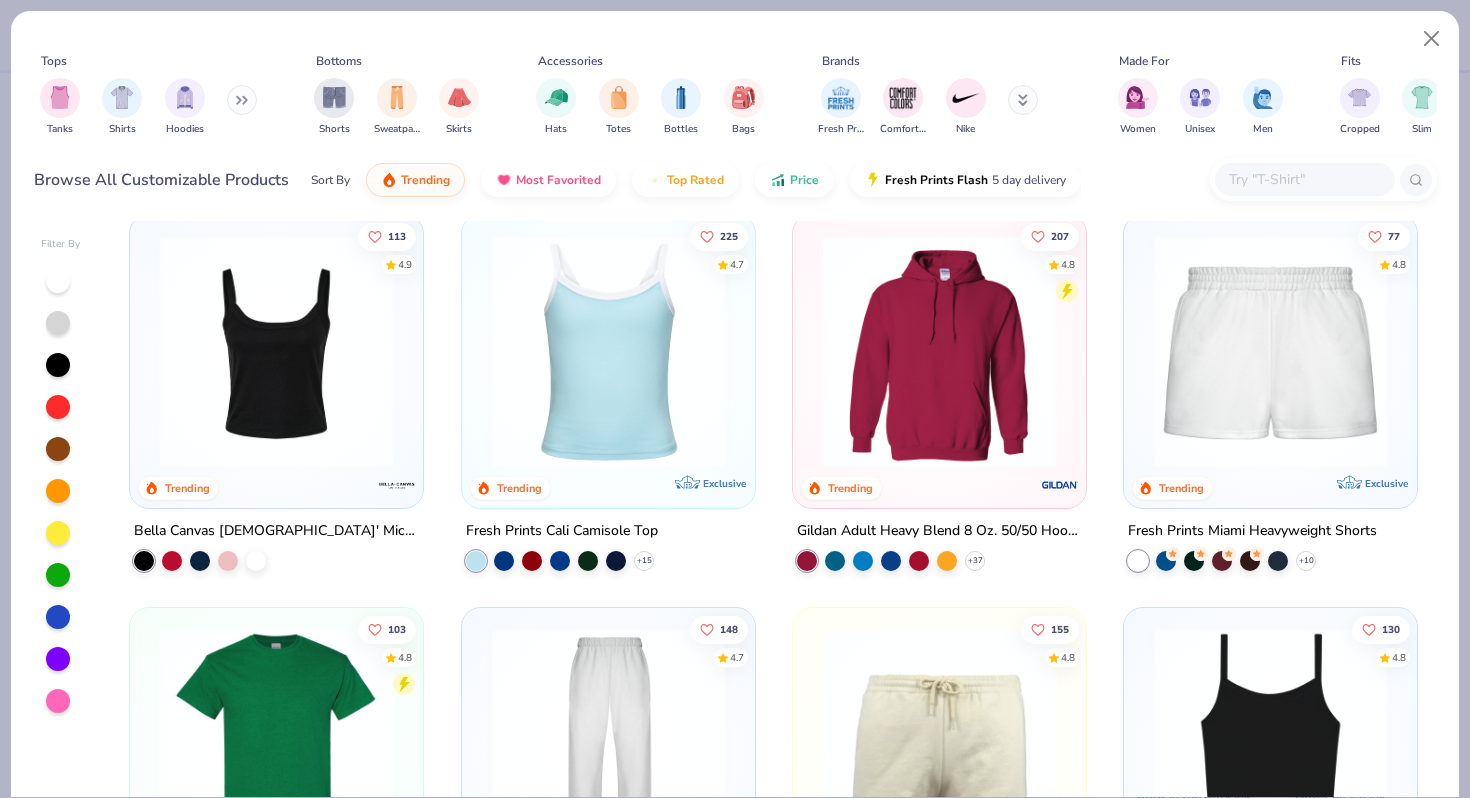 click at bounding box center (276, 351) 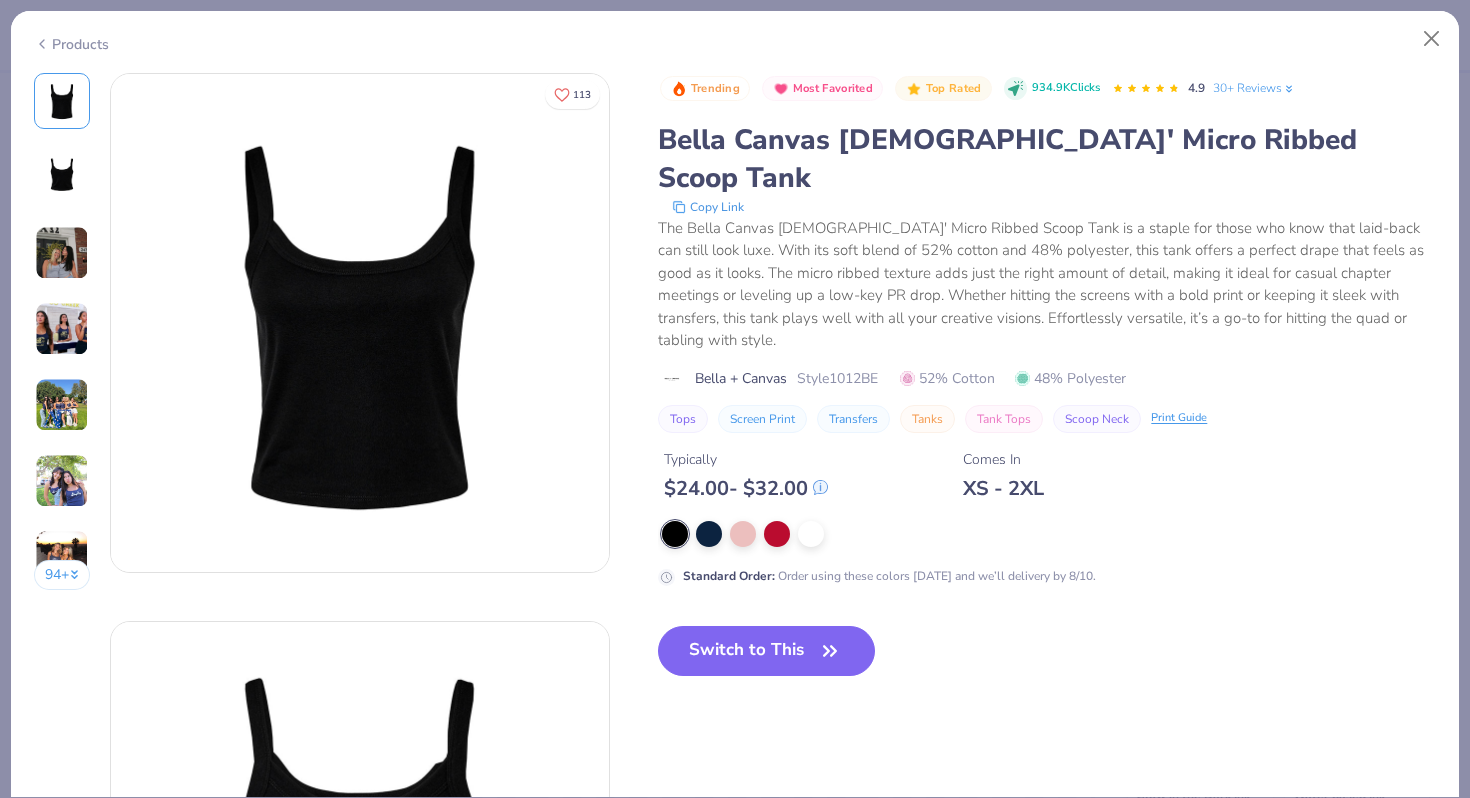 click on "Trending Most Favorited Top Rated 934.9K  Clicks 4.9 30+ Reviews Bella Canvas [DEMOGRAPHIC_DATA]' Micro Ribbed Scoop Tank Copy Link The Bella Canvas [DEMOGRAPHIC_DATA]' Micro Ribbed Scoop Tank is a staple for those who know that laid-back can still look luxe. With its soft blend of 52% cotton and 48% polyester, this tank offers a perfect drape that feels as good as it looks. The micro ribbed texture adds just the right amount of detail, making it ideal for casual chapter meetings or leveling up a low-key PR drop. Whether hitting the screens with a bold print or keeping it sleek with transfers, this tank plays well with all your creative visions. Effortlessly versatile, it’s a go-to for hitting the quad or tabling with style. Bella + Canvas Style  1012BE   52% Cotton   48% Polyester Tops Screen Print Transfers Tanks Tank Tops Scoop Neck Print Guide Typically   $ 24.00  - $ 32.00   Comes In XS - 2XL     Standard Order :   Order using these colors [DATE] and we’ll delivery by 8/10. Switch to This" at bounding box center [1047, 390] 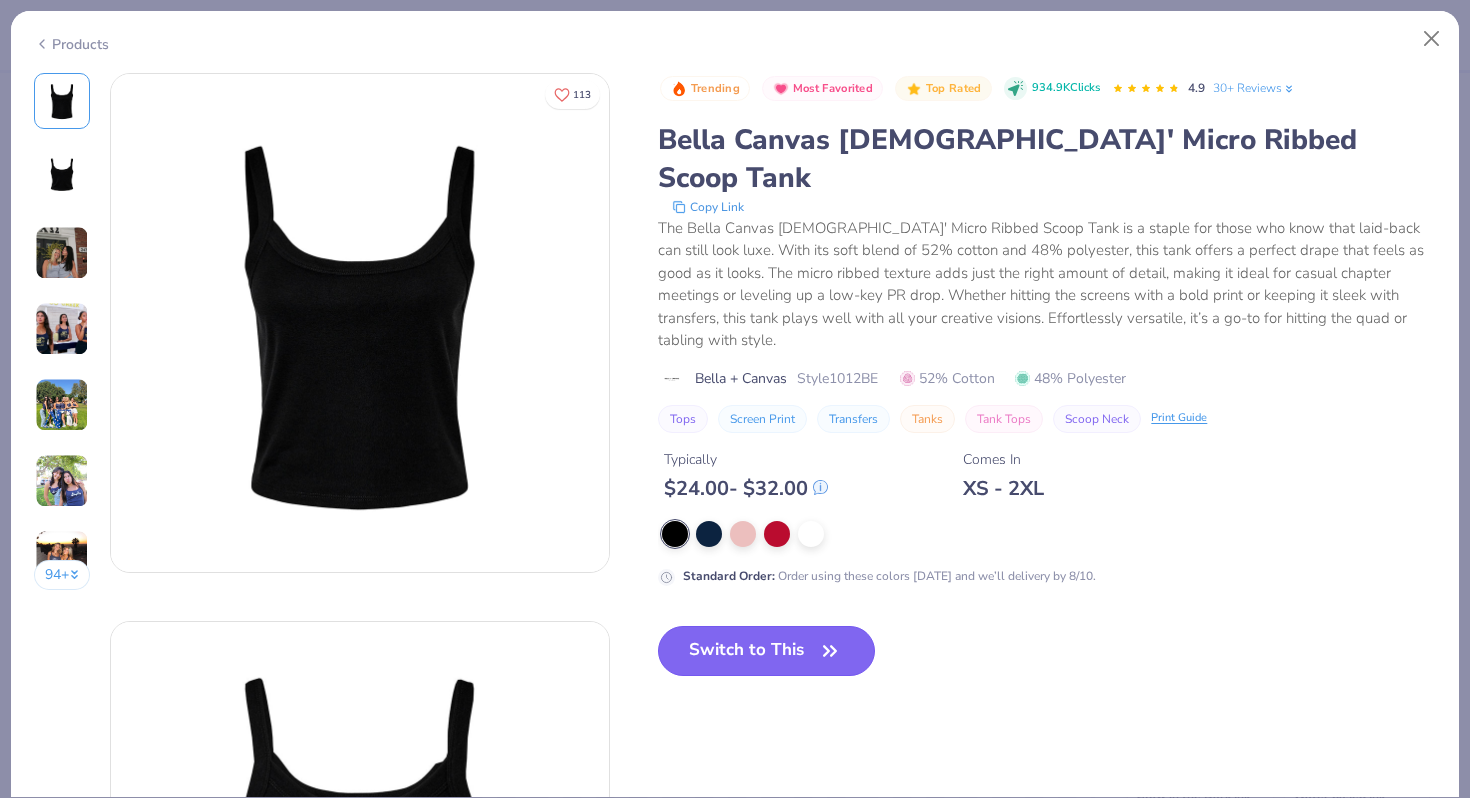 click on "Switch to This" at bounding box center (766, 651) 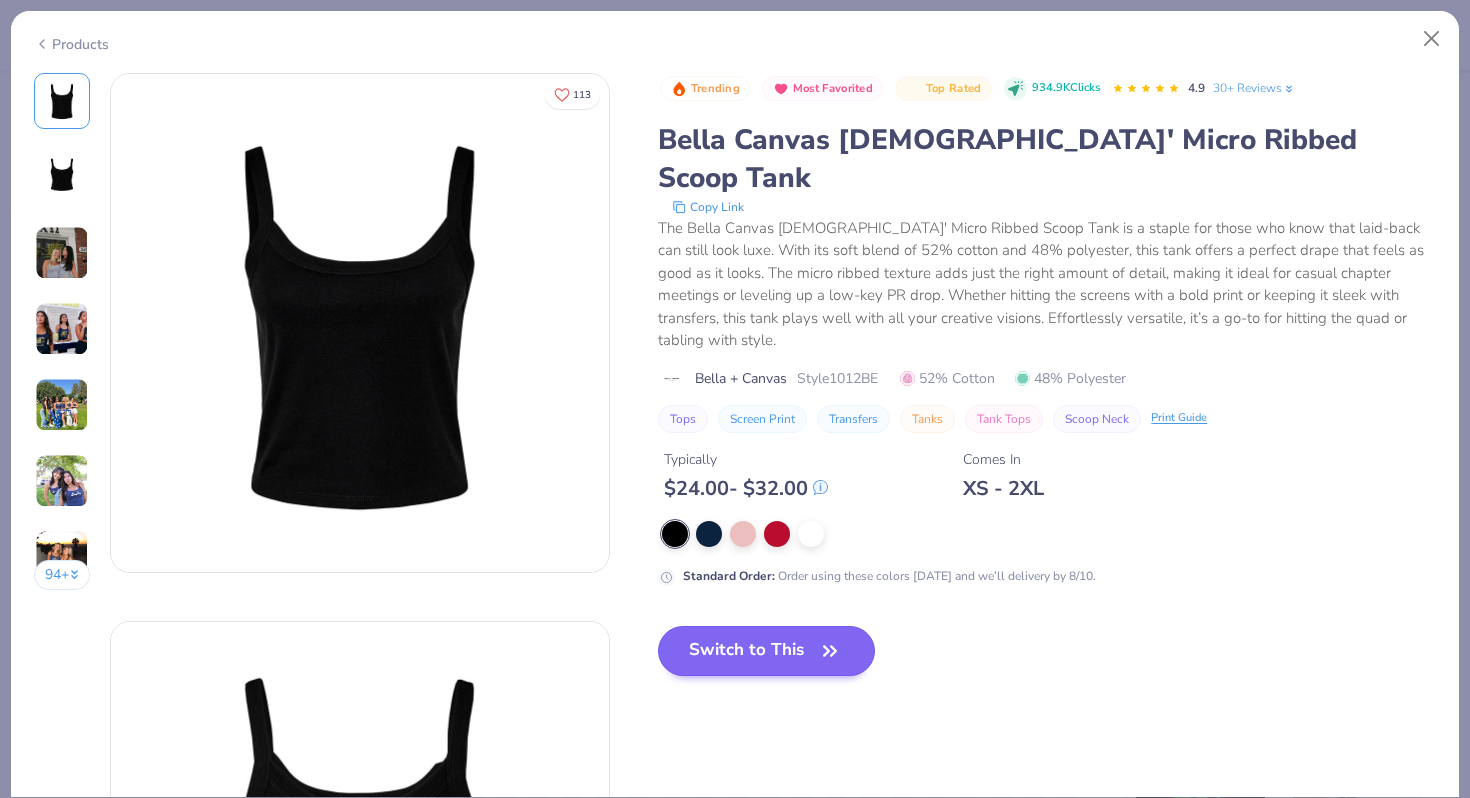 scroll, scrollTop: 652, scrollLeft: 0, axis: vertical 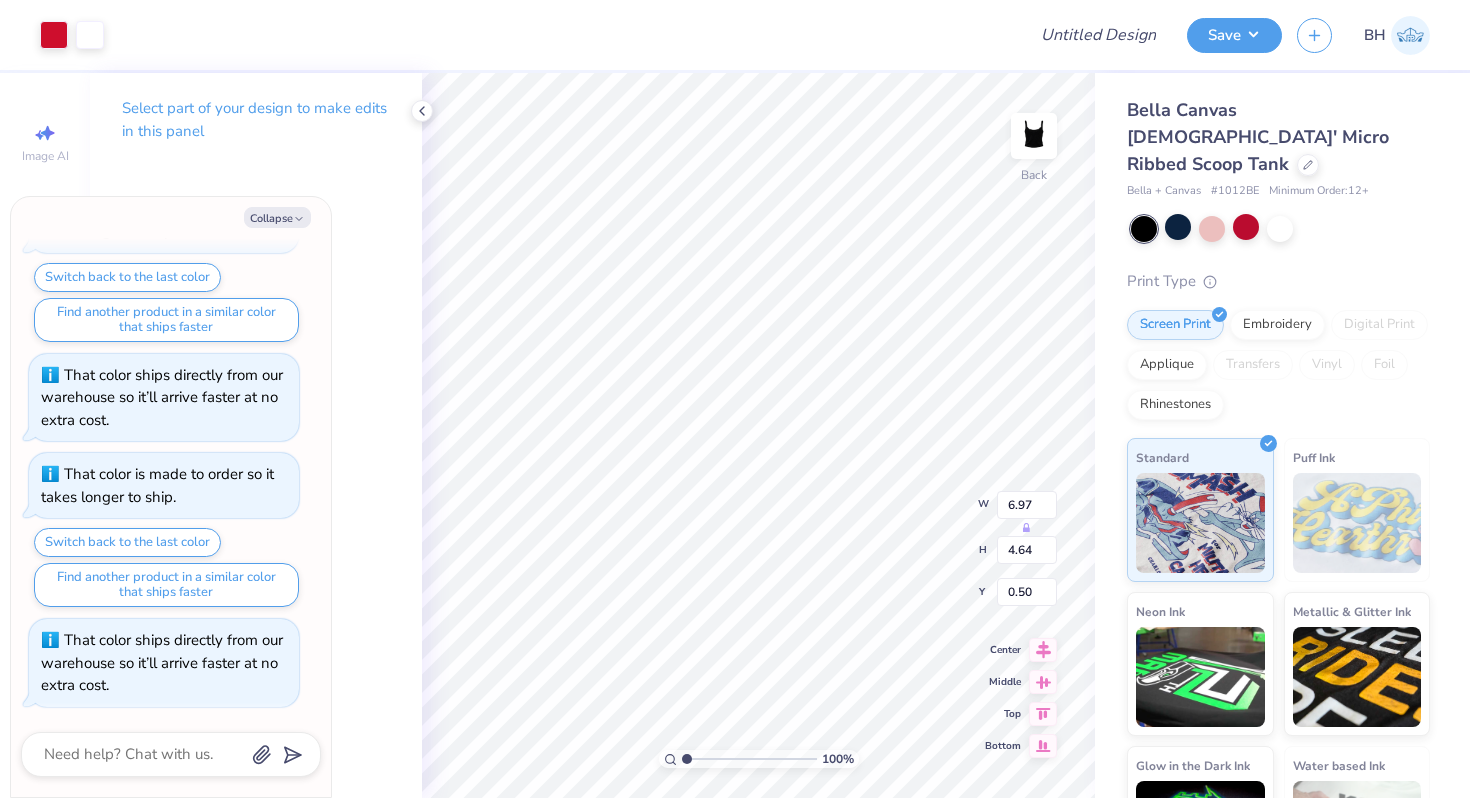 type on "x" 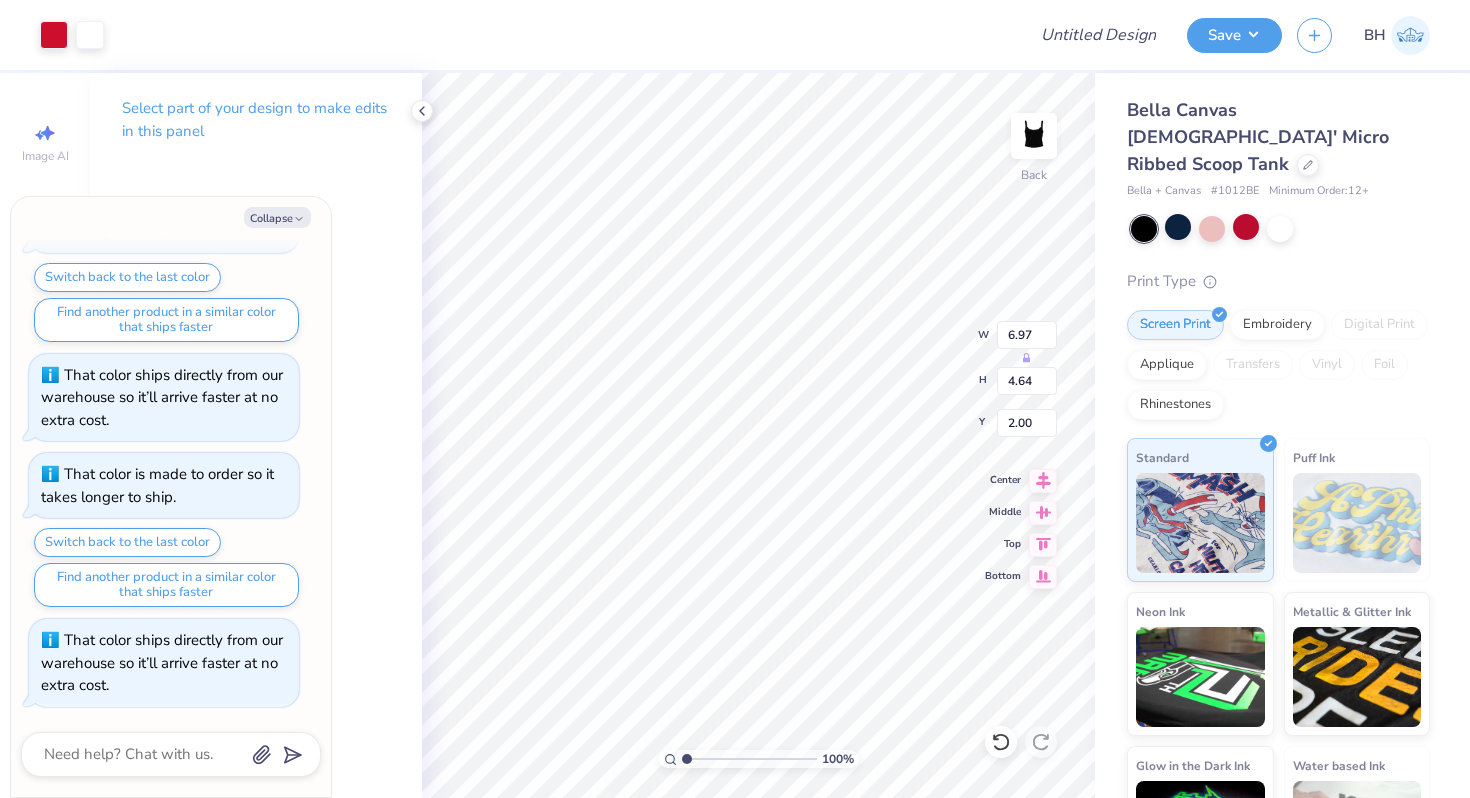 type on "x" 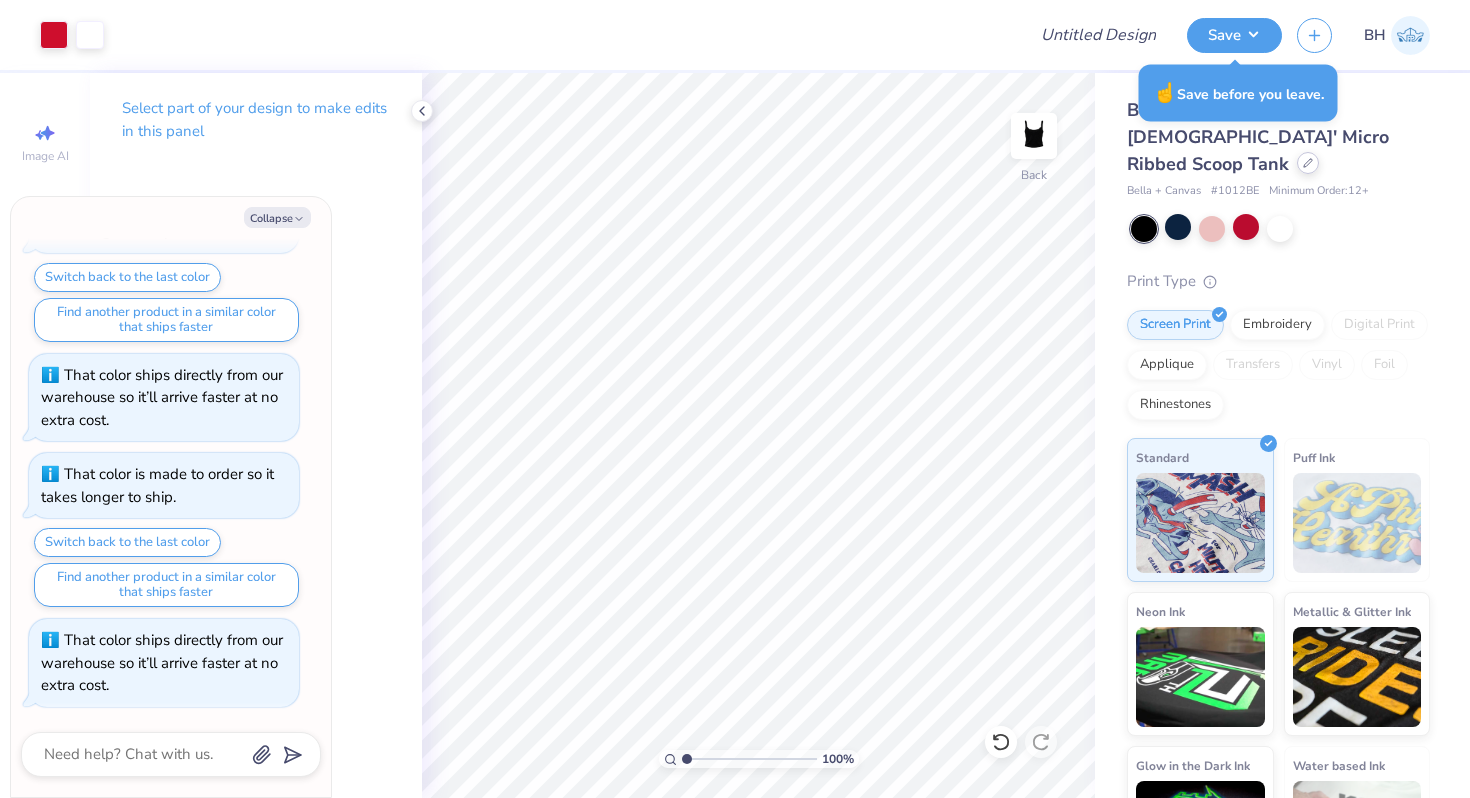 click at bounding box center [1308, 163] 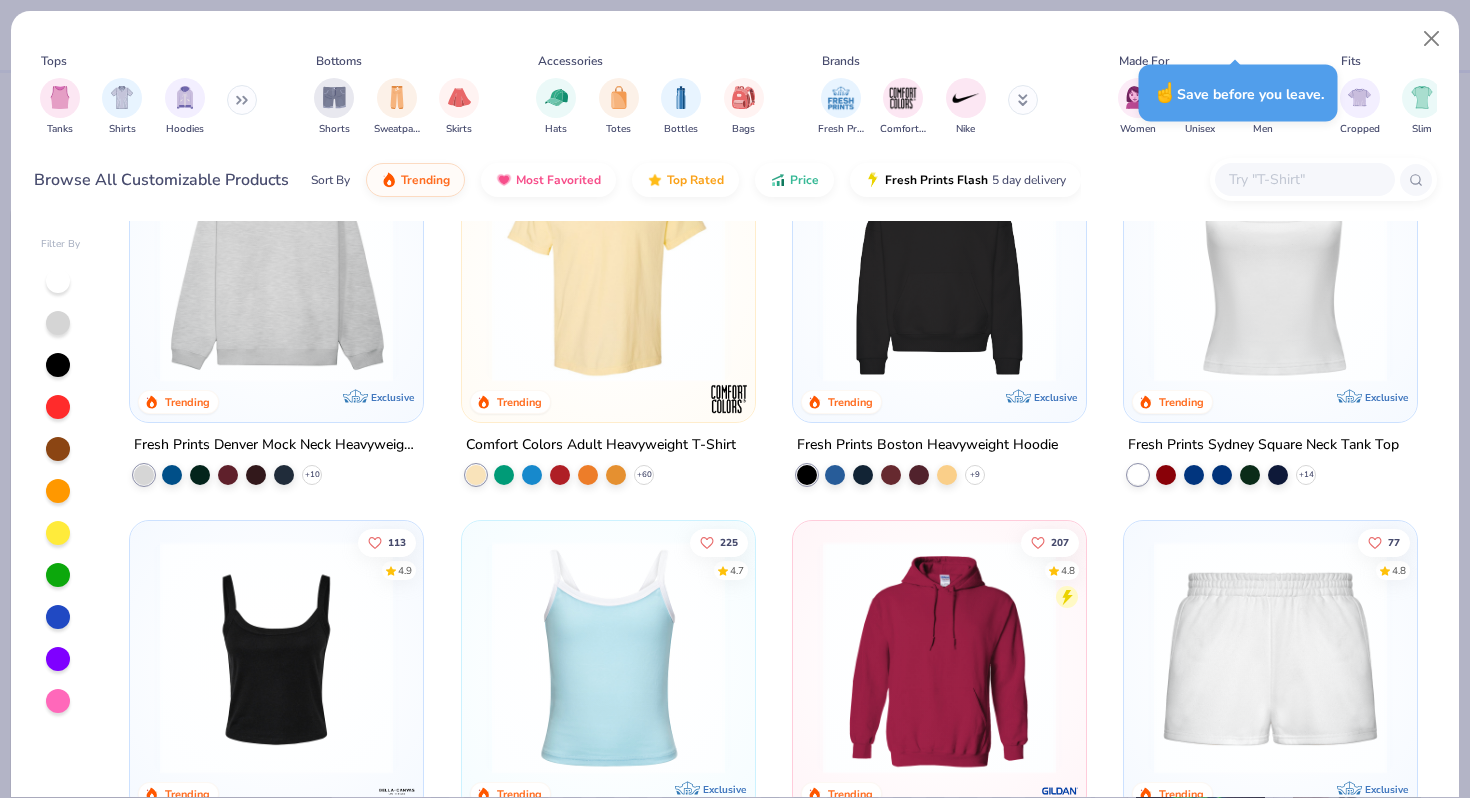 scroll, scrollTop: 245, scrollLeft: 0, axis: vertical 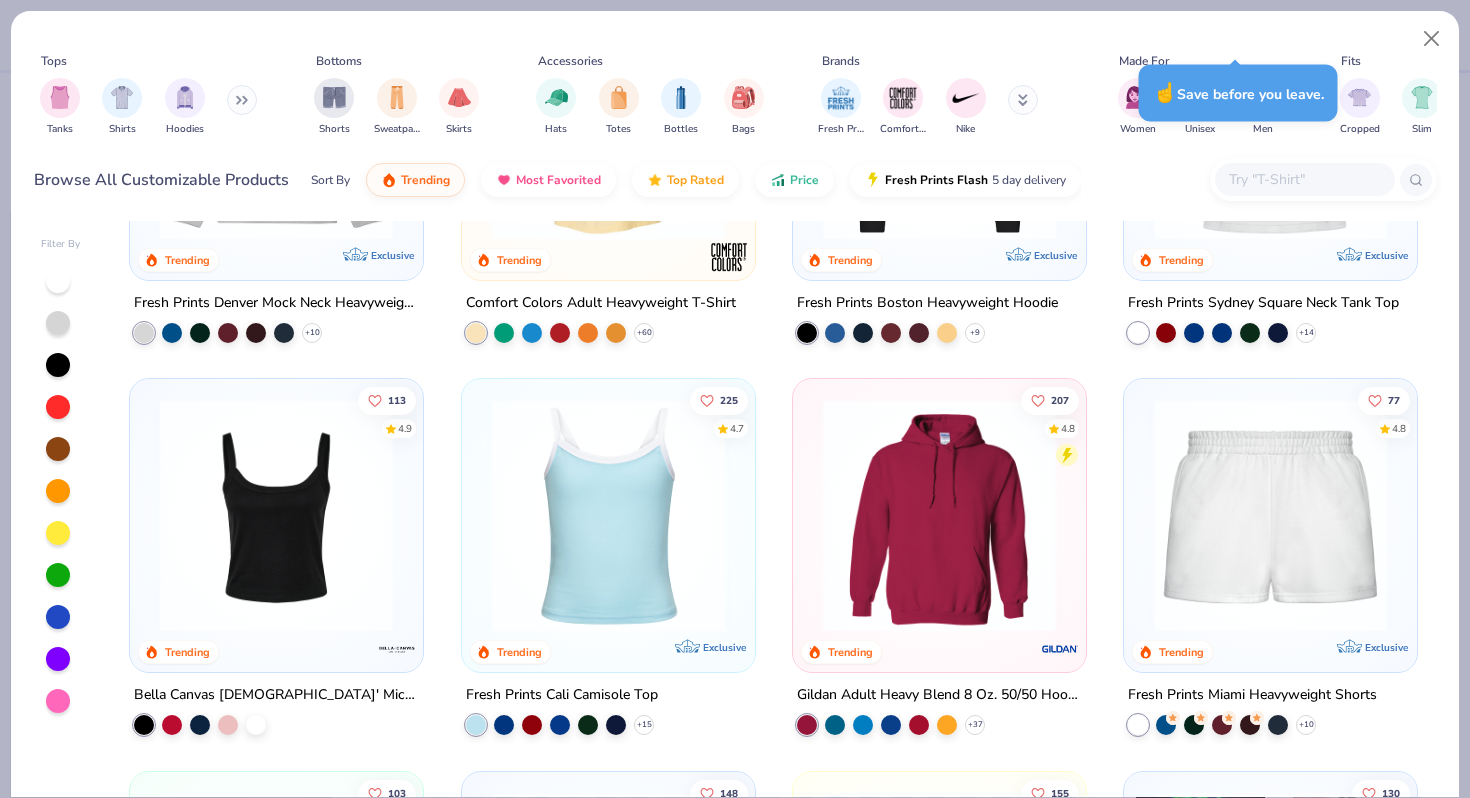 click at bounding box center (276, 515) 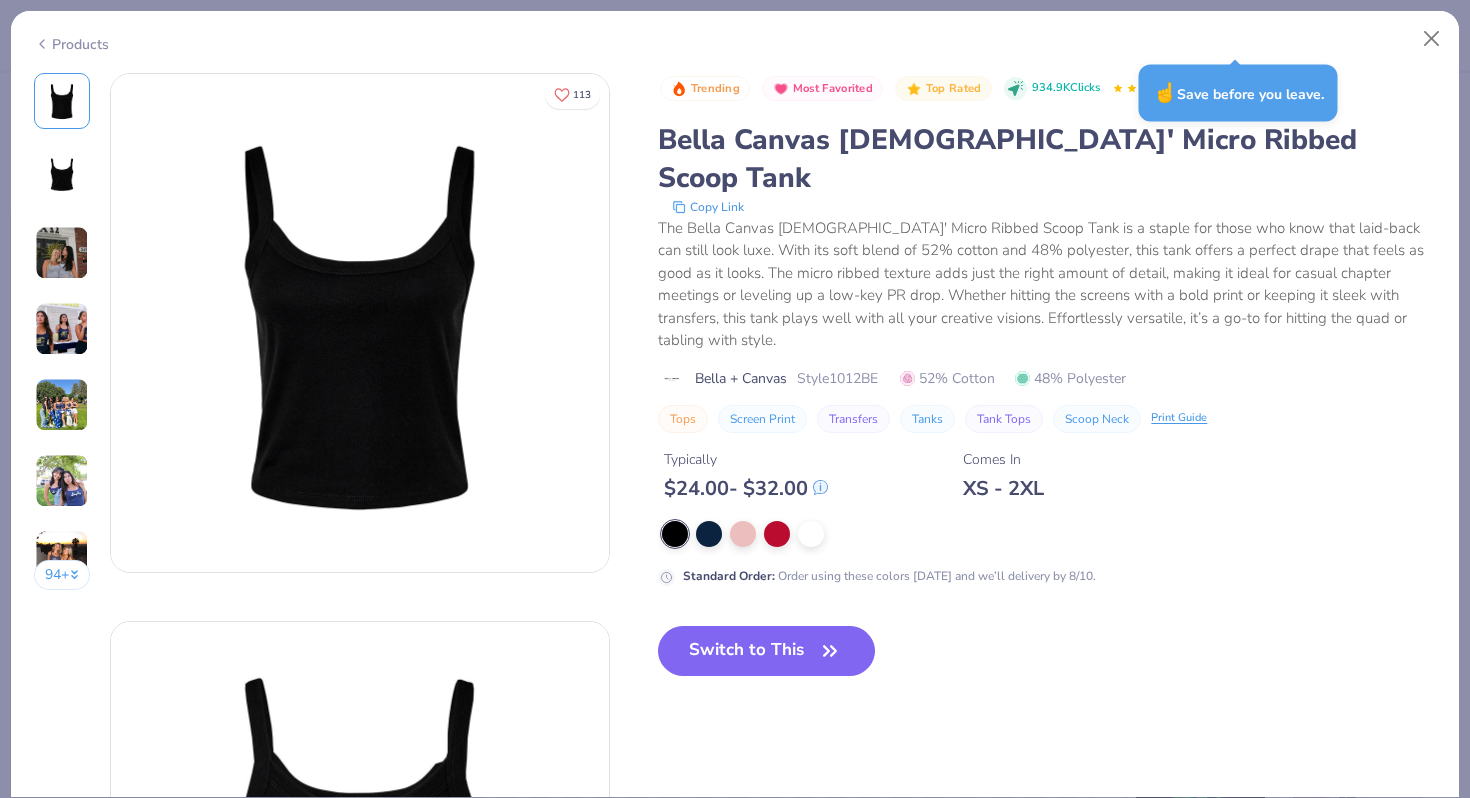 click at bounding box center (62, 329) 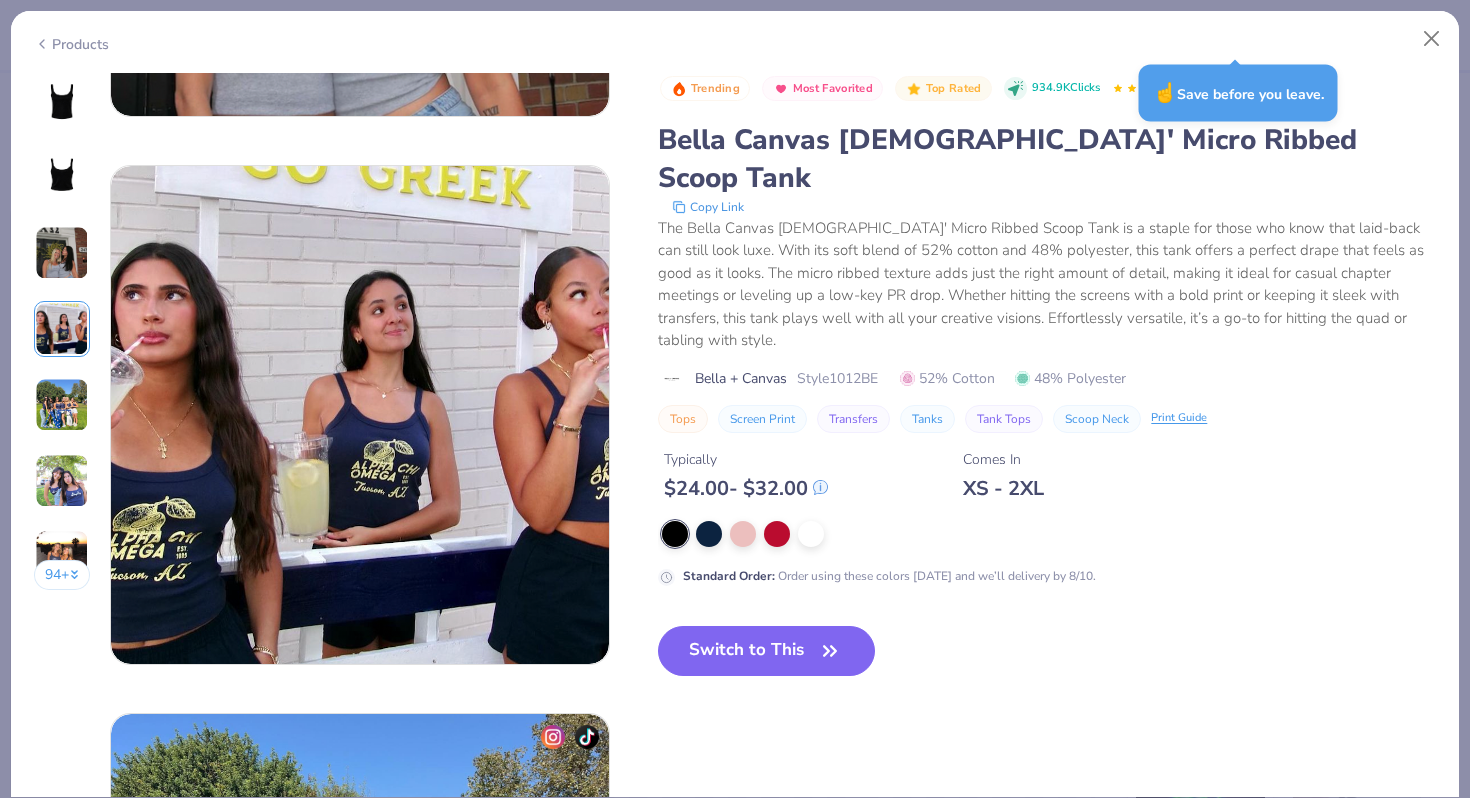 scroll, scrollTop: 1644, scrollLeft: 0, axis: vertical 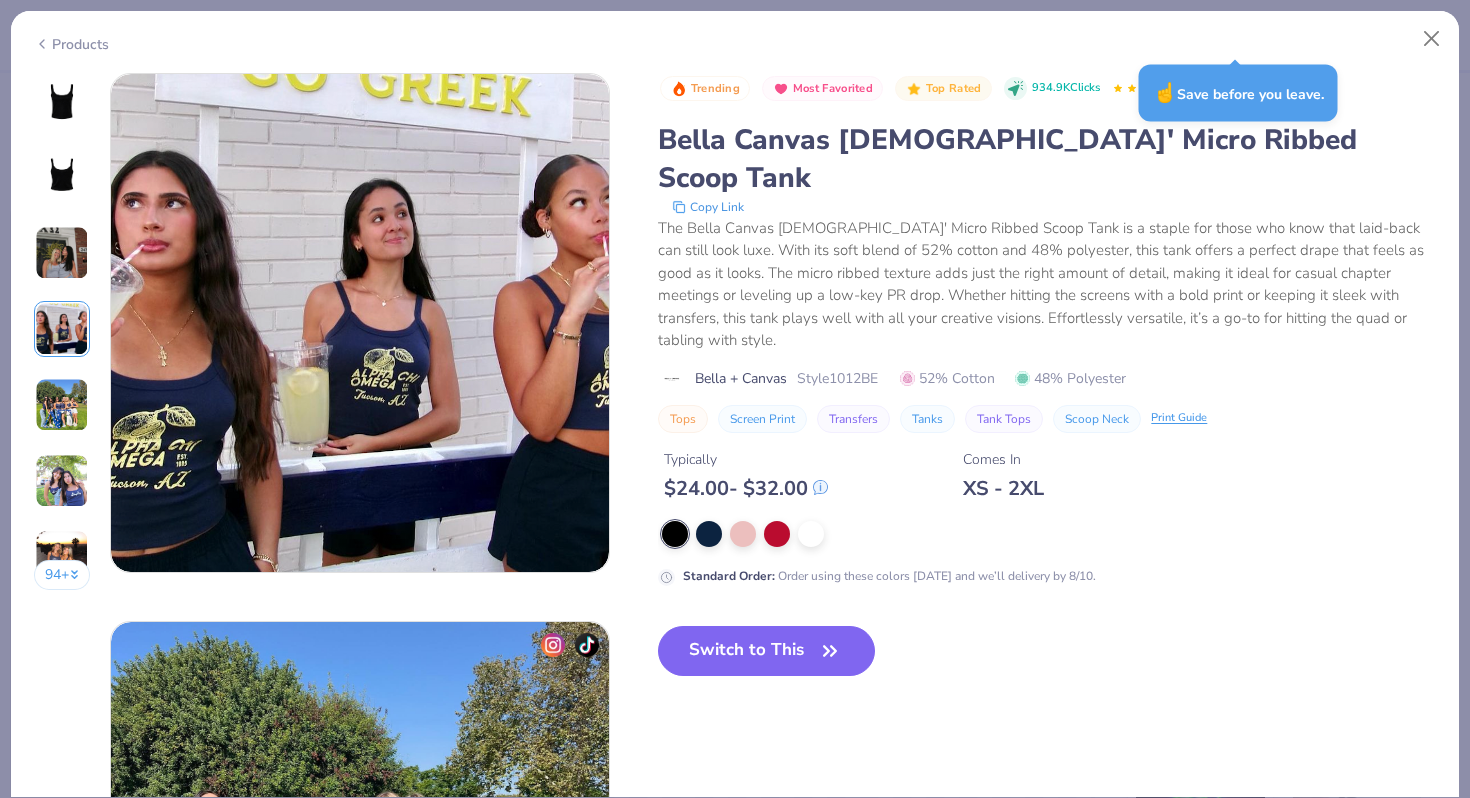 click at bounding box center [62, 253] 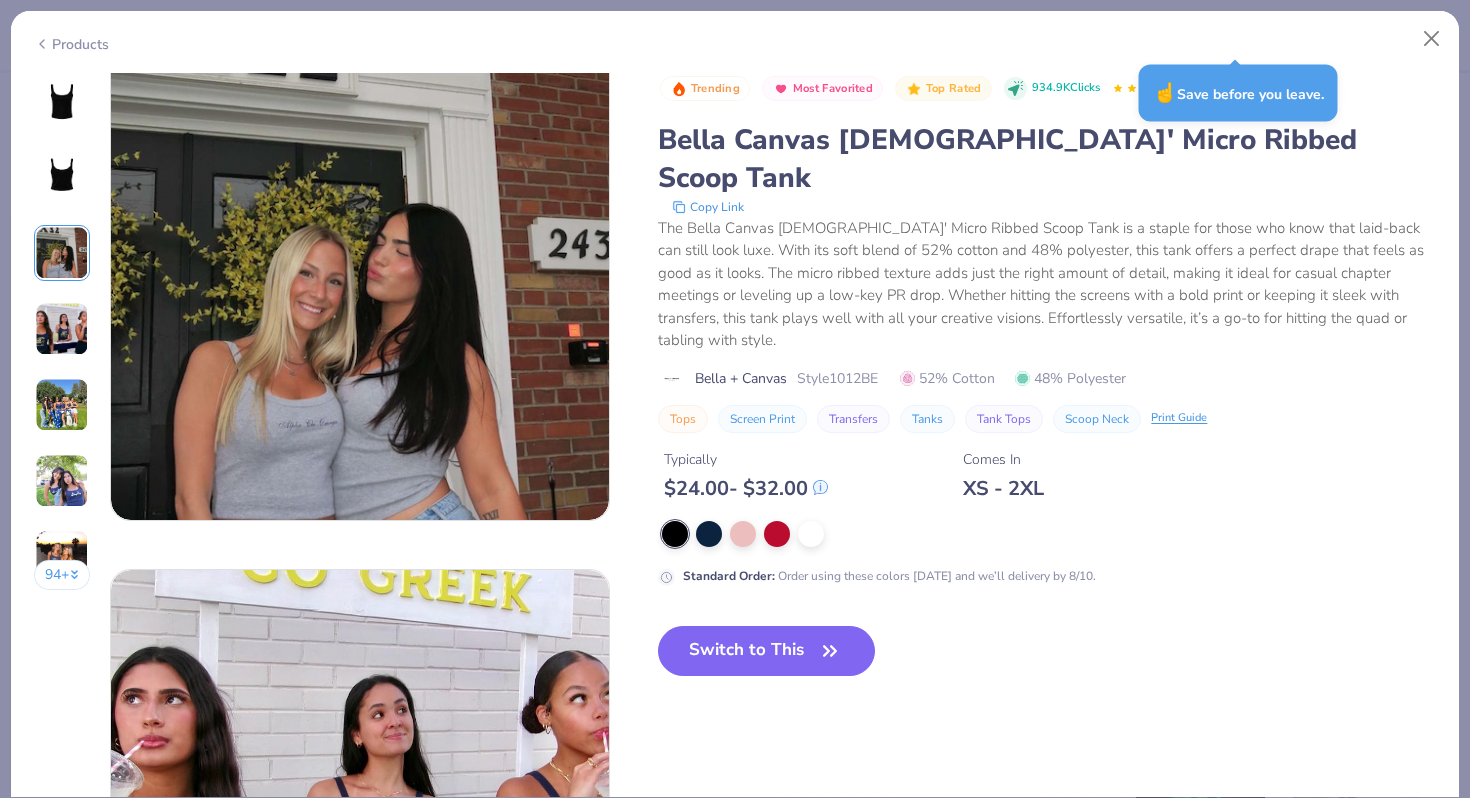scroll, scrollTop: 1096, scrollLeft: 0, axis: vertical 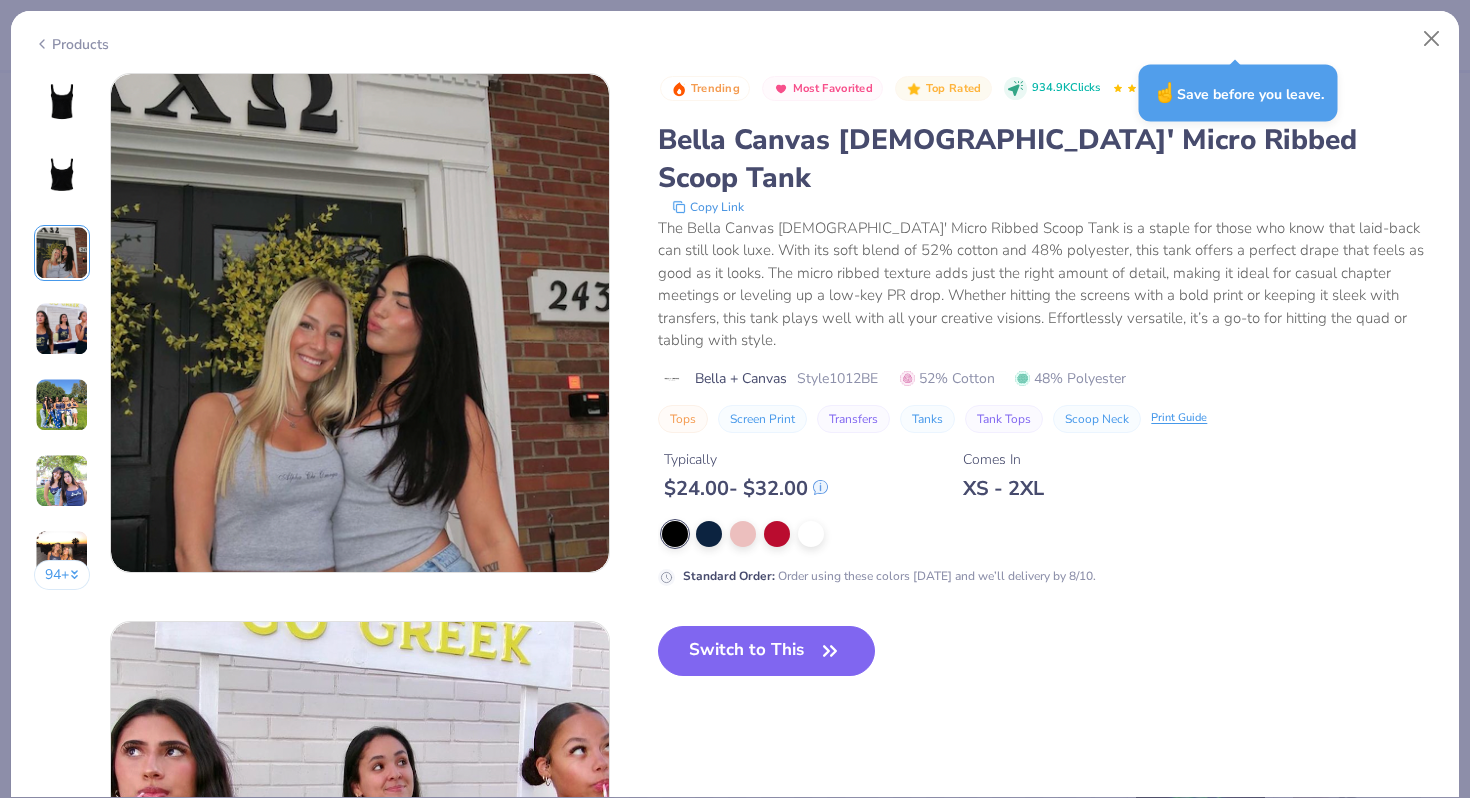 click at bounding box center [62, 481] 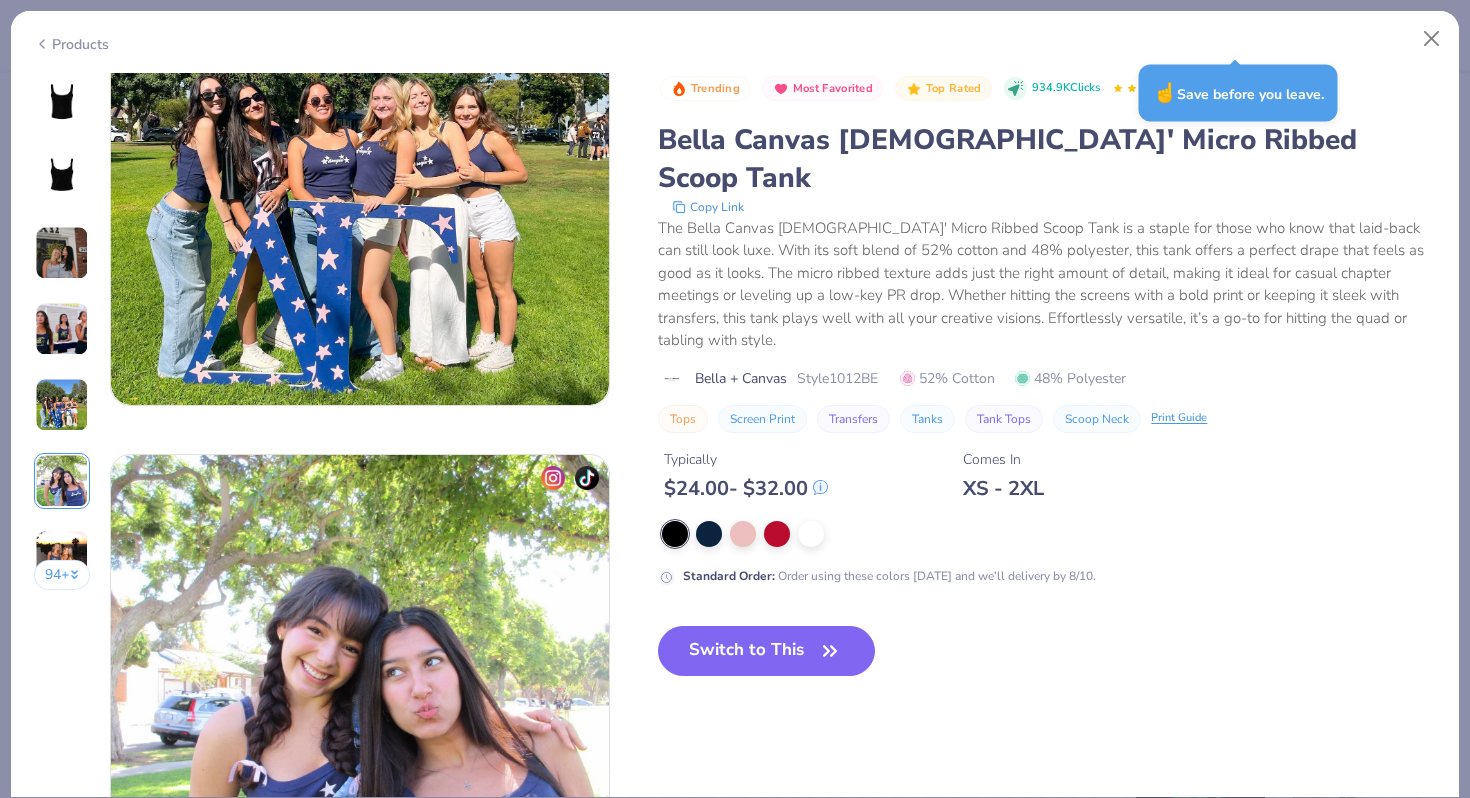 scroll, scrollTop: 2740, scrollLeft: 0, axis: vertical 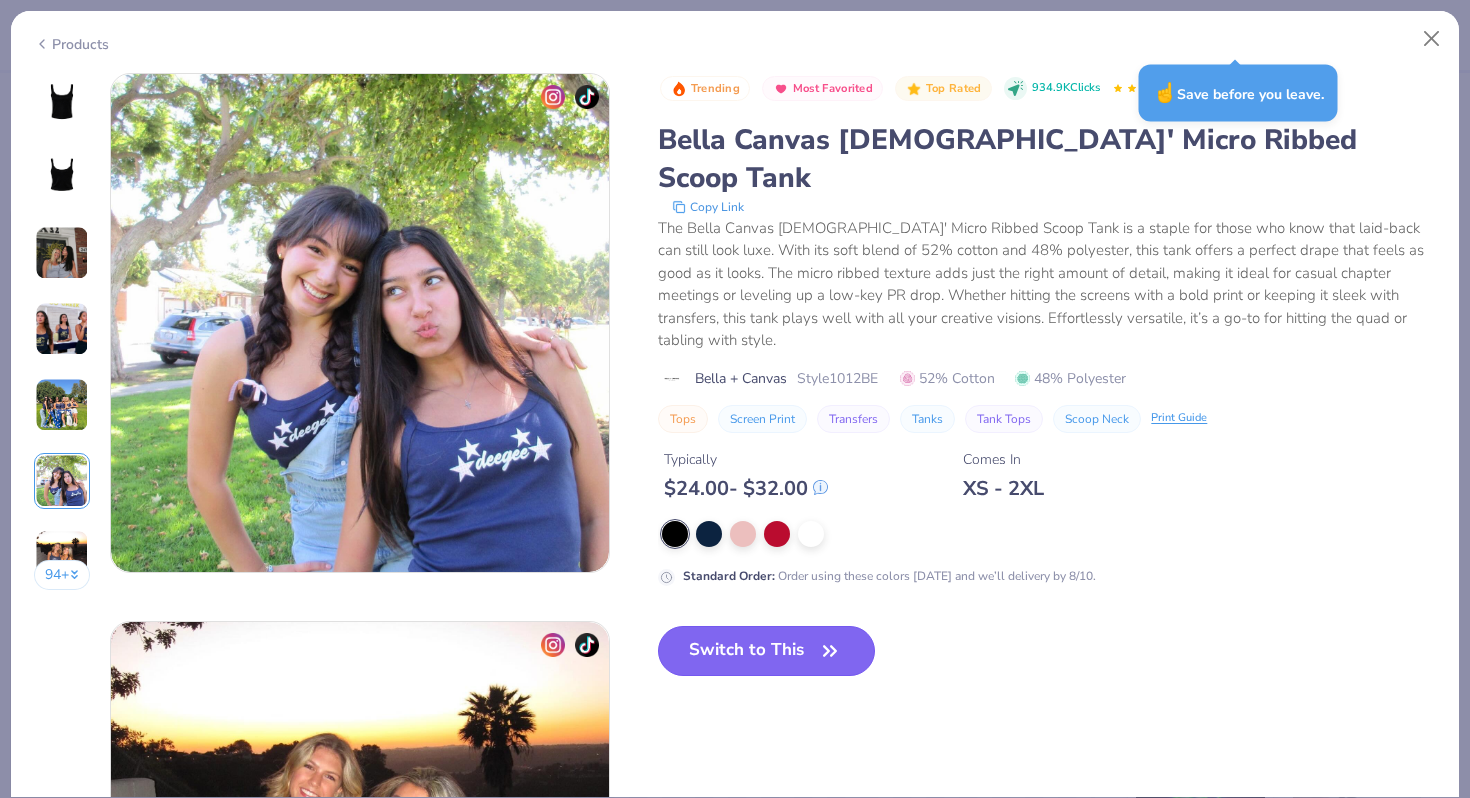 click on "Switch to This" at bounding box center (766, 651) 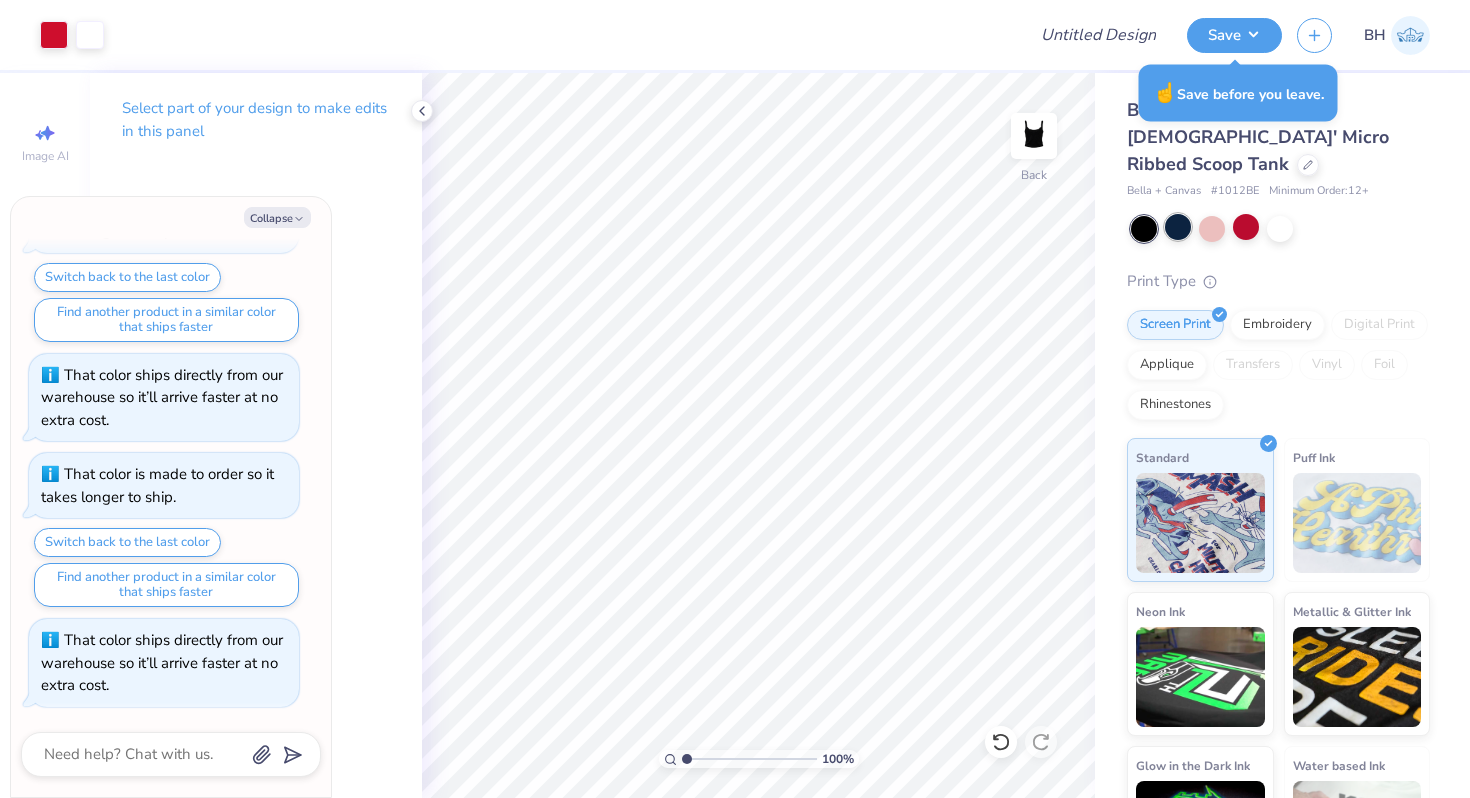 click at bounding box center [1178, 227] 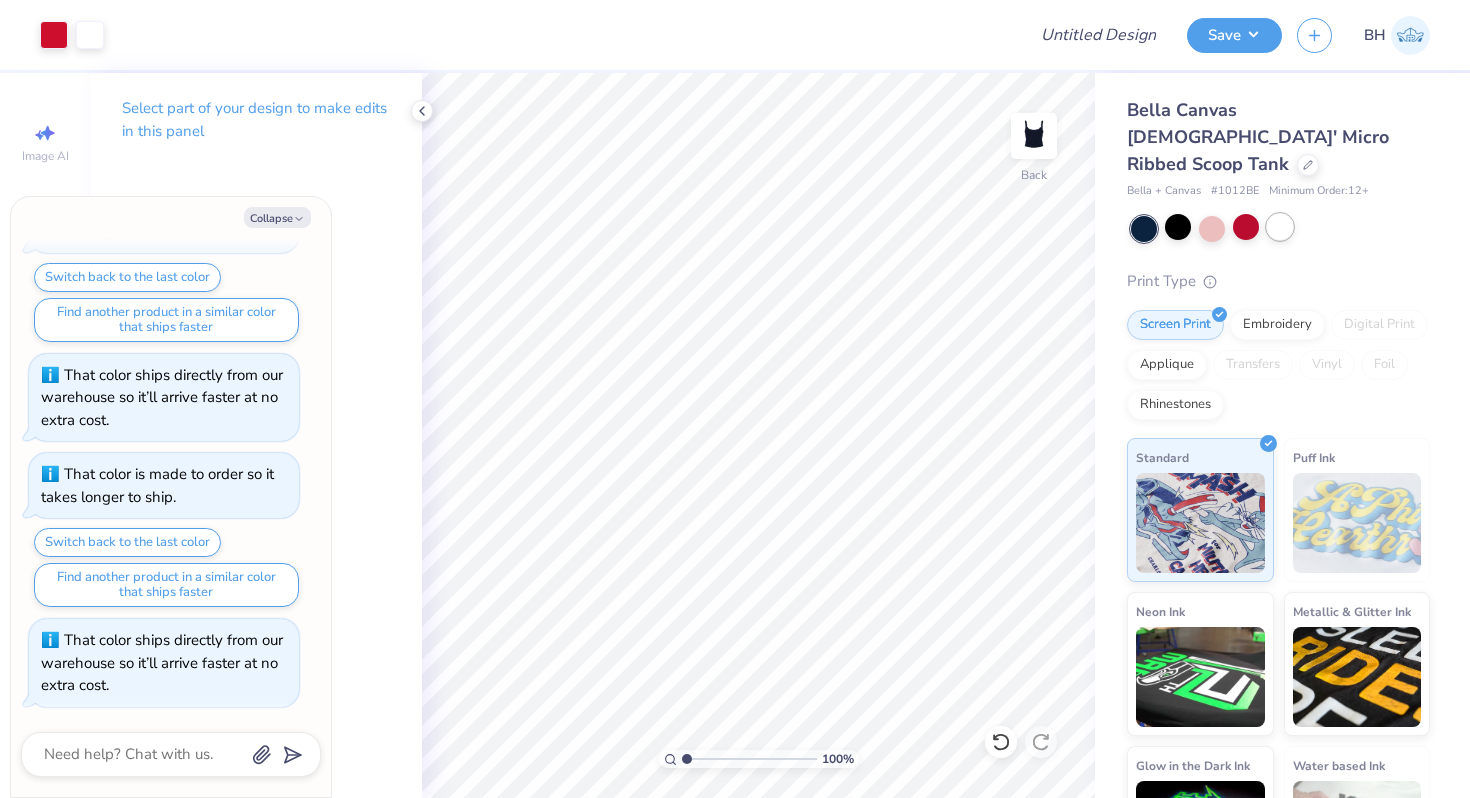 click at bounding box center (1280, 227) 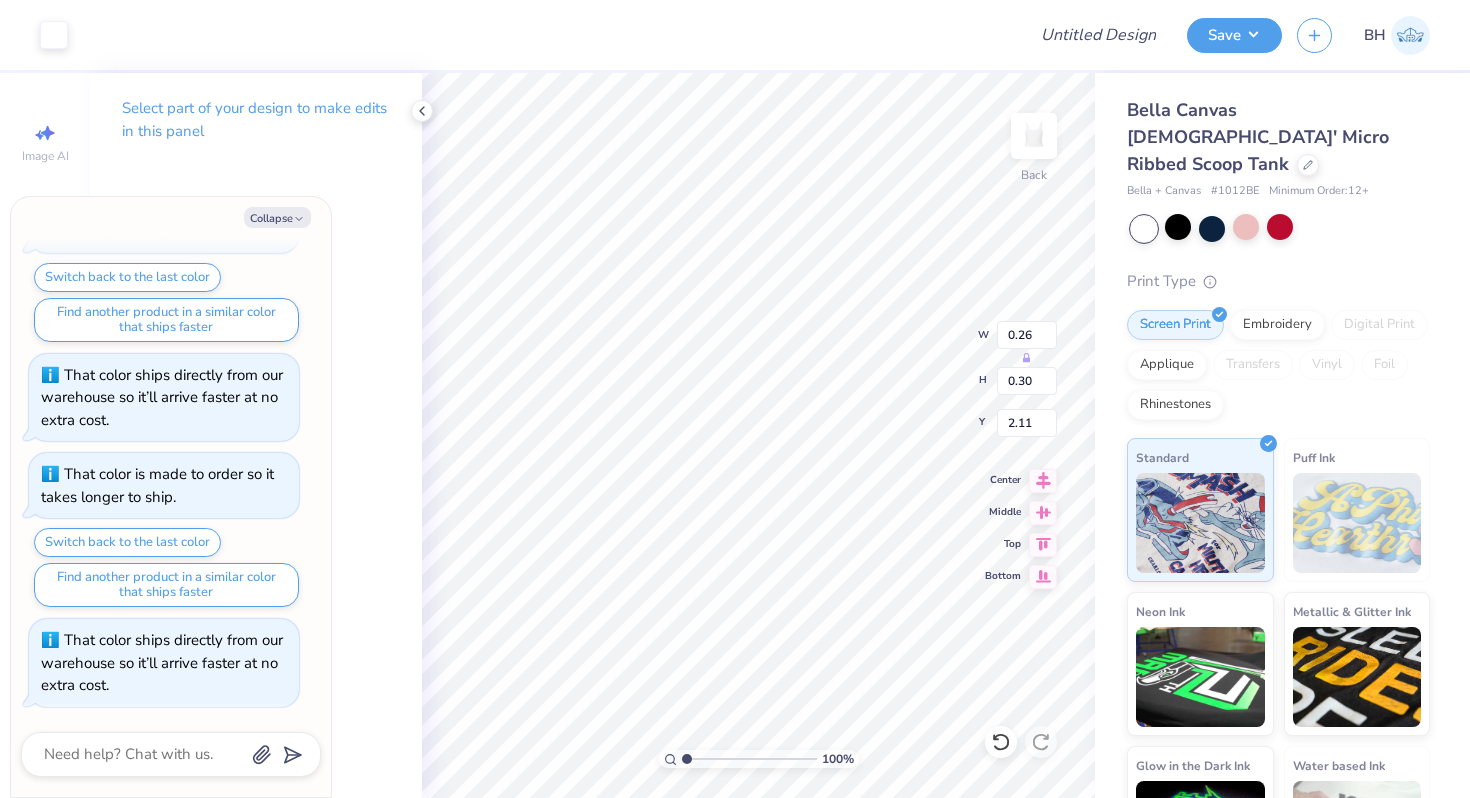type on "x" 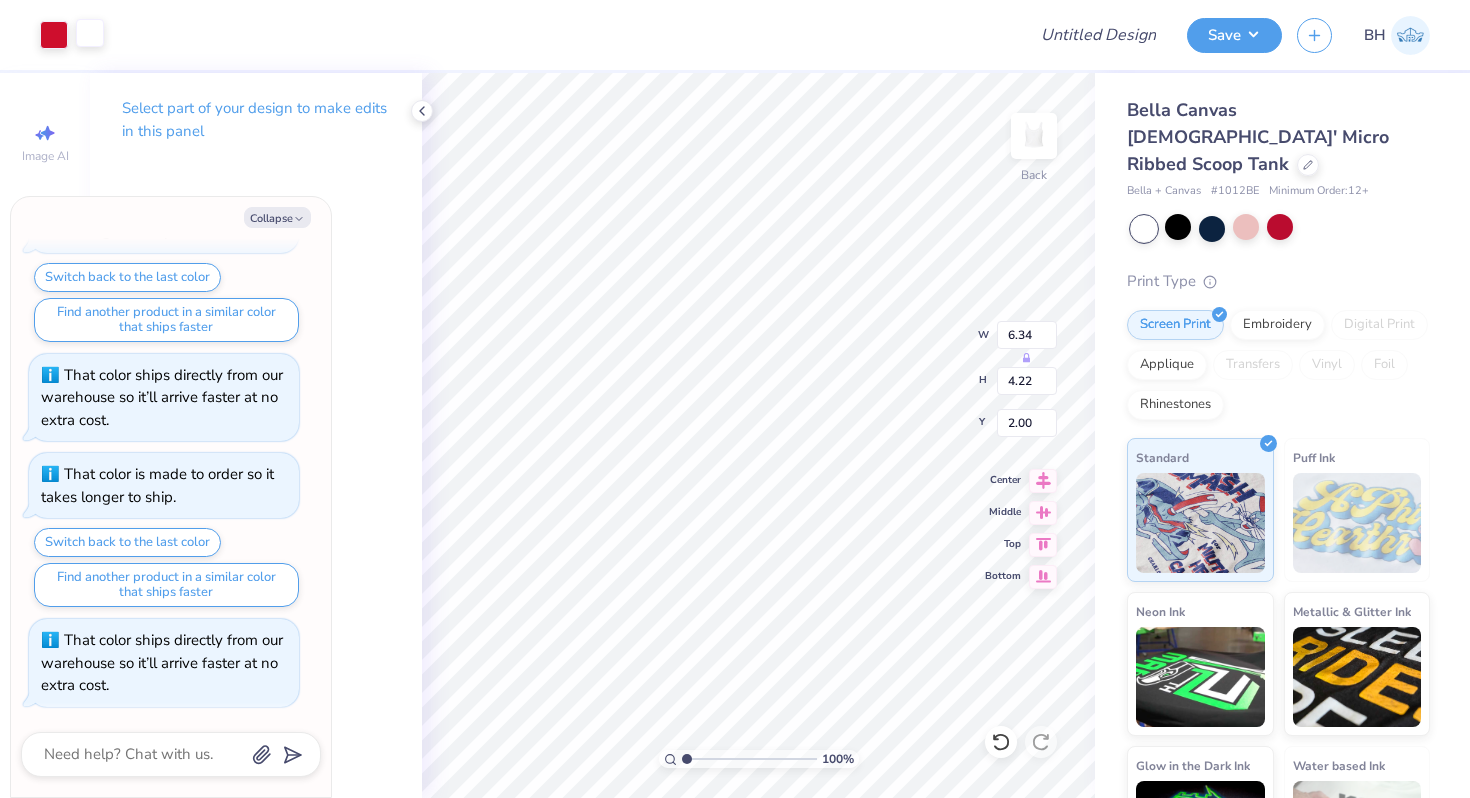 click at bounding box center [90, 33] 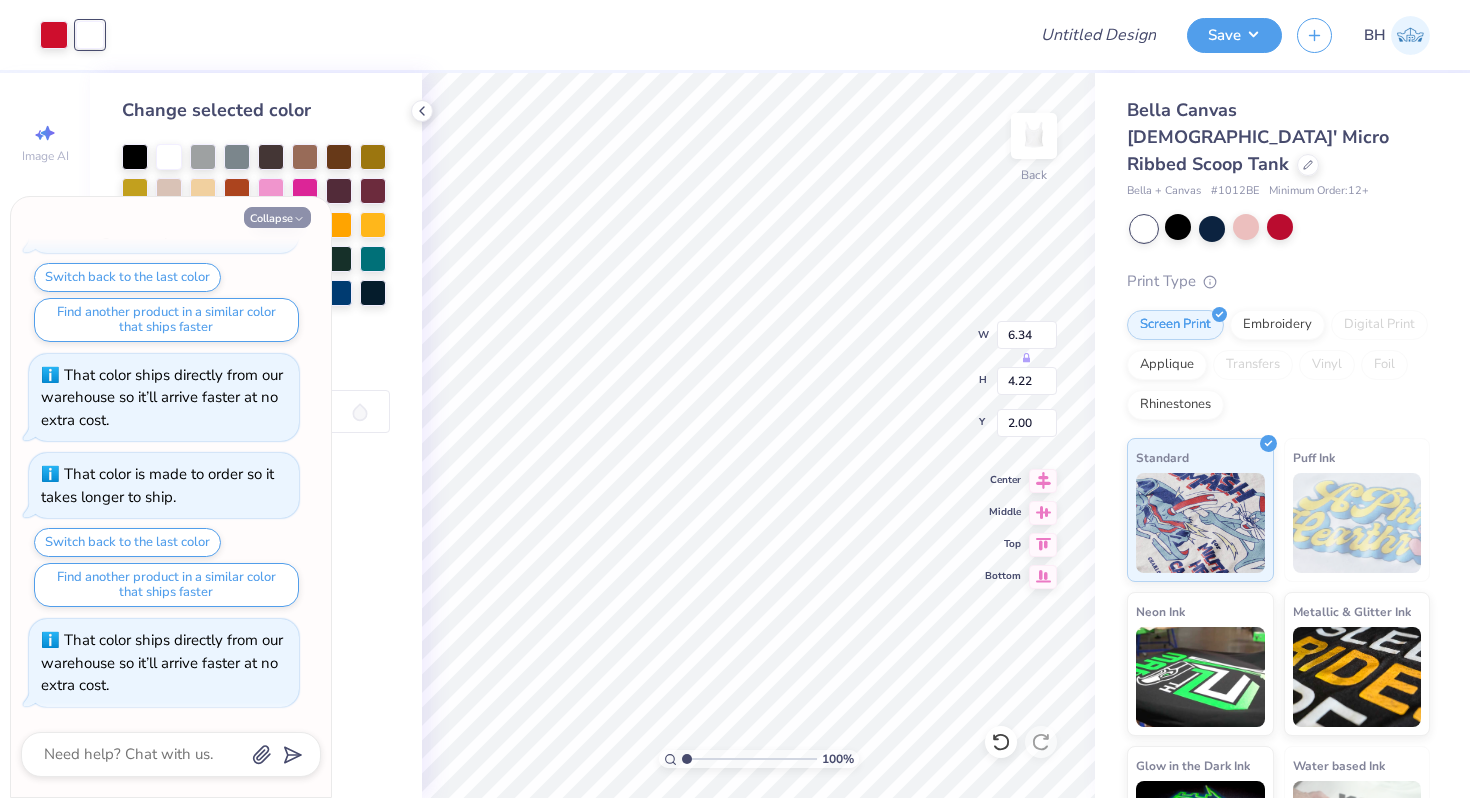 click on "Collapse" at bounding box center (277, 217) 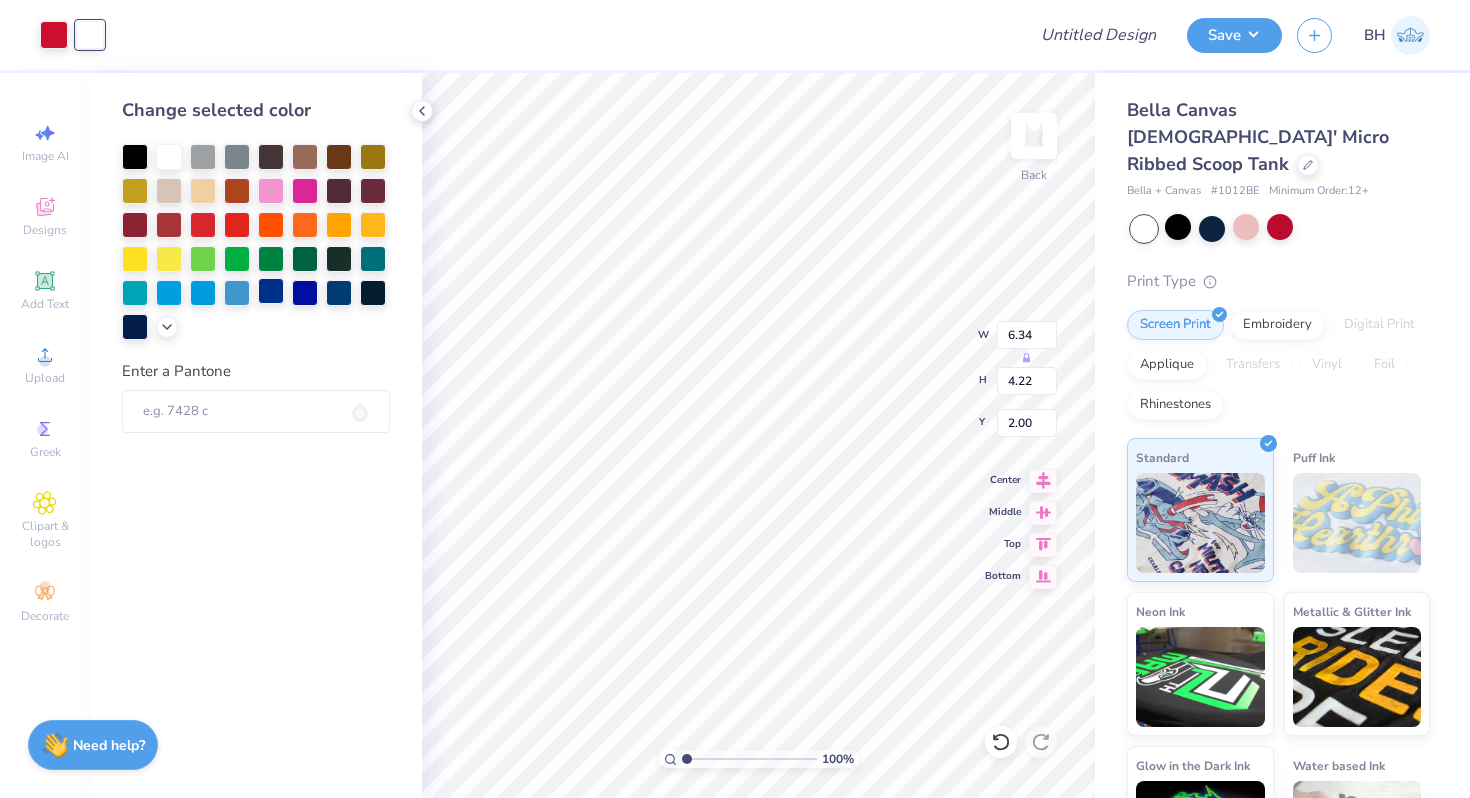 click at bounding box center (271, 291) 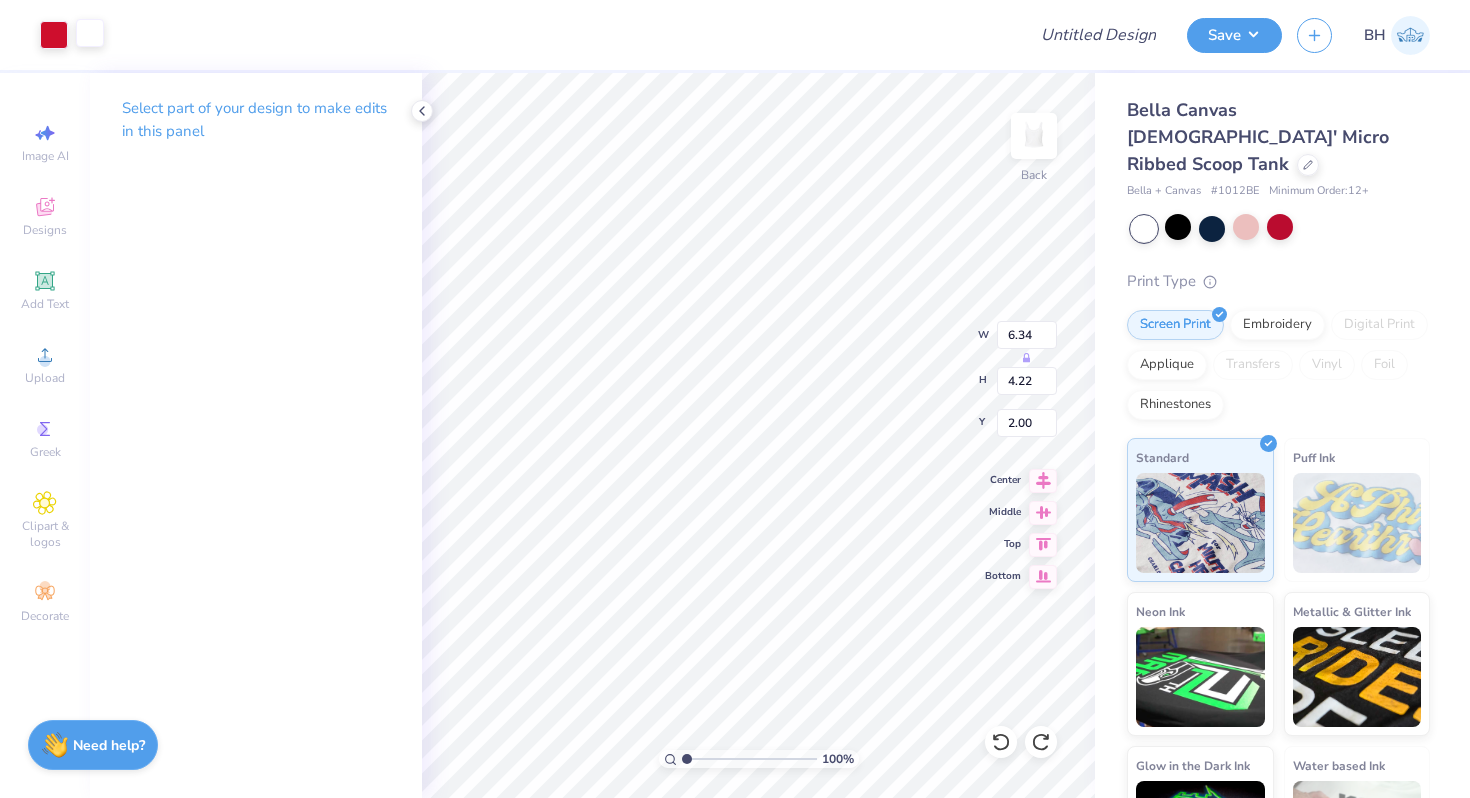 click at bounding box center [90, 33] 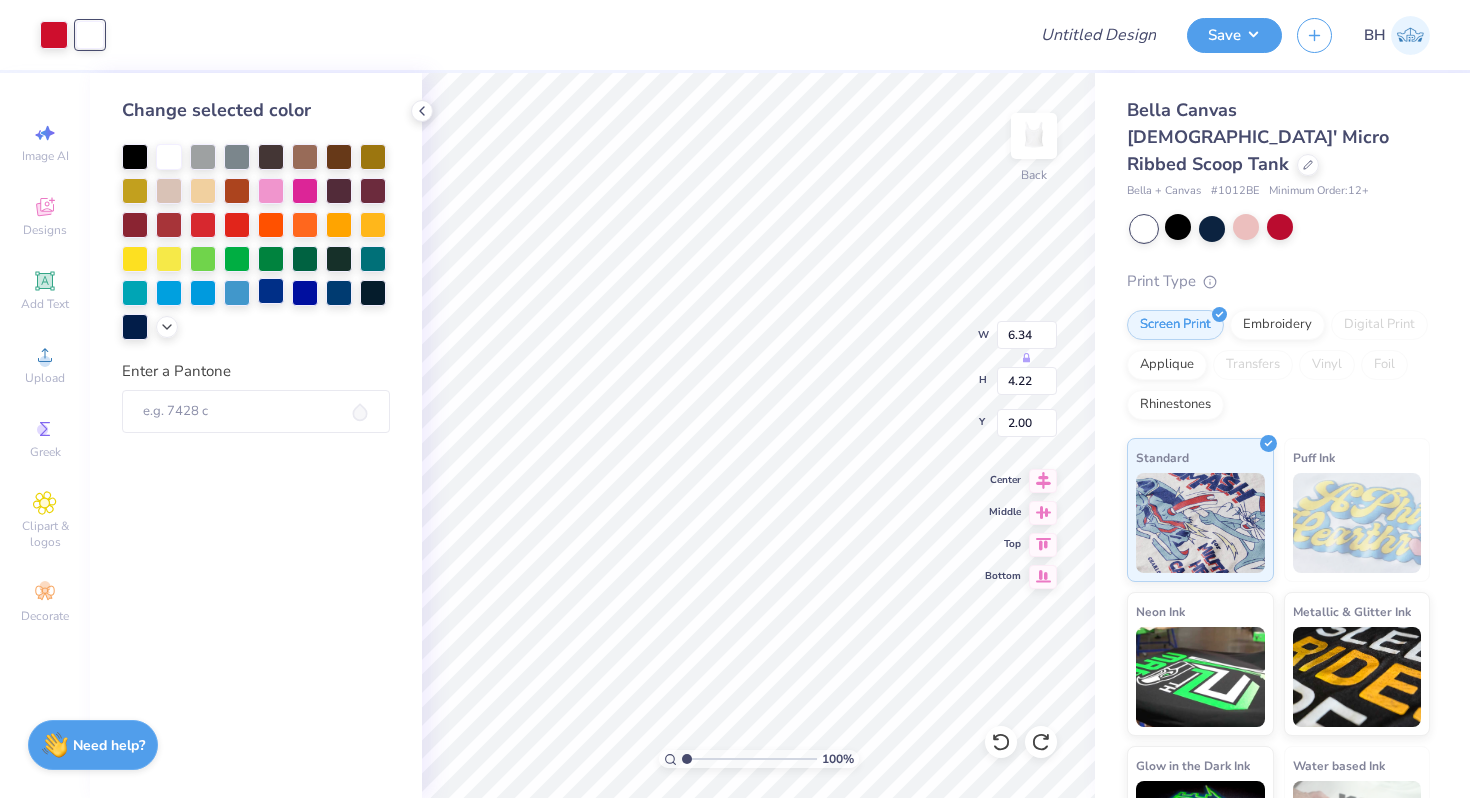 click at bounding box center [271, 291] 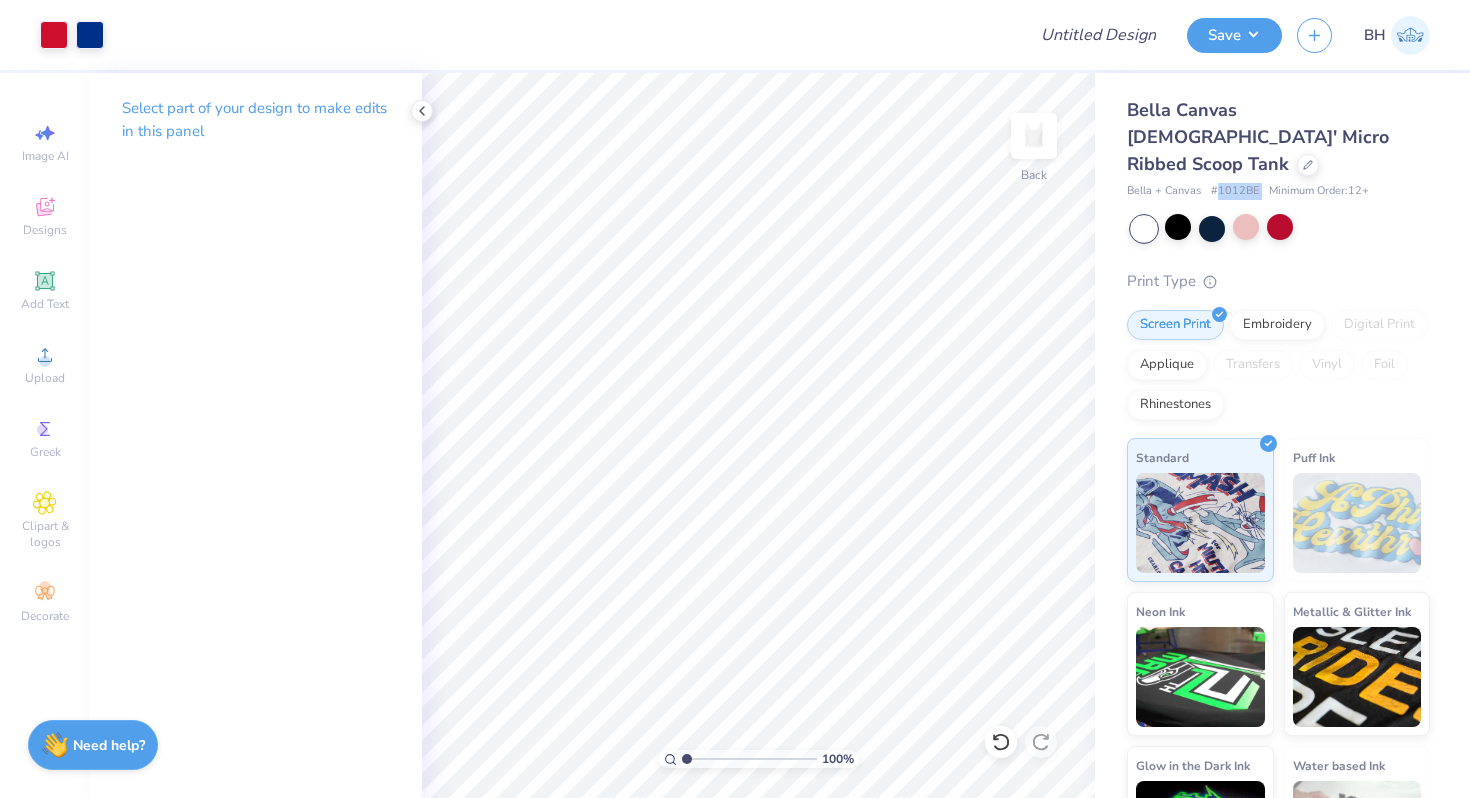 drag, startPoint x: 1220, startPoint y: 164, endPoint x: 1265, endPoint y: 164, distance: 45 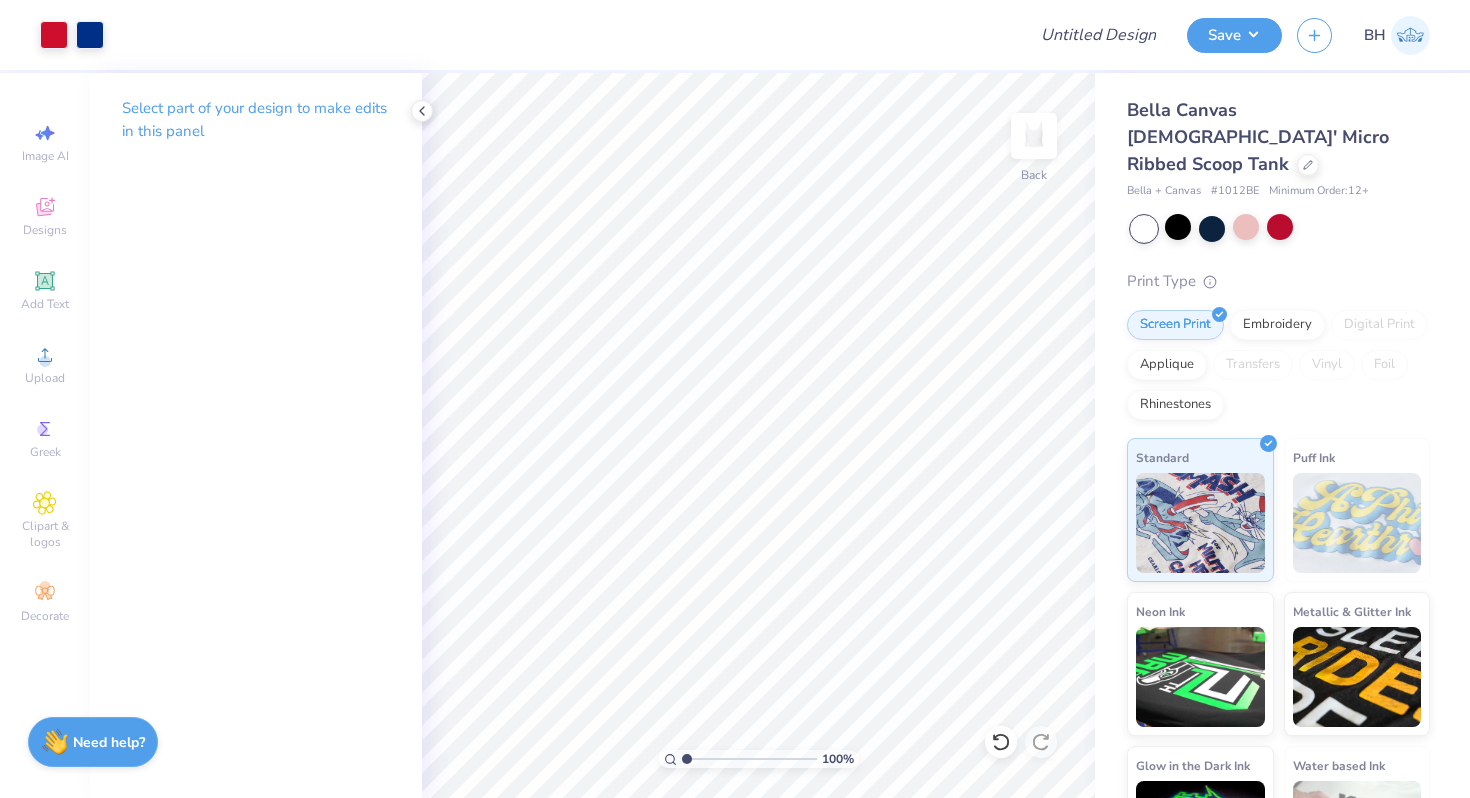 click on "Need help?  Chat with us." at bounding box center [93, 742] 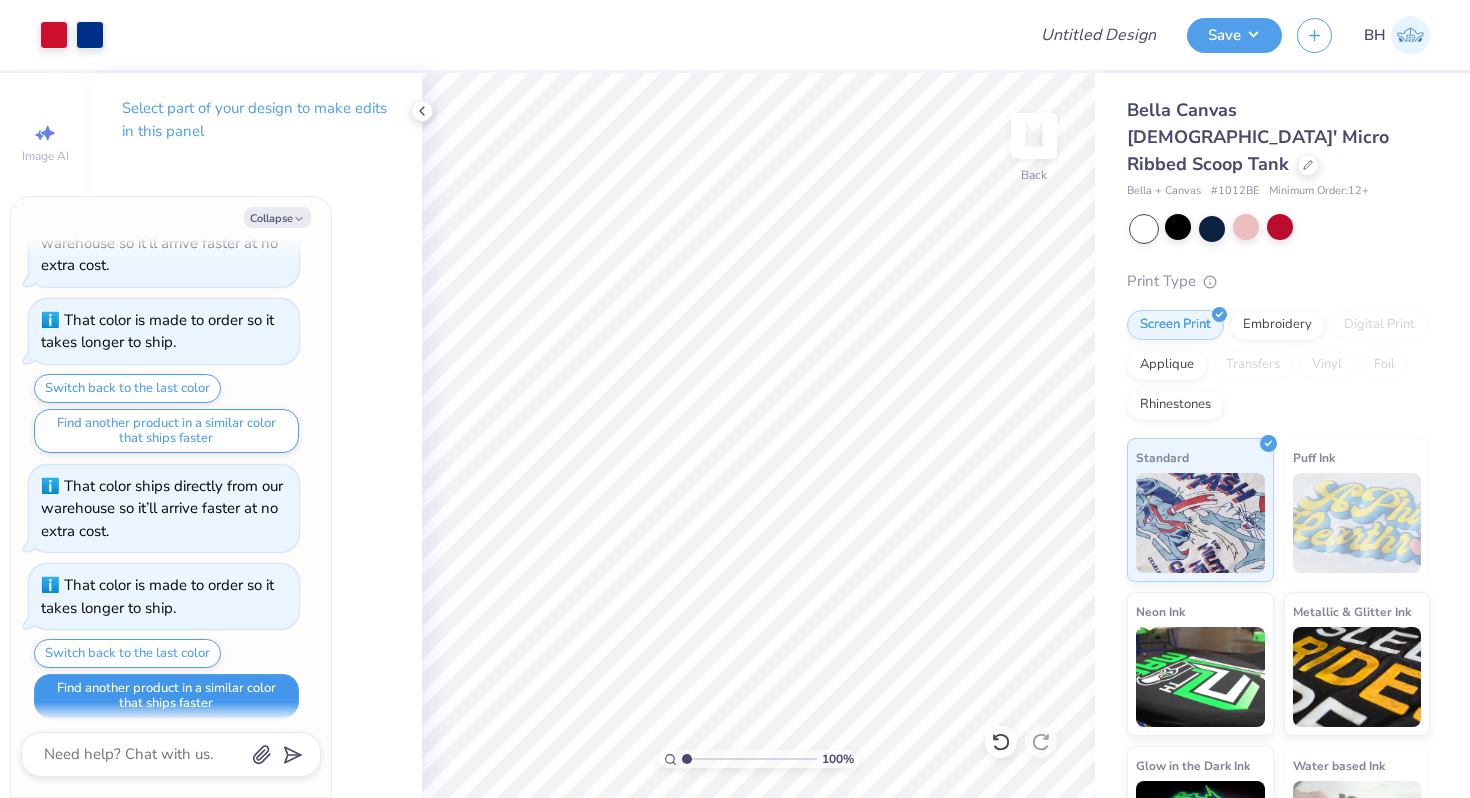 scroll, scrollTop: 652, scrollLeft: 0, axis: vertical 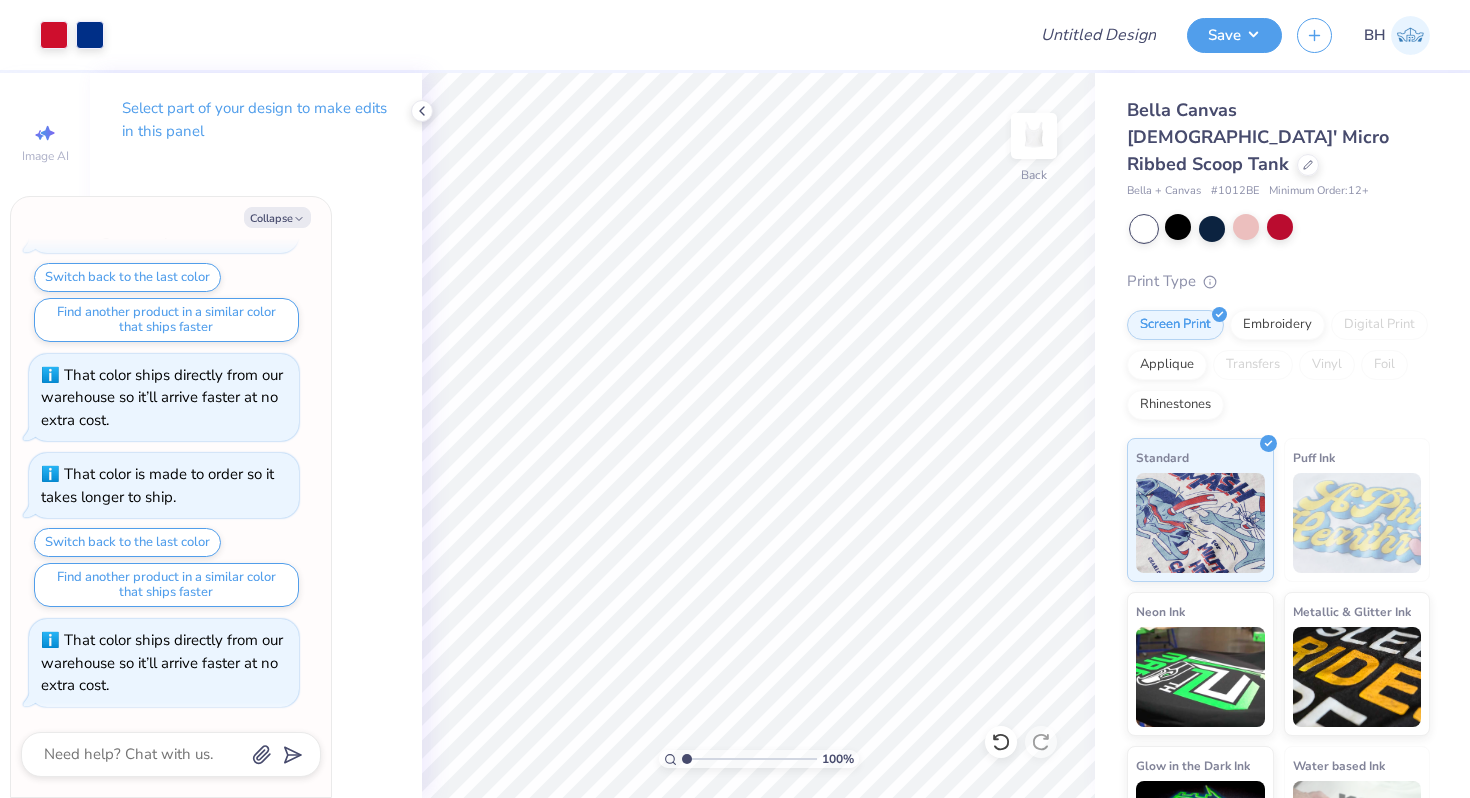 click on "That color ships directly from our warehouse so it’ll arrive faster at no extra cost." at bounding box center [164, 663] 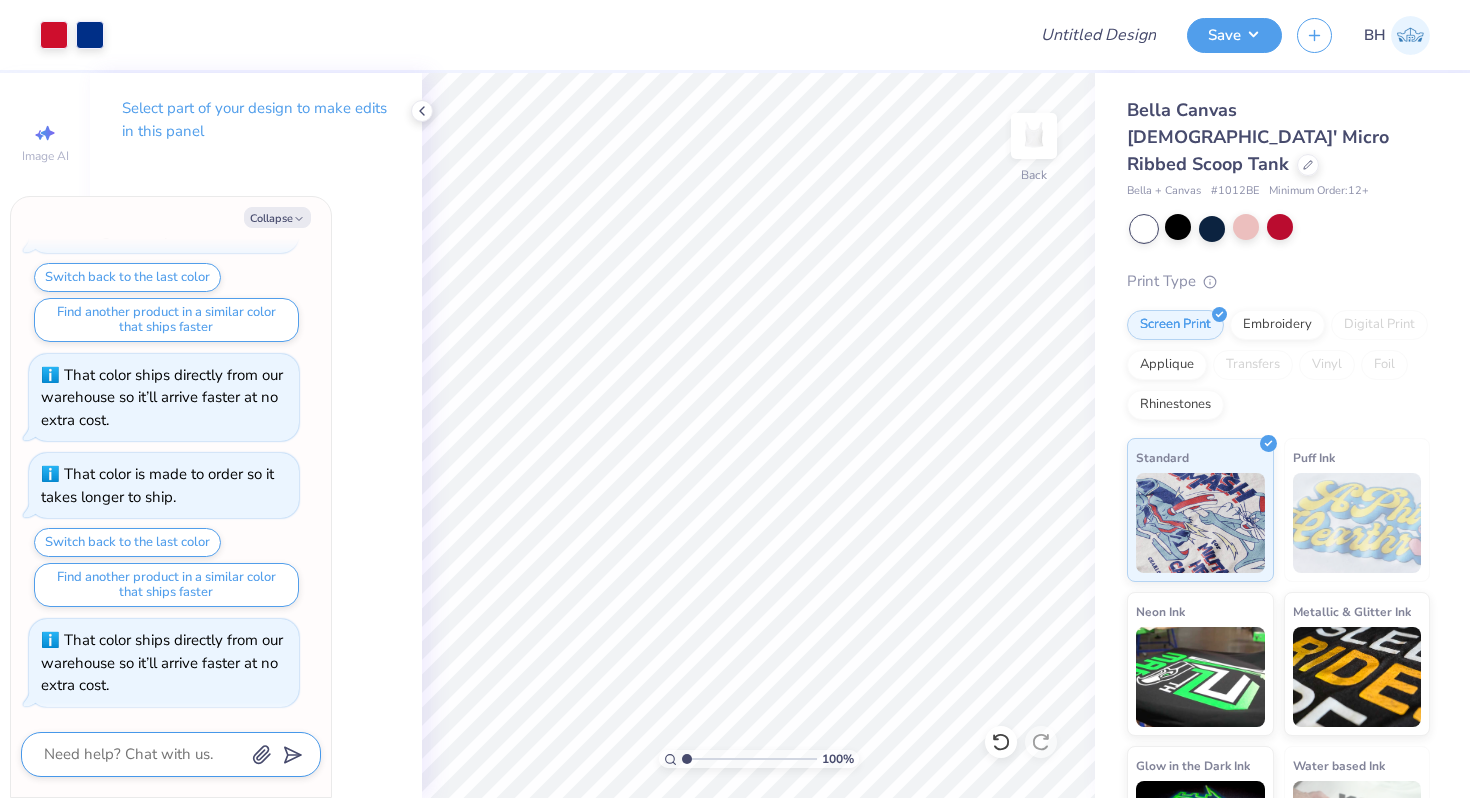 click at bounding box center [143, 754] 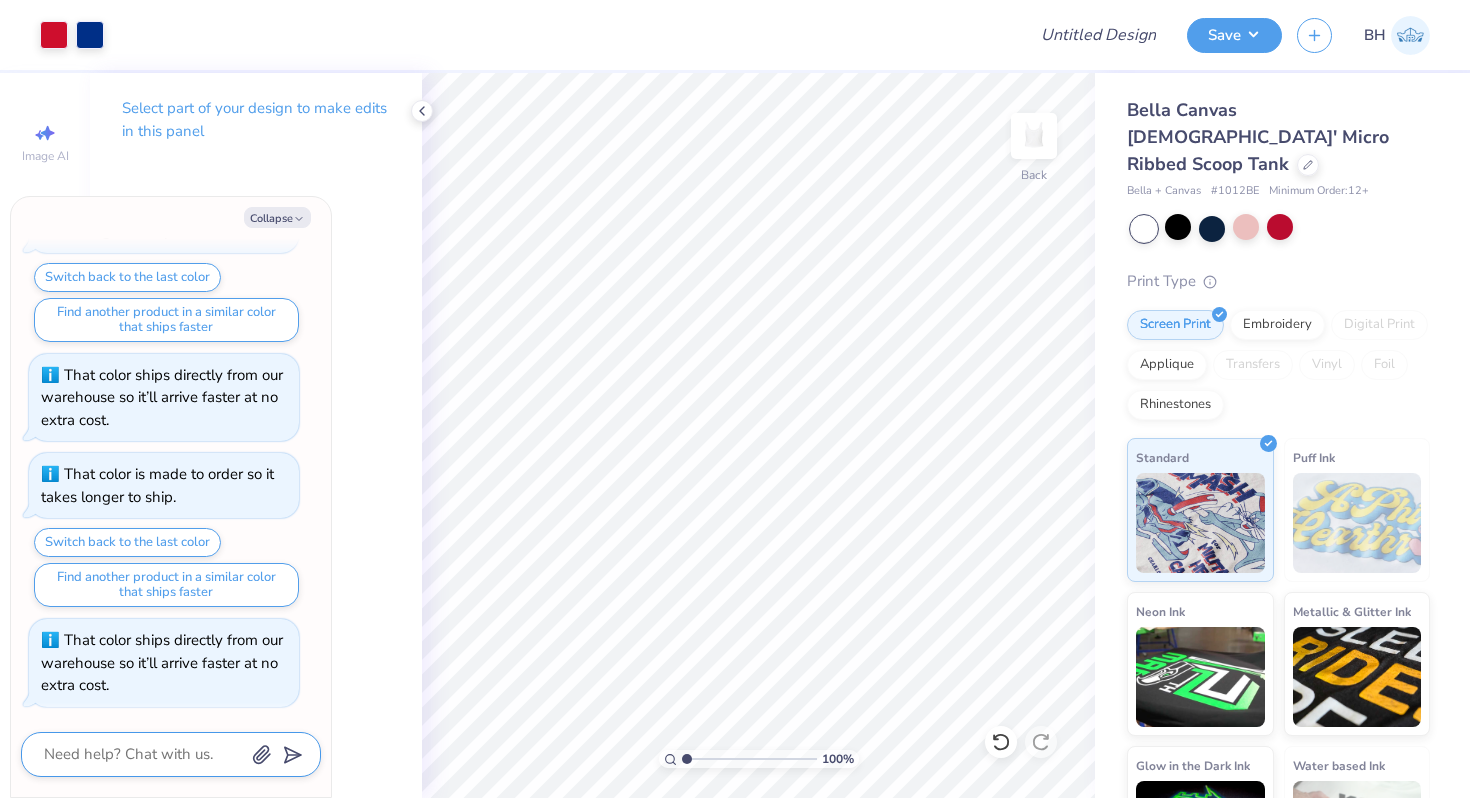 type on "x" 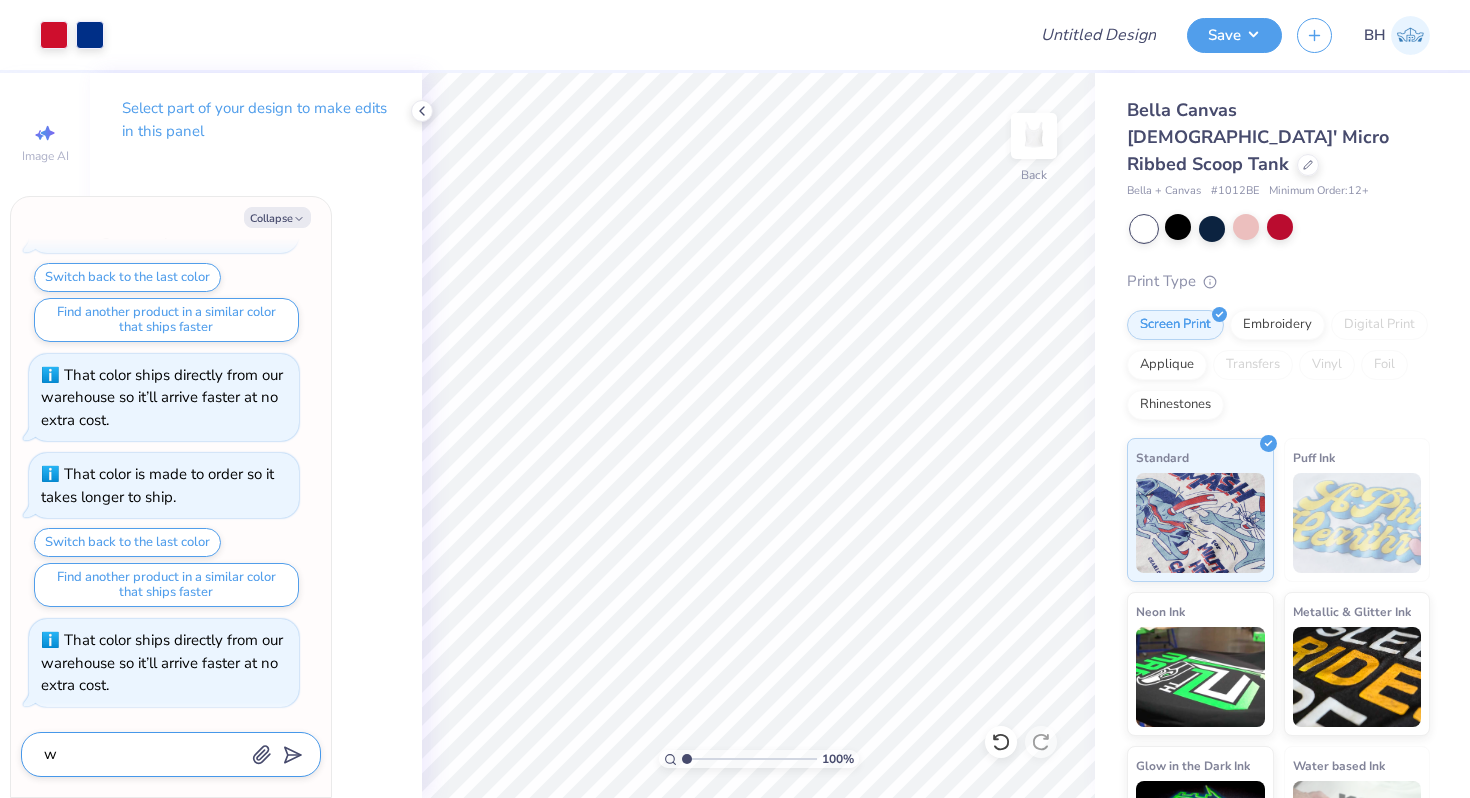 type on "x" 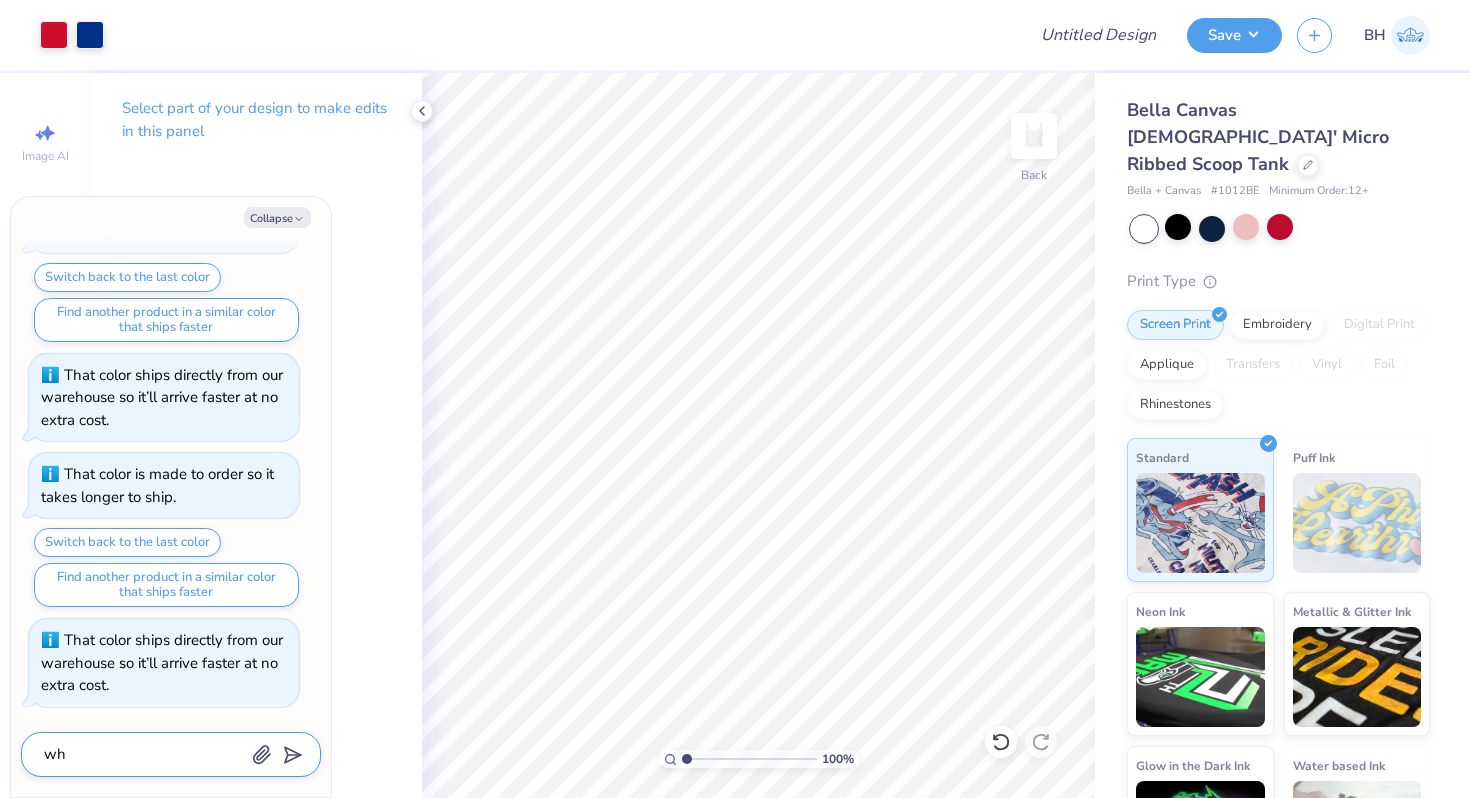type on "x" 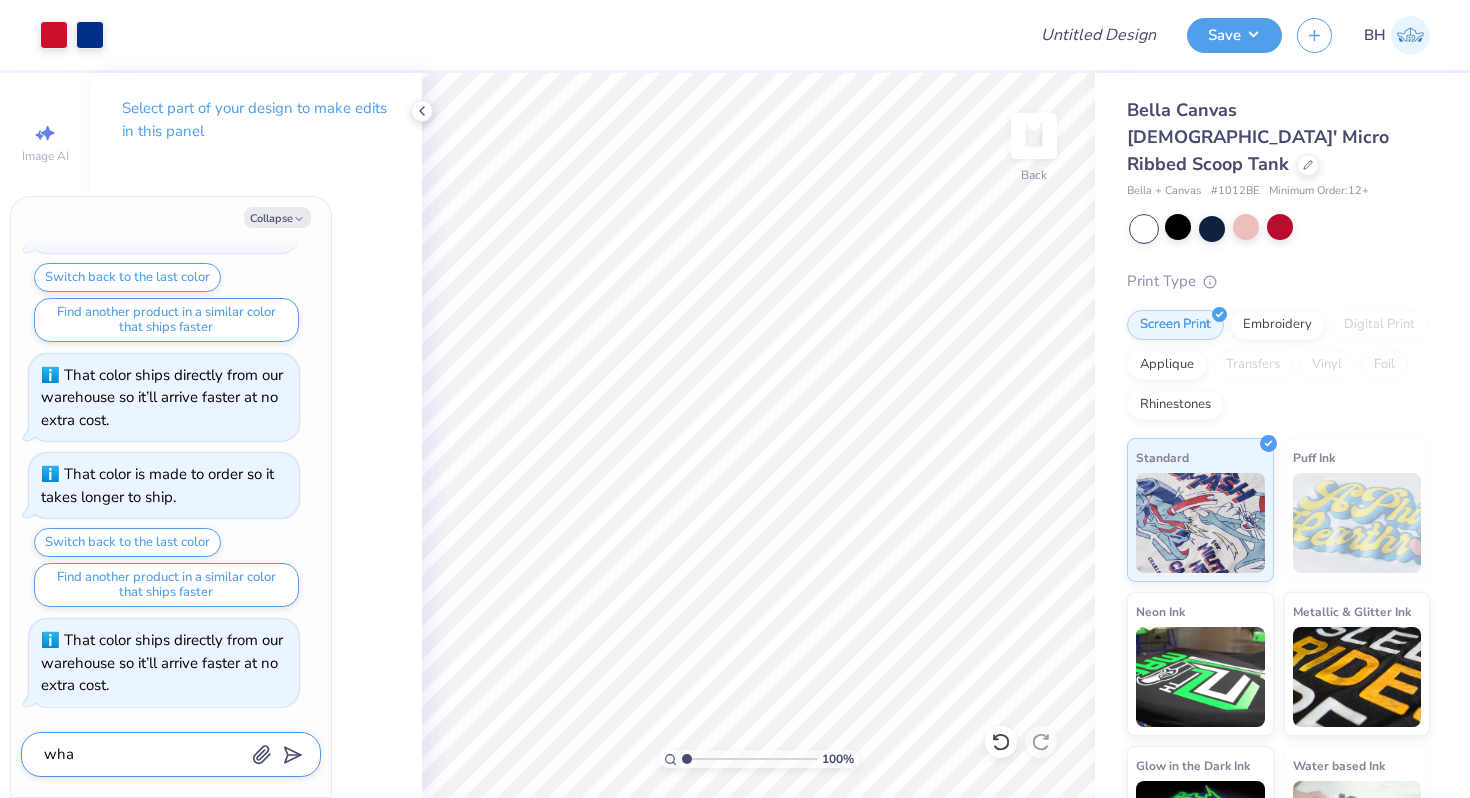 type on "x" 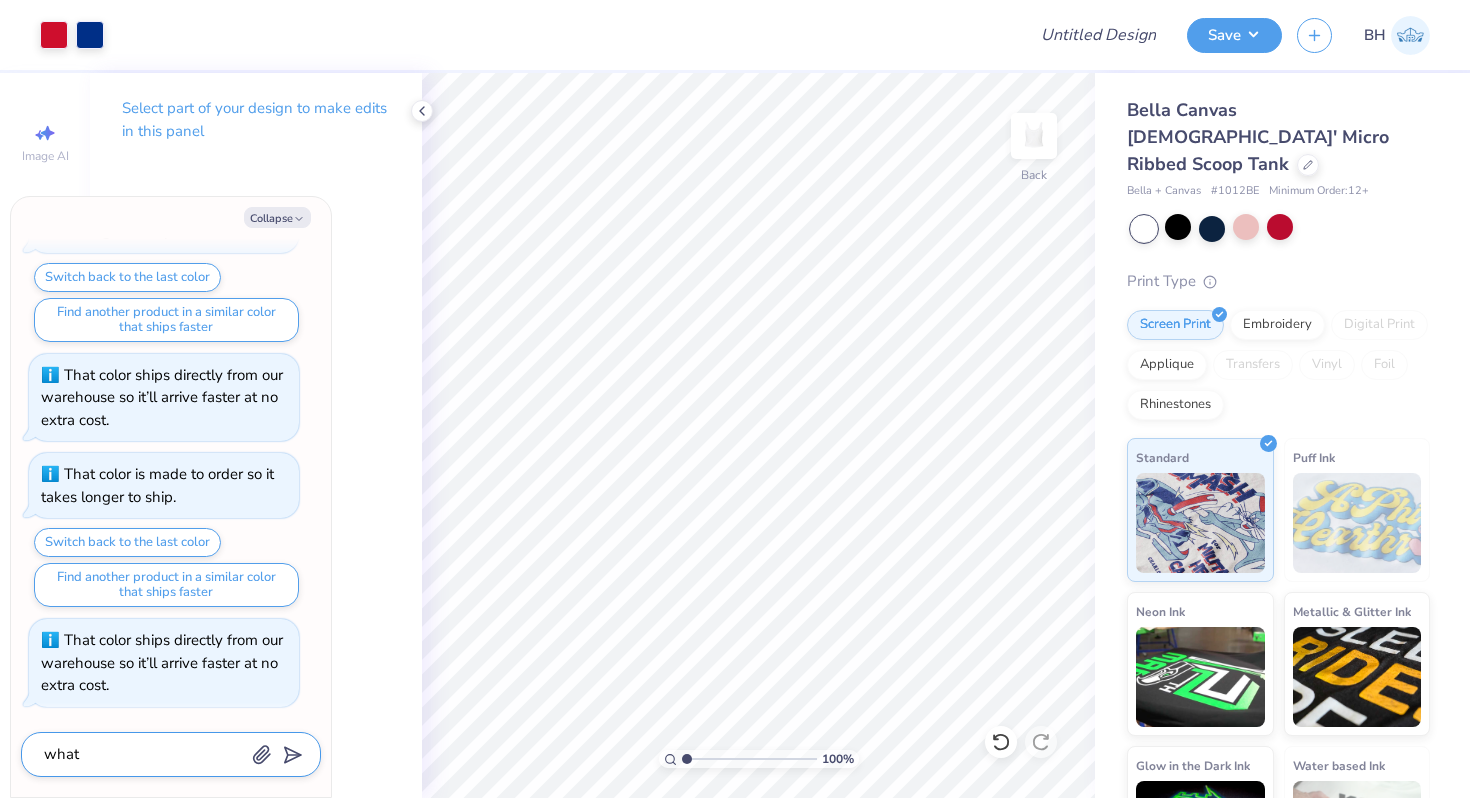 type on "x" 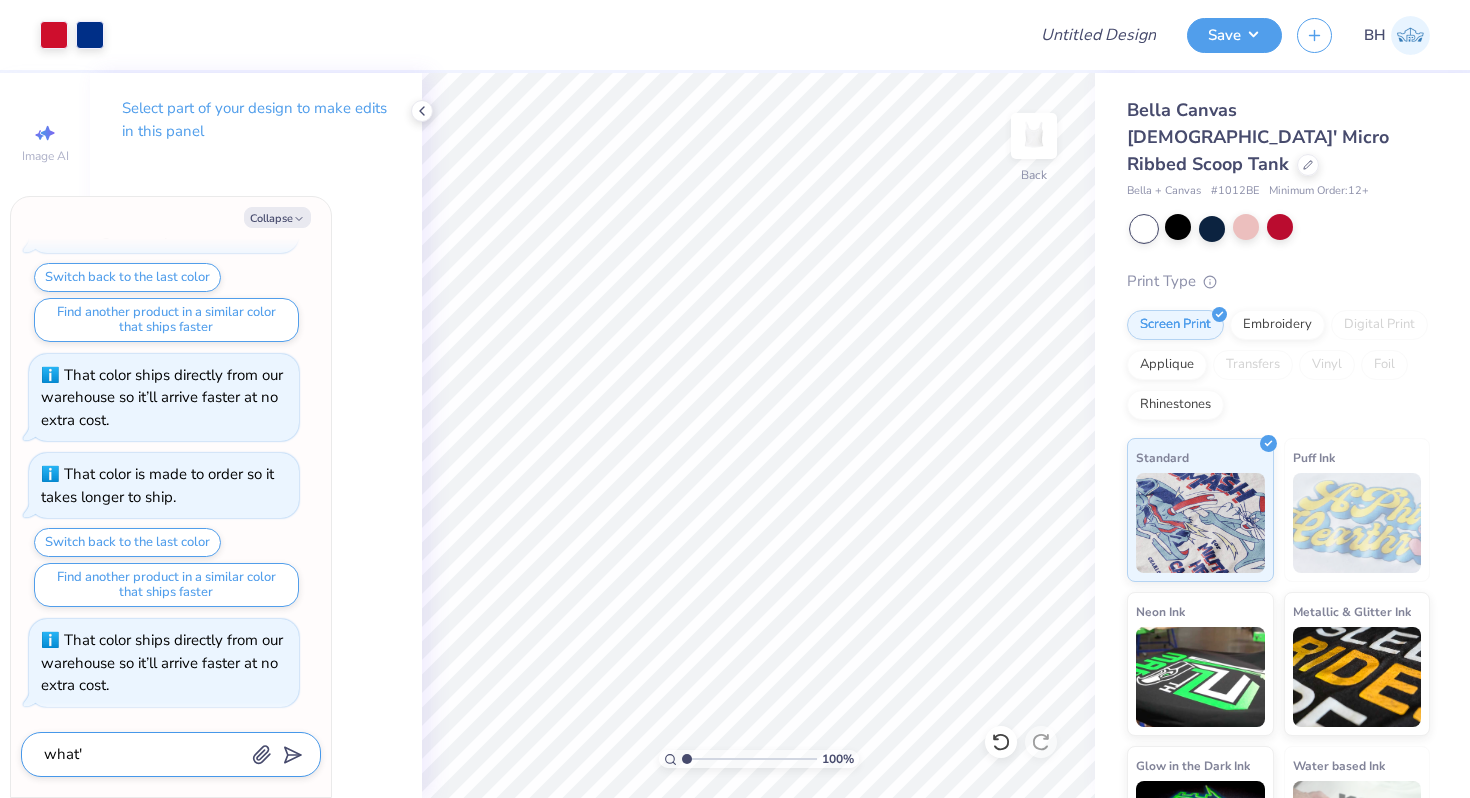 type on "what's" 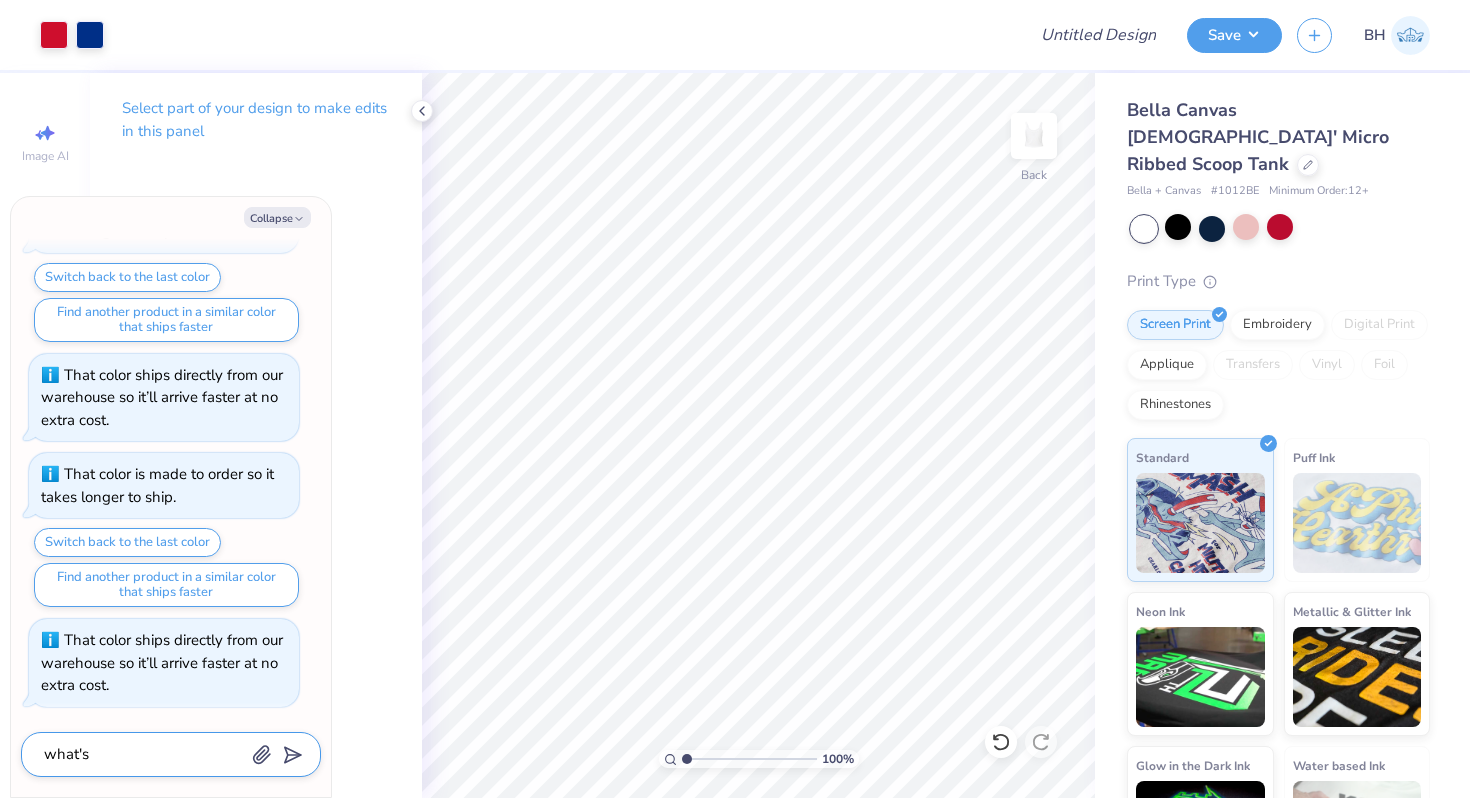 type on "x" 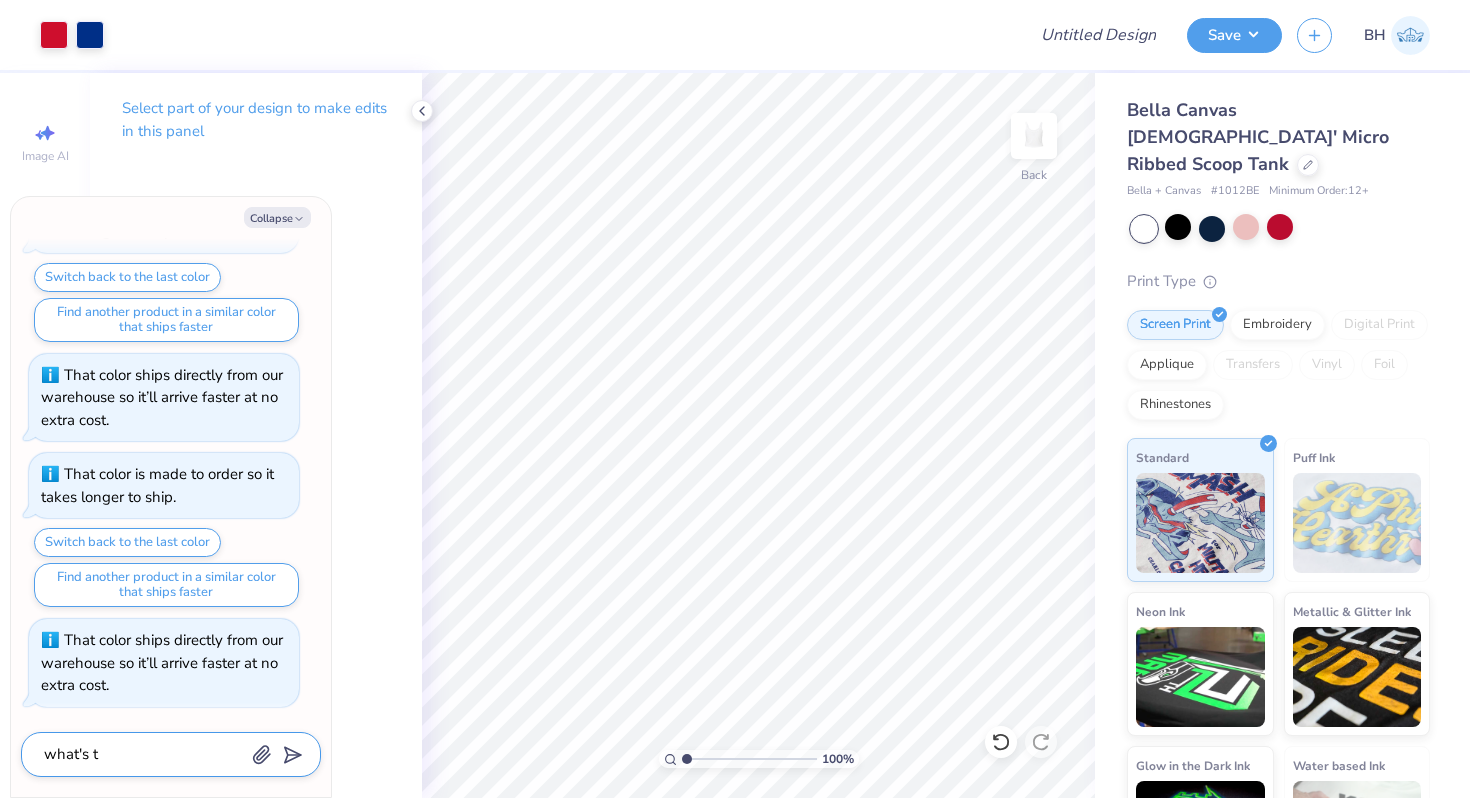 type on "x" 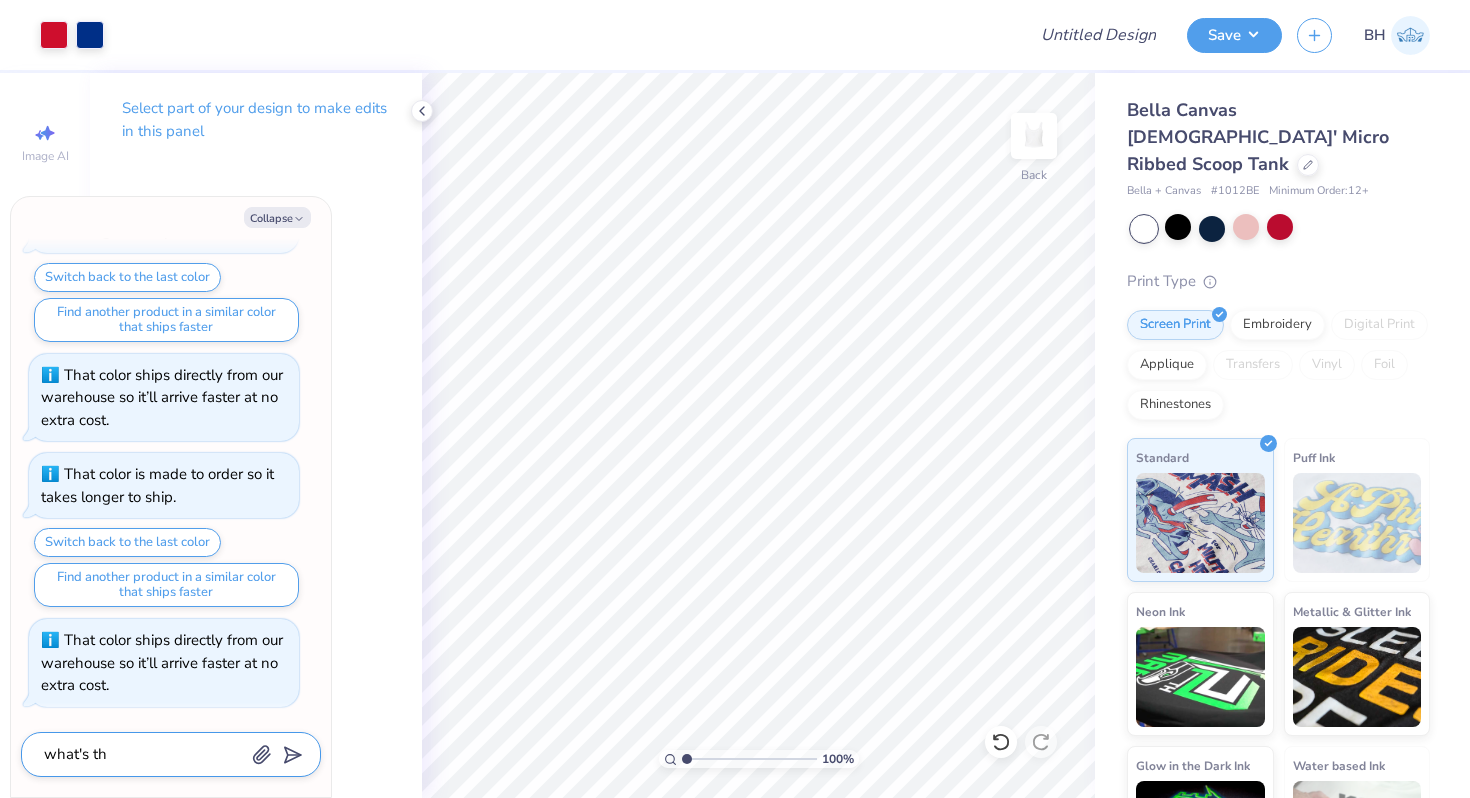 type on "x" 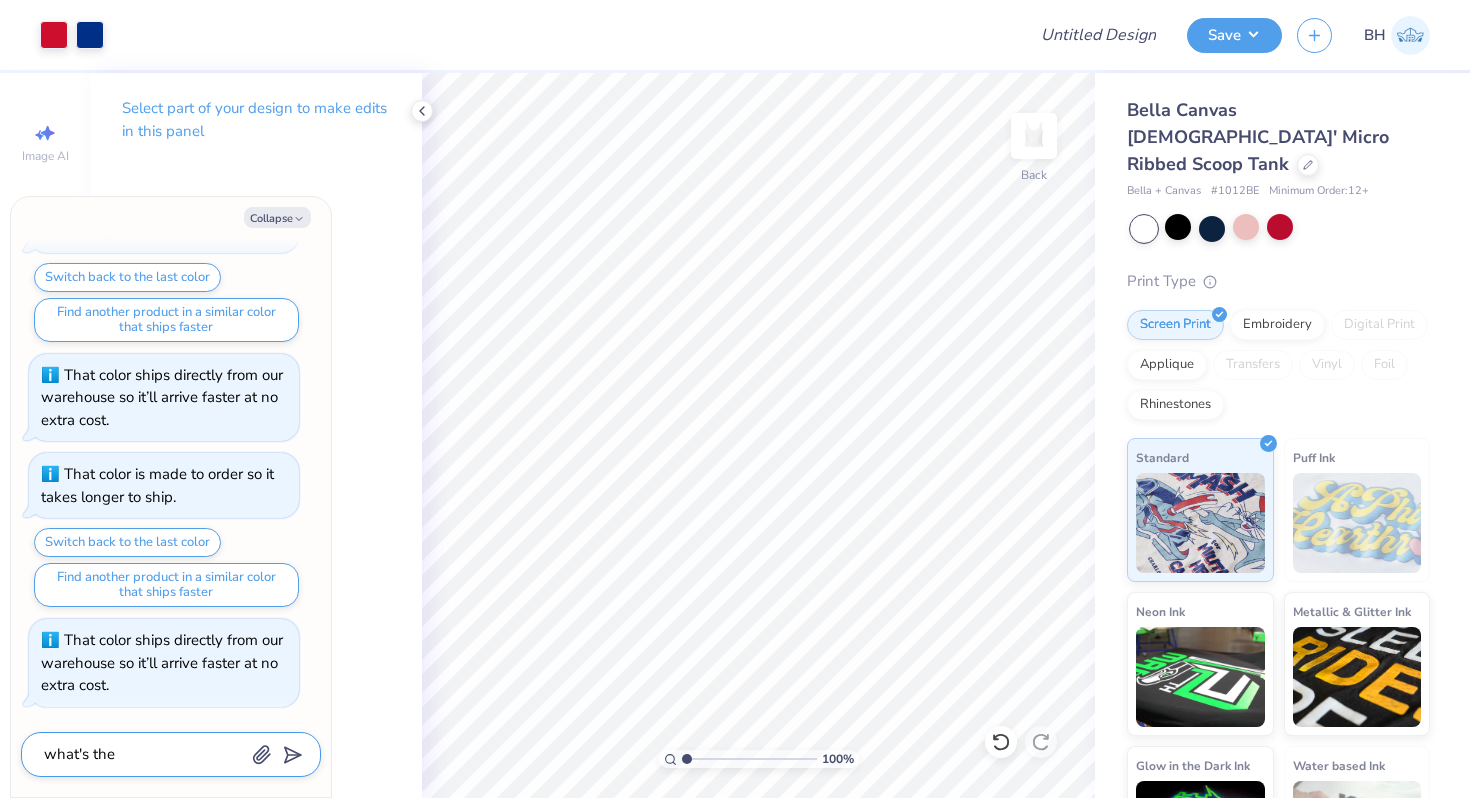 type on "x" 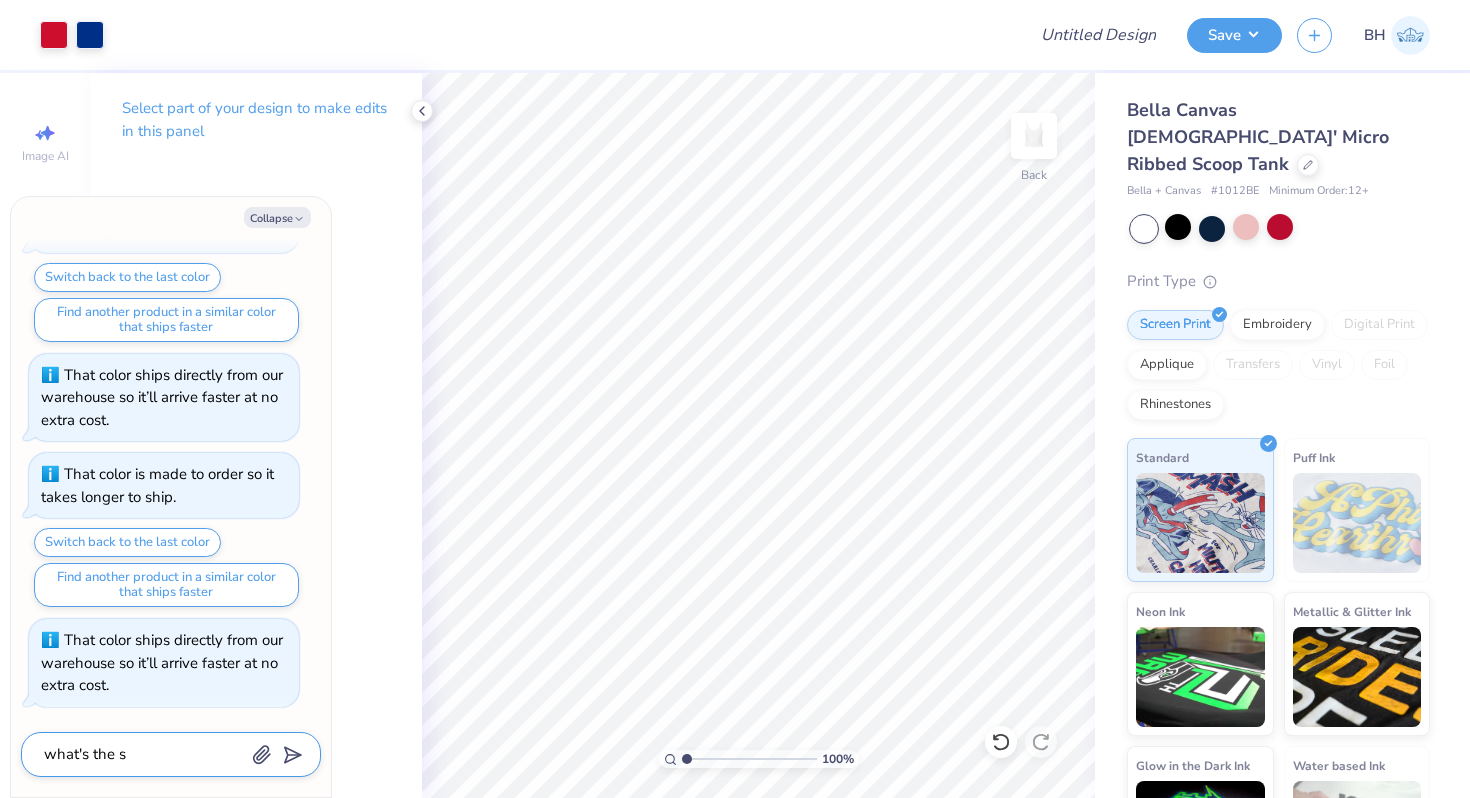 type on "x" 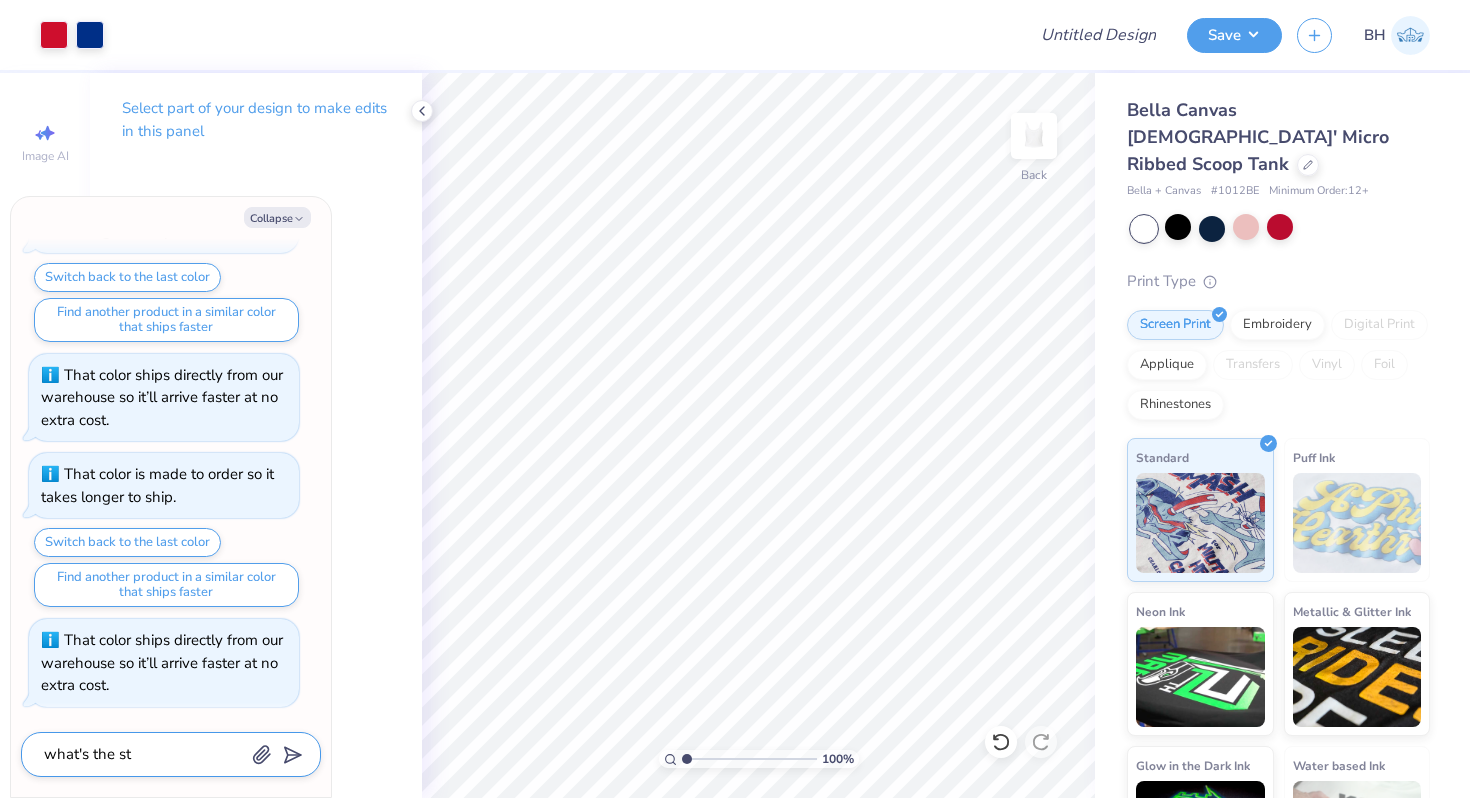 type on "x" 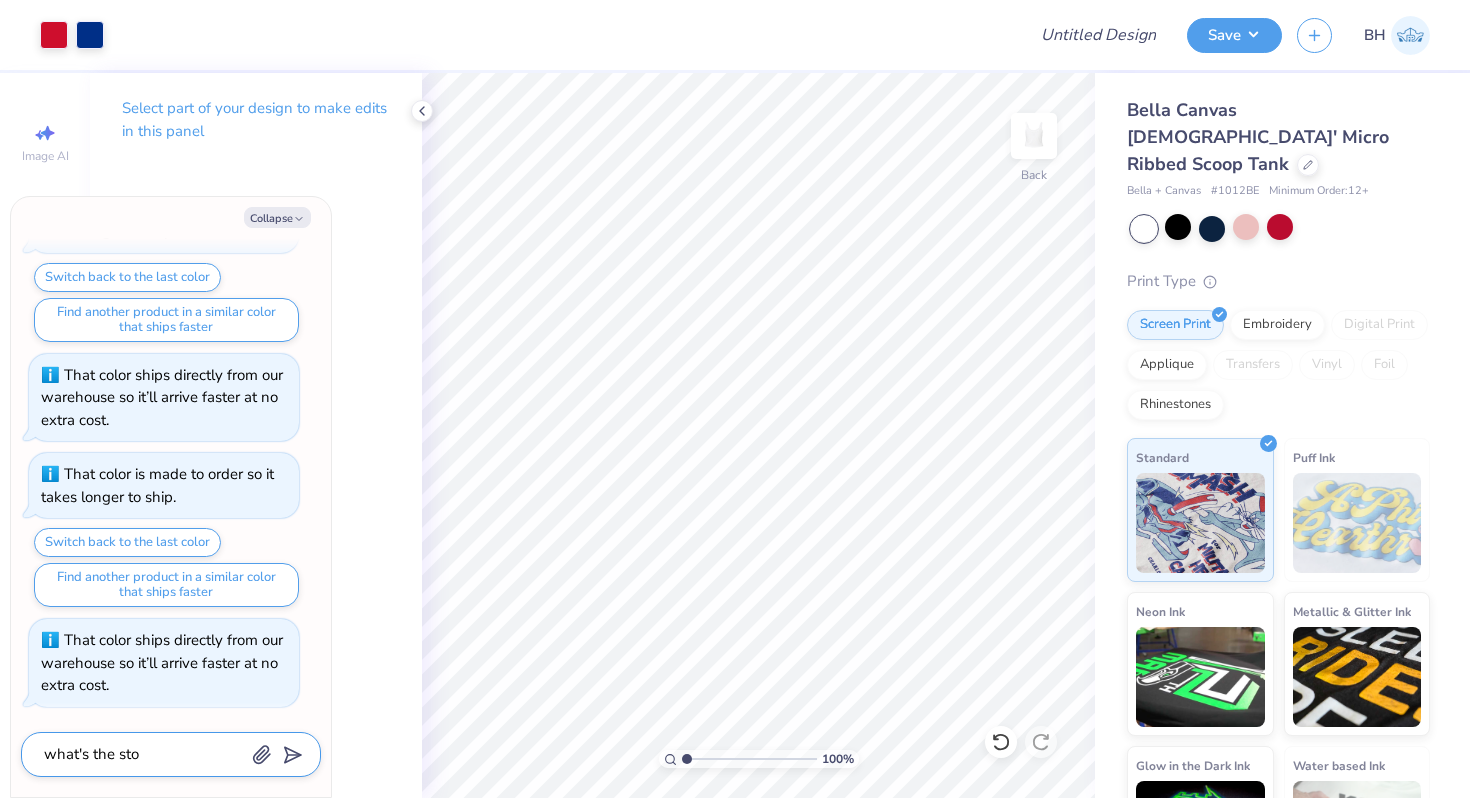 type on "x" 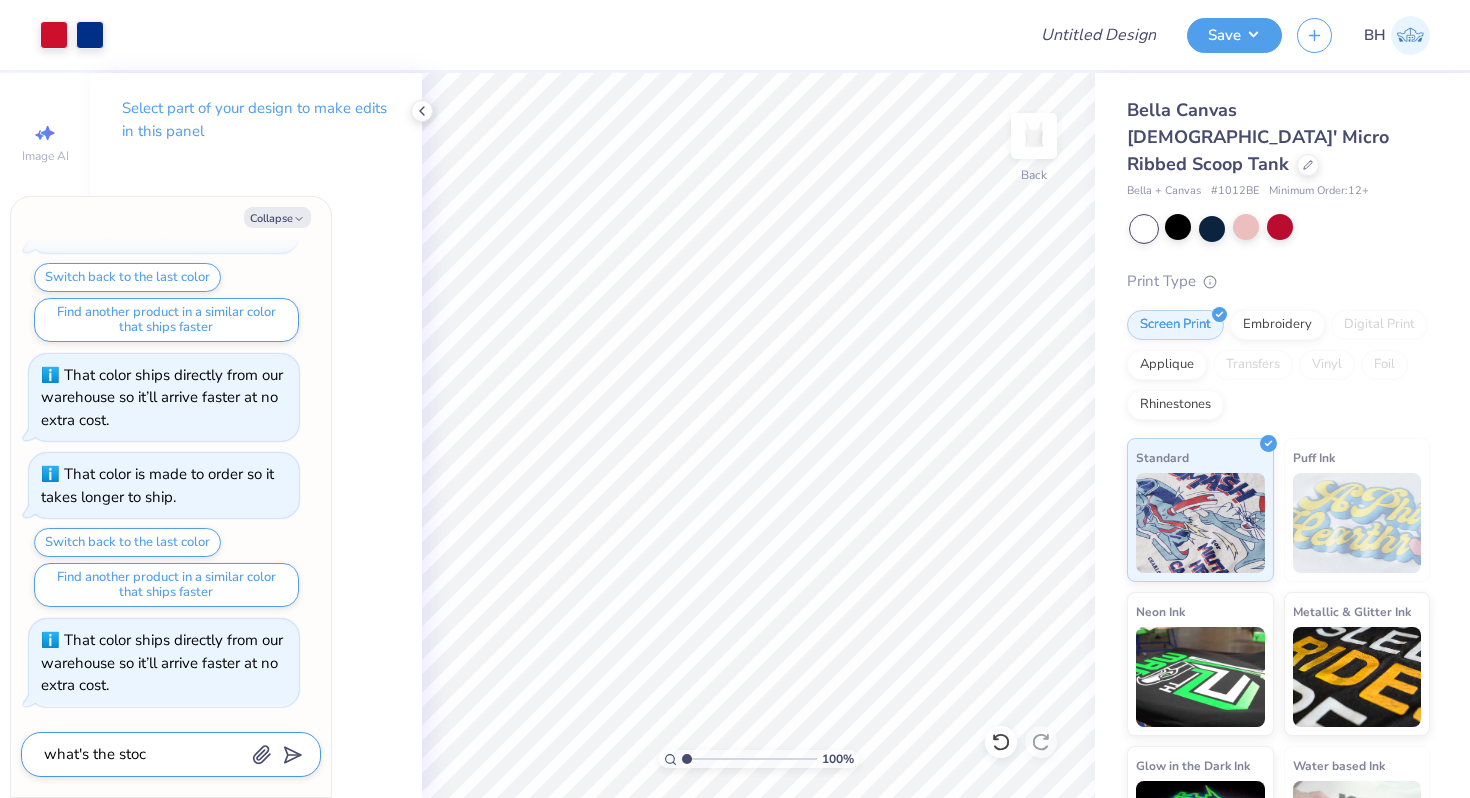 type on "x" 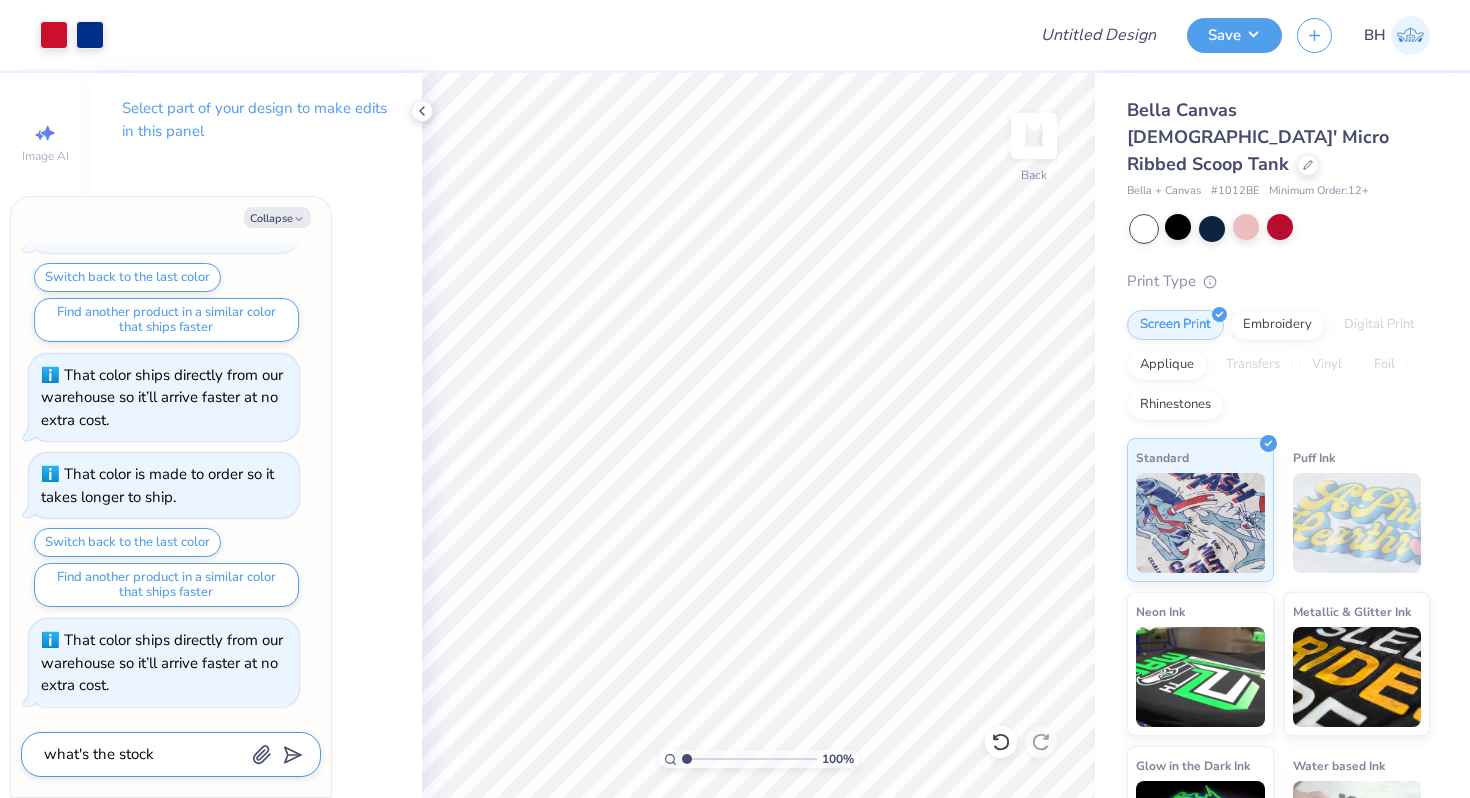type on "x" 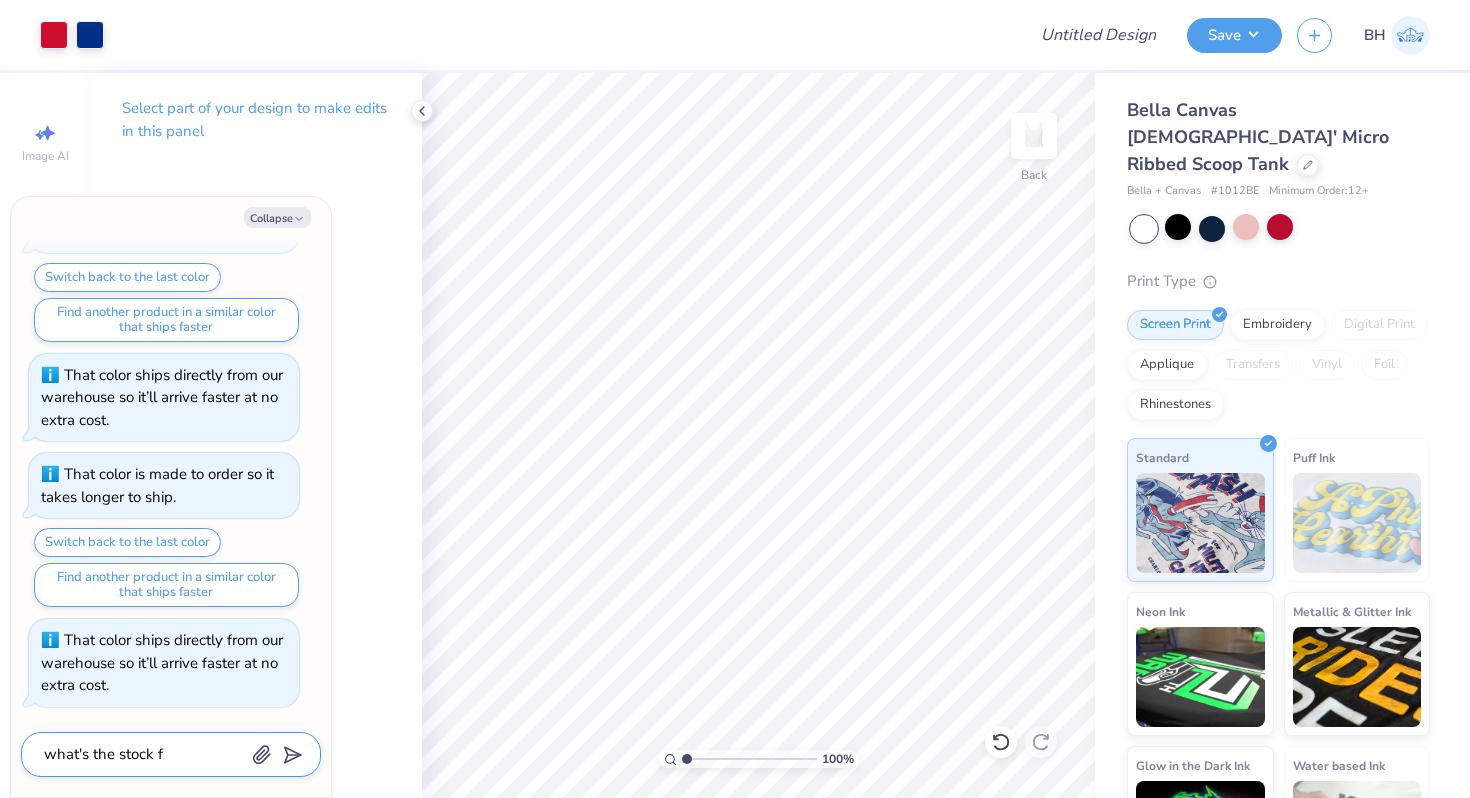 type on "x" 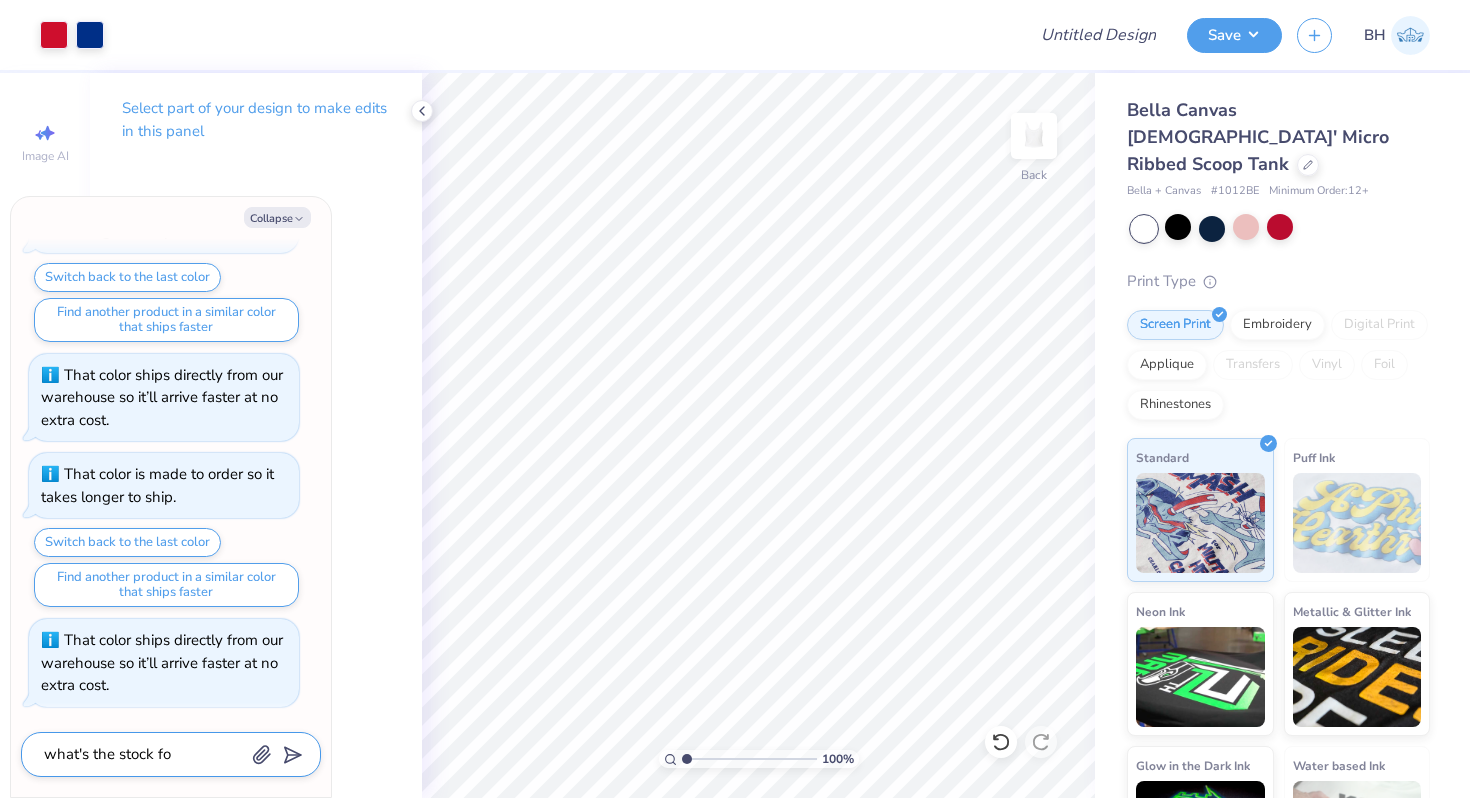 type on "x" 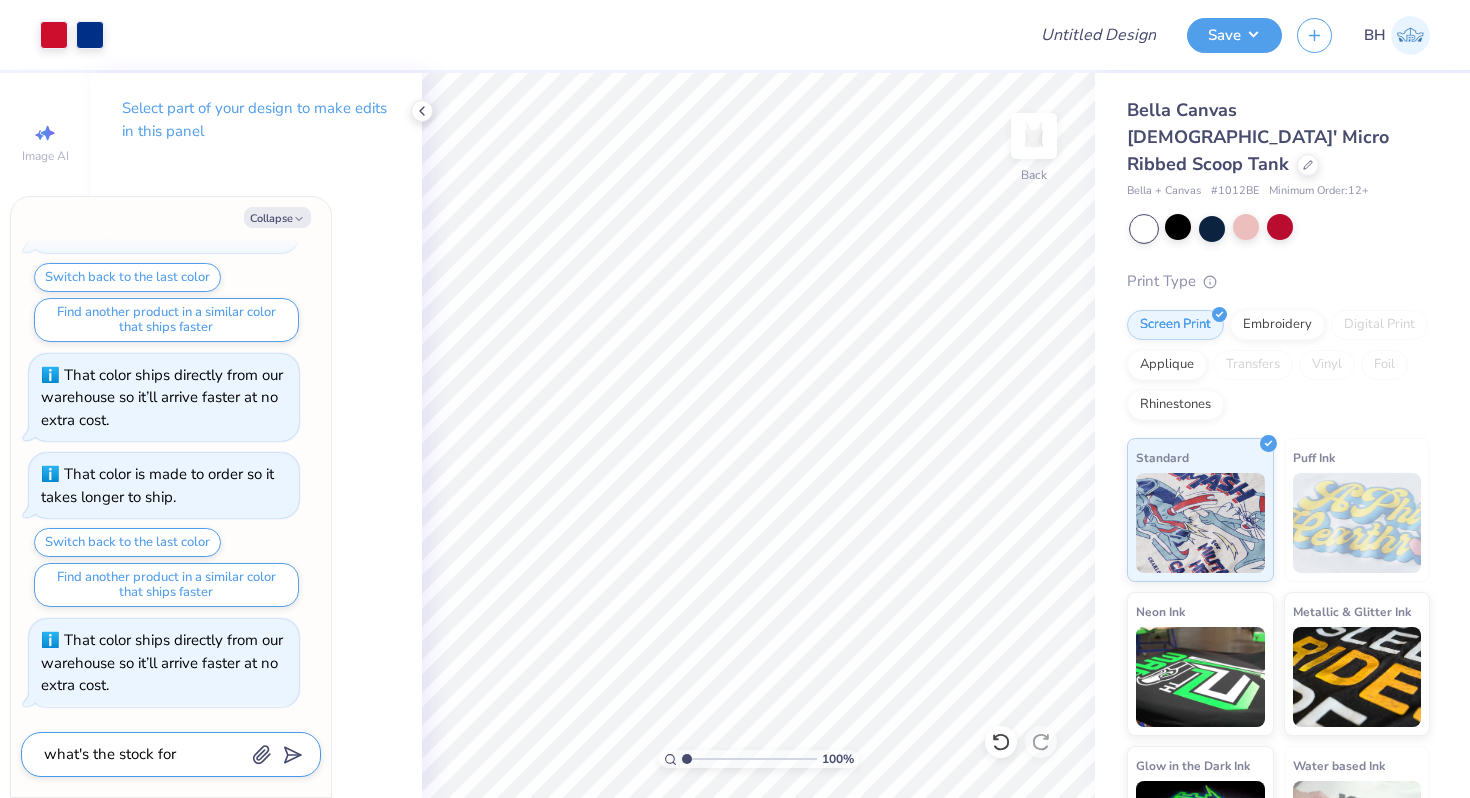 type on "x" 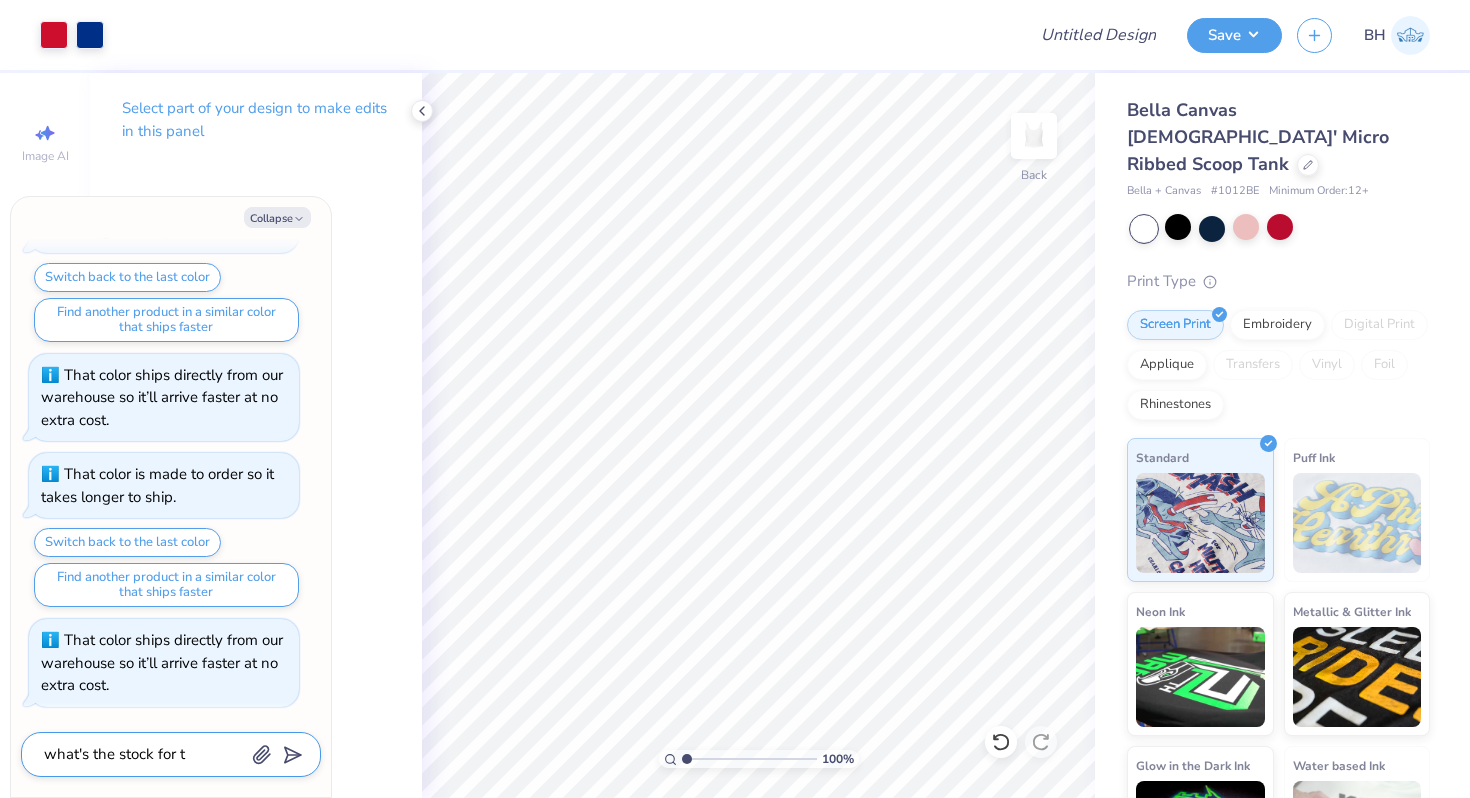 type on "x" 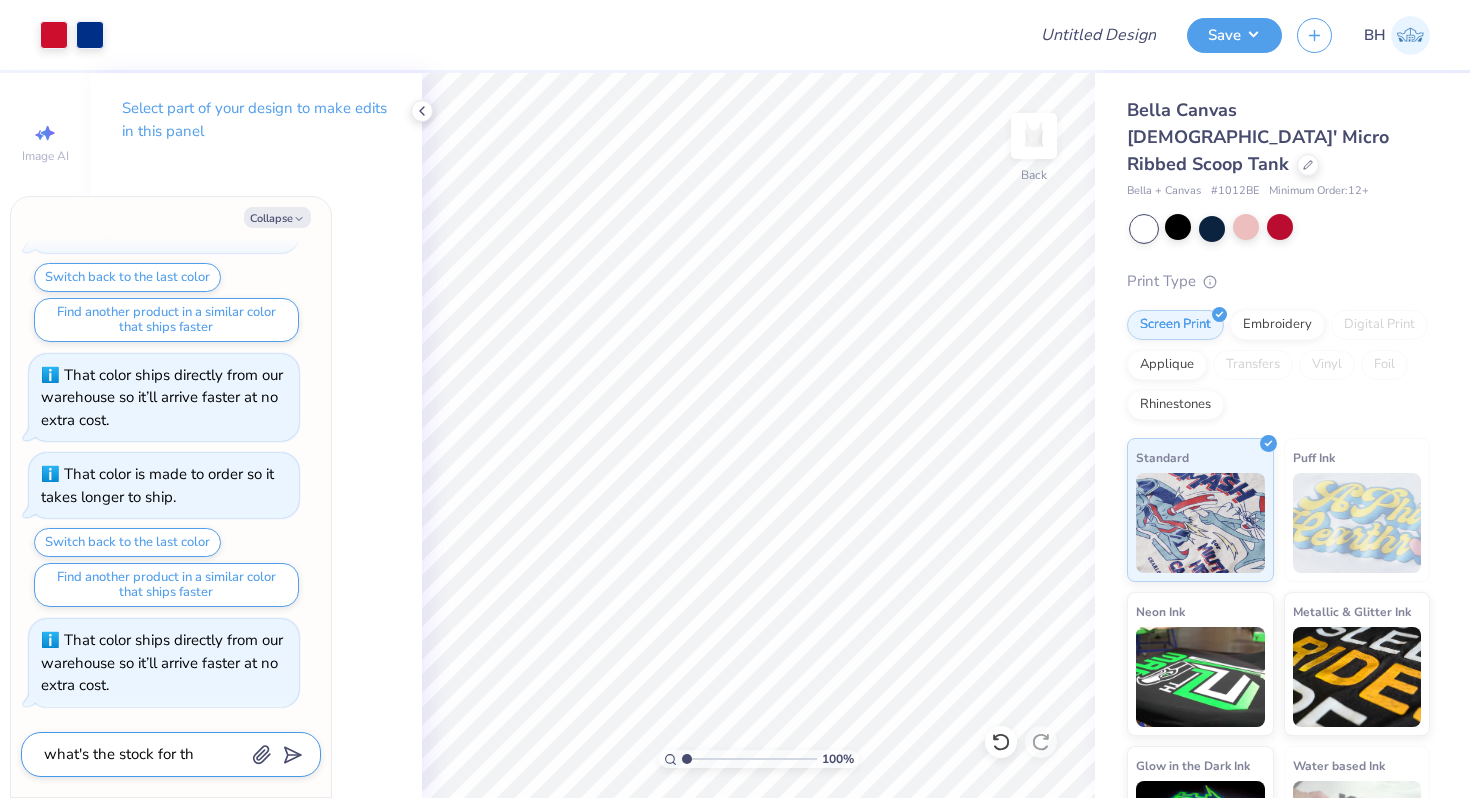 type on "x" 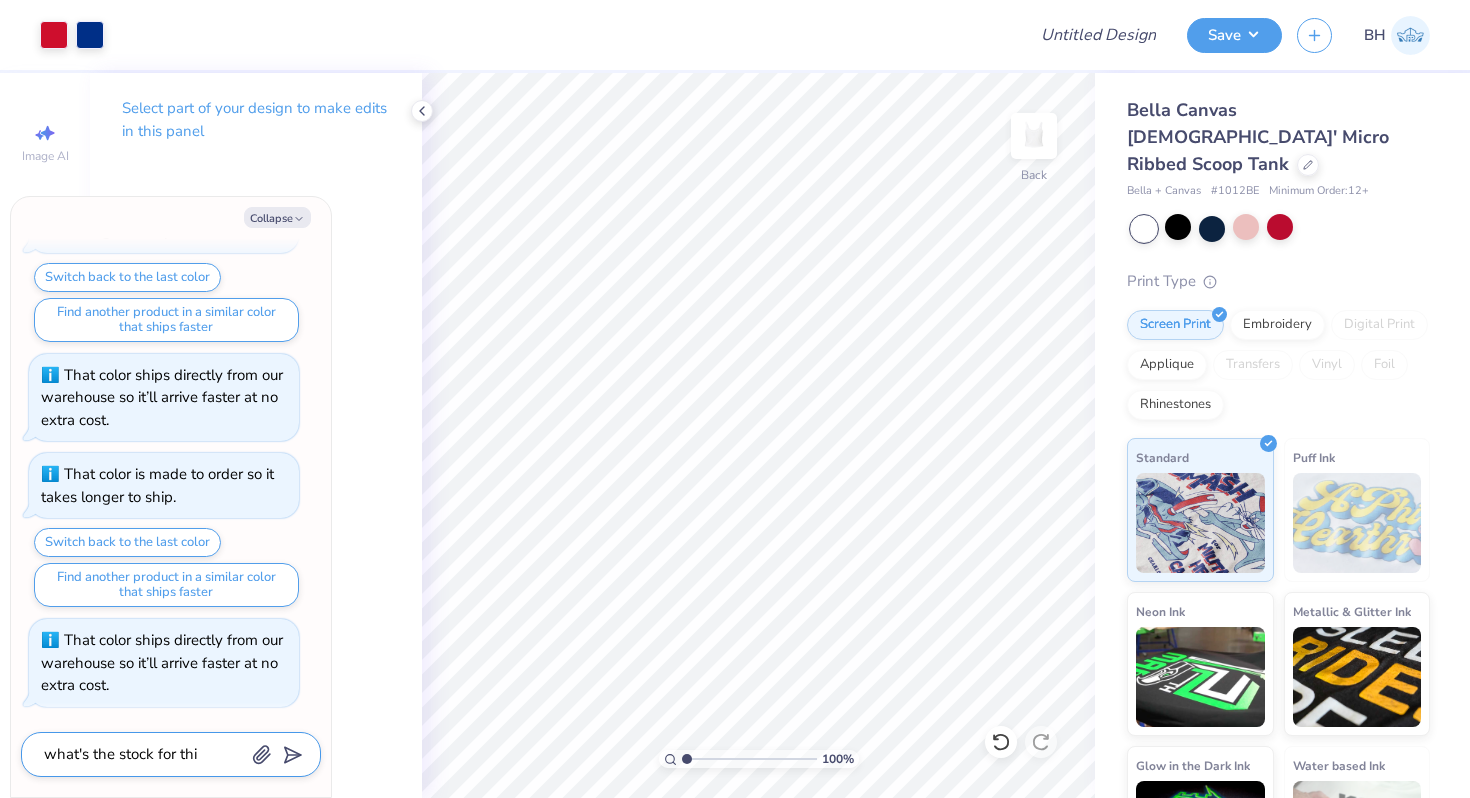 type on "x" 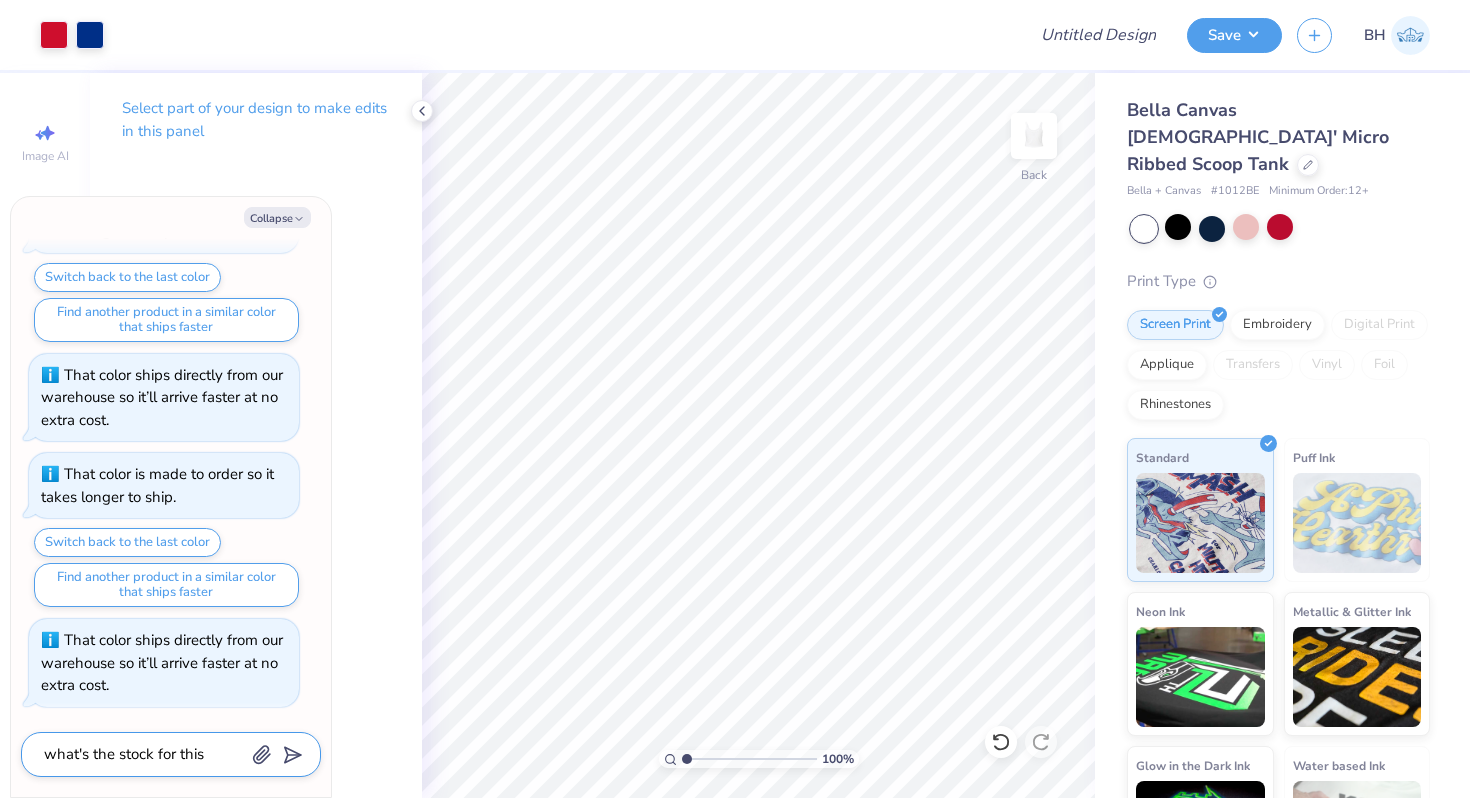 type on "x" 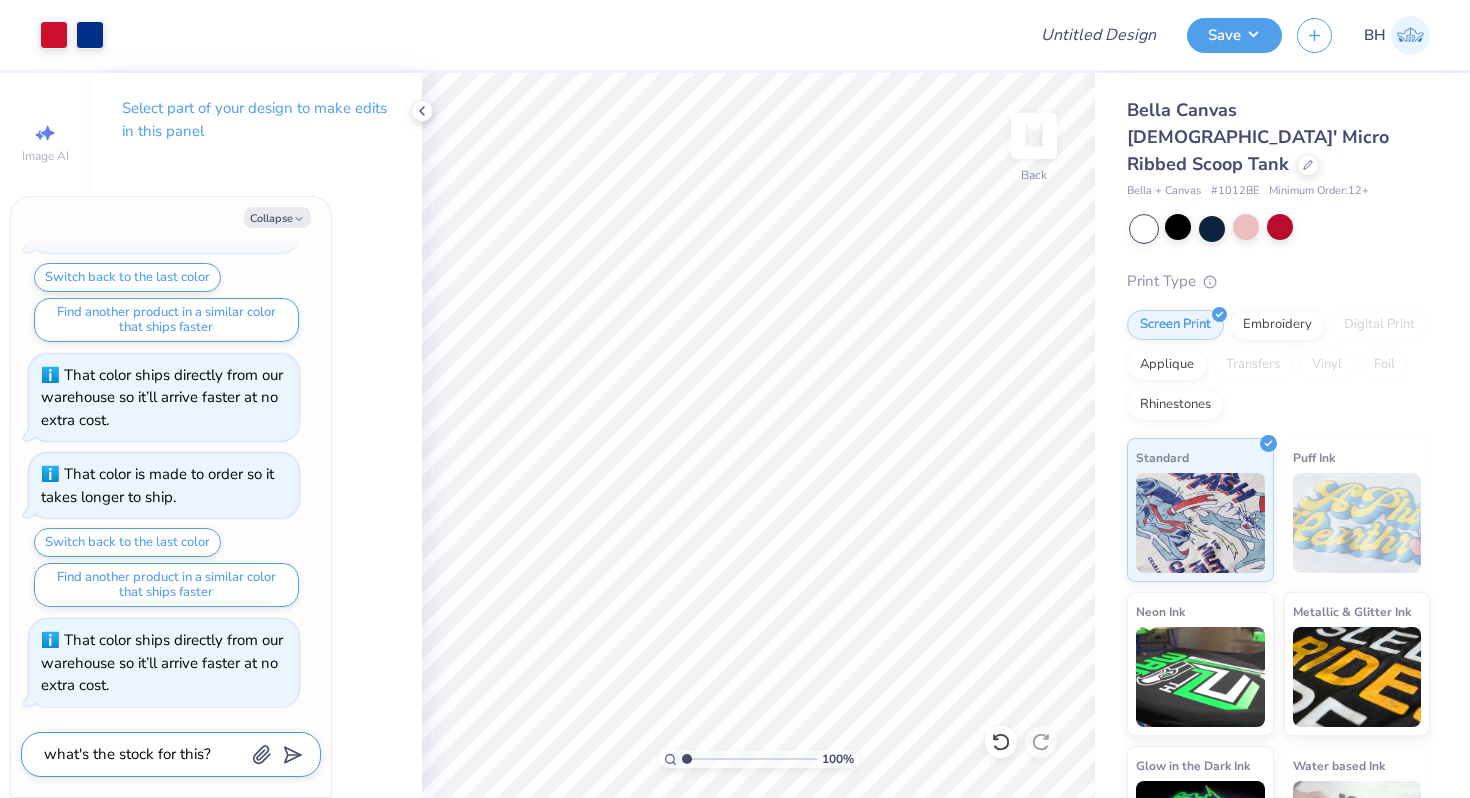 type on "what's the stock for this?" 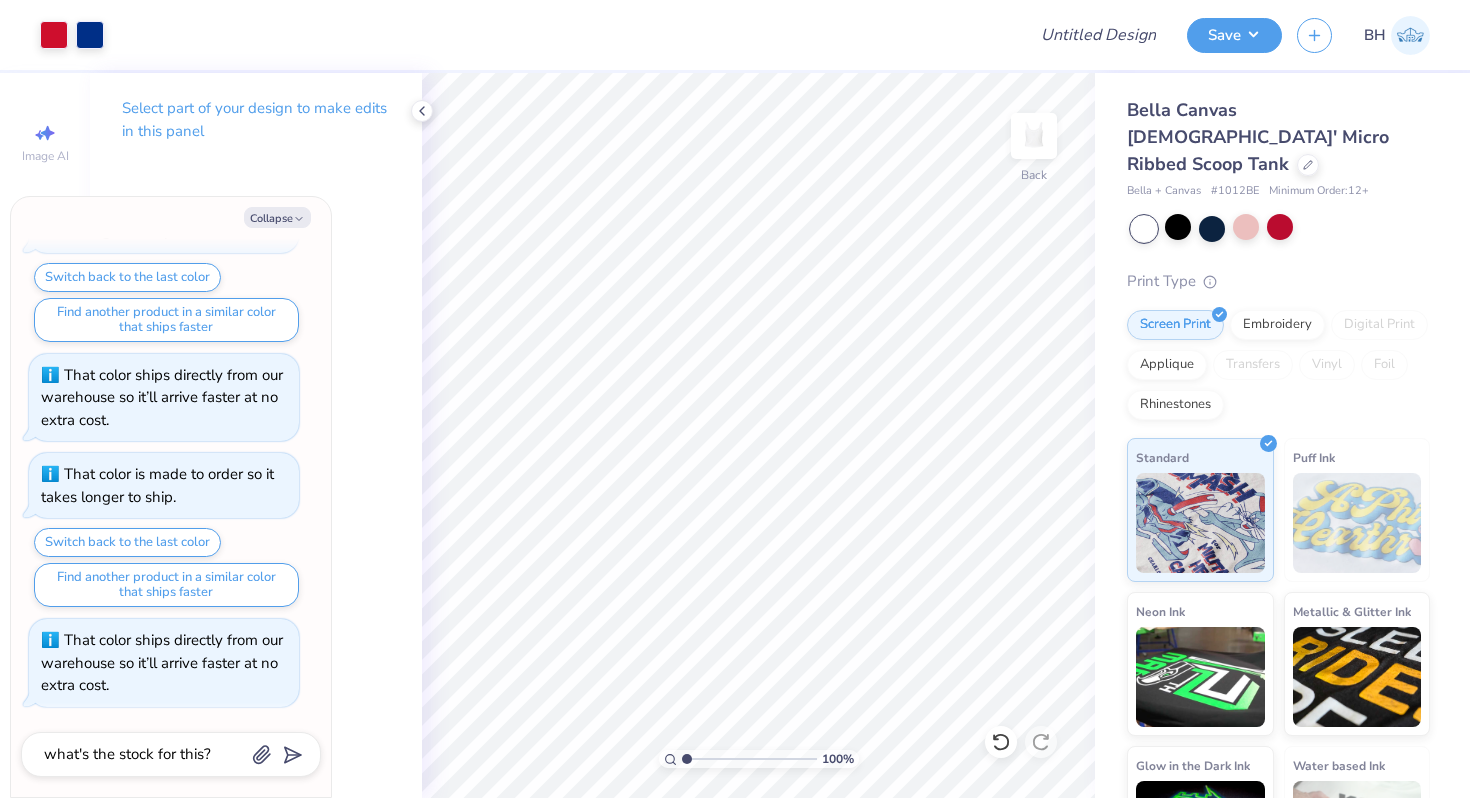 scroll, scrollTop: 707, scrollLeft: 0, axis: vertical 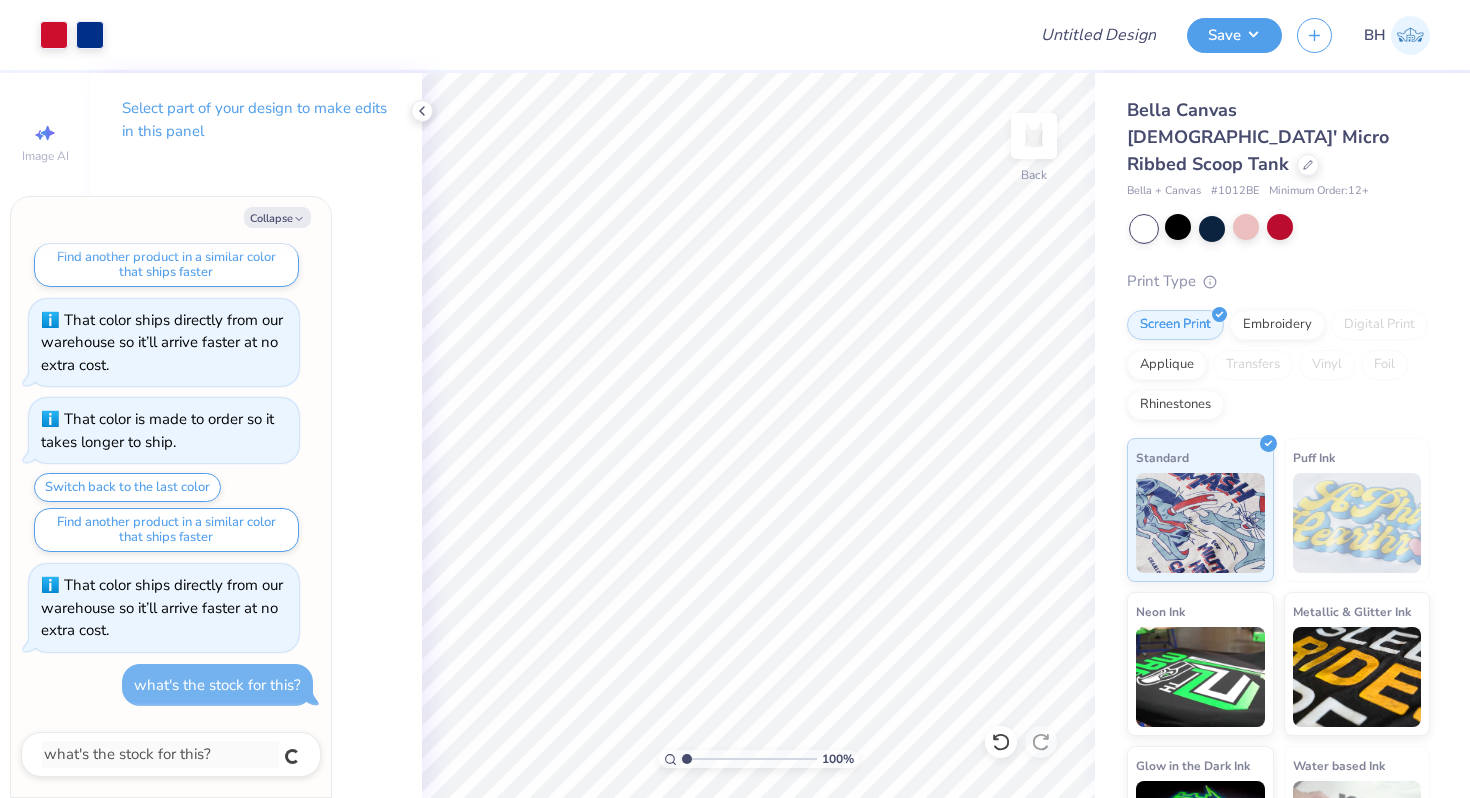 type on "x" 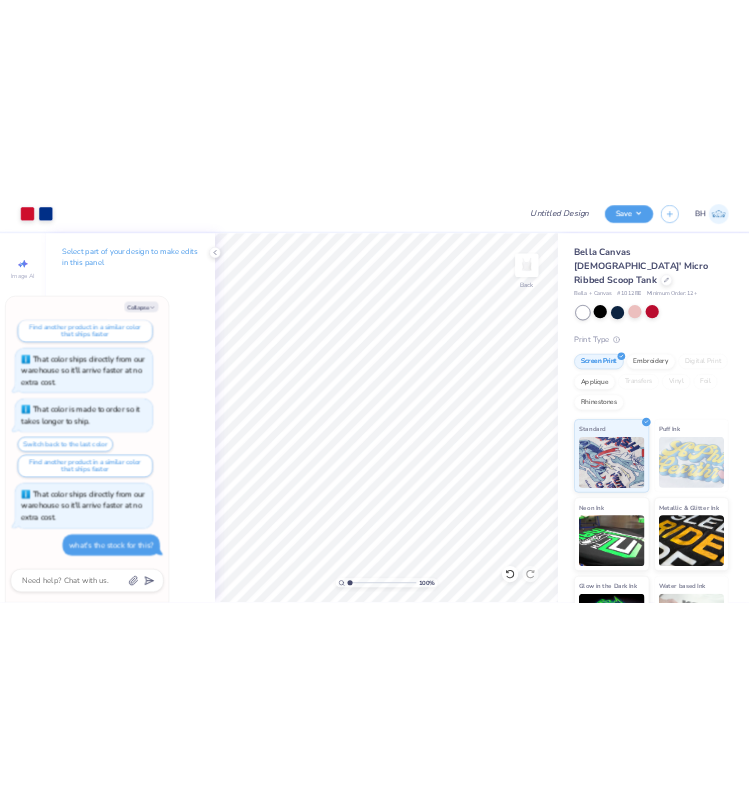 scroll, scrollTop: 0, scrollLeft: 0, axis: both 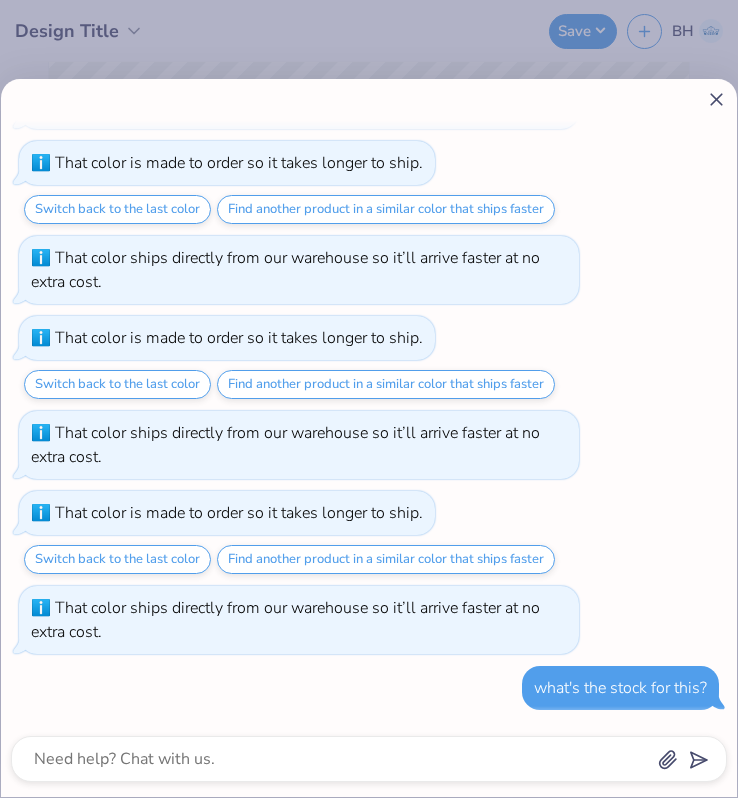 click 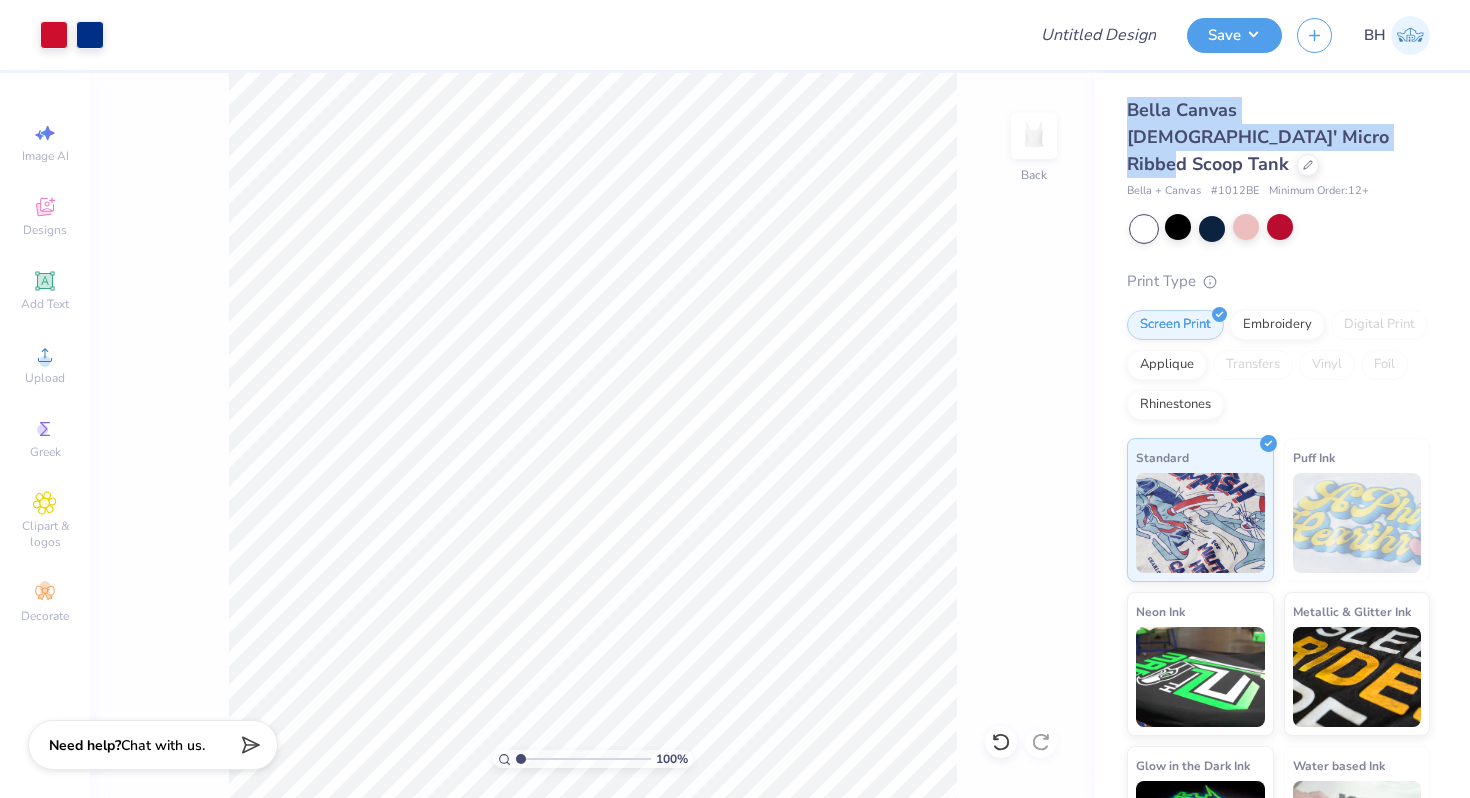 drag, startPoint x: 1161, startPoint y: 107, endPoint x: 1221, endPoint y: 132, distance: 65 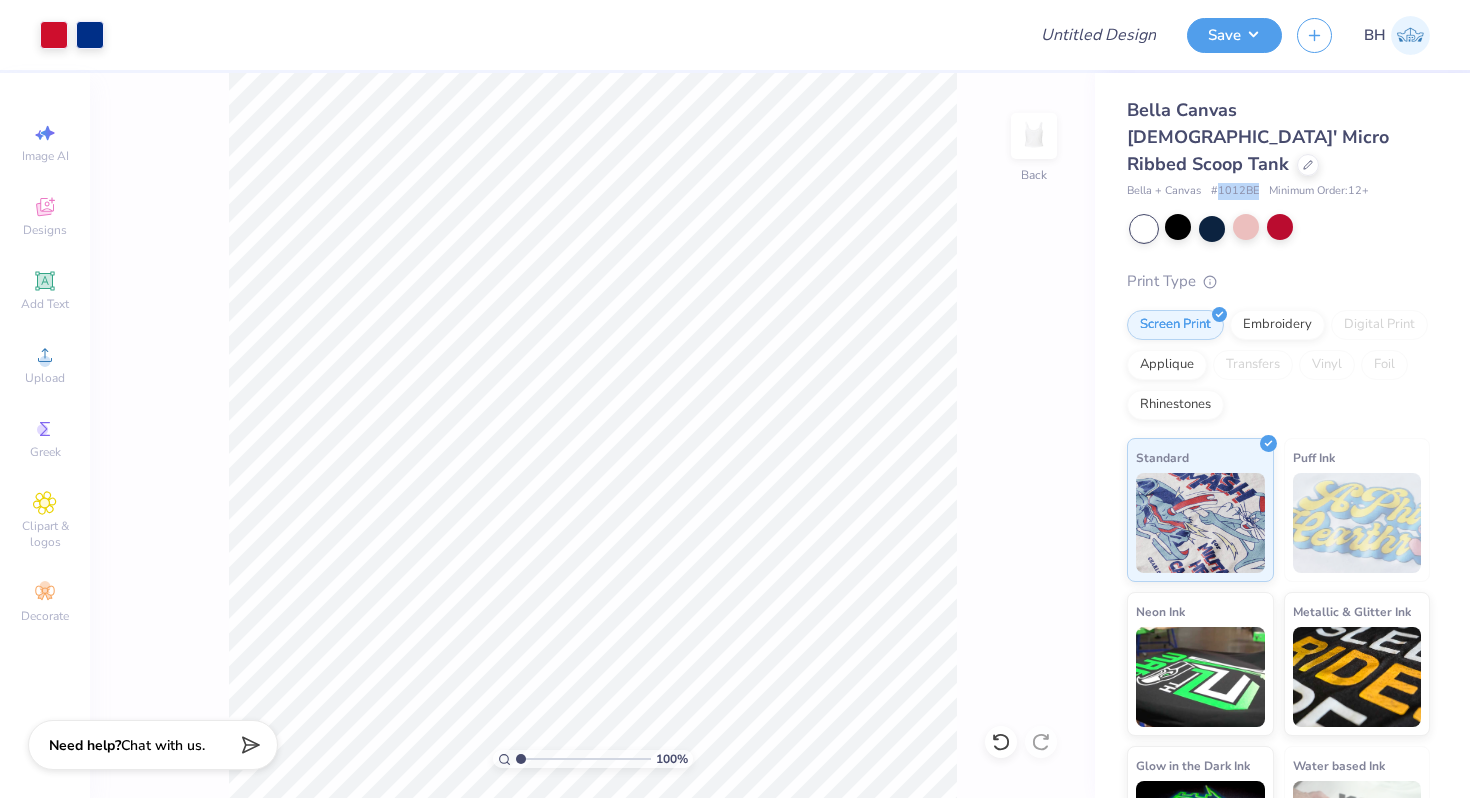 drag, startPoint x: 1217, startPoint y: 166, endPoint x: 1261, endPoint y: 165, distance: 44.011364 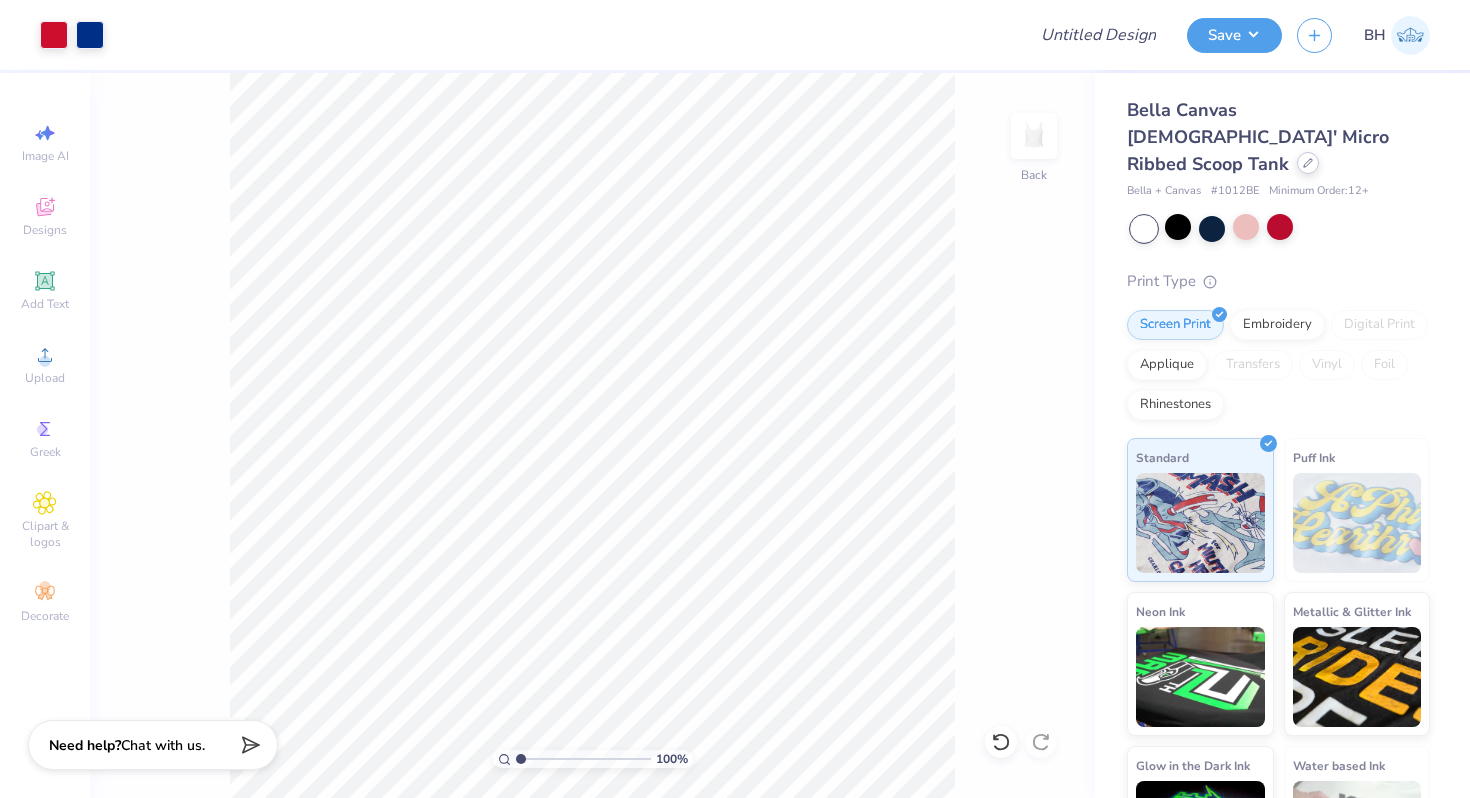 click 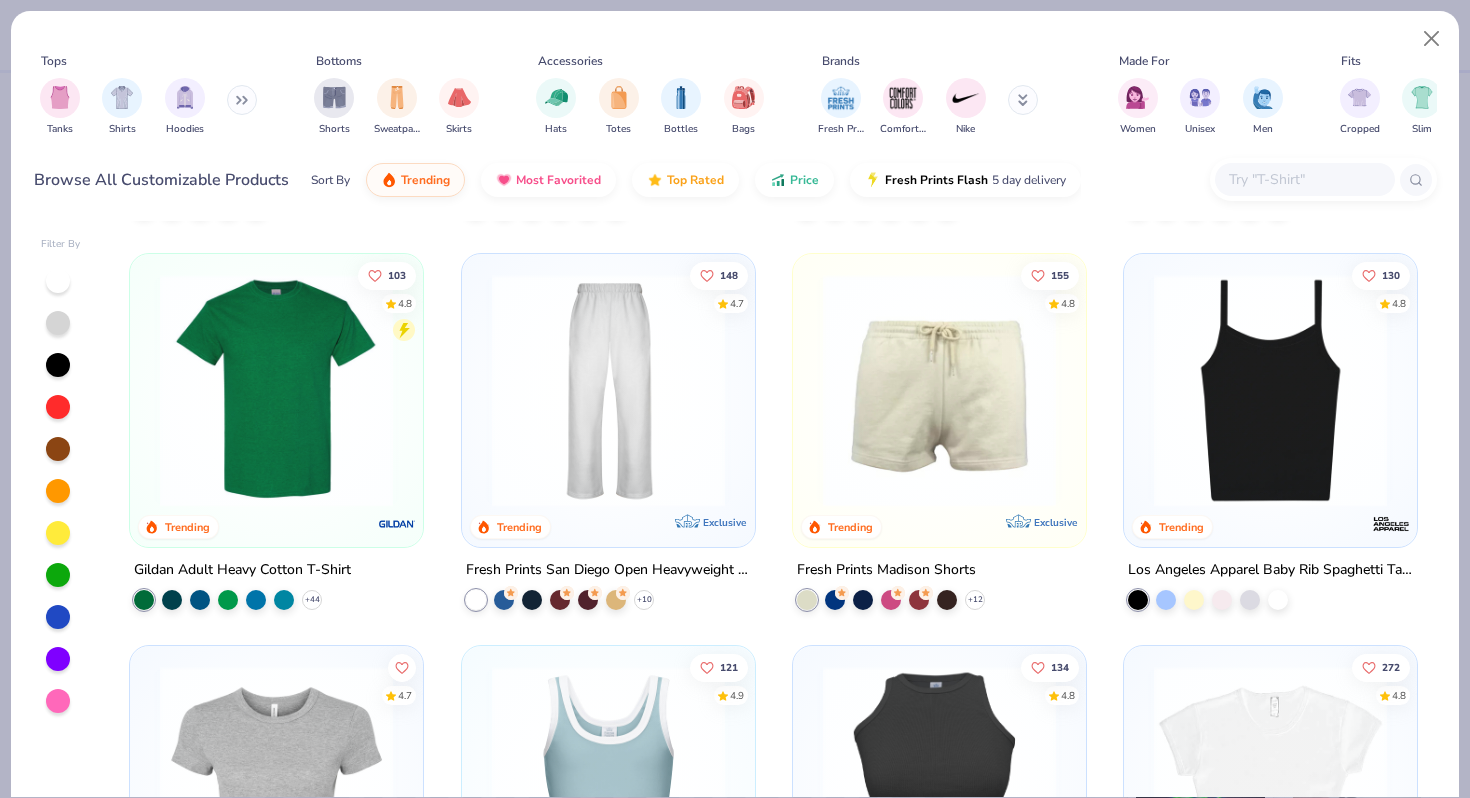scroll, scrollTop: 827, scrollLeft: 0, axis: vertical 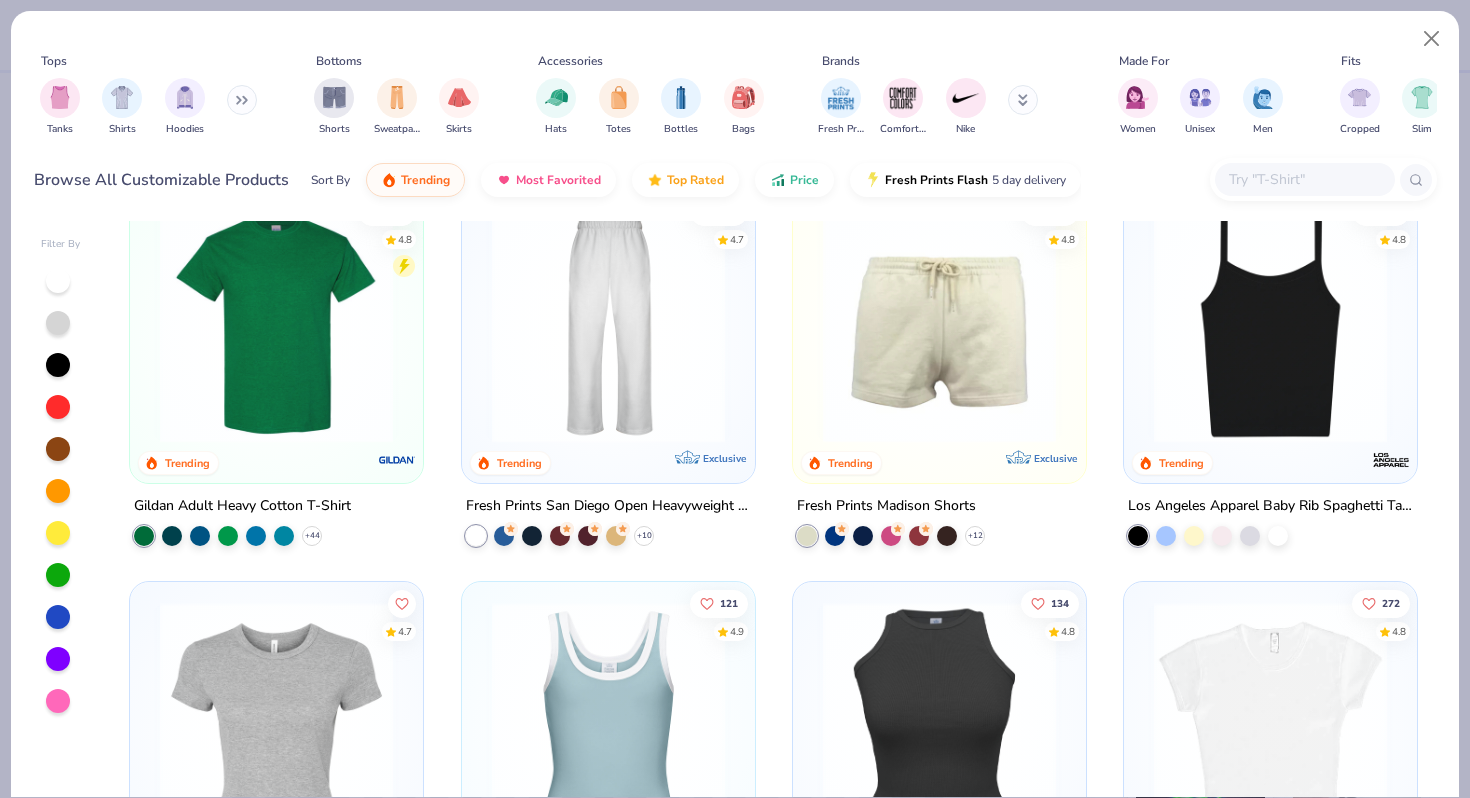 click at bounding box center [1270, 325] 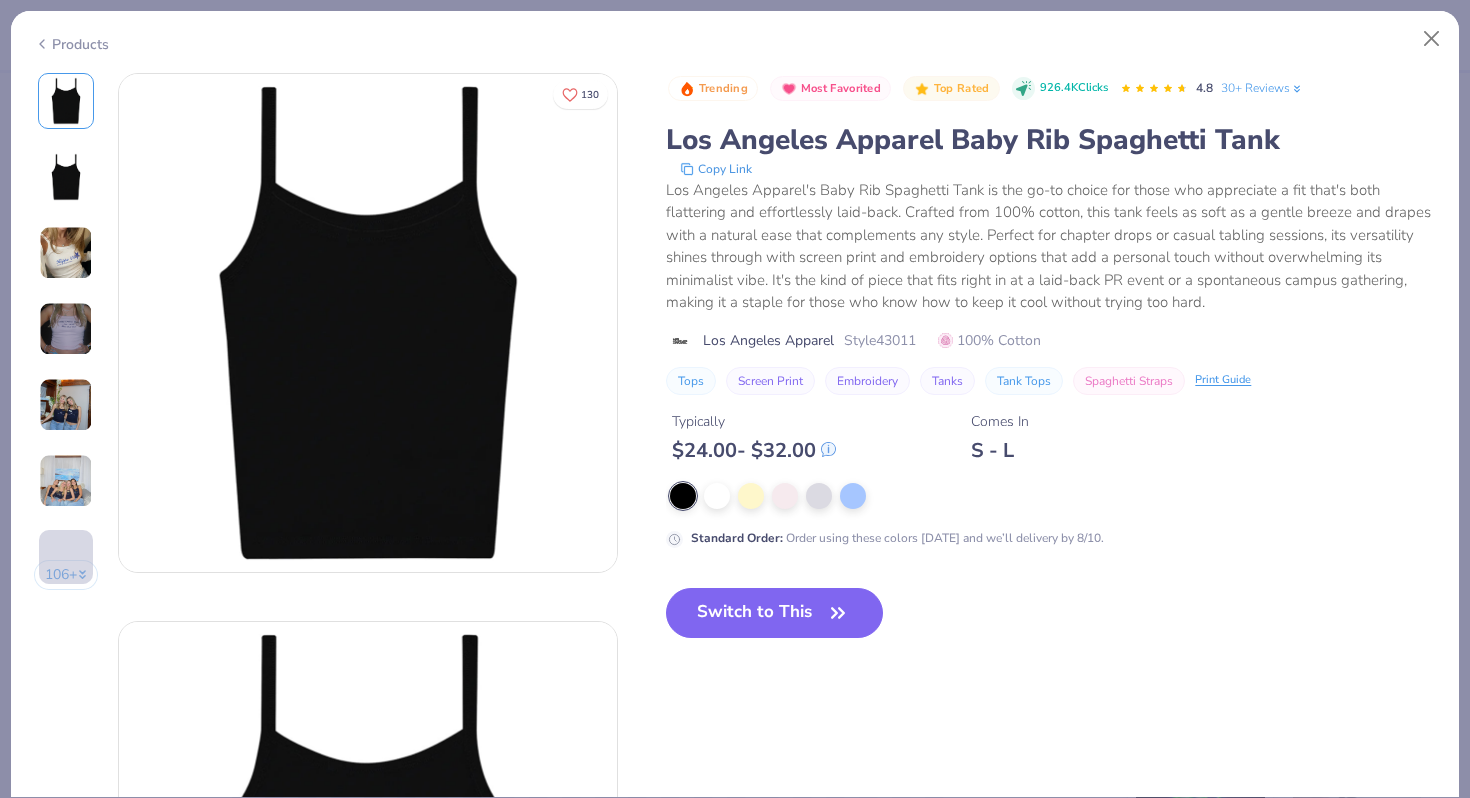 click at bounding box center [66, 253] 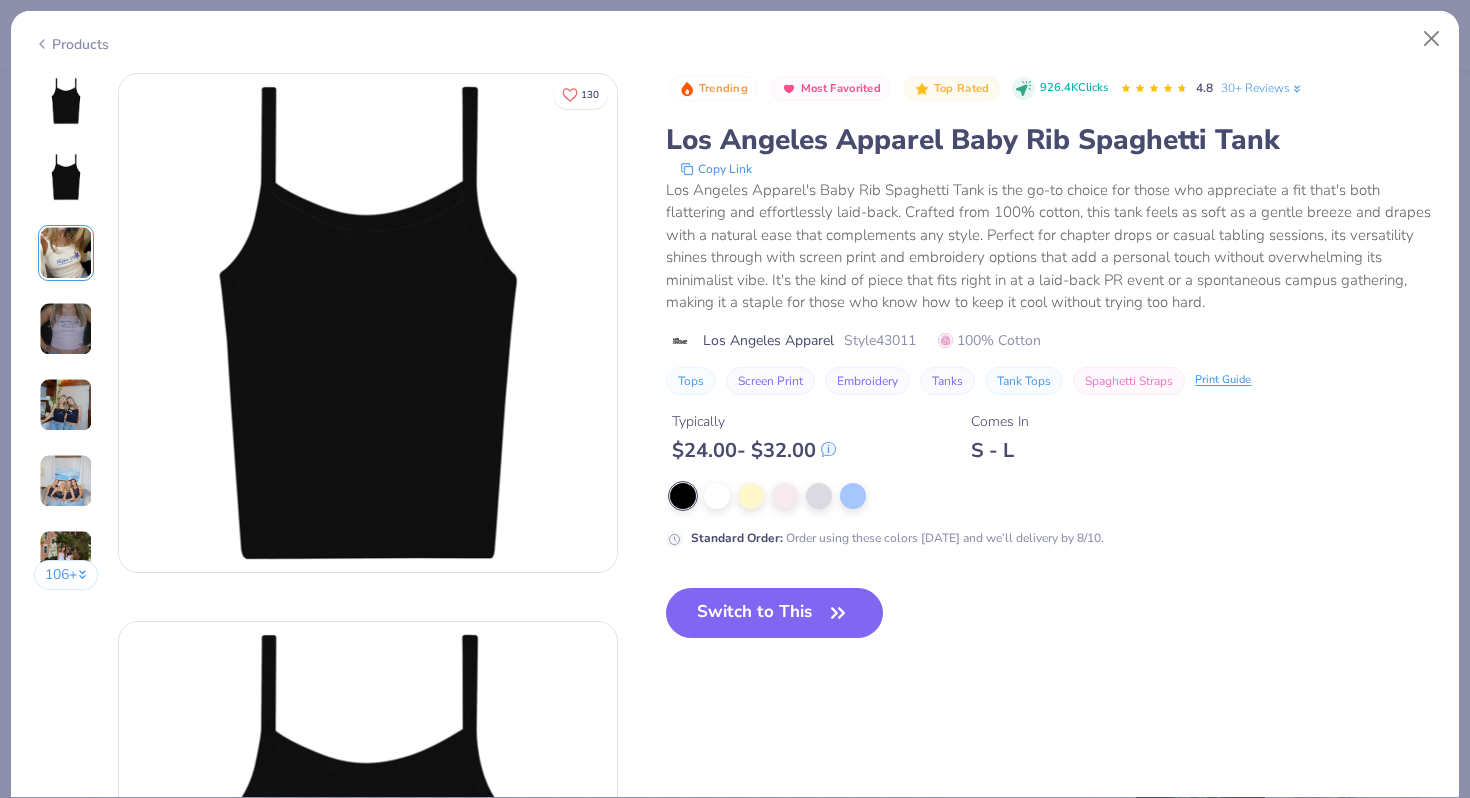 click at bounding box center (66, 253) 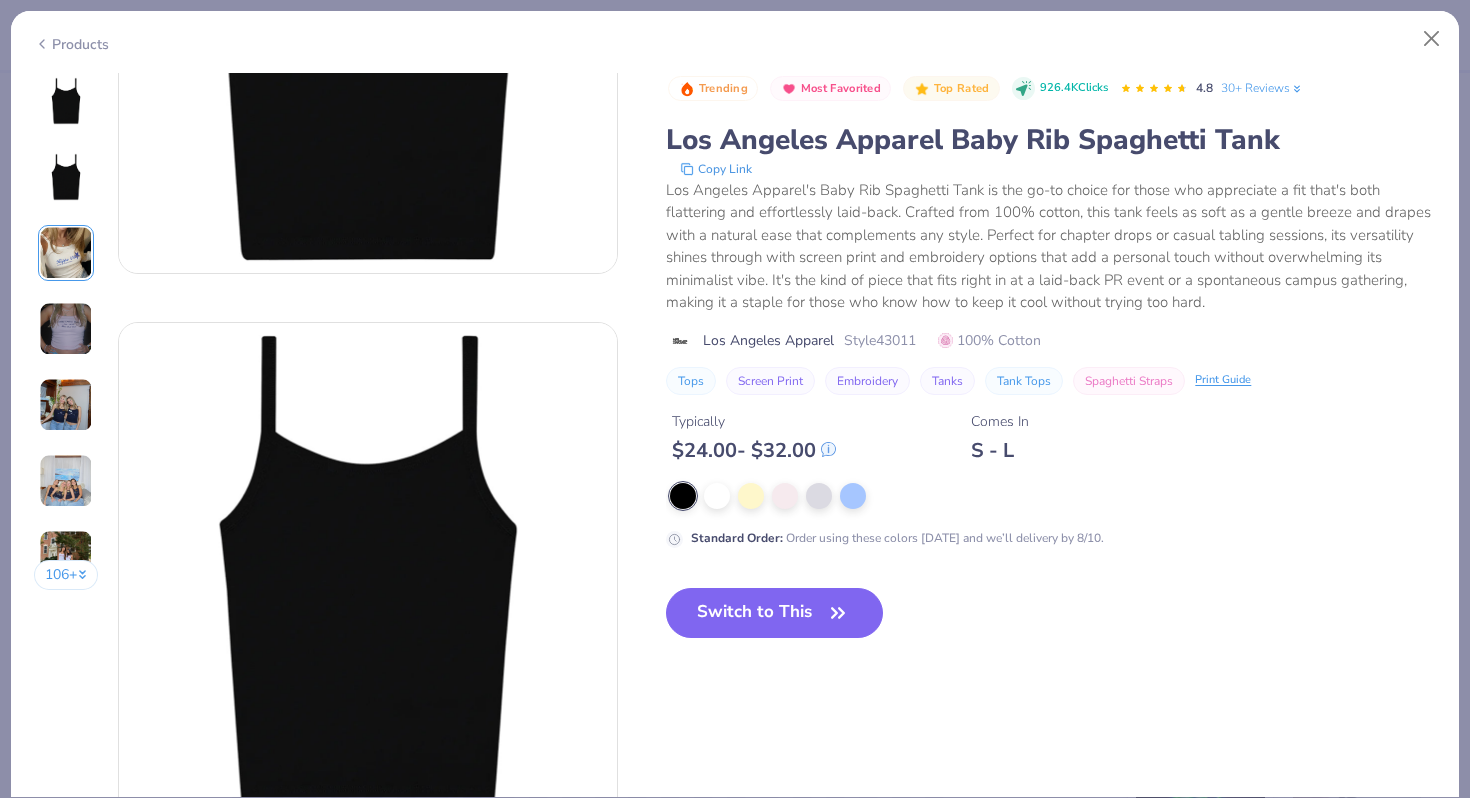 click at bounding box center (66, 253) 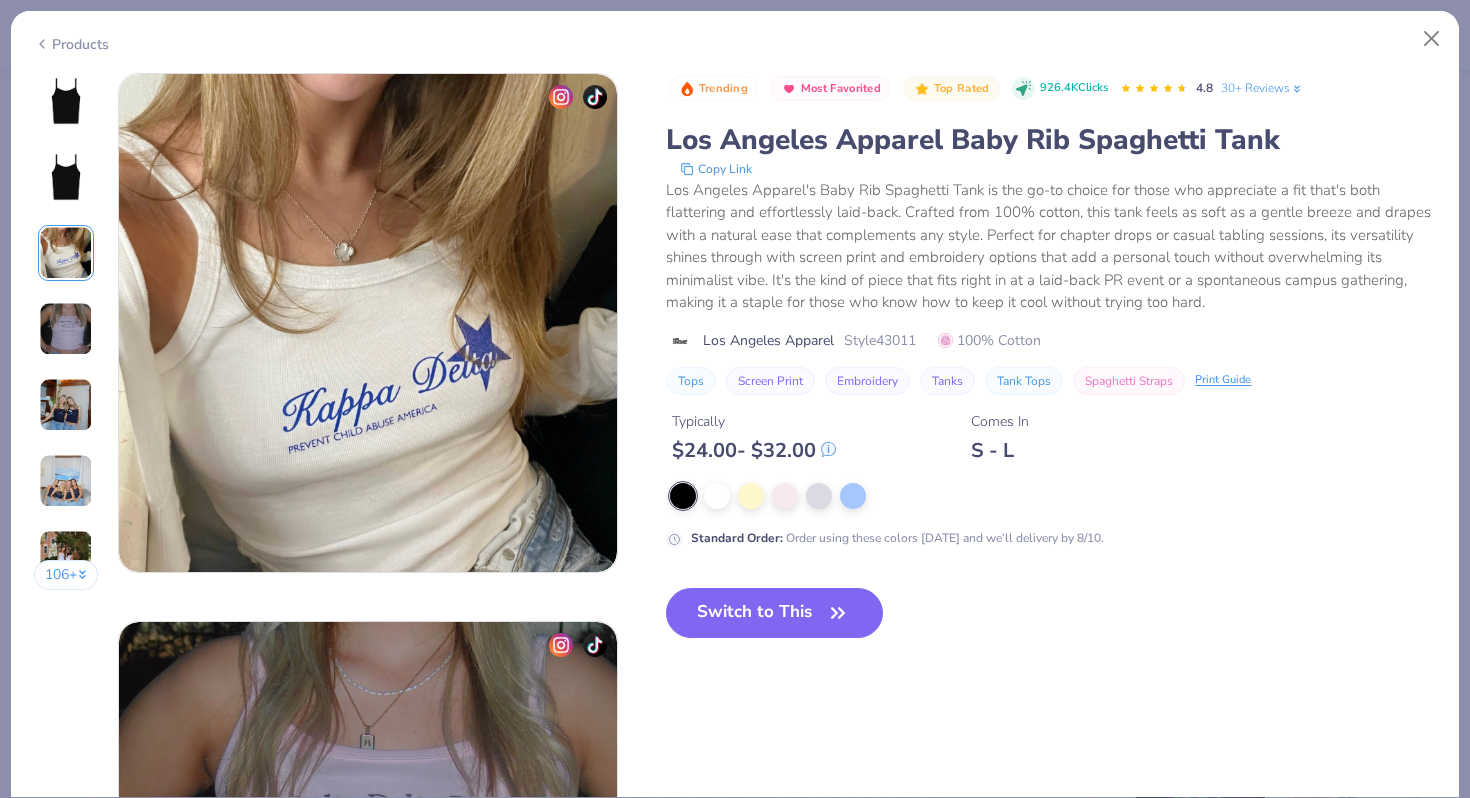click at bounding box center (66, 329) 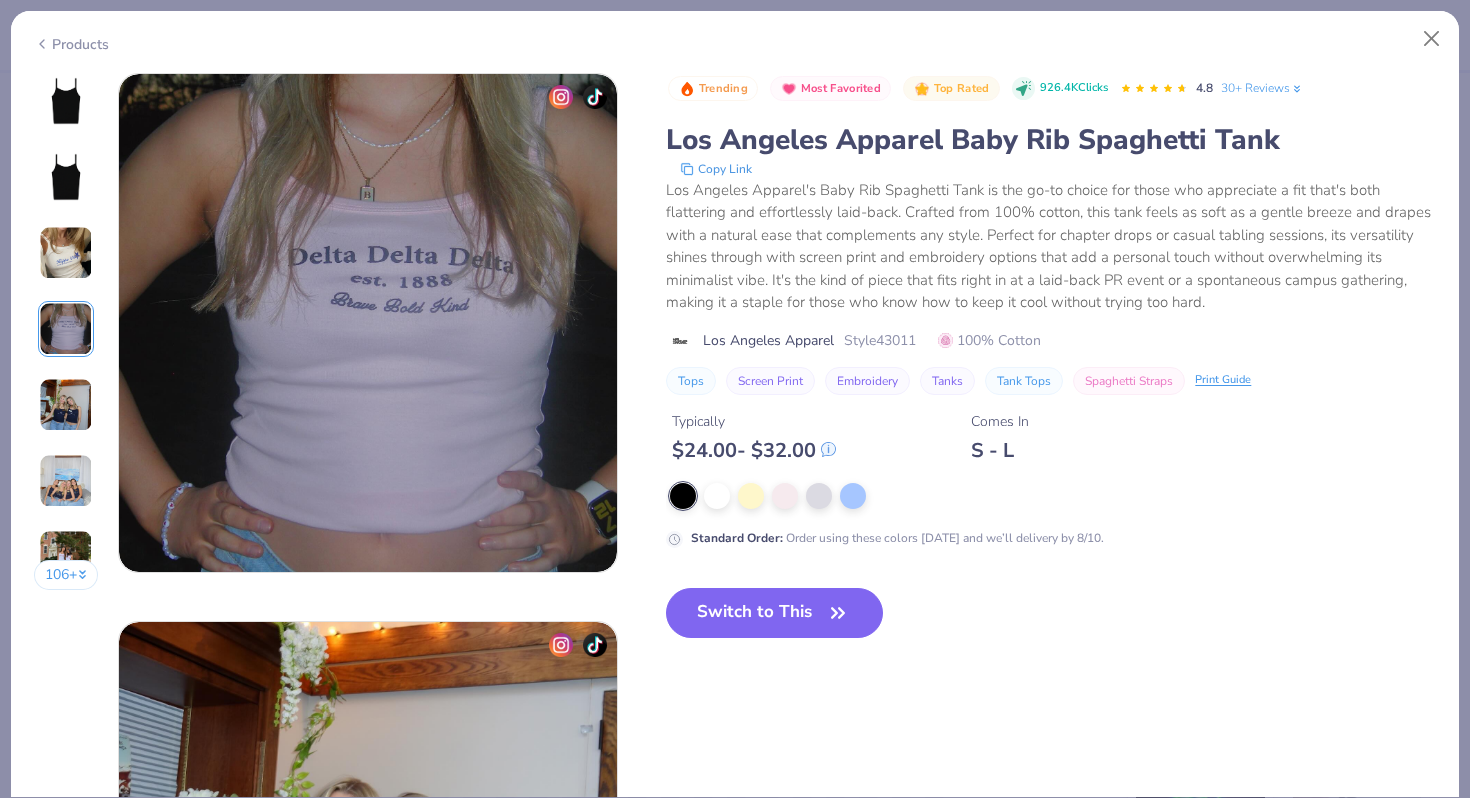 click at bounding box center (66, 101) 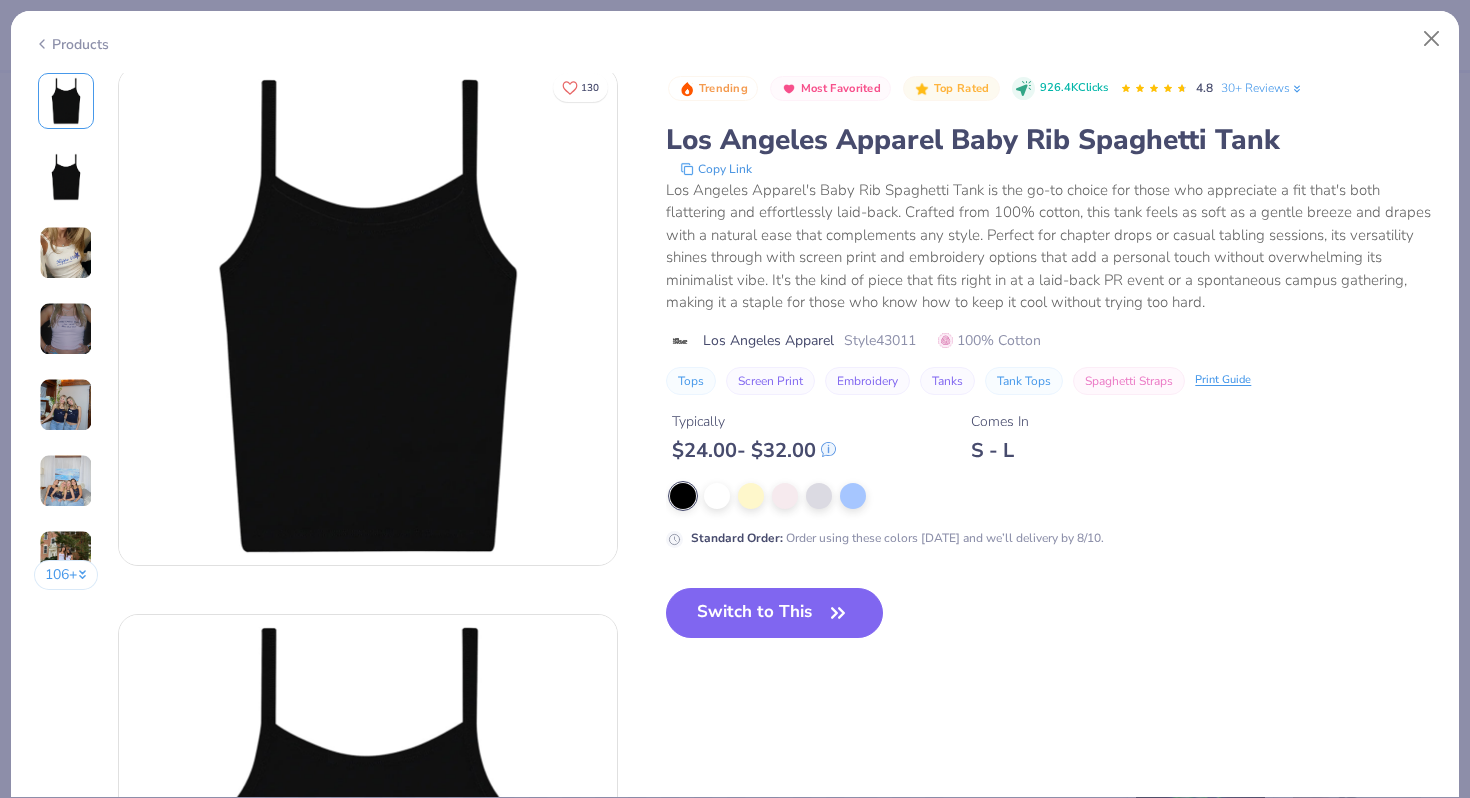 scroll, scrollTop: 0, scrollLeft: 0, axis: both 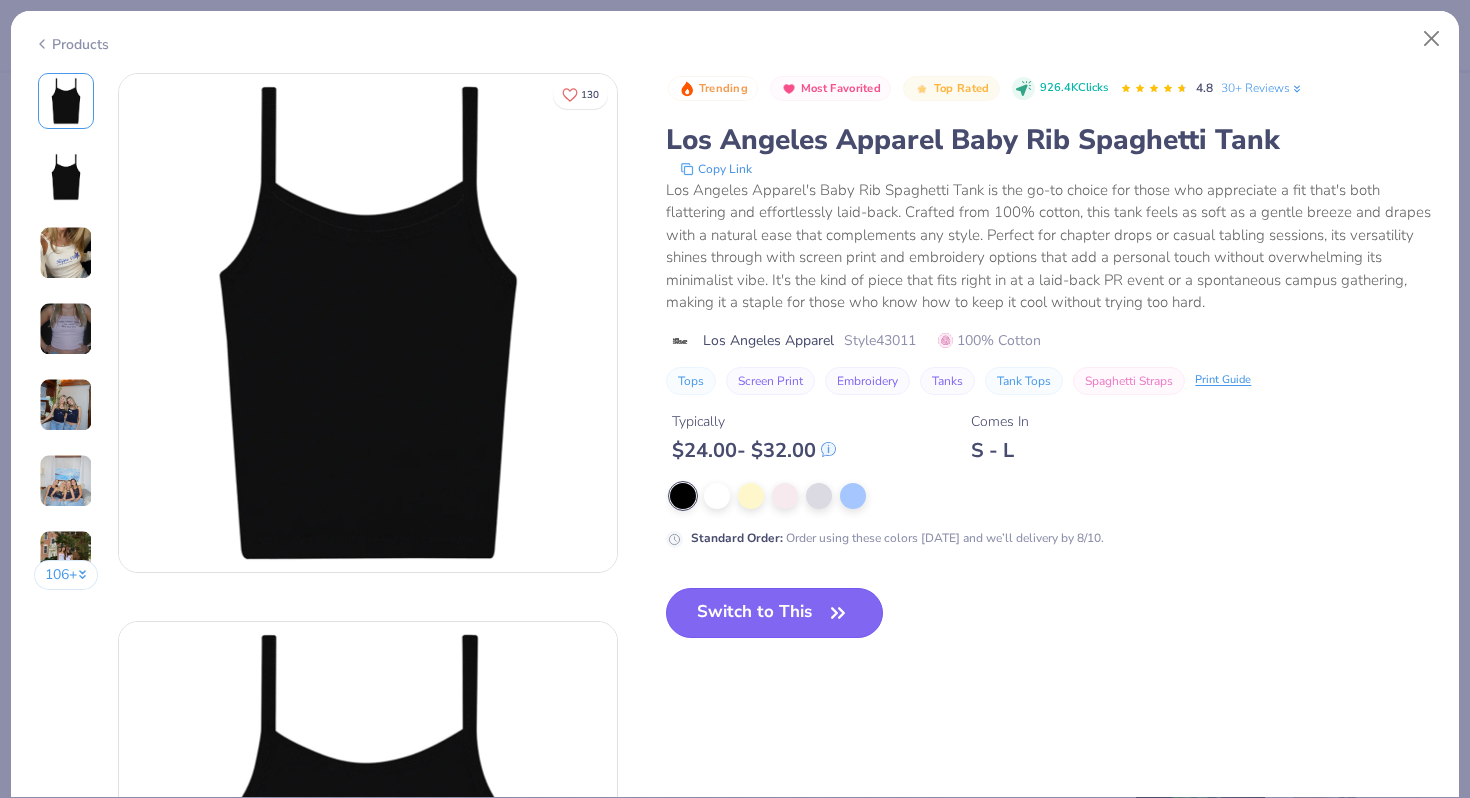 click on "Switch to This" at bounding box center [774, 613] 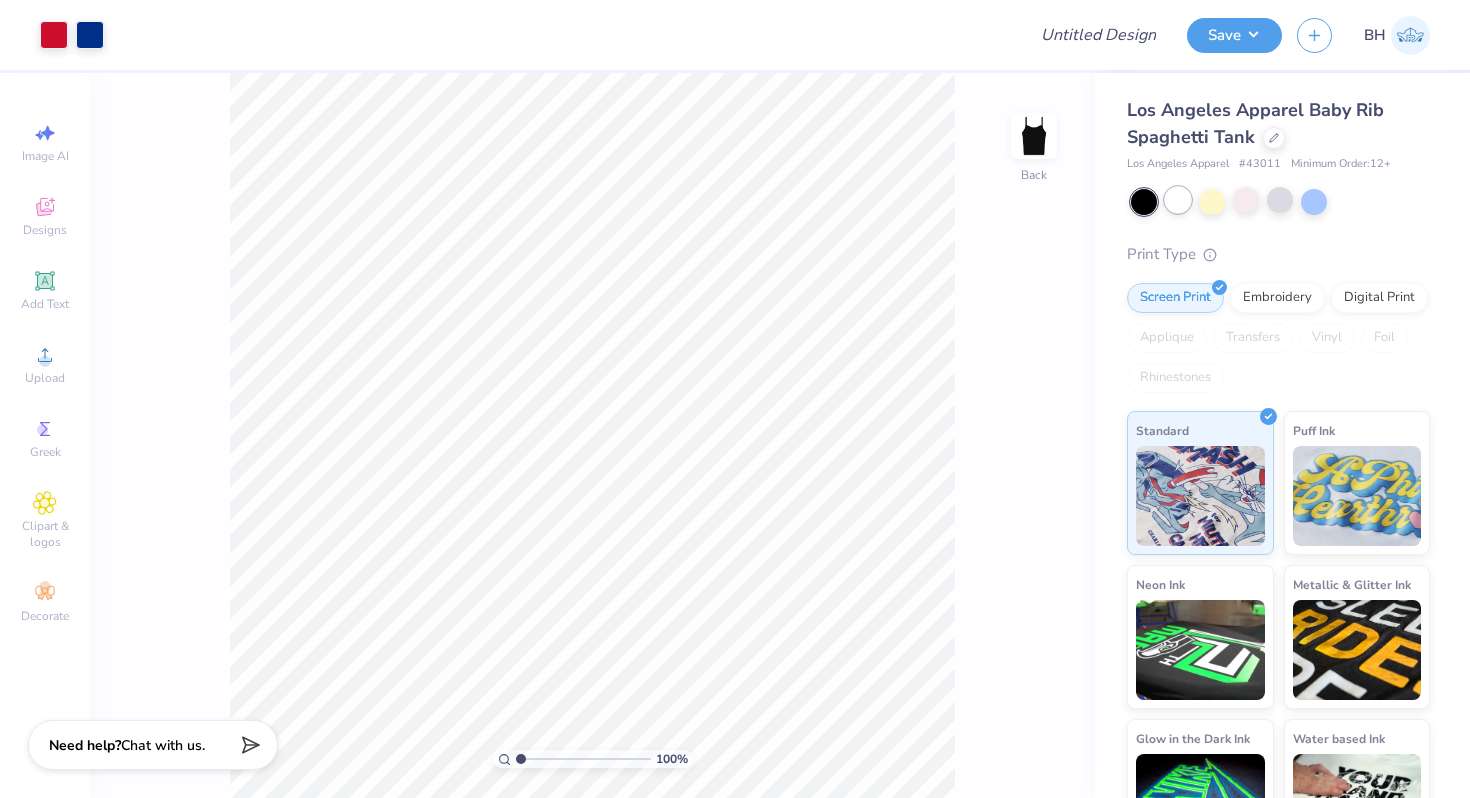 click at bounding box center [1178, 200] 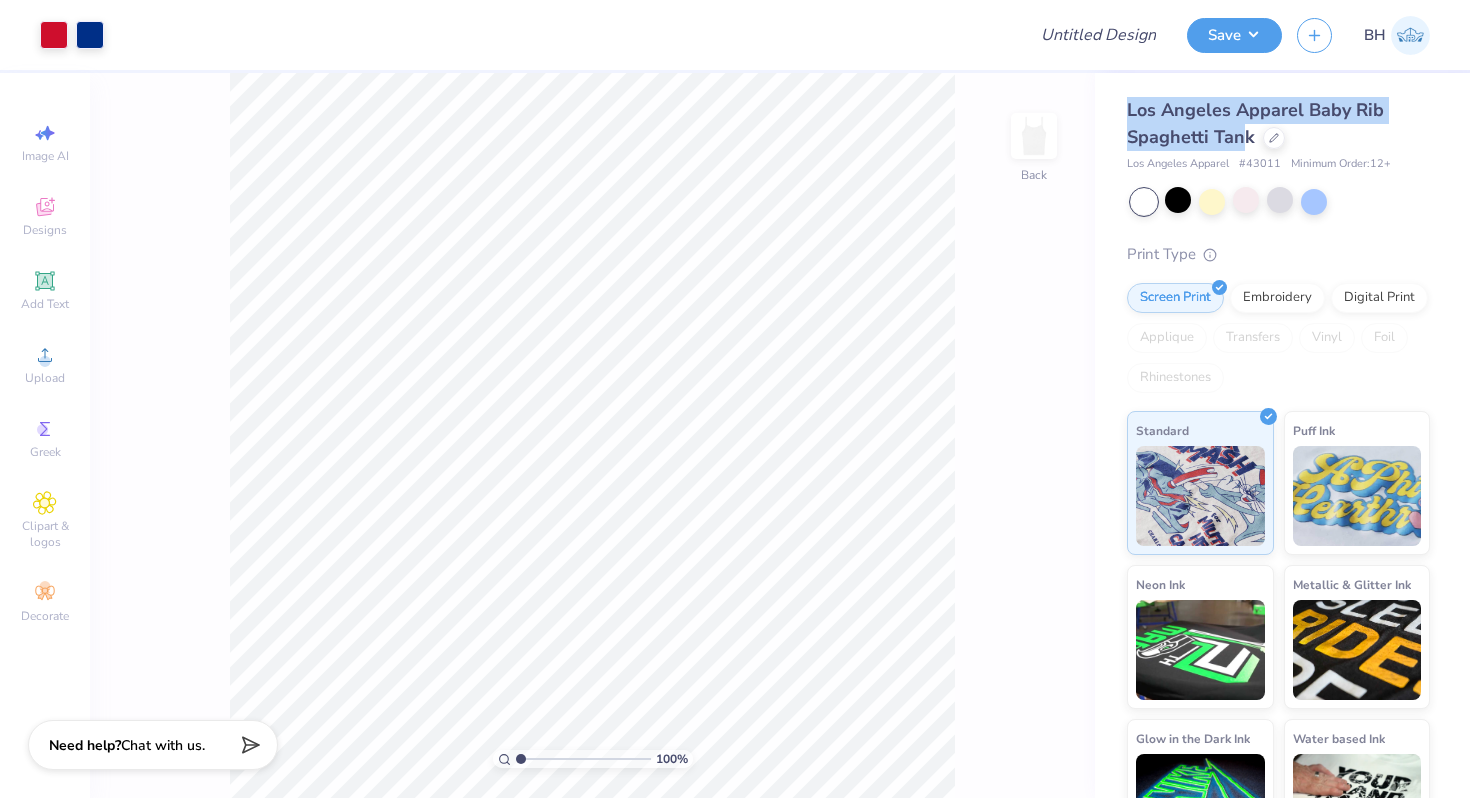 drag, startPoint x: 1129, startPoint y: 113, endPoint x: 1243, endPoint y: 138, distance: 116.70904 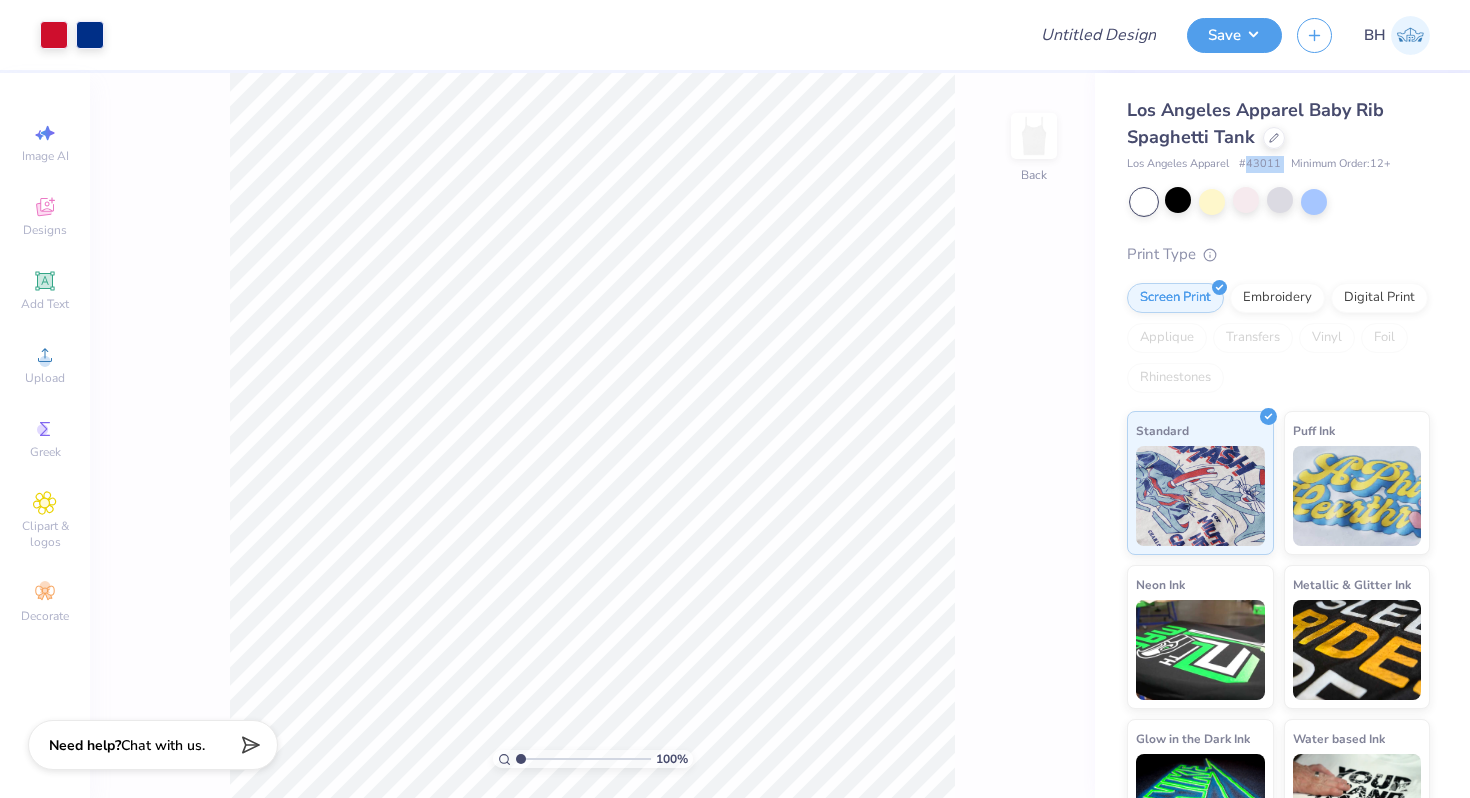 drag, startPoint x: 1249, startPoint y: 162, endPoint x: 1285, endPoint y: 162, distance: 36 